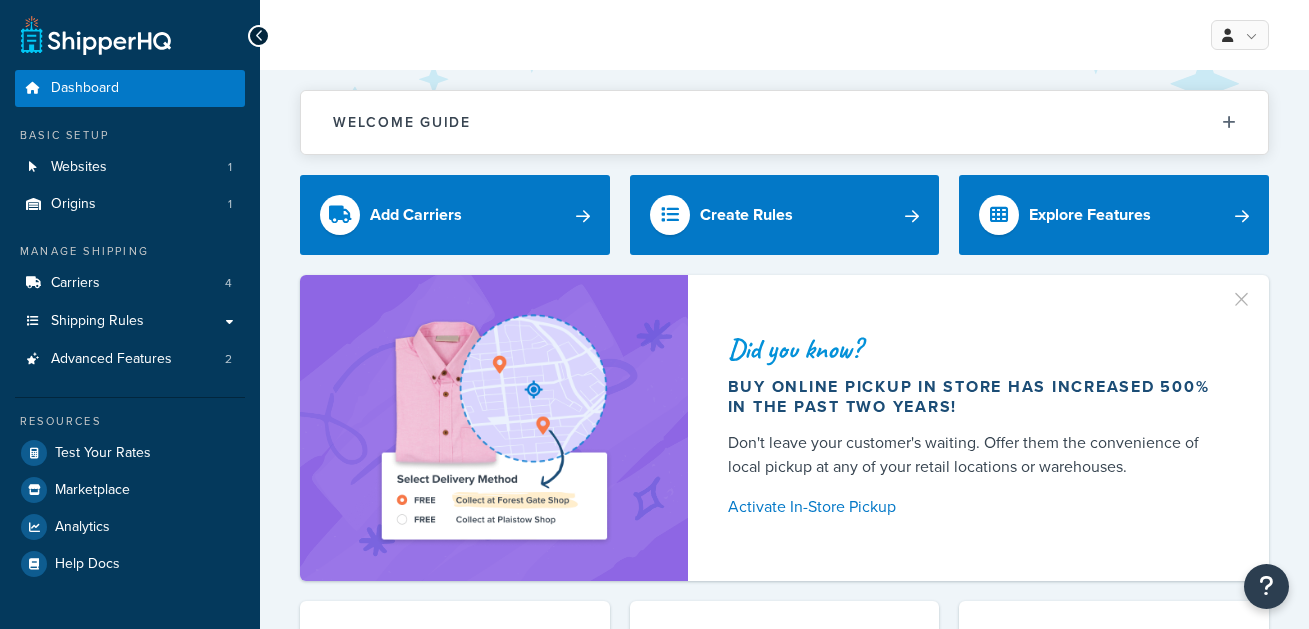 scroll, scrollTop: 0, scrollLeft: 0, axis: both 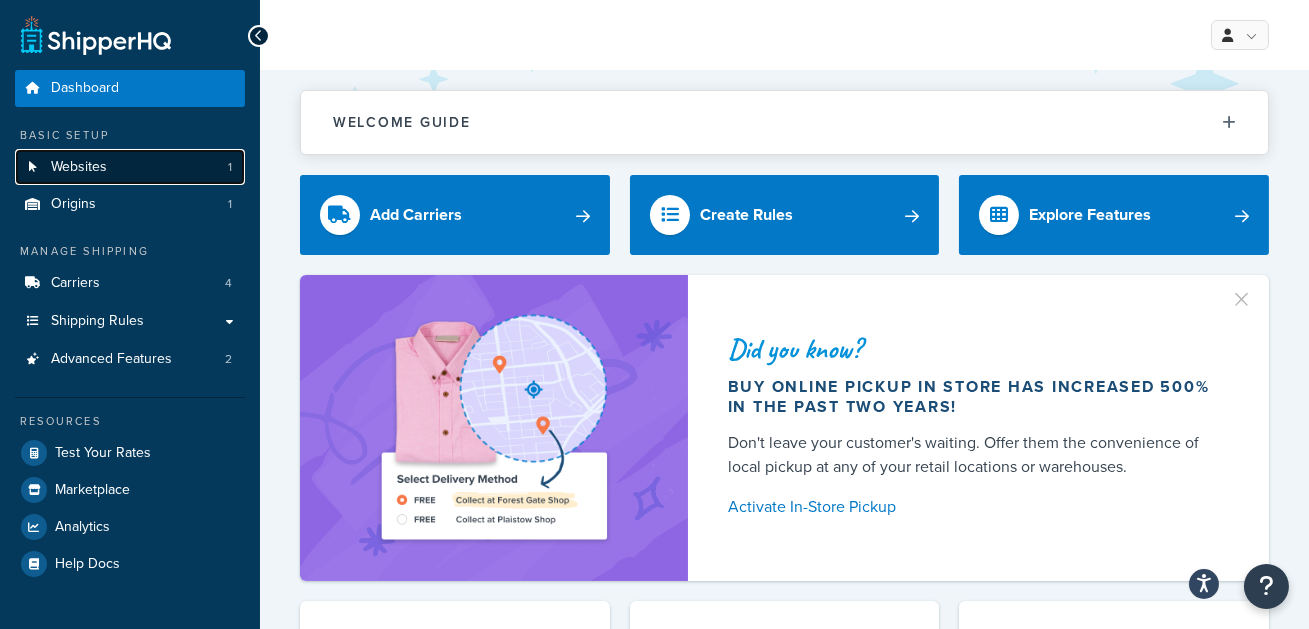 click on "Websites 1" at bounding box center (130, 167) 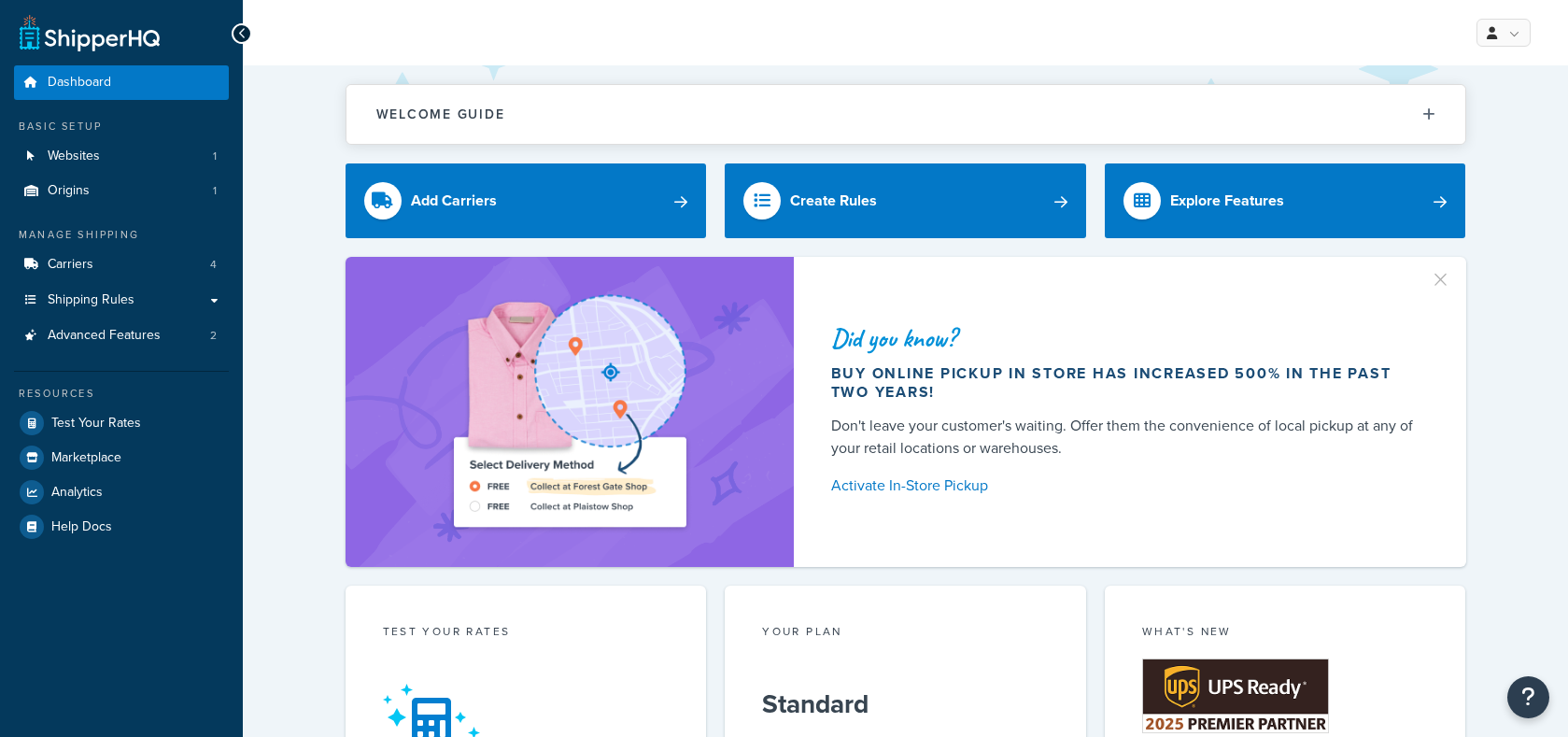 scroll, scrollTop: 0, scrollLeft: 0, axis: both 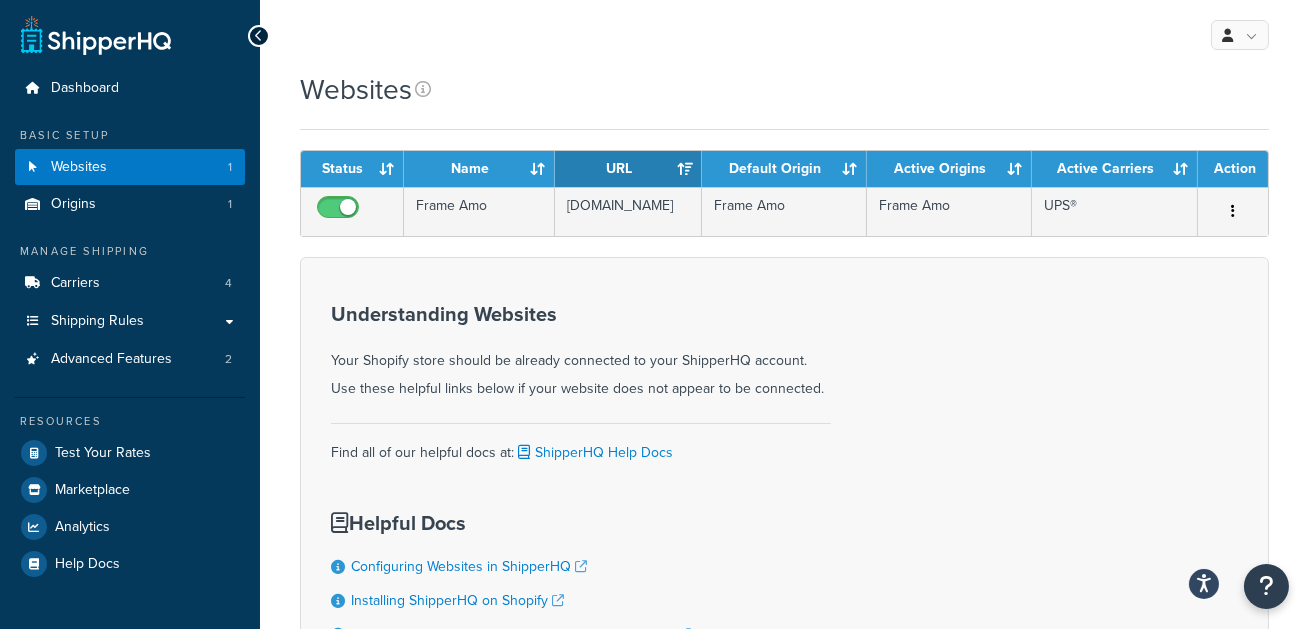 click on "Websites" at bounding box center [784, 89] 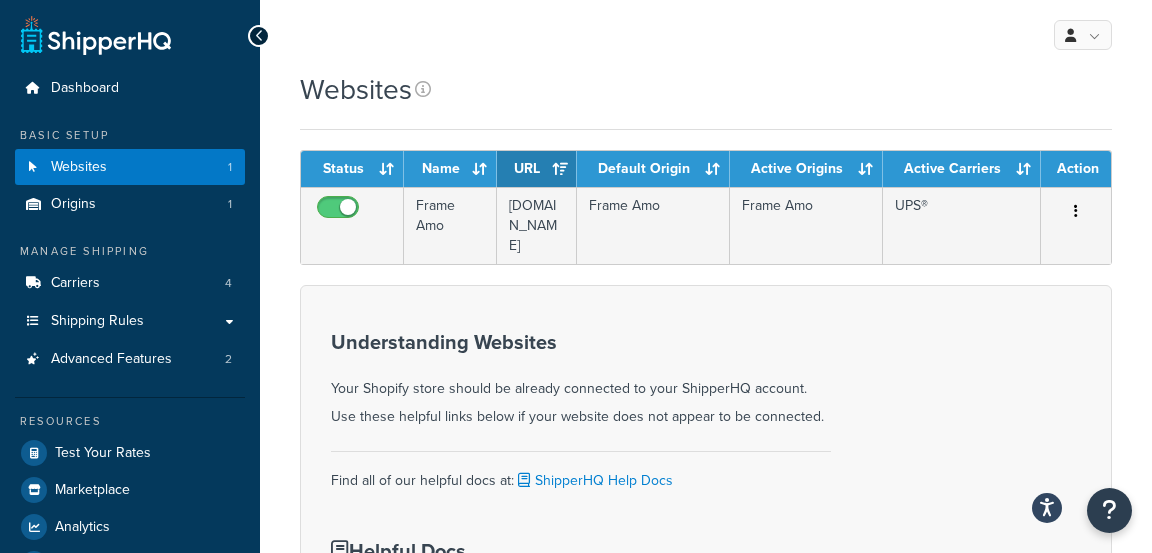 click on "Websites" at bounding box center (706, 100) 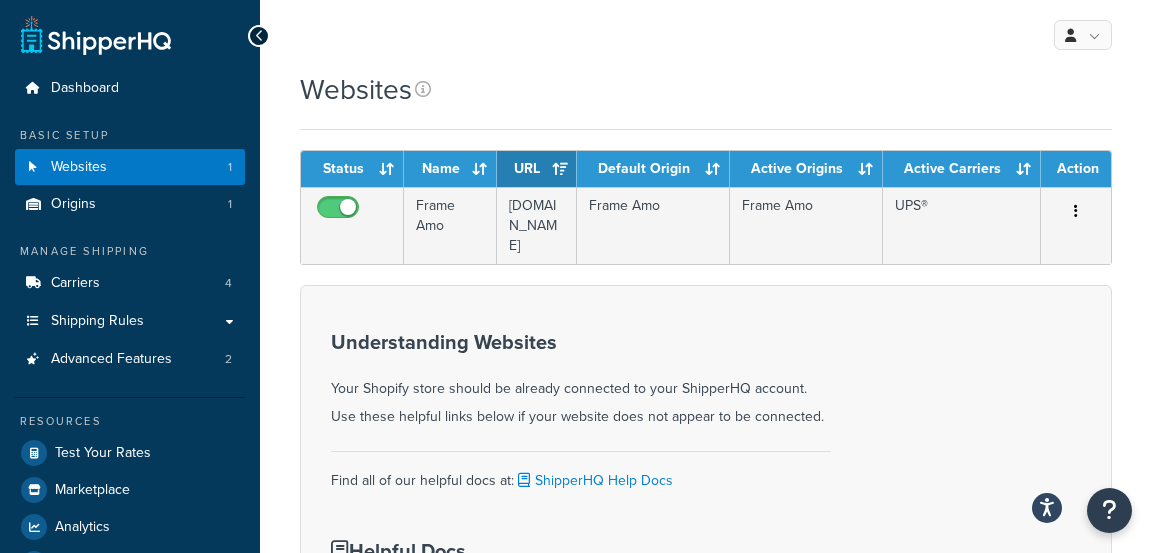 click on "My Profile   Billing   Global Settings   Contact Us   Logout" at bounding box center (706, 35) 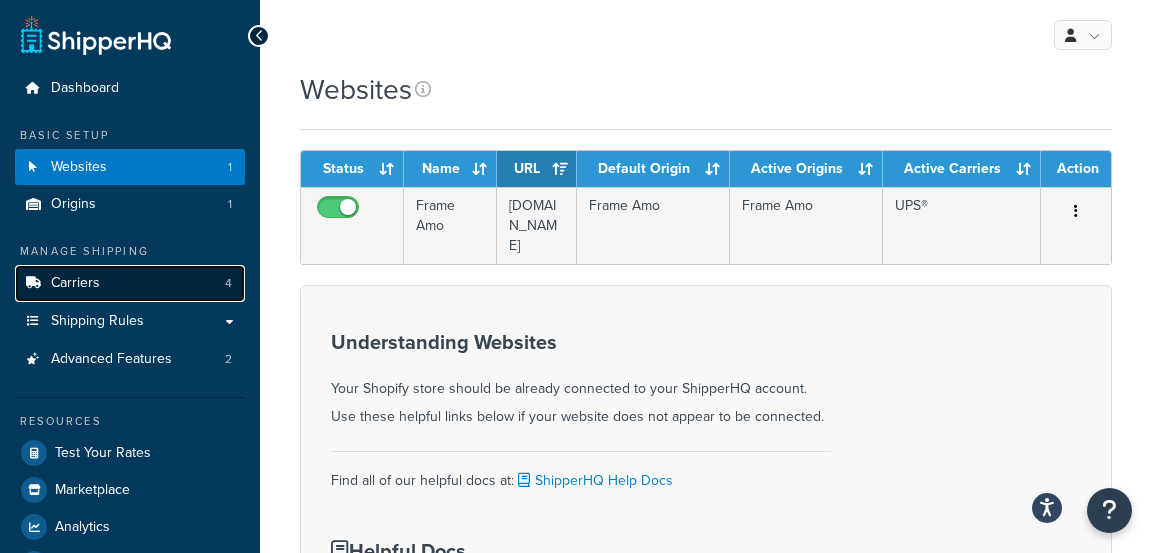 drag, startPoint x: 165, startPoint y: 272, endPoint x: 184, endPoint y: 267, distance: 19.646883 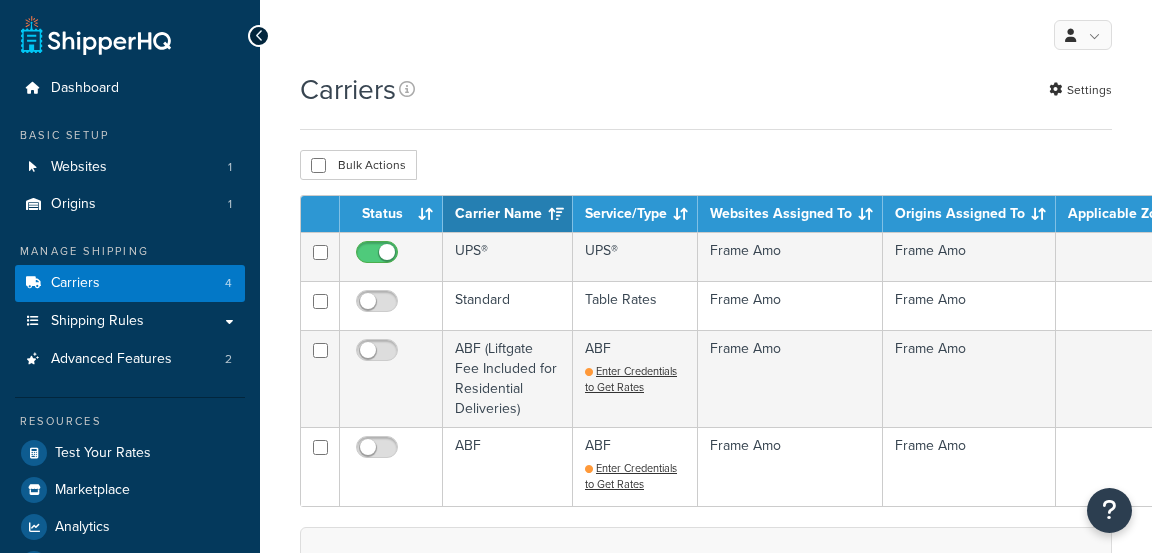 scroll, scrollTop: 0, scrollLeft: 0, axis: both 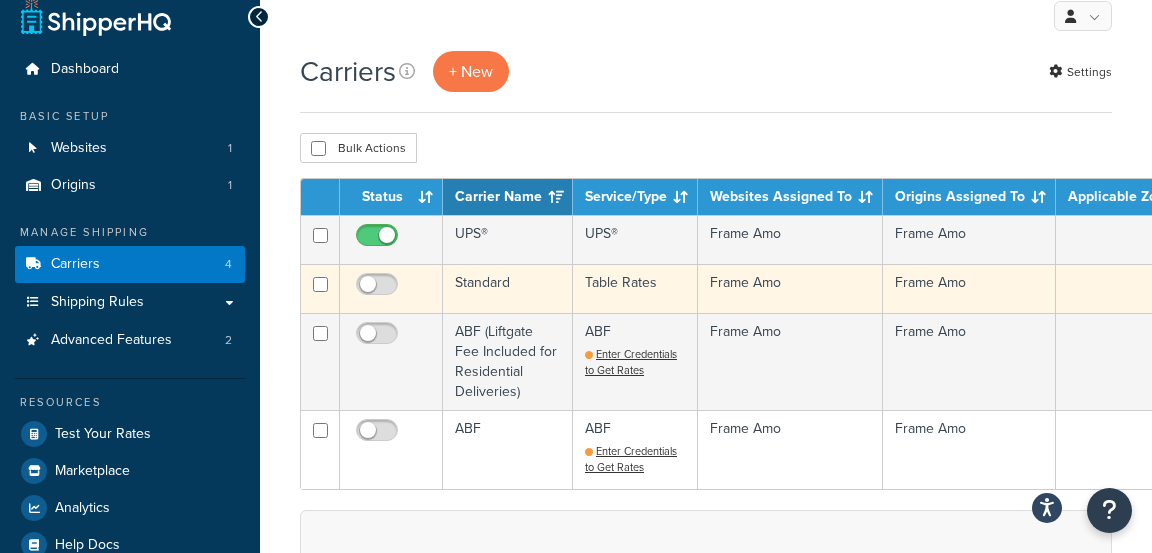 click on "Standard" at bounding box center (508, 288) 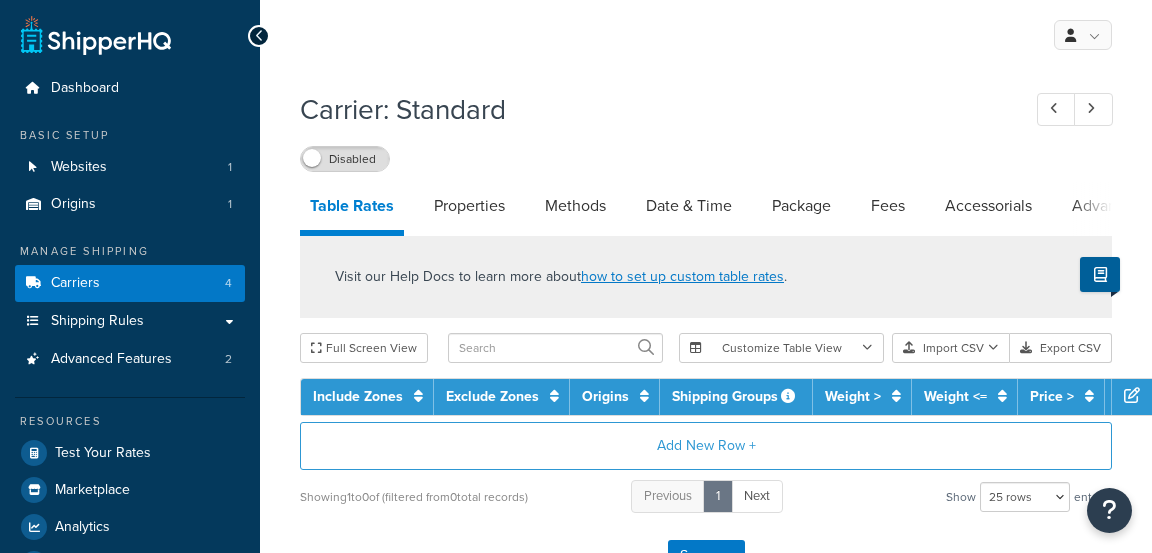 select on "25" 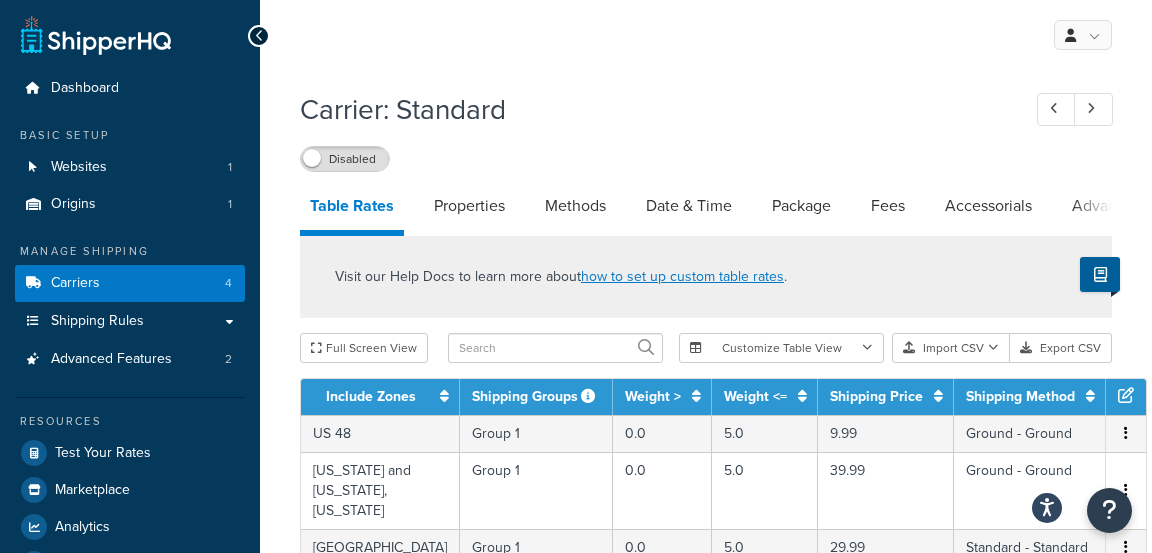 scroll, scrollTop: 0, scrollLeft: 0, axis: both 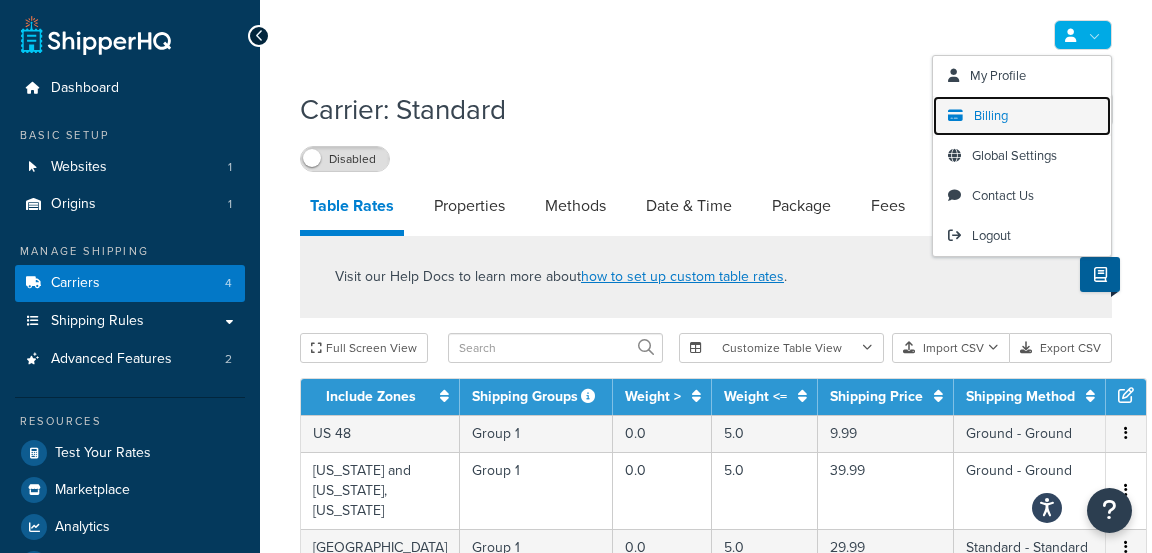 click on "Billing" at bounding box center (1022, 116) 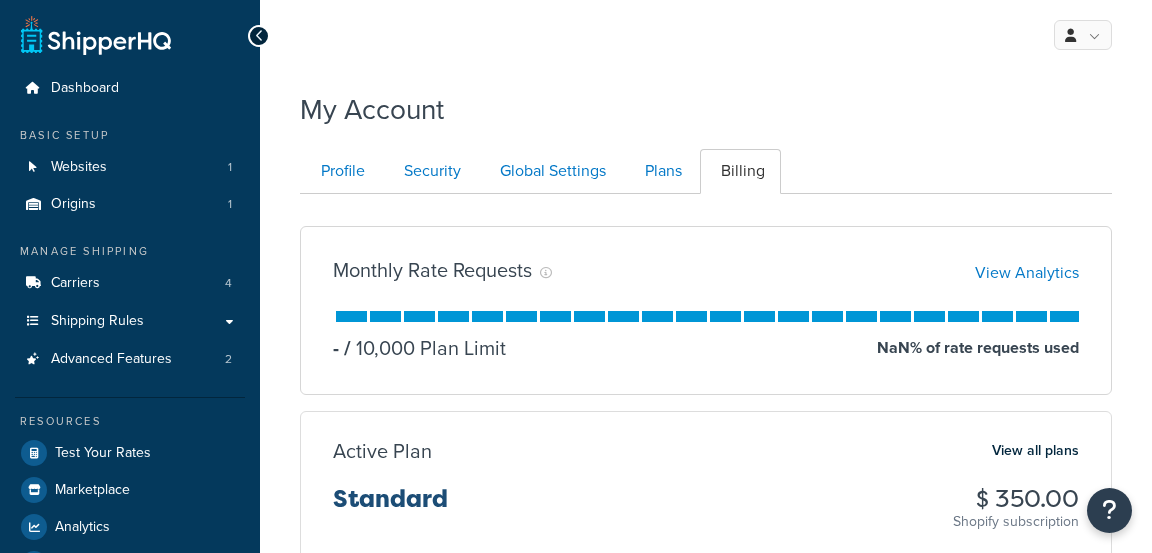 scroll, scrollTop: 0, scrollLeft: 0, axis: both 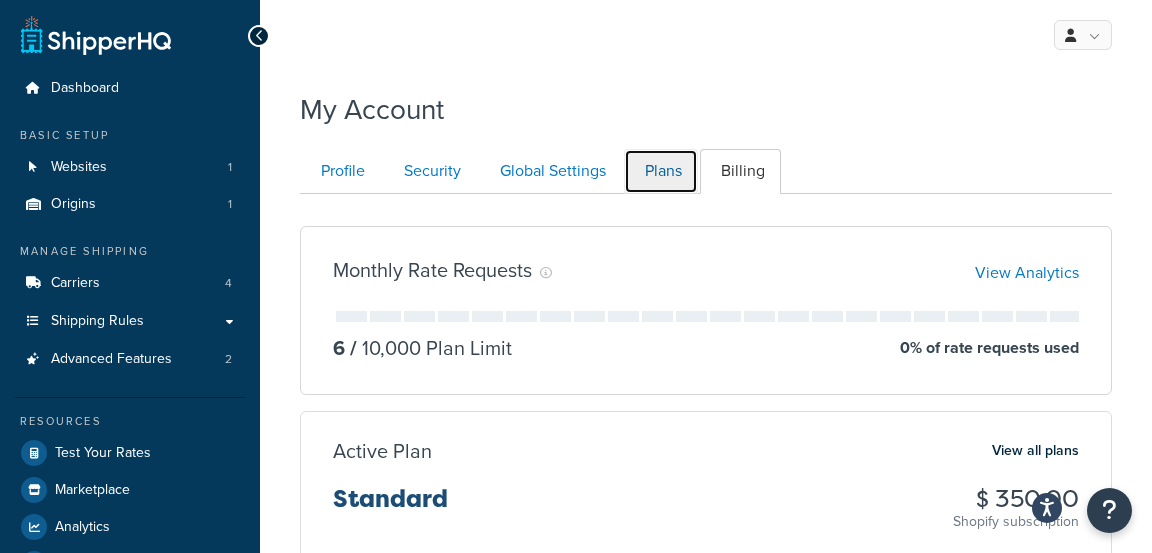 click on "Plans" at bounding box center (661, 171) 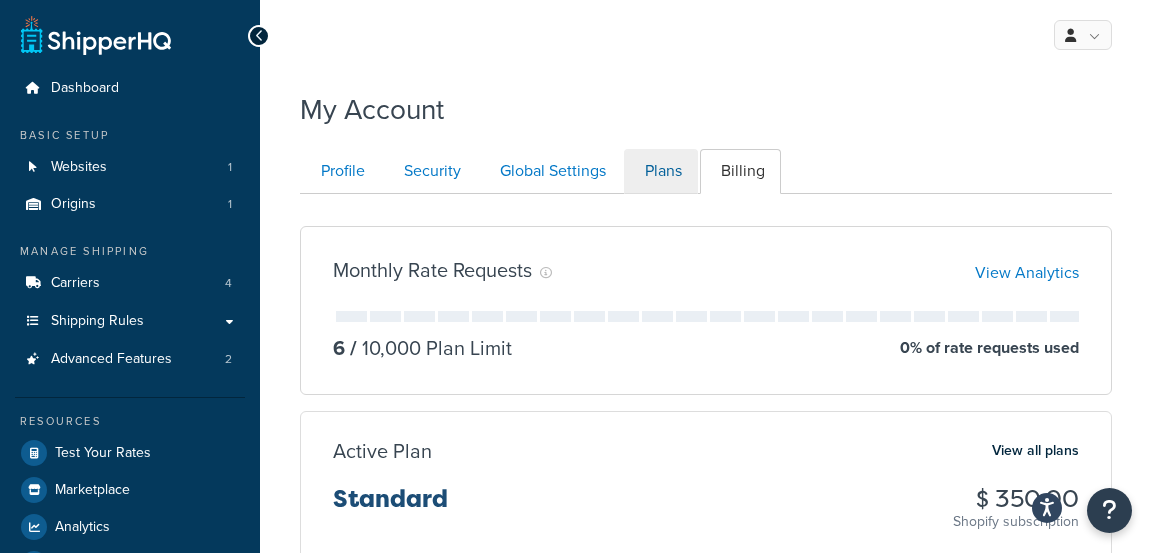scroll, scrollTop: 193, scrollLeft: 0, axis: vertical 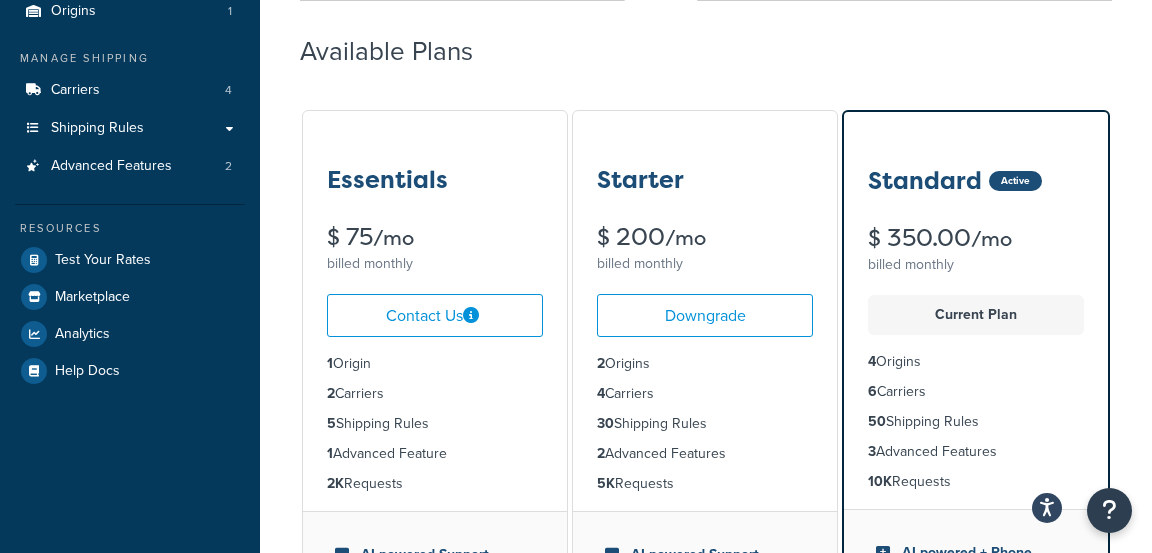 drag, startPoint x: 985, startPoint y: 420, endPoint x: 864, endPoint y: 419, distance: 121.004135 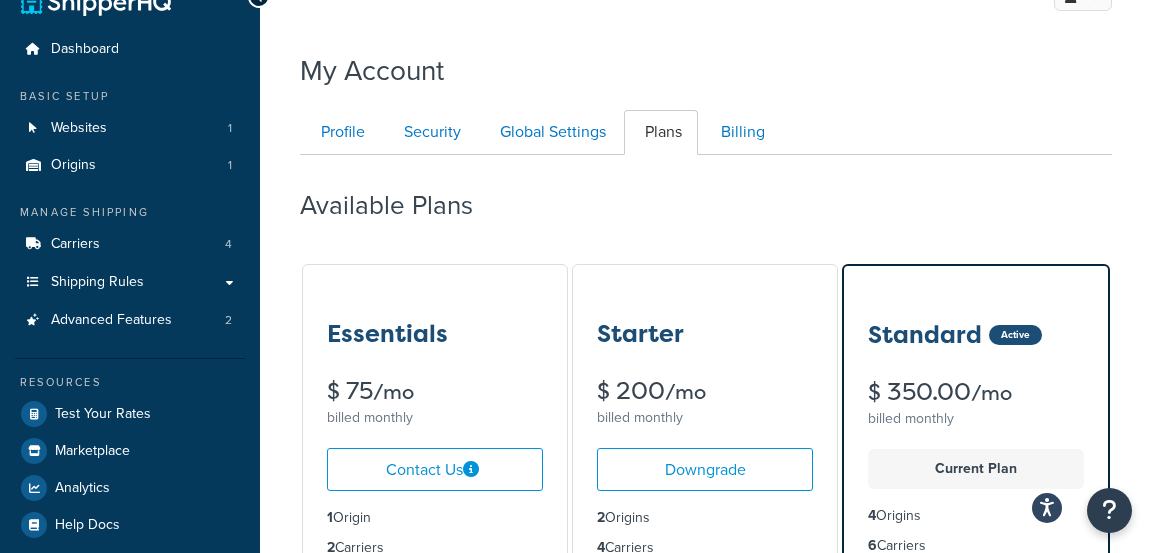 scroll, scrollTop: 0, scrollLeft: 0, axis: both 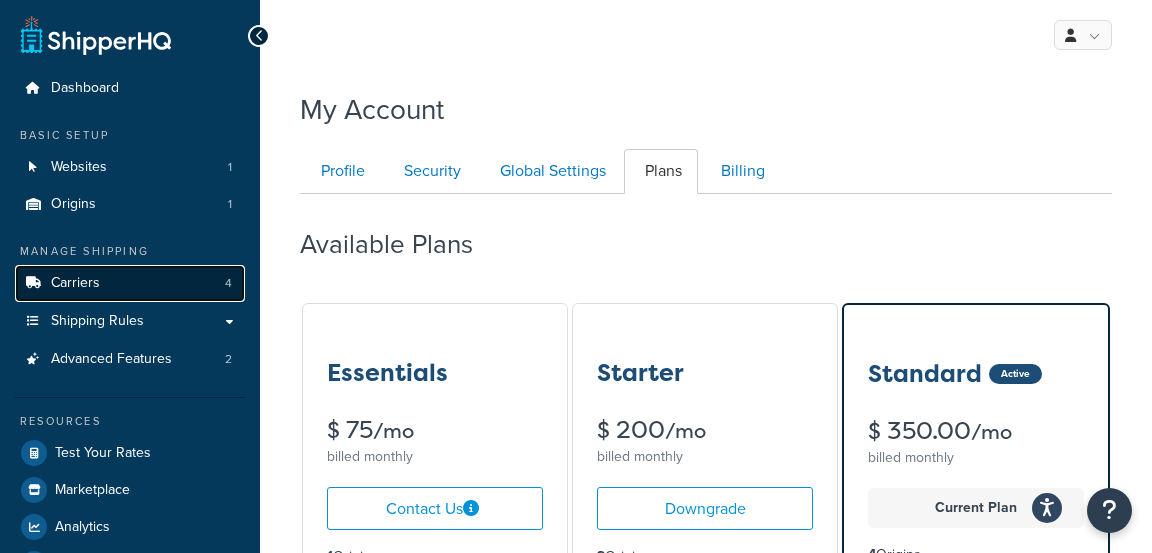 click on "Carriers
4" at bounding box center [130, 283] 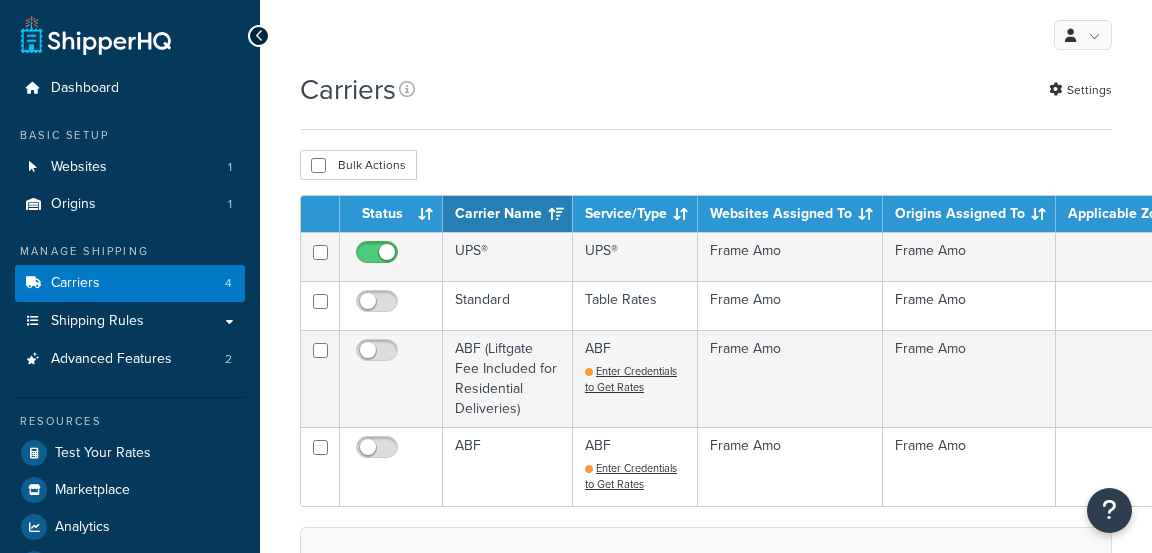 scroll, scrollTop: 0, scrollLeft: 0, axis: both 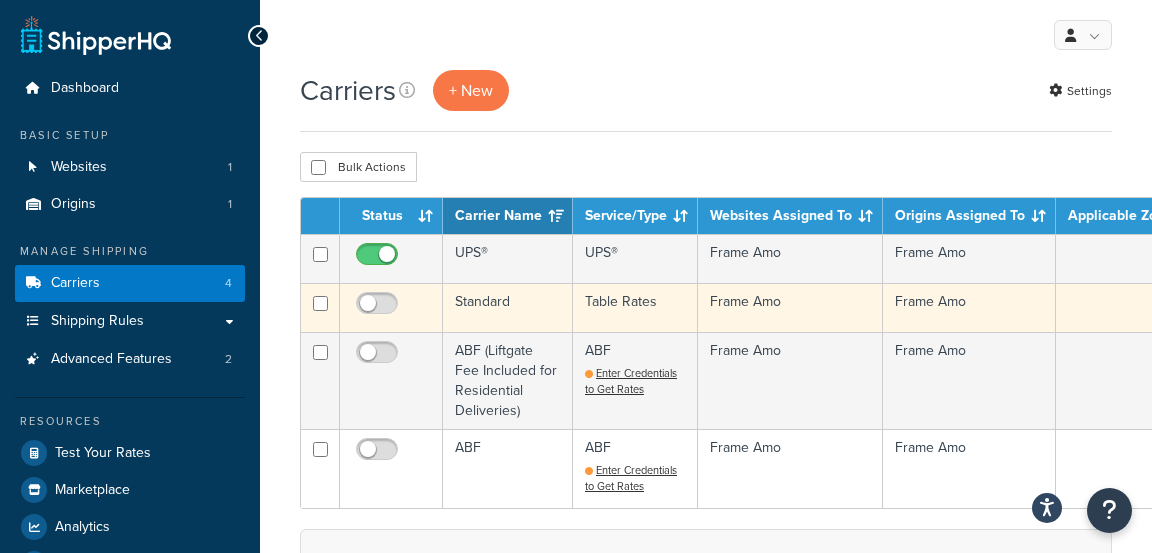 click on "Standard" at bounding box center (508, 307) 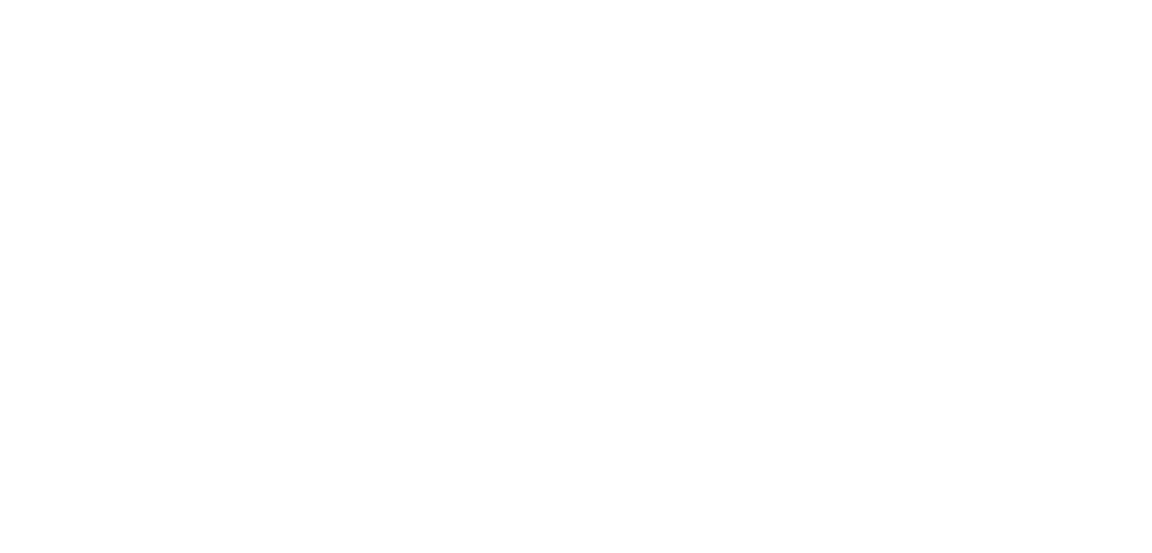 scroll, scrollTop: 0, scrollLeft: 0, axis: both 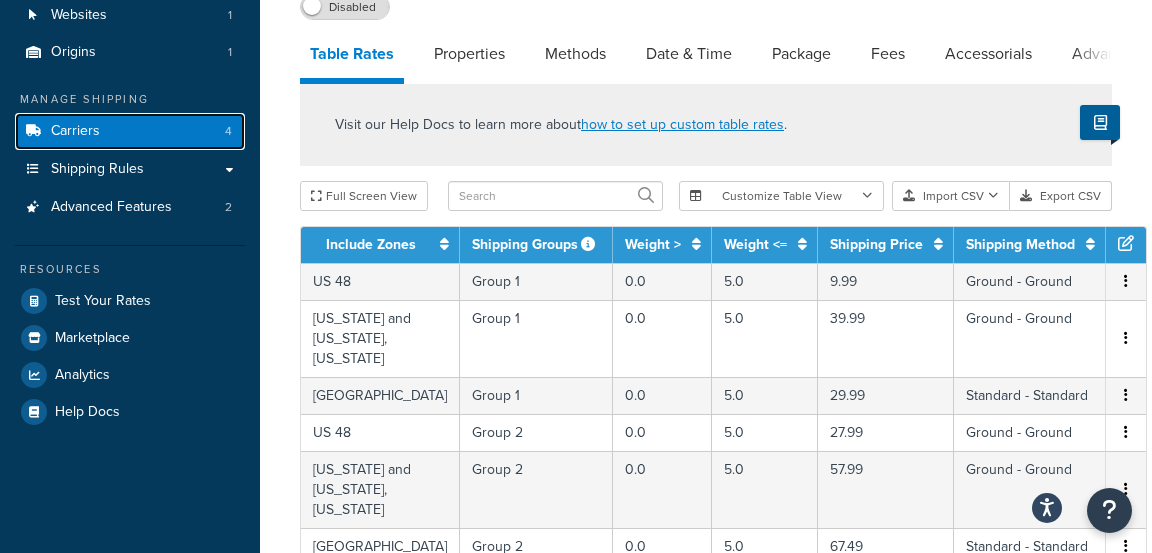 click on "Carriers 4" at bounding box center (130, 131) 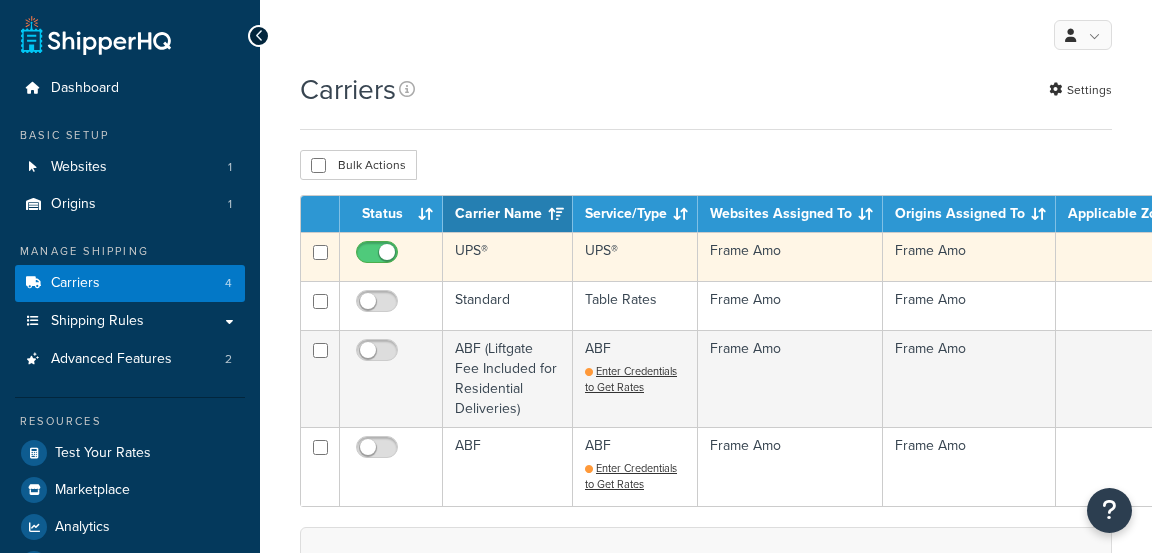 scroll, scrollTop: 0, scrollLeft: 0, axis: both 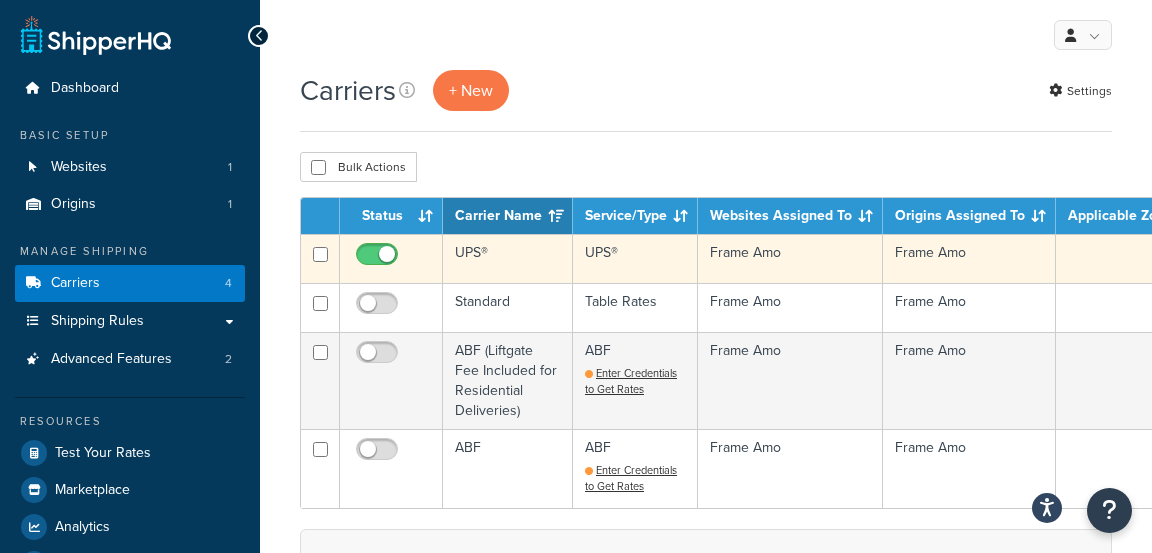 click on "UPS®" at bounding box center (508, 258) 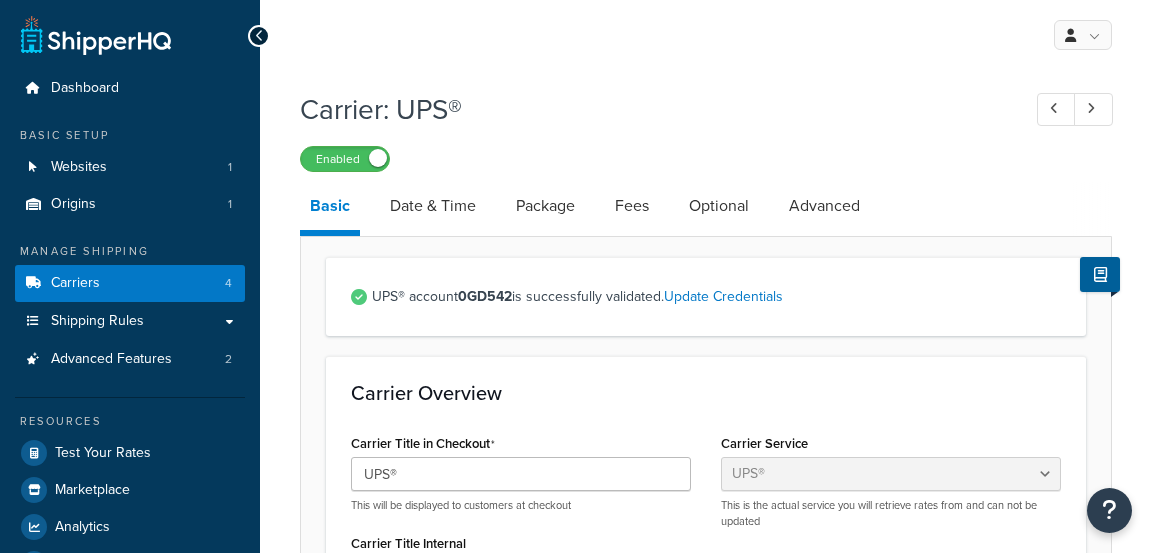 select on "ups" 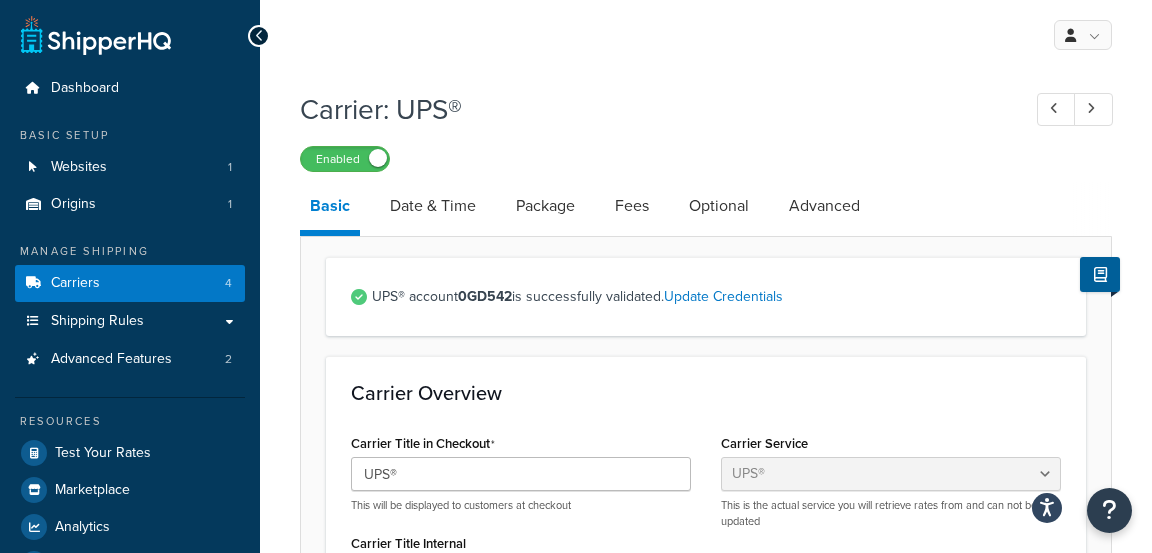 click on "0GD542" at bounding box center (485, 296) 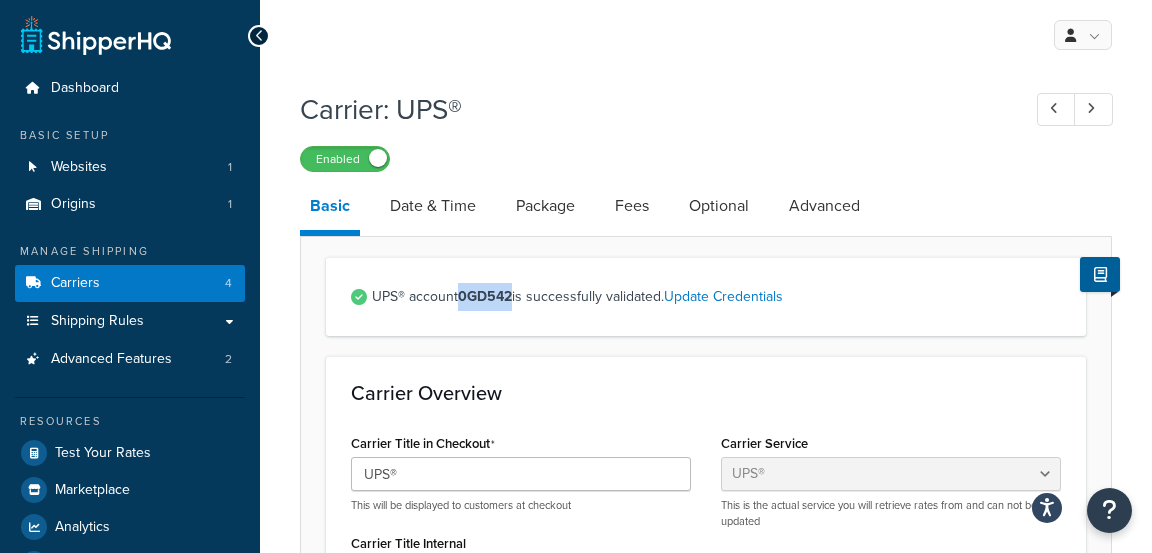 click on "0GD542" at bounding box center (485, 296) 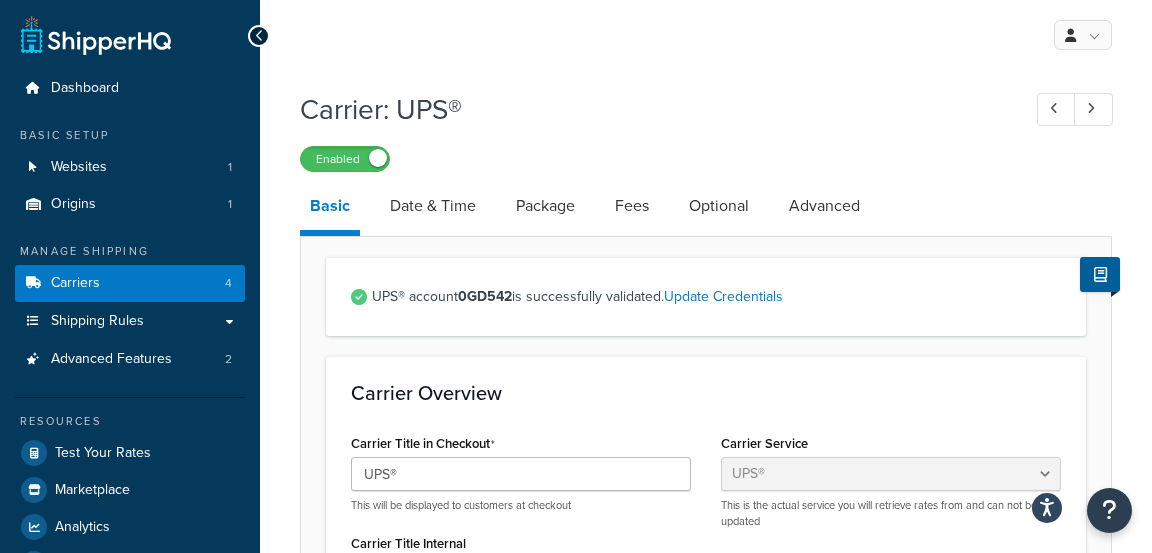 click on "Carrier: UPS® Enabled" at bounding box center [706, 126] 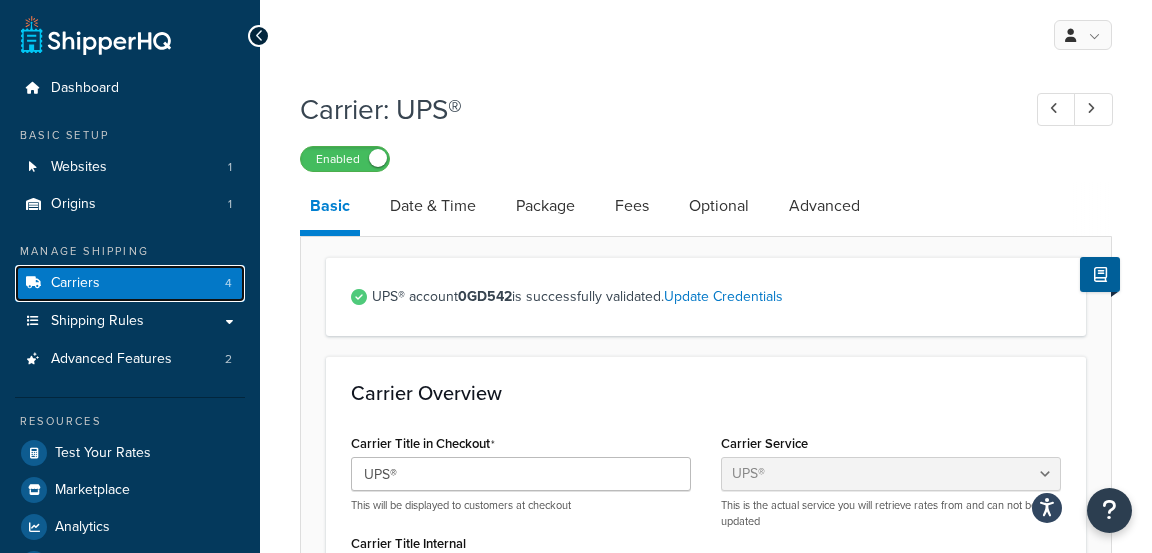 click on "Carriers 4" at bounding box center [130, 283] 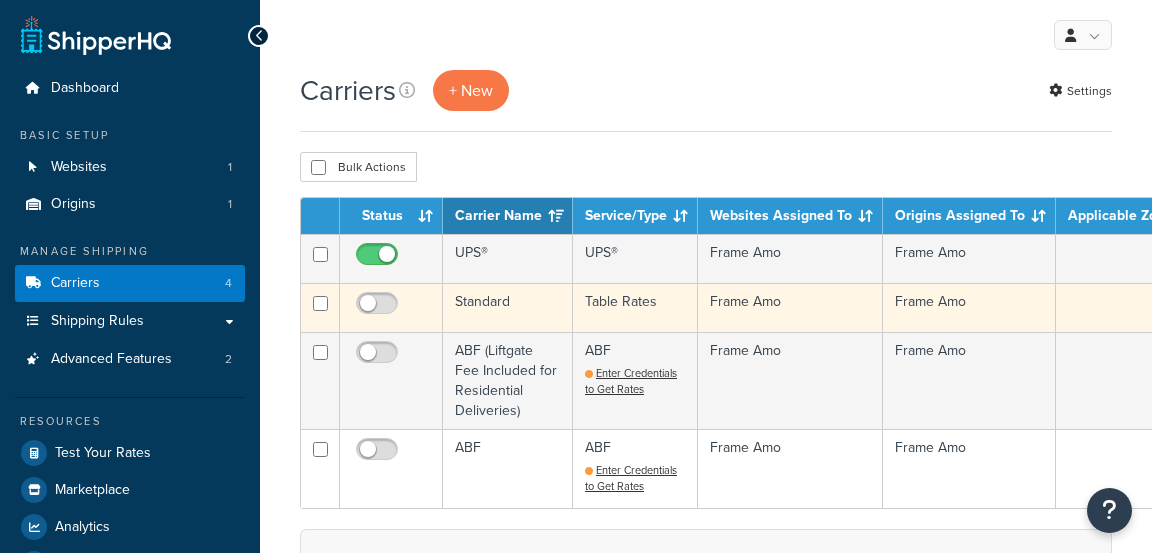 scroll, scrollTop: 0, scrollLeft: 0, axis: both 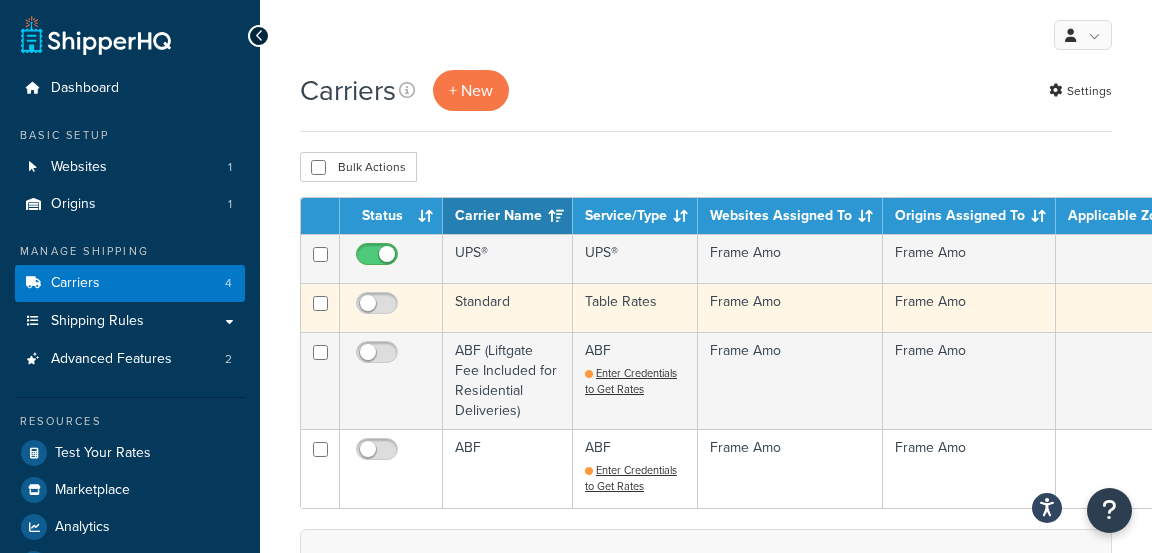 click on "Standard" at bounding box center (508, 307) 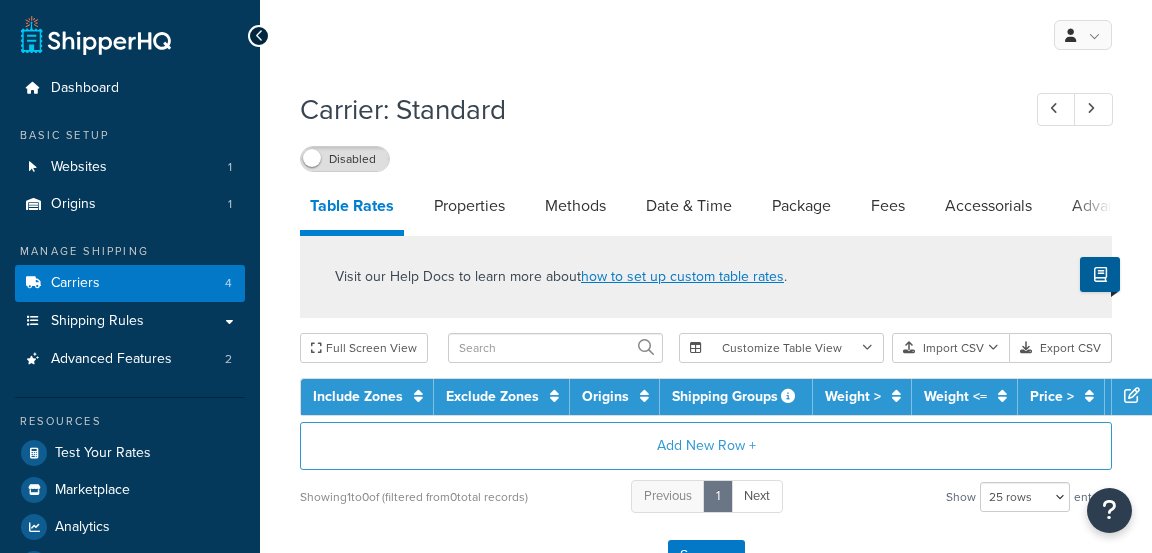 select on "25" 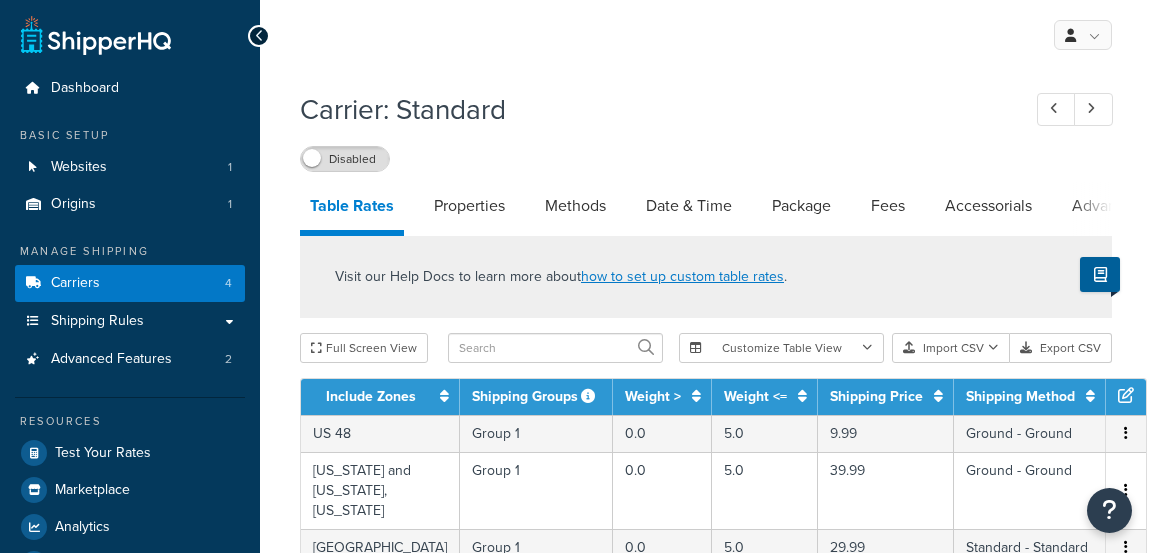 scroll, scrollTop: 0, scrollLeft: 0, axis: both 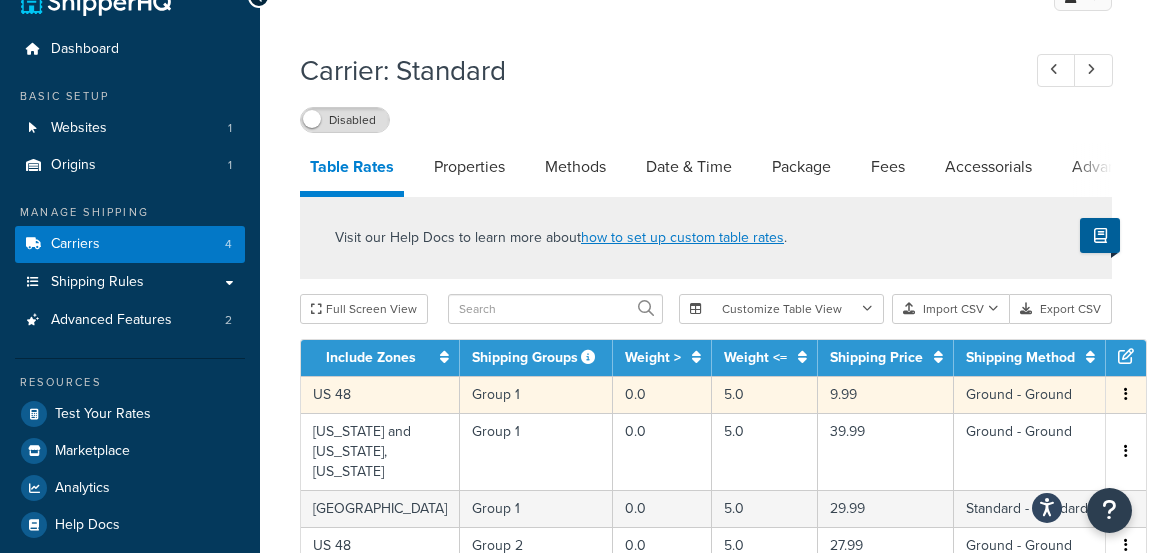 click on "US 48" at bounding box center (380, 394) 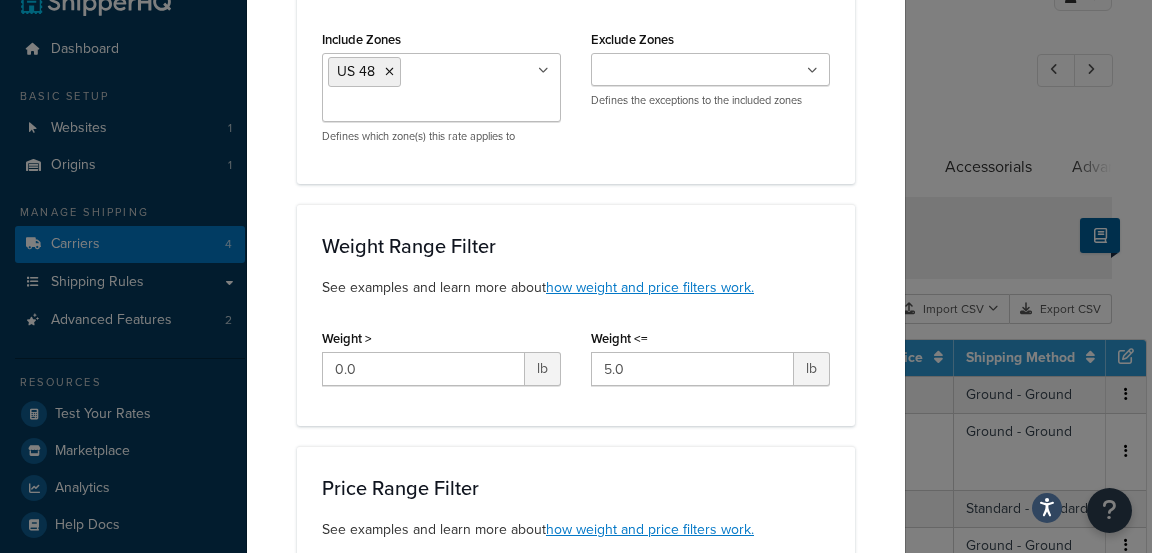 scroll, scrollTop: 236, scrollLeft: 0, axis: vertical 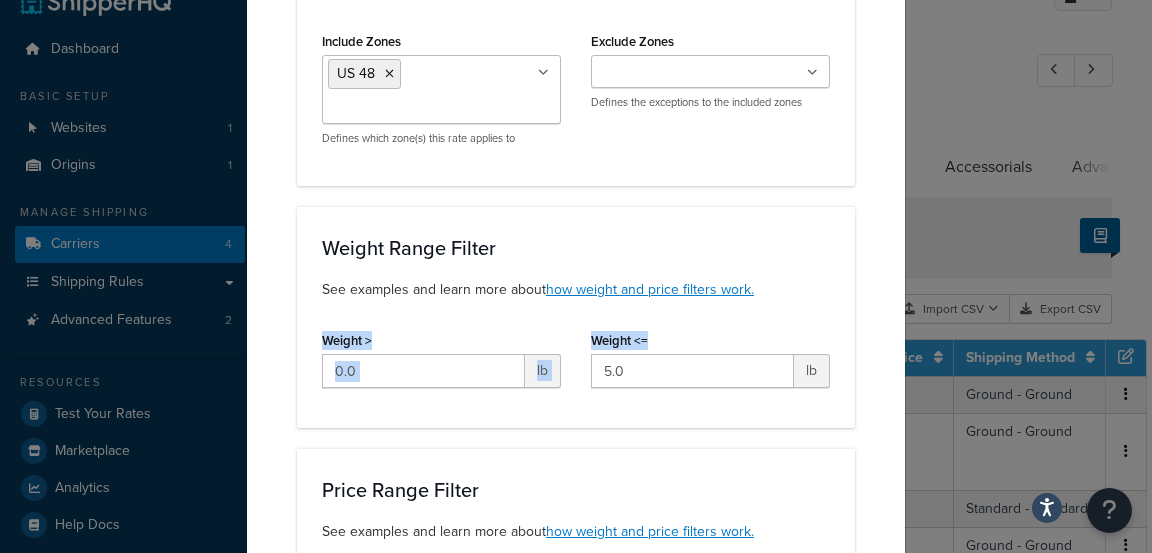 drag, startPoint x: 319, startPoint y: 337, endPoint x: 649, endPoint y: 339, distance: 330.00607 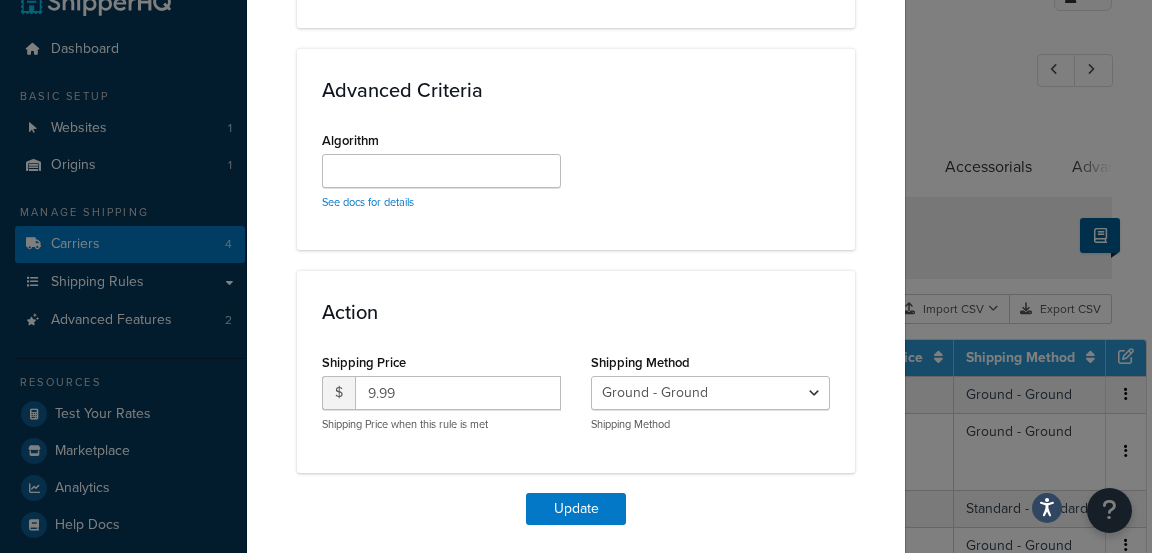 scroll, scrollTop: 1339, scrollLeft: 0, axis: vertical 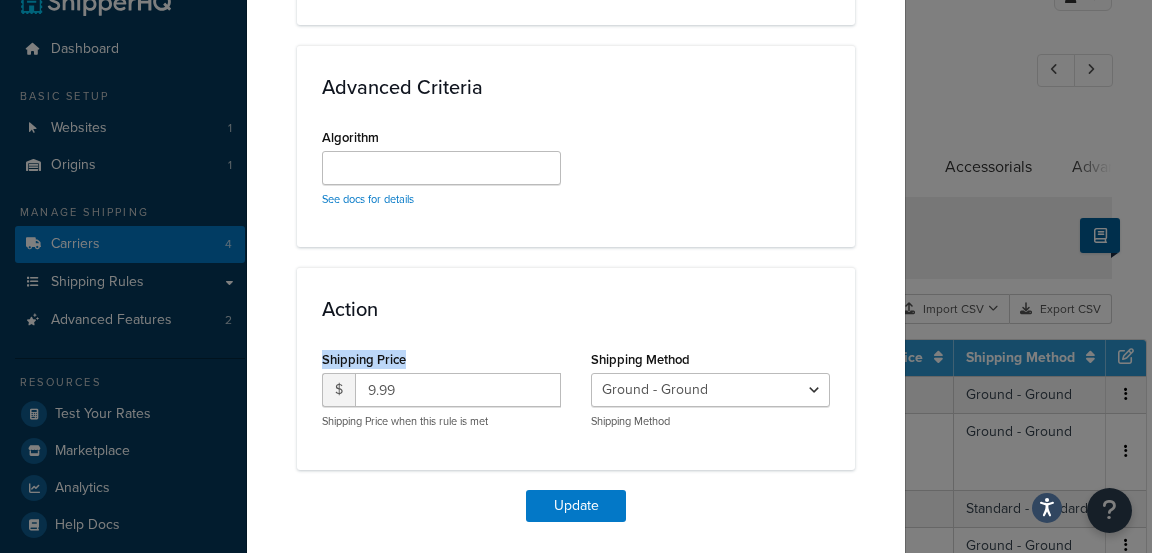 drag, startPoint x: 426, startPoint y: 357, endPoint x: 301, endPoint y: 355, distance: 125.016 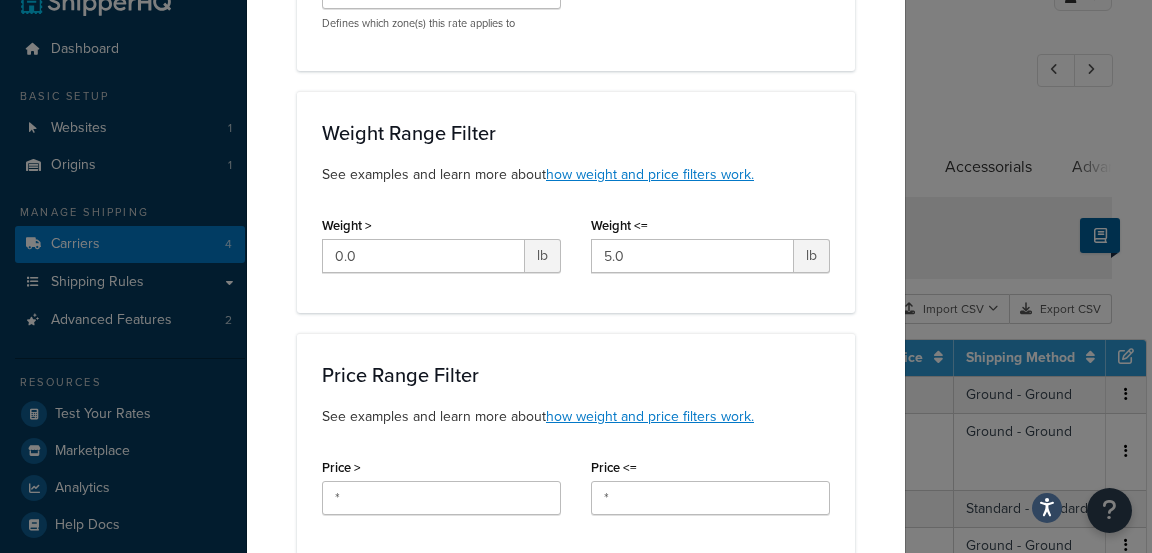 scroll, scrollTop: 0, scrollLeft: 0, axis: both 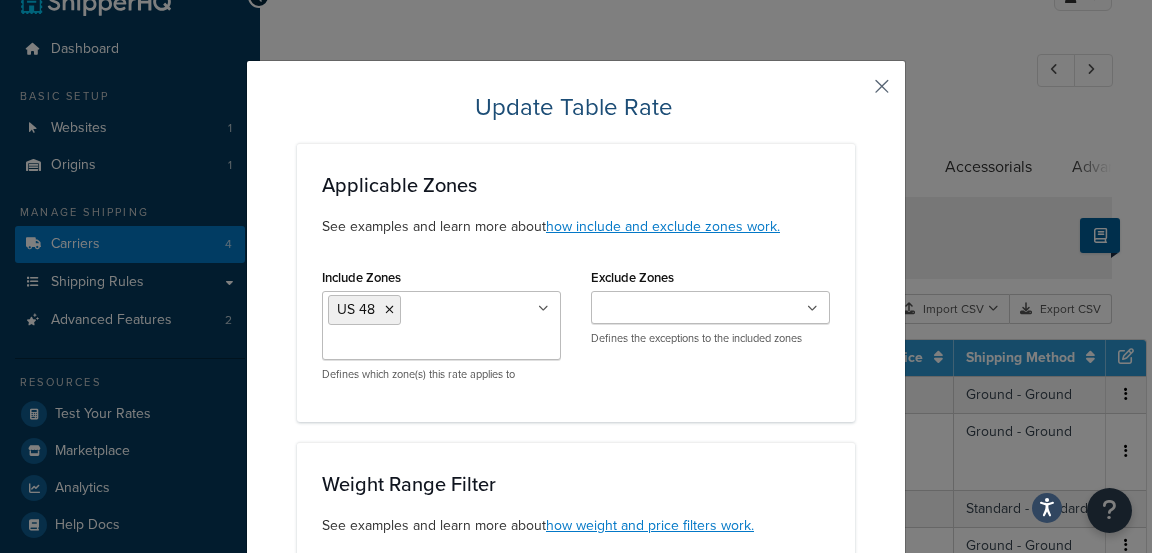 click at bounding box center (852, 93) 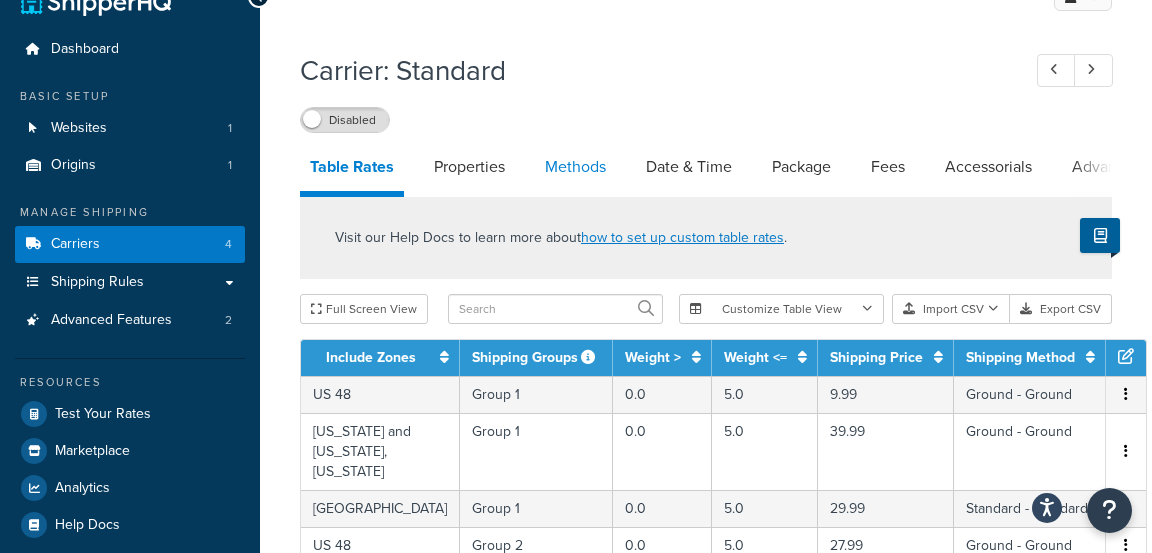 click on "Methods" at bounding box center [575, 167] 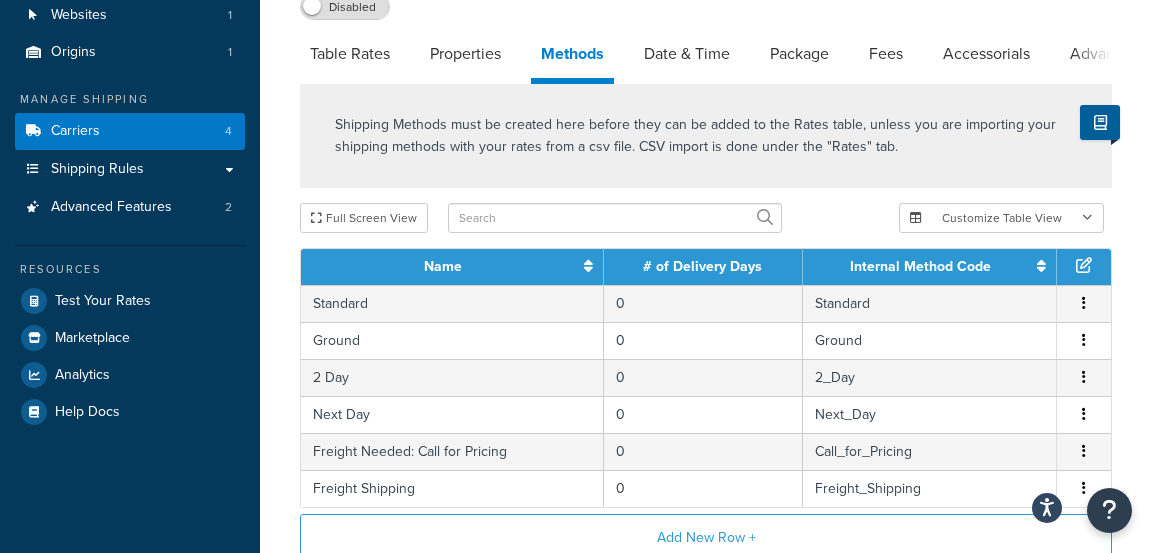 scroll, scrollTop: 154, scrollLeft: 0, axis: vertical 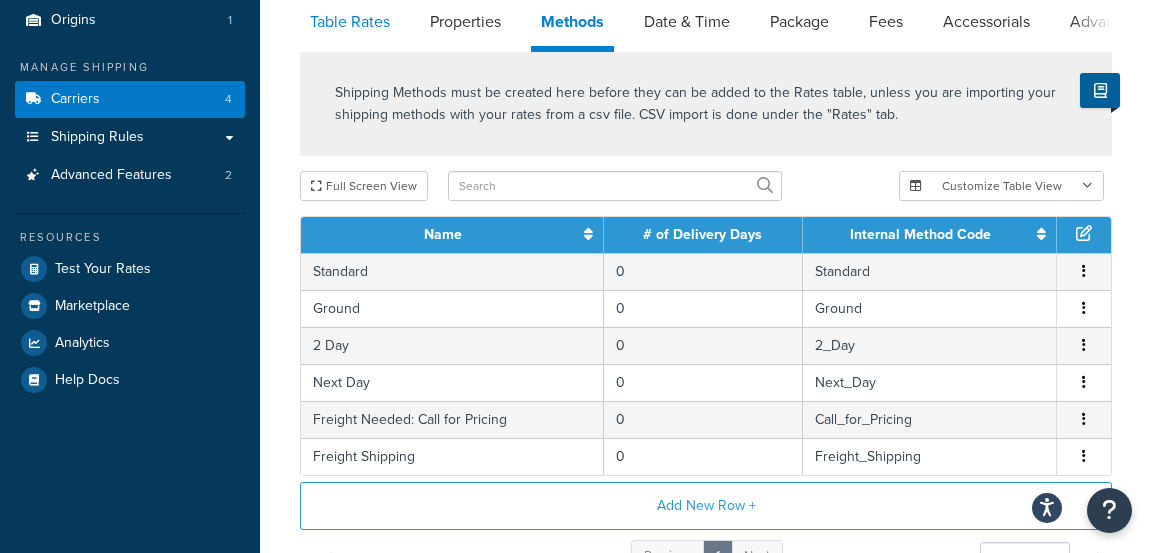 click on "Table Rates" at bounding box center (350, 22) 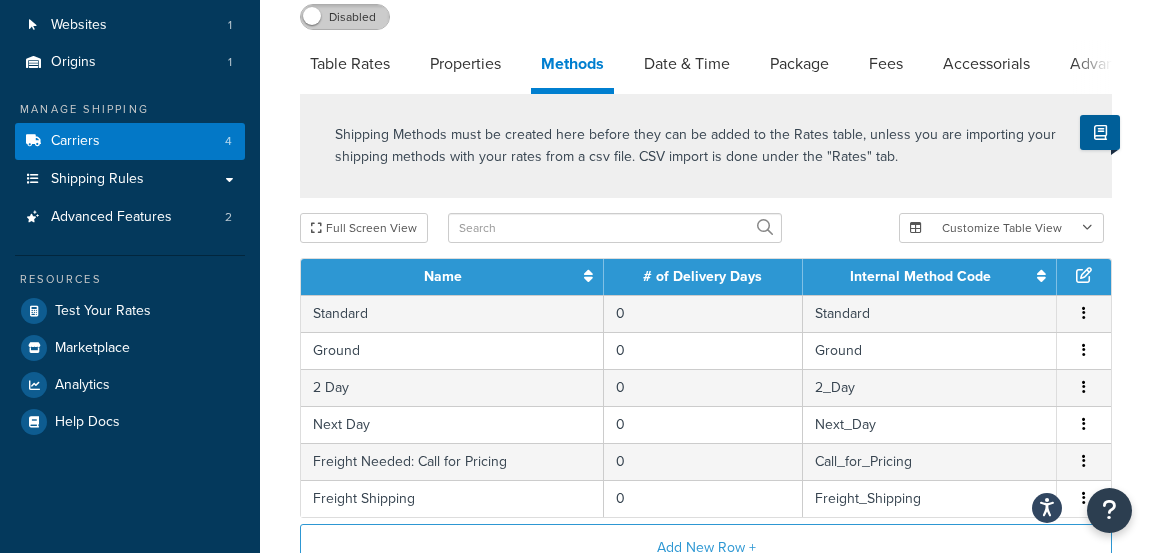 select on "25" 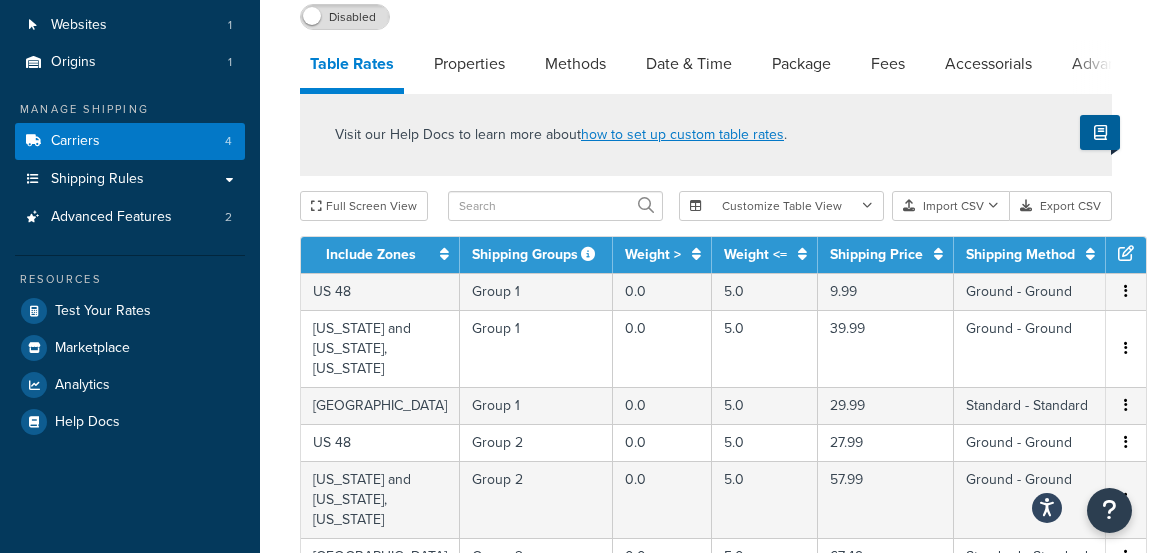 scroll, scrollTop: 184, scrollLeft: 0, axis: vertical 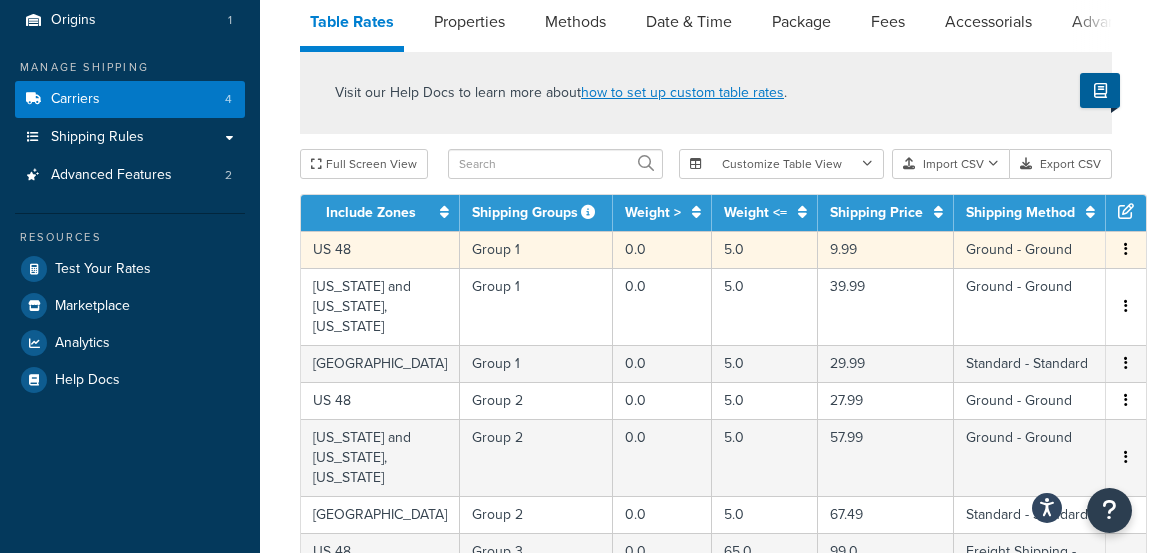 click on "9.99" at bounding box center (886, 249) 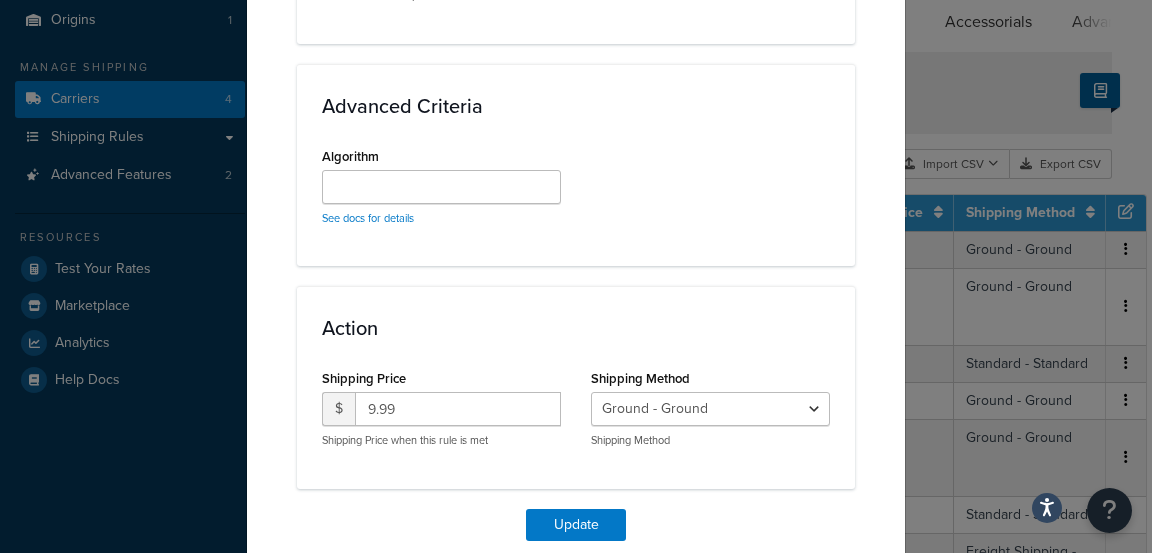 scroll, scrollTop: 1398, scrollLeft: 0, axis: vertical 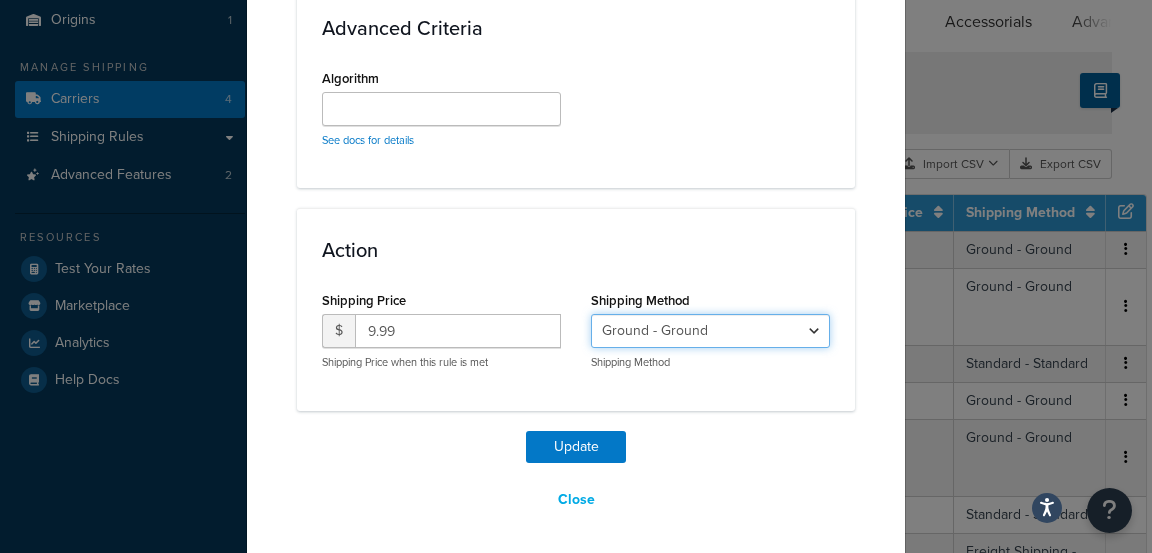 click on "Standard - Standard  Ground - Ground  2 Day - 2_Day  Next Day - Next_Day  Freight Needed: Call for Pricing - Call_for_Pricing  Freight Shipping - Freight_Shipping" at bounding box center [710, 331] 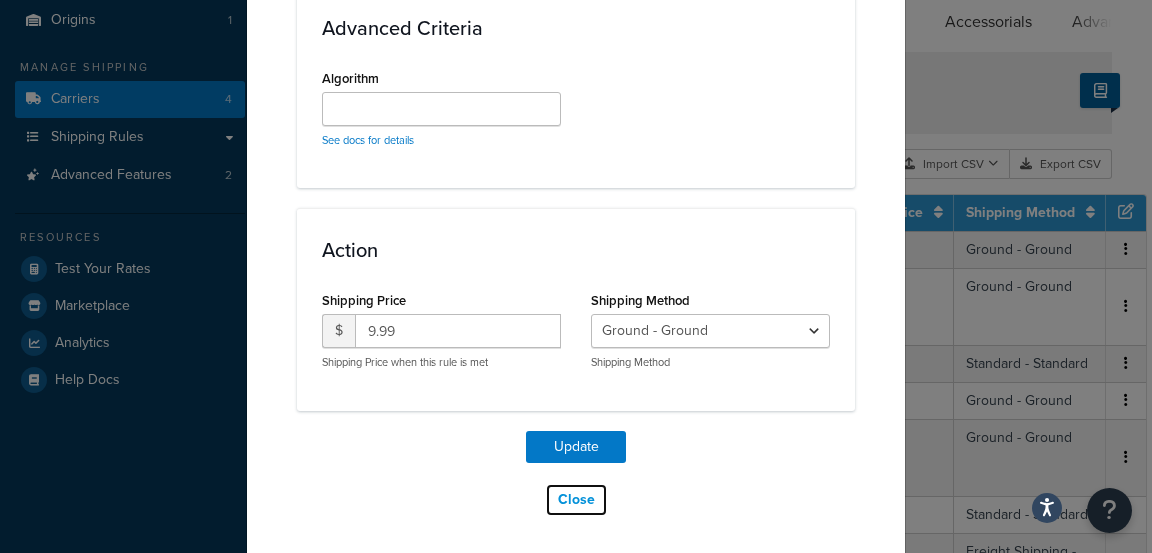 click on "Close" at bounding box center (576, 500) 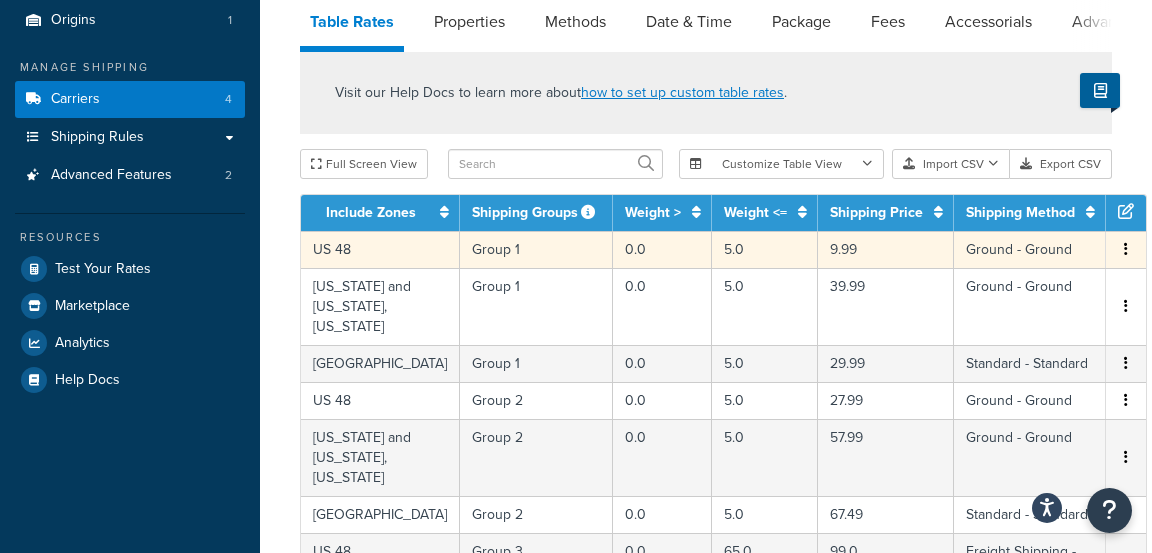 click at bounding box center [1126, 250] 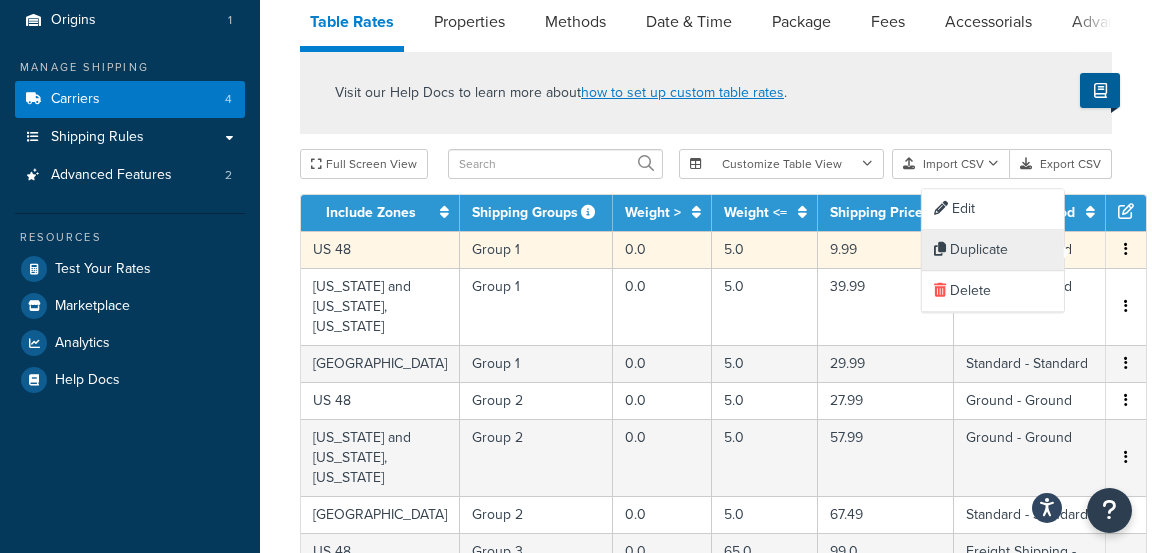 click on "Duplicate" at bounding box center (993, 250) 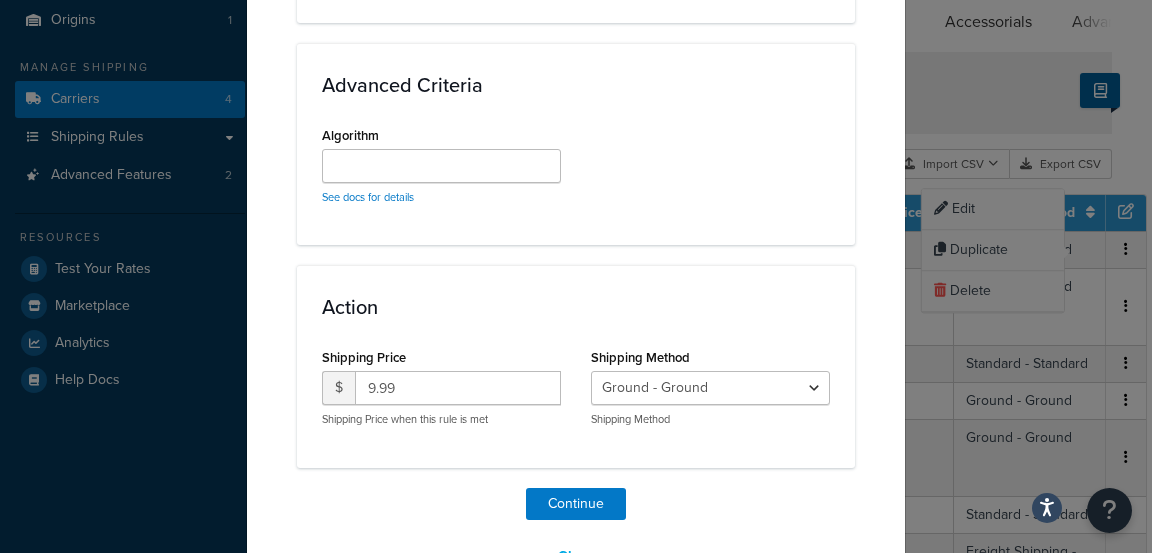 scroll, scrollTop: 1477, scrollLeft: 0, axis: vertical 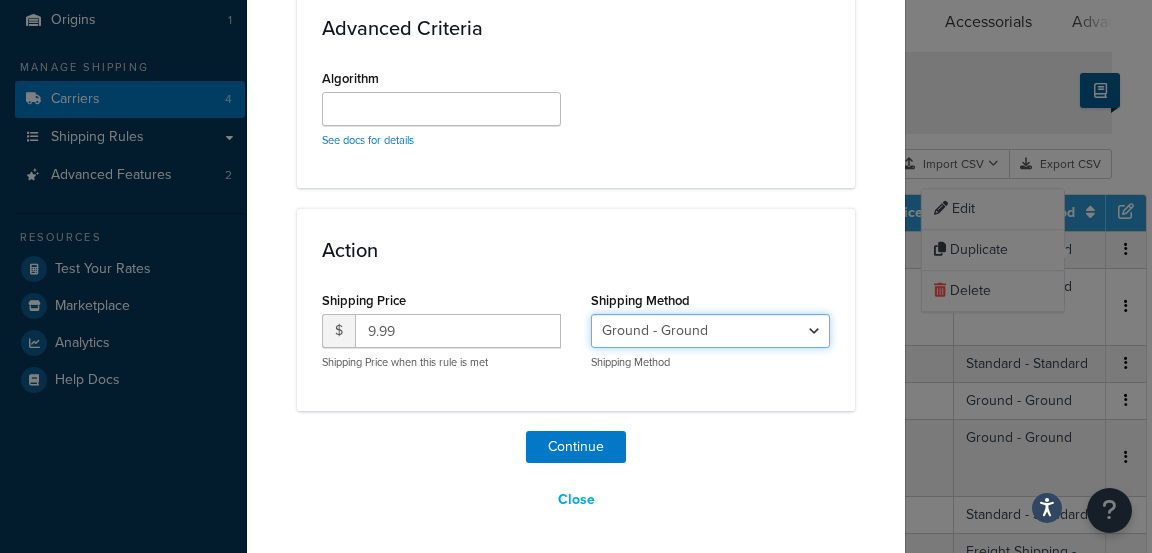 click on "Standard - Standard  Ground - Ground  2 Day - 2_Day  Next Day - Next_Day  Freight Needed: Call for Pricing - Call_for_Pricing  Freight Shipping - Freight_Shipping" at bounding box center [710, 331] 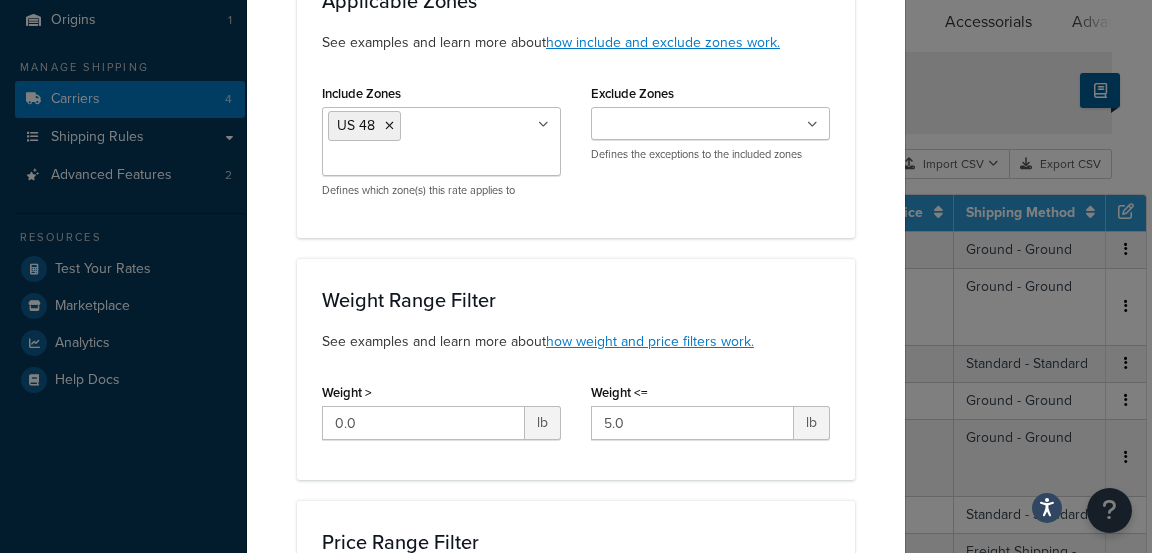 scroll, scrollTop: 0, scrollLeft: 0, axis: both 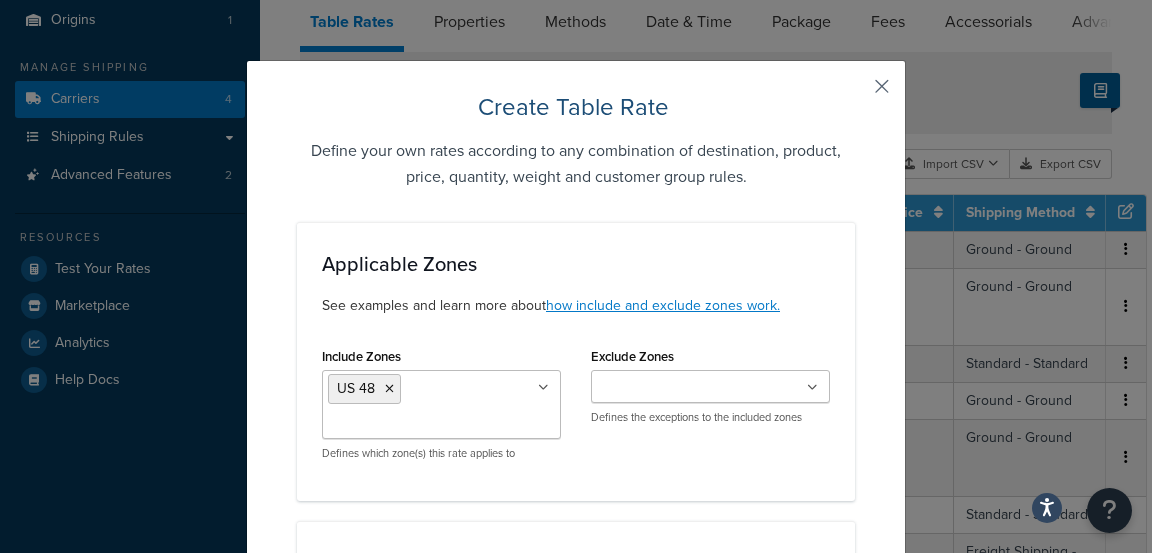 click at bounding box center (852, 93) 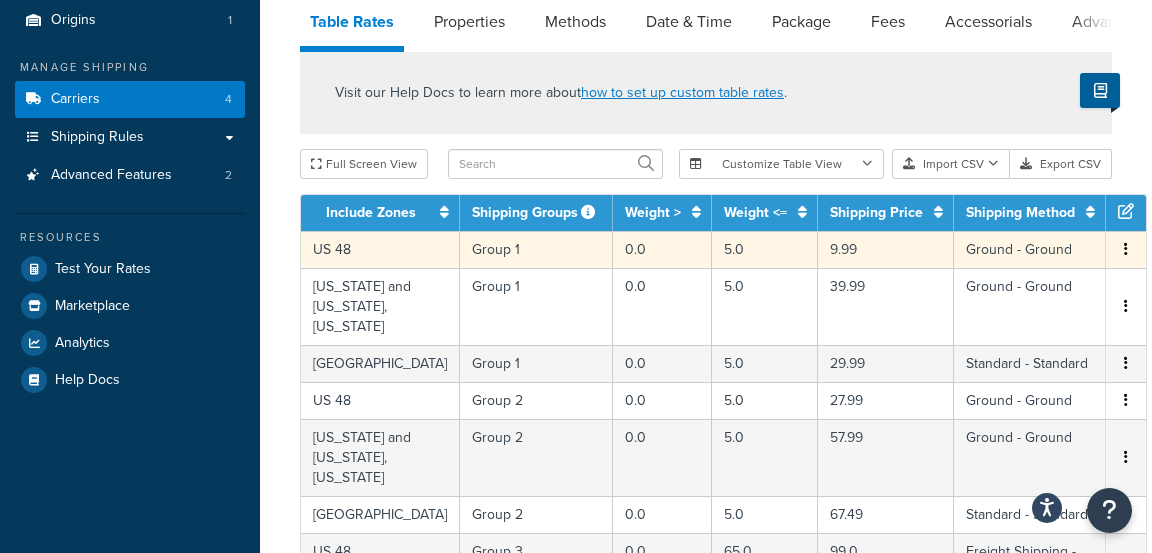 click at bounding box center (1126, 250) 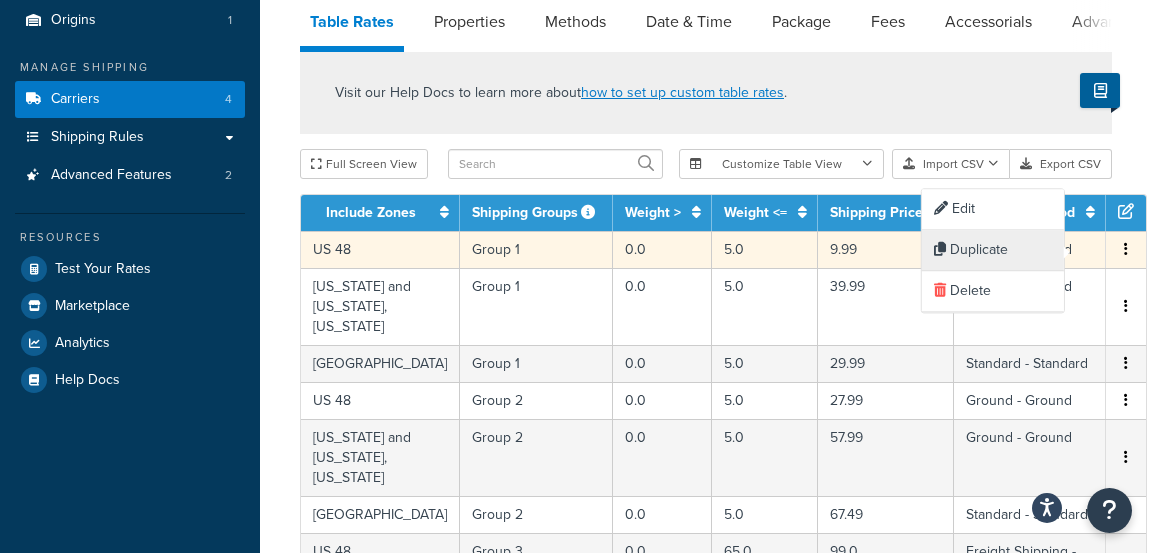 click on "Duplicate" at bounding box center (993, 250) 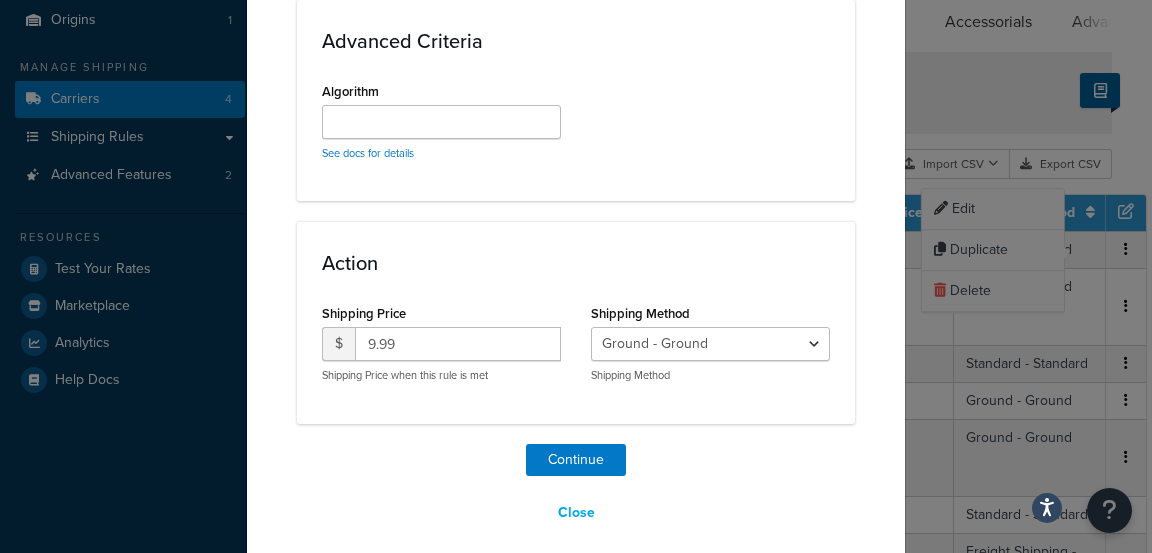 scroll, scrollTop: 1467, scrollLeft: 0, axis: vertical 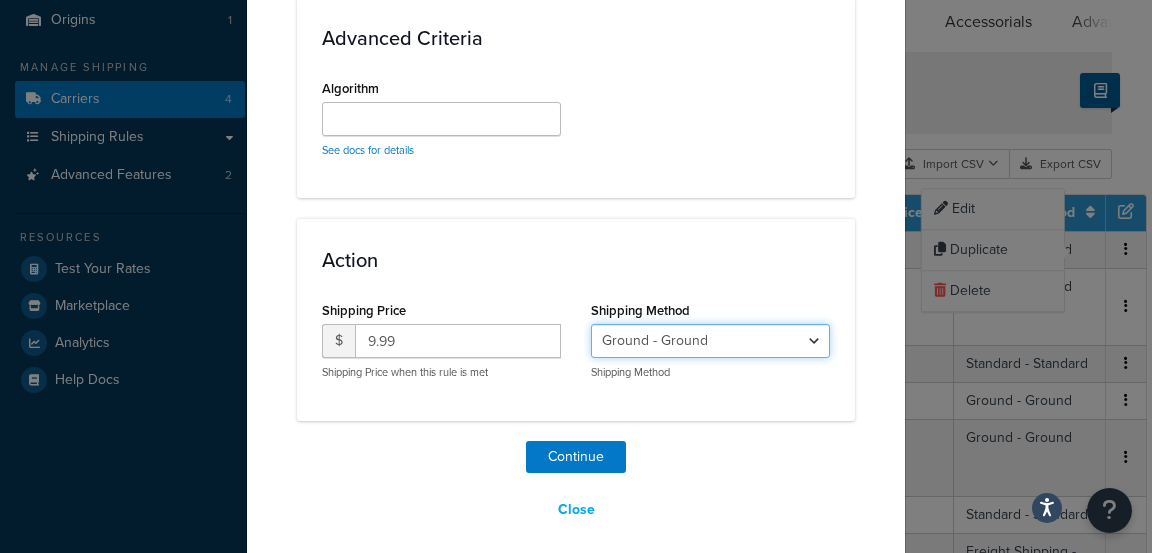 click on "Standard - Standard  Ground - Ground  2 Day - 2_Day  Next Day - Next_Day  Freight Needed: Call for Pricing - Call_for_Pricing  Freight Shipping - Freight_Shipping" at bounding box center [710, 341] 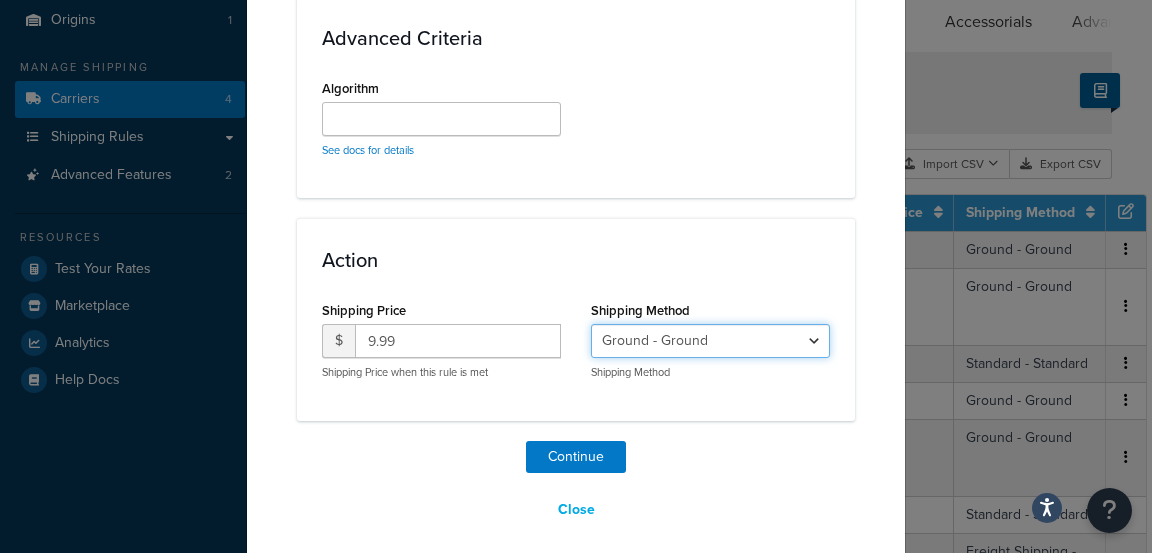 select on "177045" 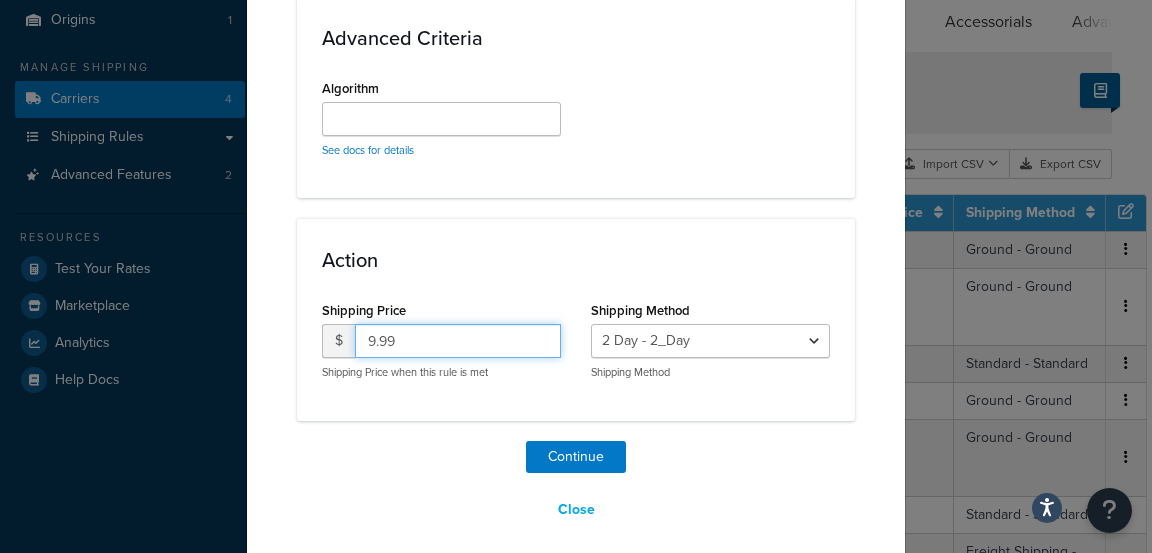 click on "9.99" at bounding box center [458, 341] 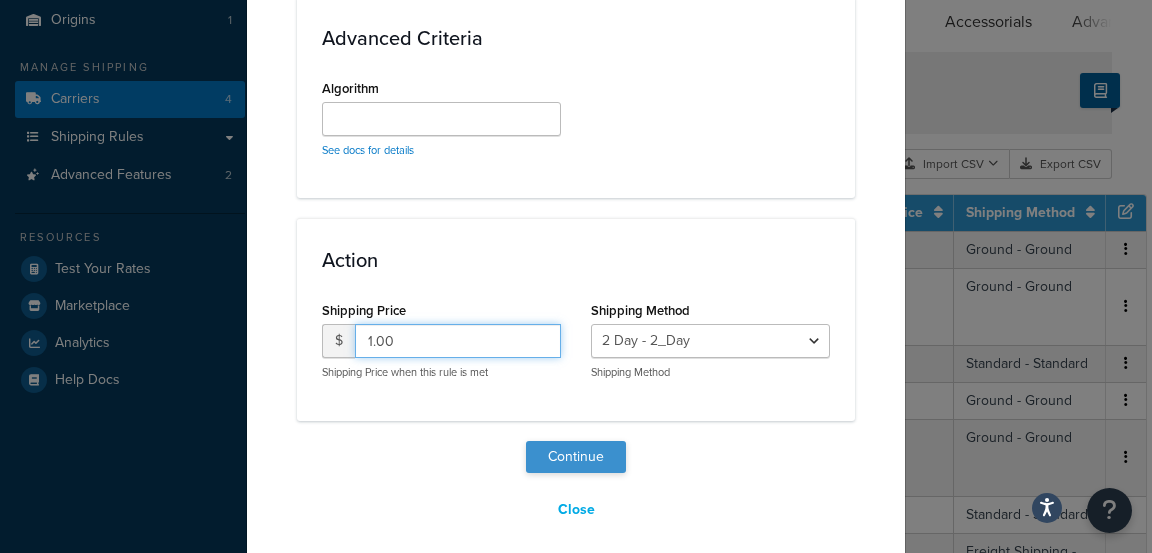 type on "1.00" 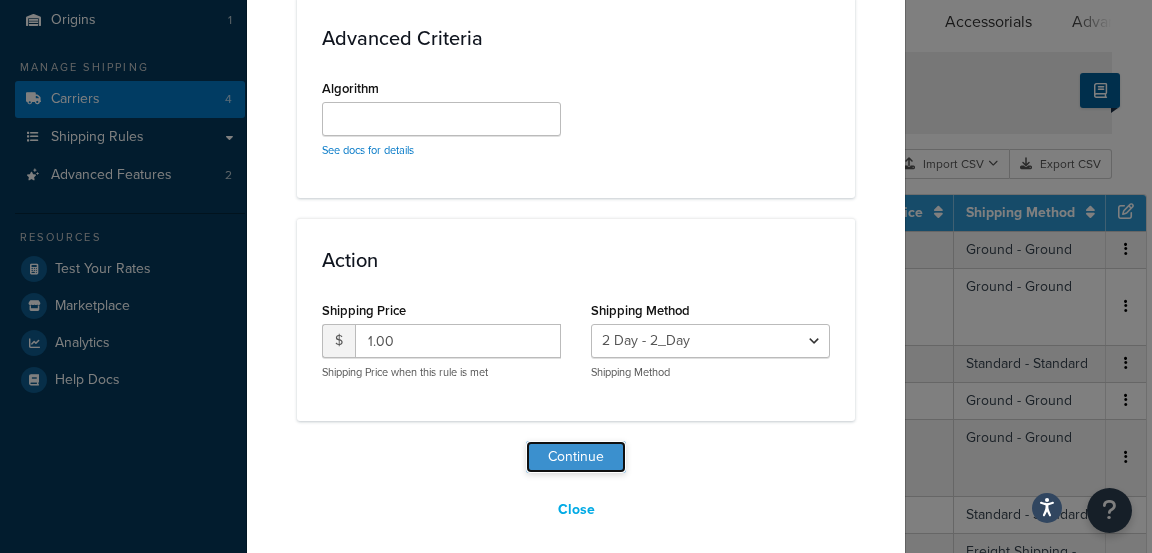 click on "Continue" at bounding box center [576, 457] 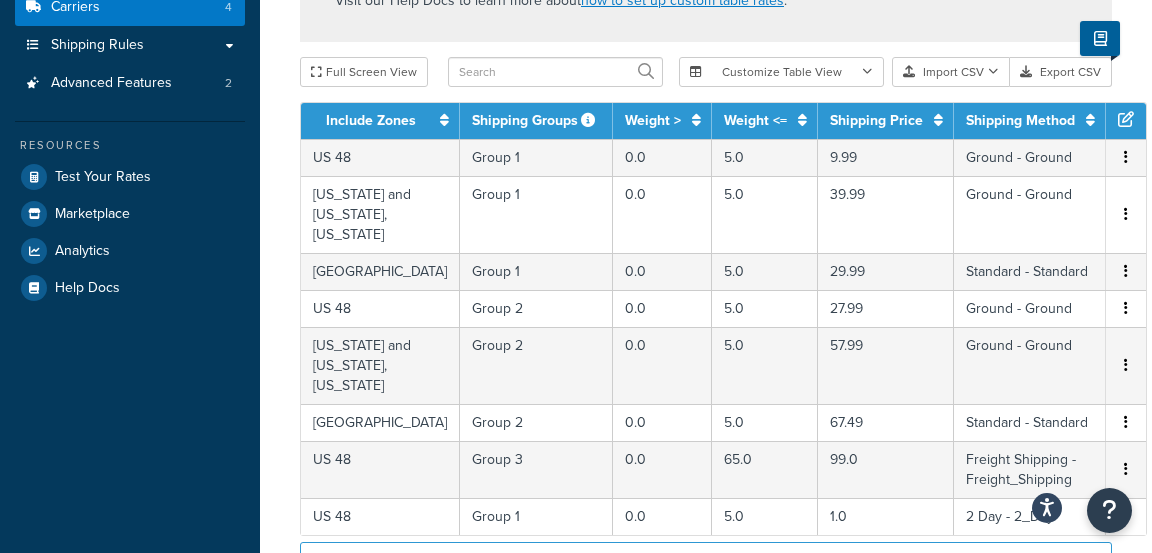 scroll, scrollTop: 277, scrollLeft: 0, axis: vertical 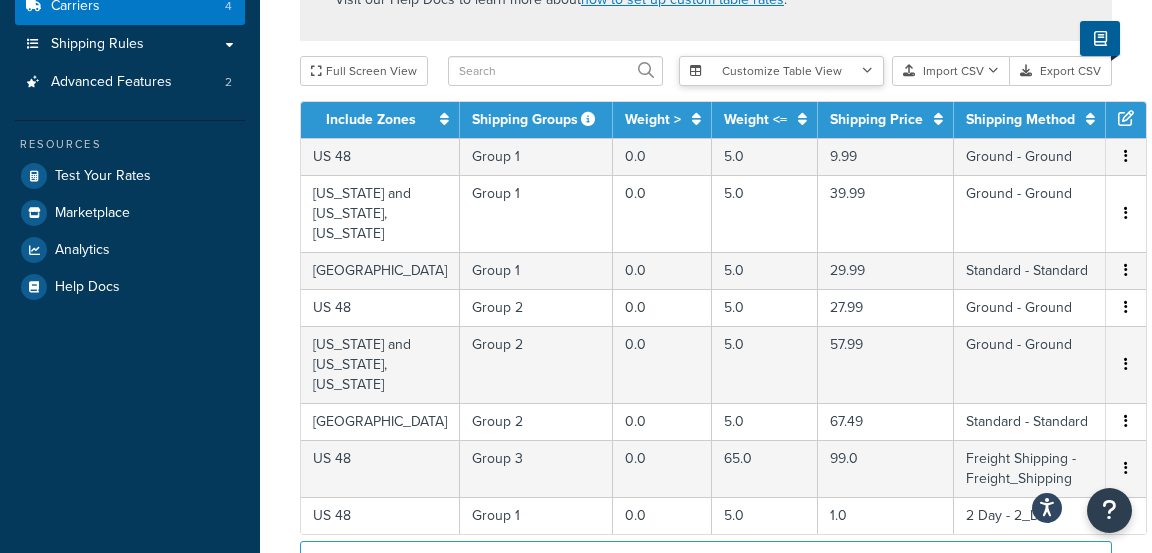 click on "Customize Table View" at bounding box center [781, 71] 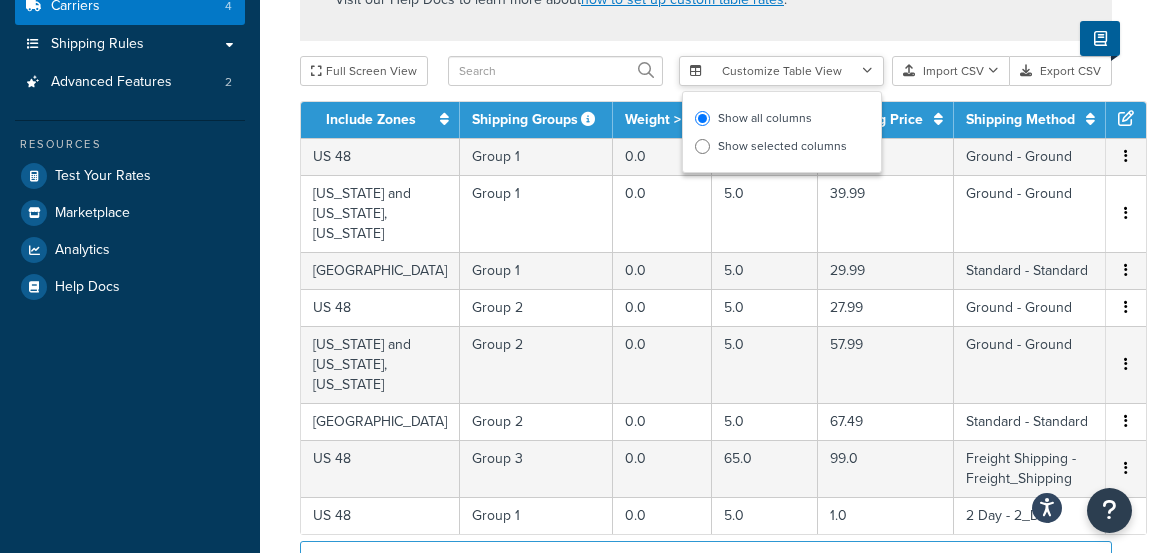 click on "Customize Table View" at bounding box center (781, 71) 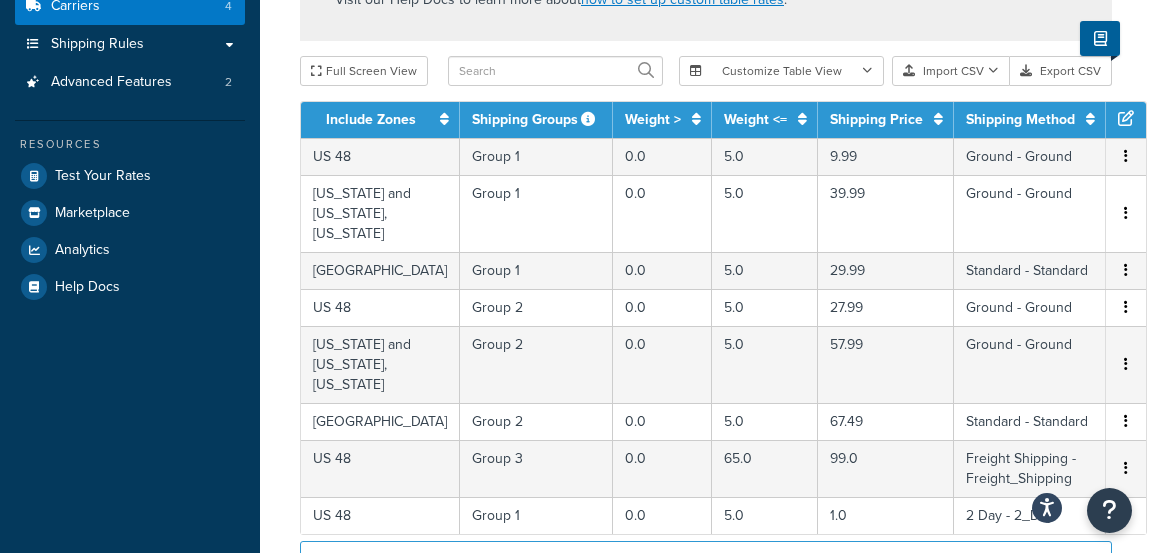 click on "Shipping Groups" at bounding box center [536, 120] 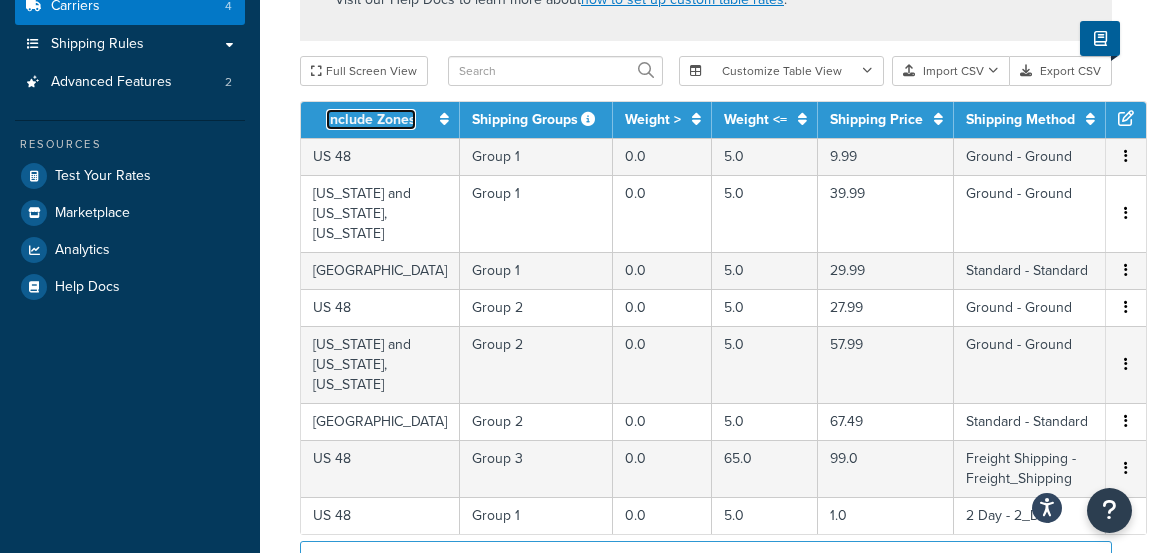 click on "Include Zones" at bounding box center [371, 119] 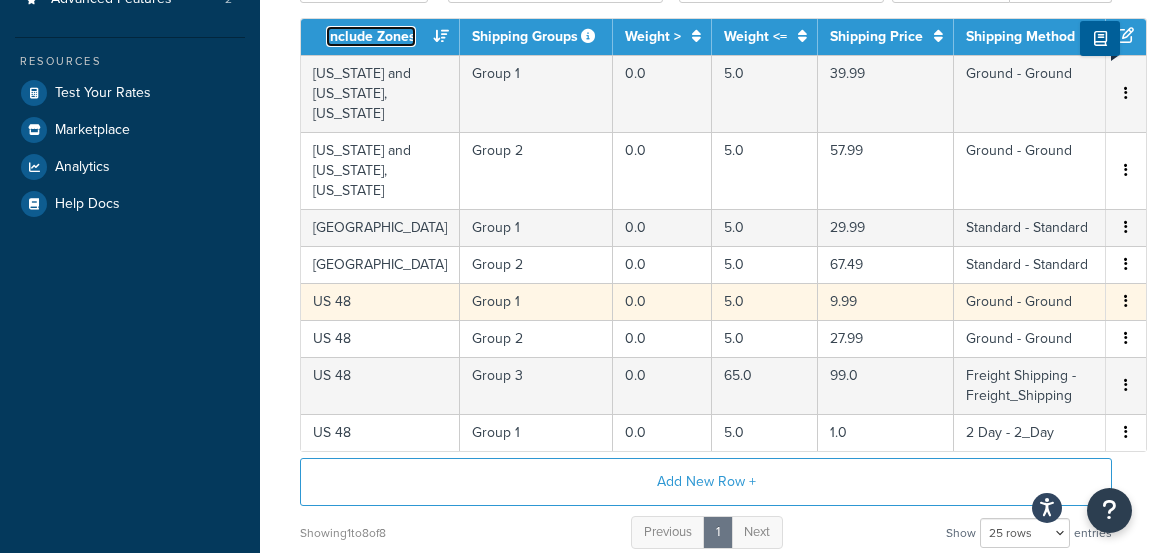 scroll, scrollTop: 355, scrollLeft: 0, axis: vertical 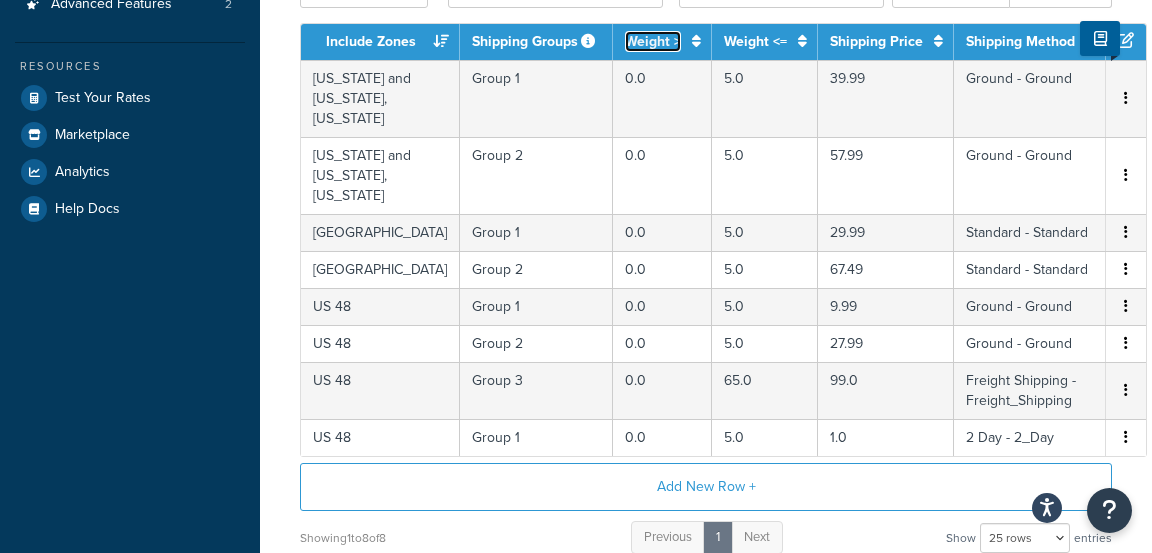 click on "Weight >" at bounding box center (653, 41) 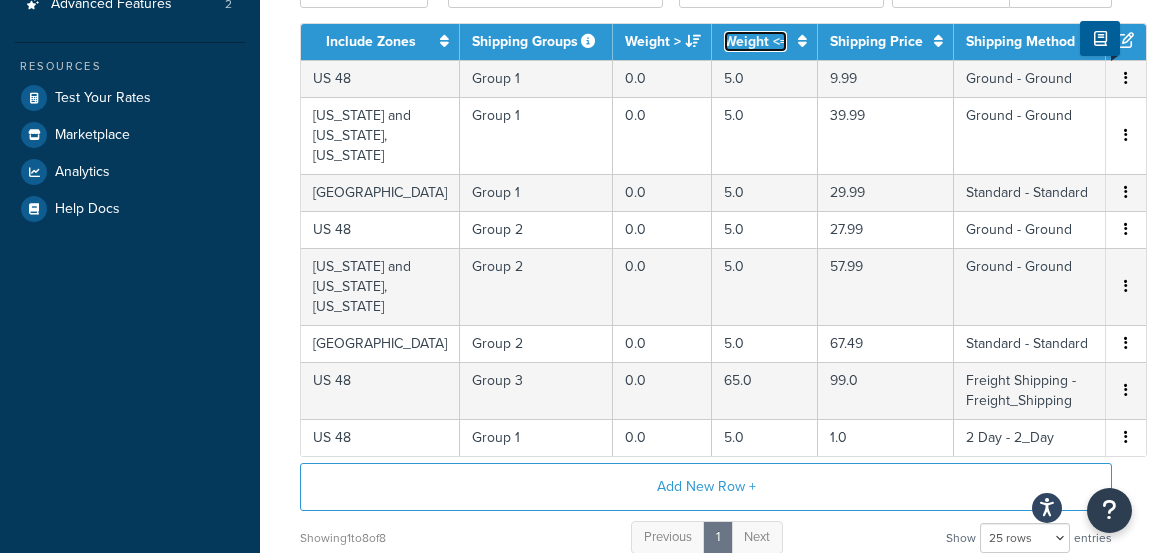 click on "Weight <=" at bounding box center [755, 41] 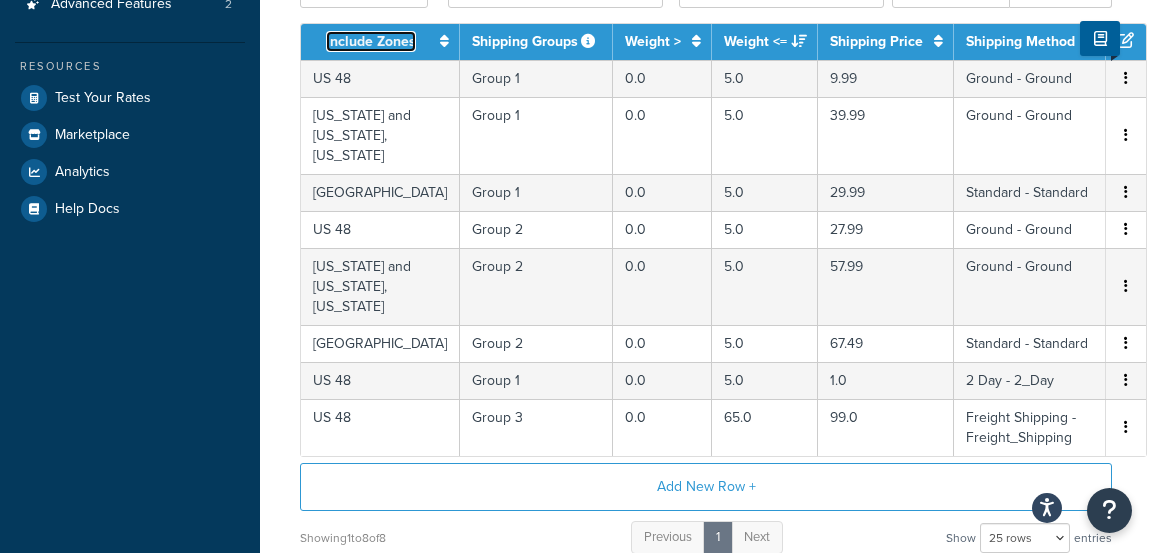 click on "Include Zones" at bounding box center (371, 41) 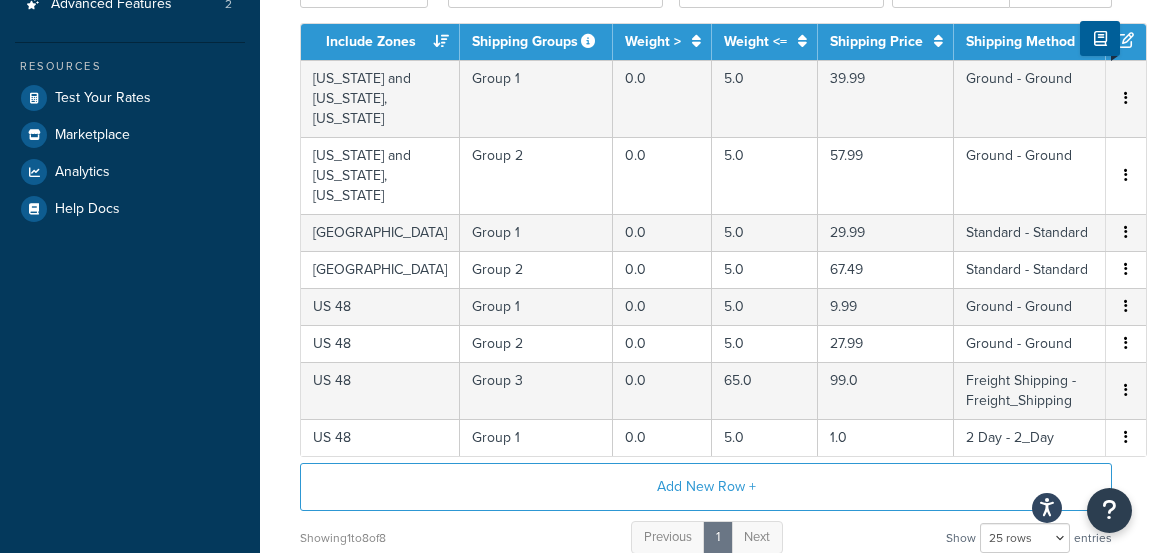 click on "Shipping Groups" at bounding box center (536, 42) 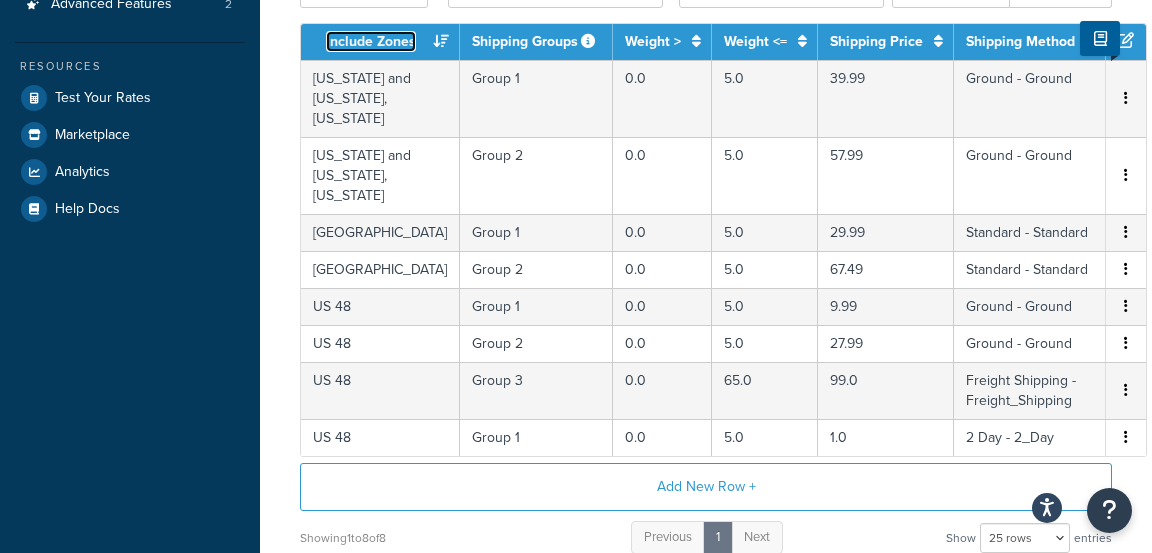 click on "Include Zones" at bounding box center (371, 41) 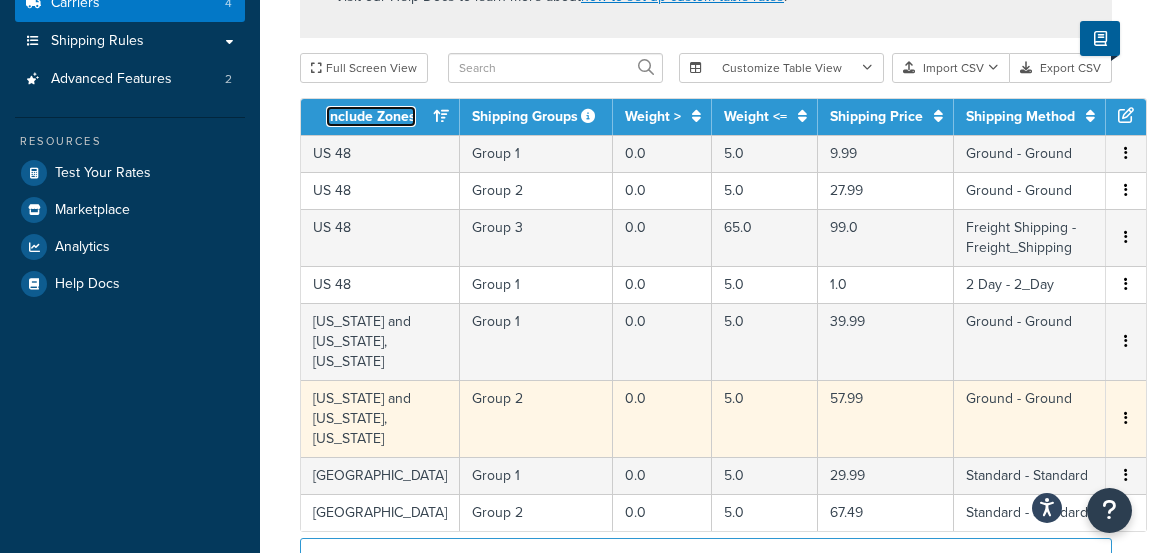 scroll, scrollTop: 272, scrollLeft: 0, axis: vertical 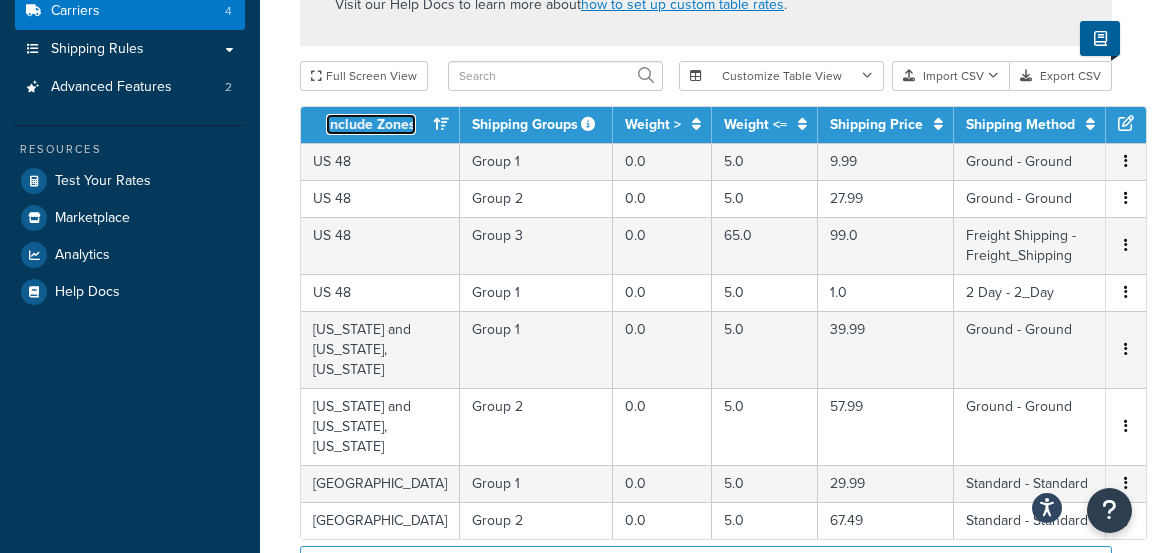 click on "Include Zones" at bounding box center (371, 124) 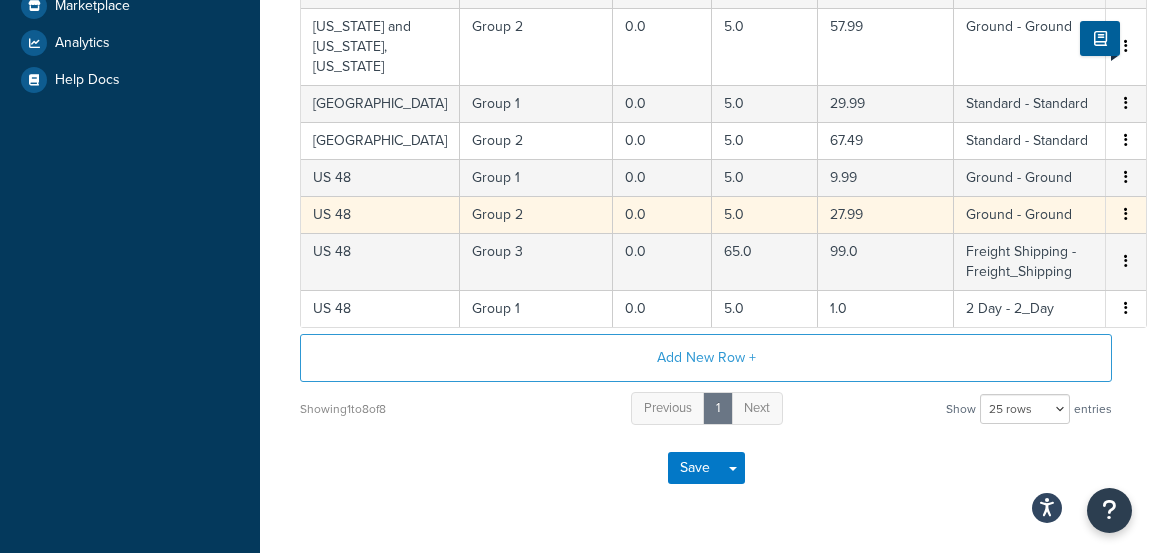 scroll, scrollTop: 491, scrollLeft: 0, axis: vertical 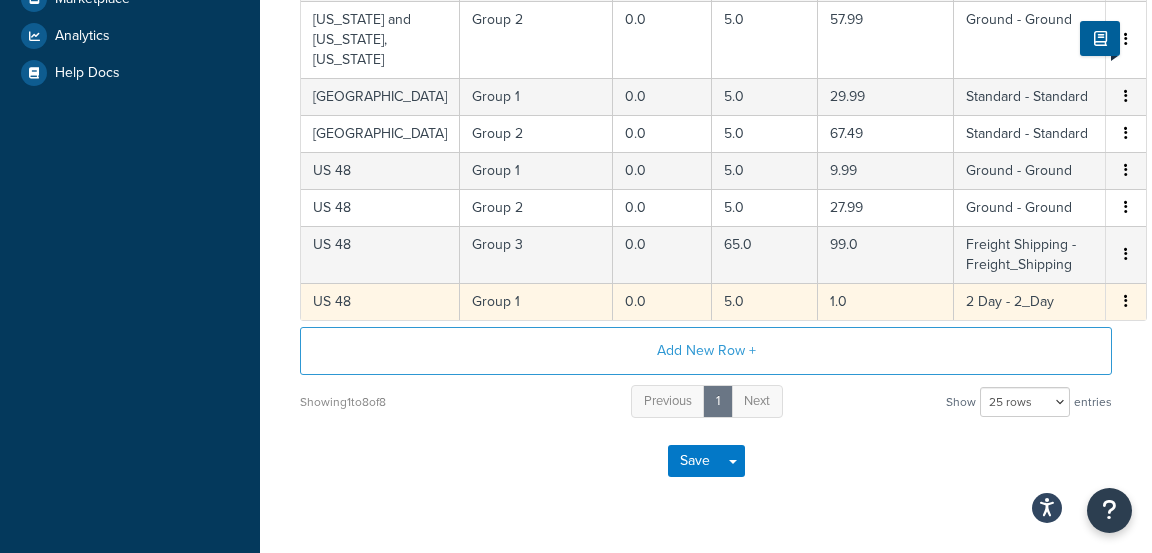 click at bounding box center [1126, 302] 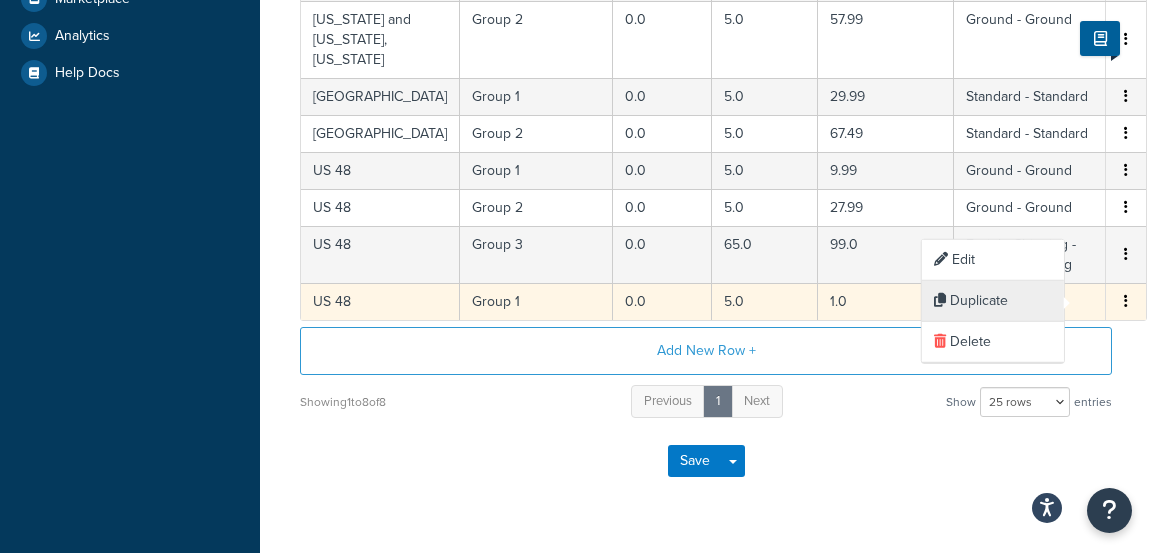 click on "Duplicate" at bounding box center (993, 301) 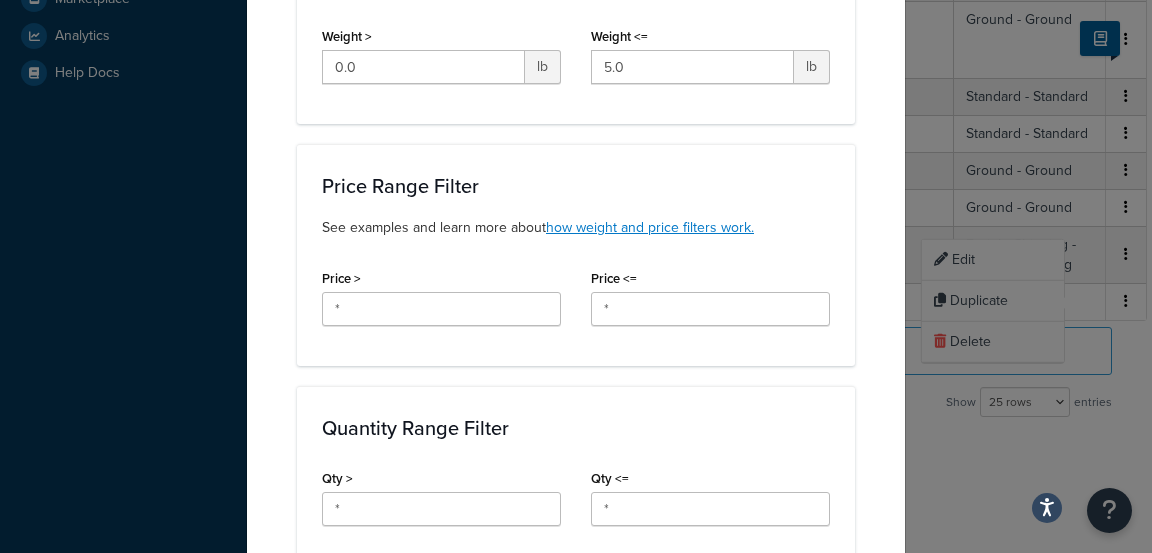 scroll, scrollTop: 618, scrollLeft: 0, axis: vertical 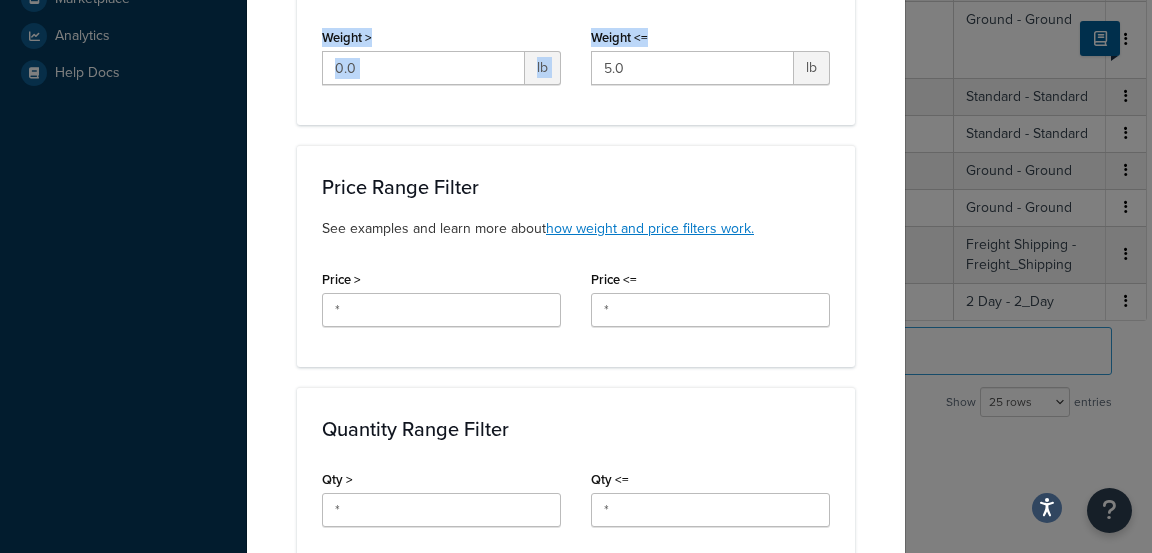drag, startPoint x: 311, startPoint y: 42, endPoint x: 664, endPoint y: 40, distance: 353.00568 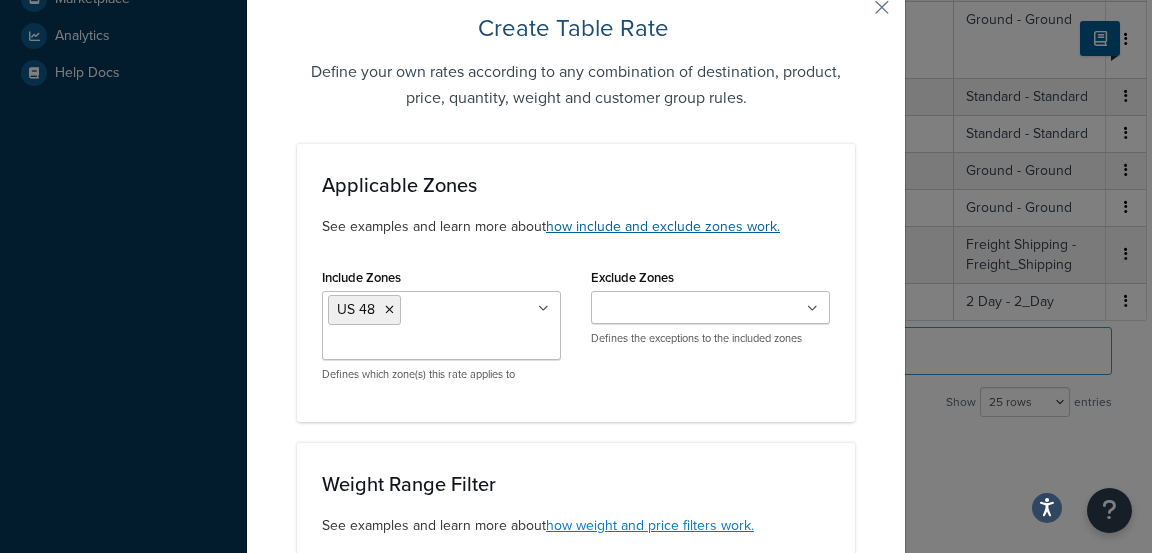 scroll, scrollTop: 0, scrollLeft: 0, axis: both 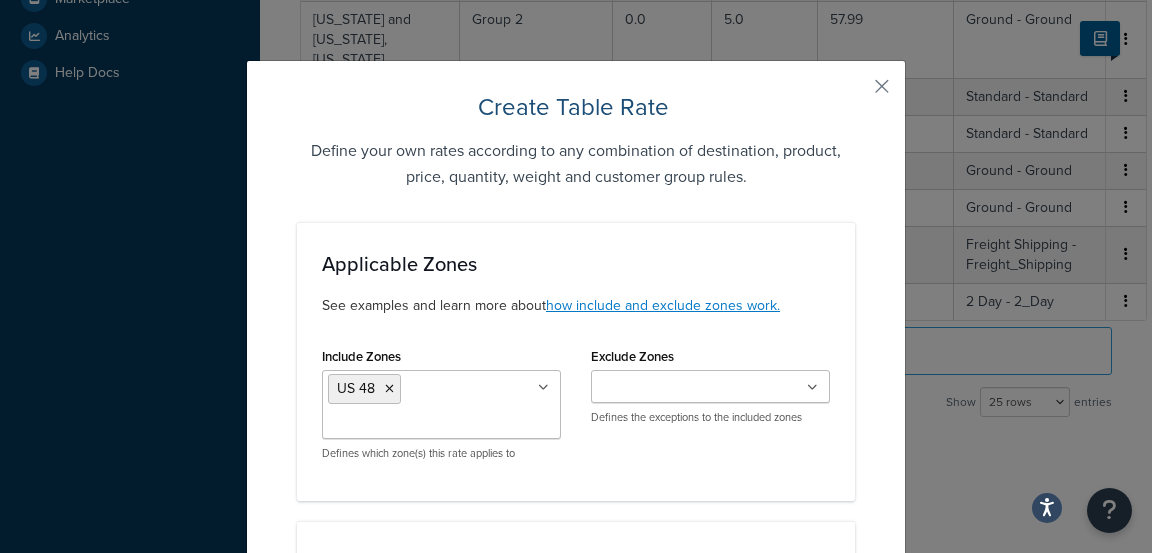 click on "Create Table Rate Define your own rates according to any combination of destination, product, price, quantity, weight and customer group rules. Applicable Zones See examples and learn more about  how include and exclude zones work. Include Zones   US 48   US APO US Alaska and Hawaii Canada Puerto Rico US POBox Defines which zone(s) this rate applies to Exclude Zones   US 48 US APO US Alaska and Hawaii Canada Puerto Rico US POBox Defines the exceptions to the included zones Weight Range Filter See examples and learn more about  how weight and price filters work. Weight >   0.0 lb Weight <=   5.0 lb Price Range Filter See examples and learn more about  how weight and price filters work. Price >   * Price <=   * Quantity Range Filter Qty >   * Qty <=   * Applicable Products Matches ALL selected Shipping Groups   Group 1   Group 2 Group 3 All Products not assigned to a Shipping Group Leave blank for all products SKU   If set will apply rate just to this SKU Advanced Criteria Algorithm   See docs for details   $" at bounding box center (576, 1047) 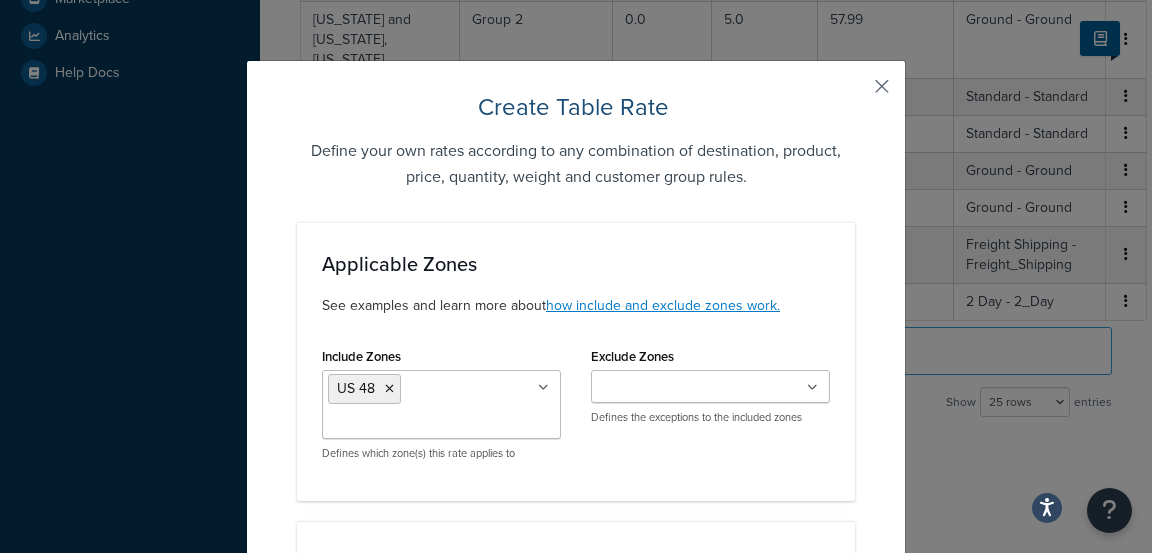 click at bounding box center (852, 93) 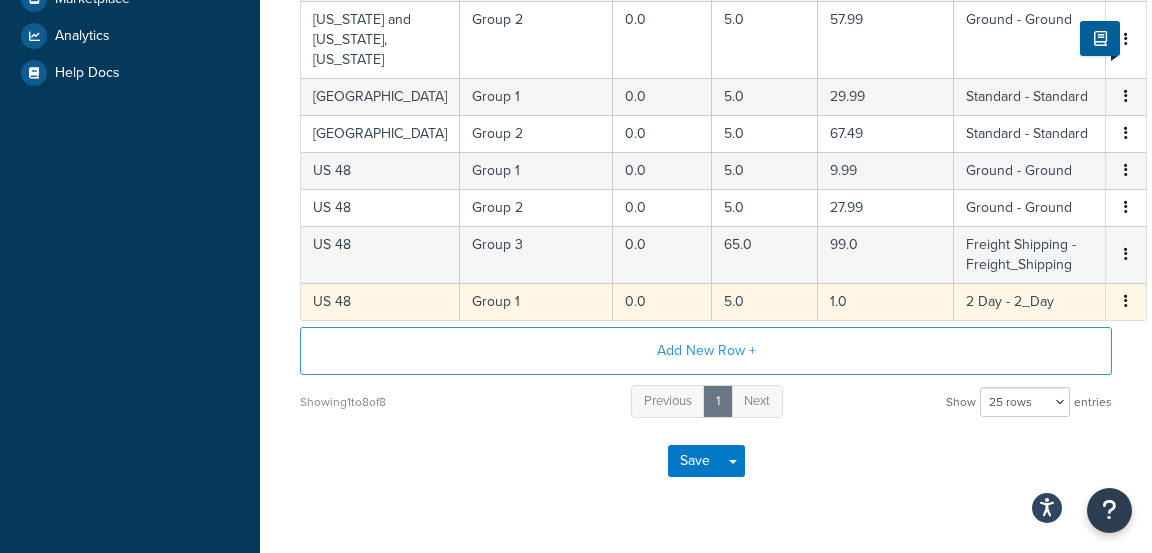 click at bounding box center [1126, 302] 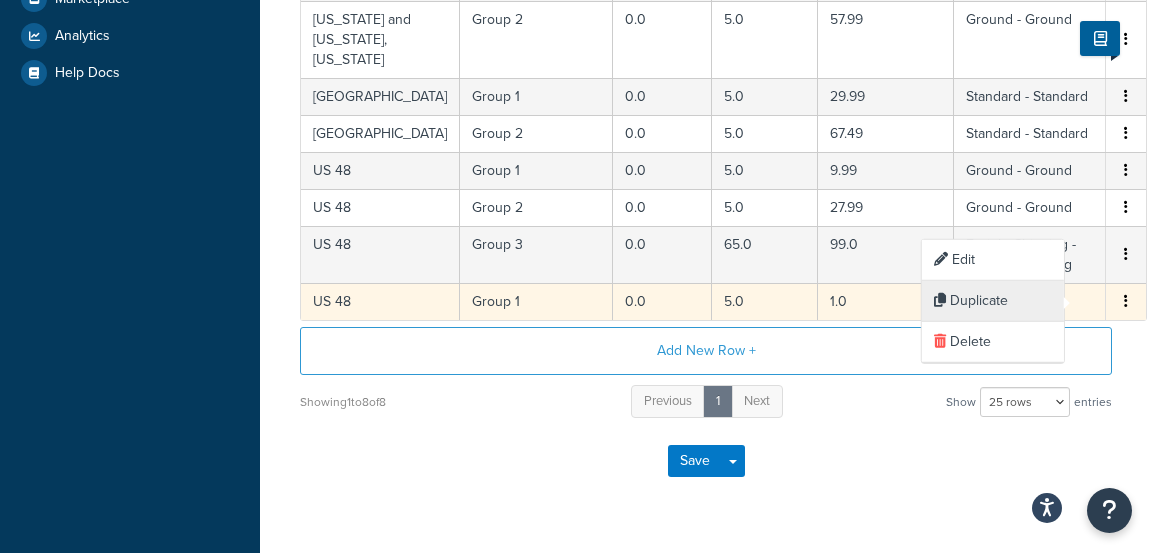 click on "Duplicate" at bounding box center [993, 301] 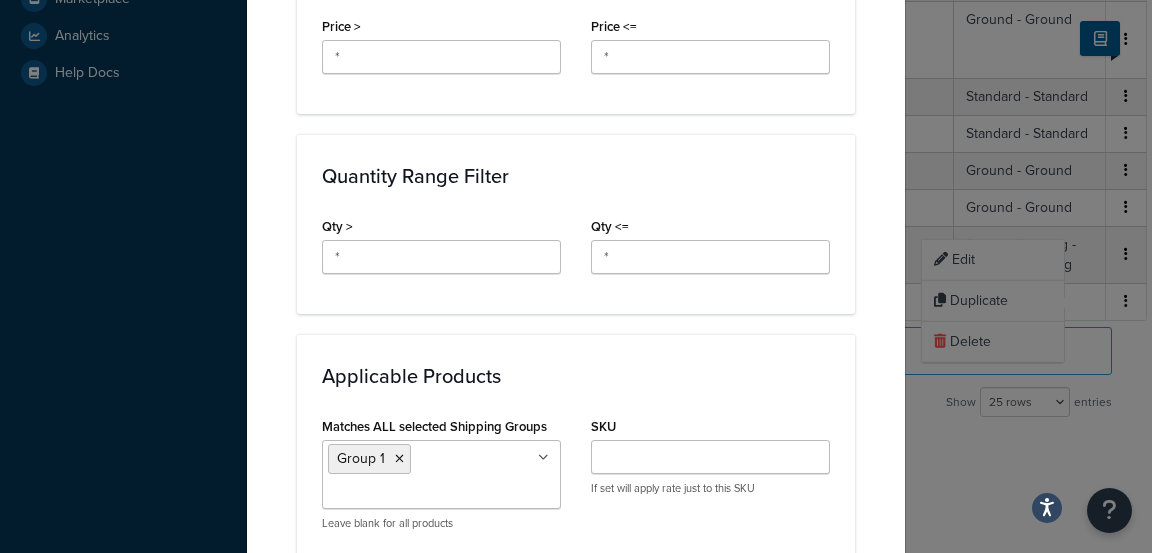 scroll, scrollTop: 1477, scrollLeft: 0, axis: vertical 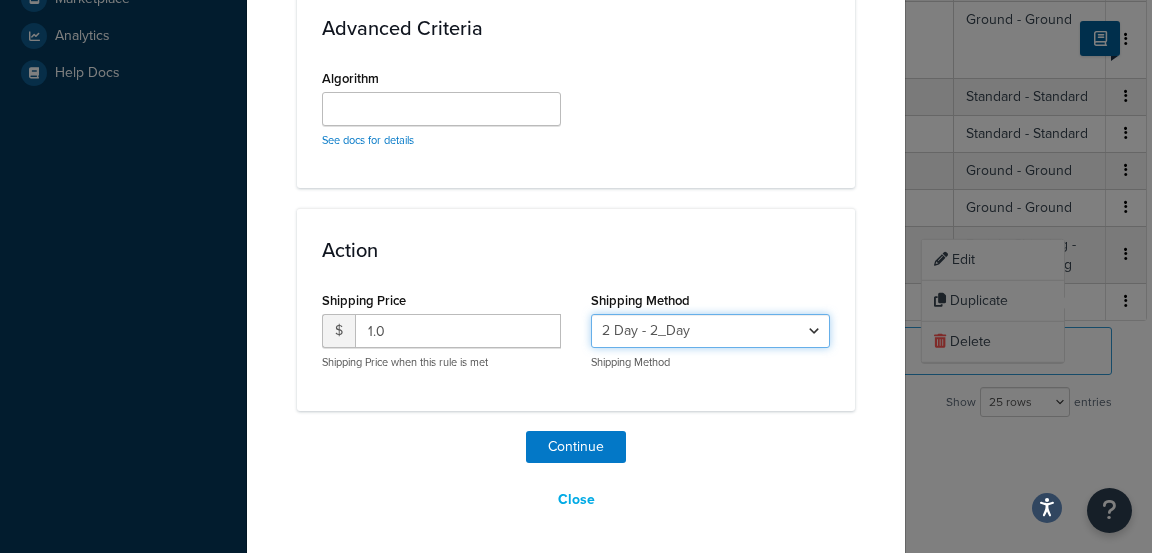 click on "Standard - Standard  Ground - Ground  2 Day - 2_Day  Next Day - Next_Day  Freight Needed: Call for Pricing - Call_for_Pricing  Freight Shipping - Freight_Shipping" at bounding box center [710, 331] 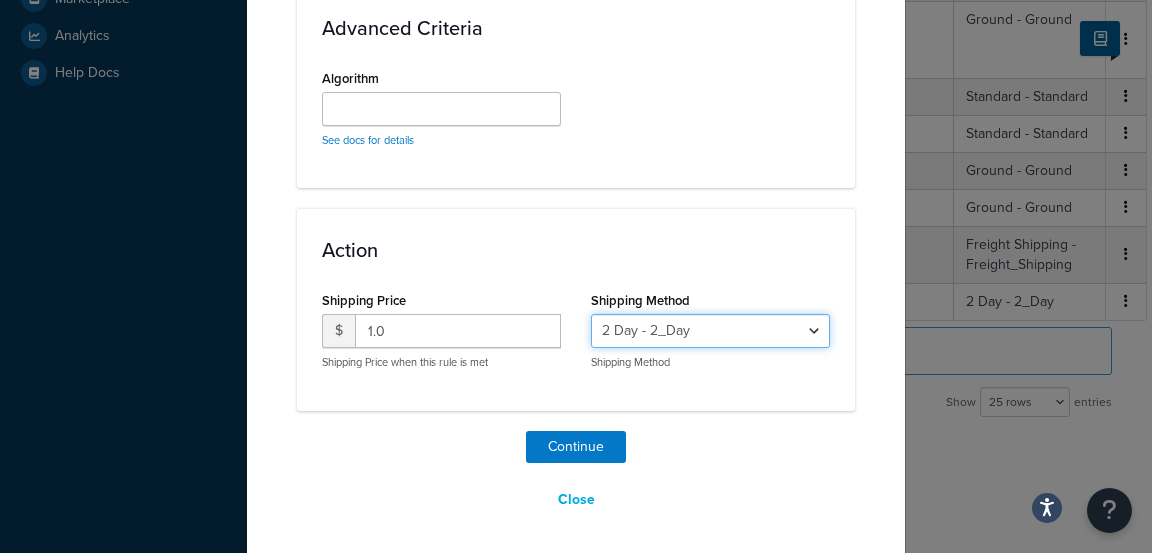 select on "177046" 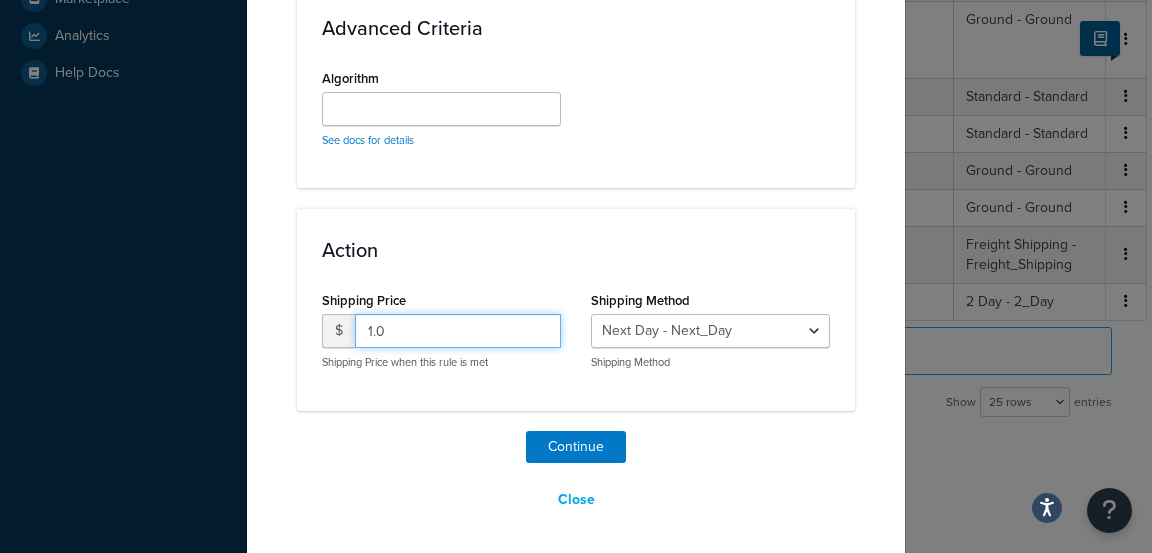 click on "1.0" at bounding box center (458, 331) 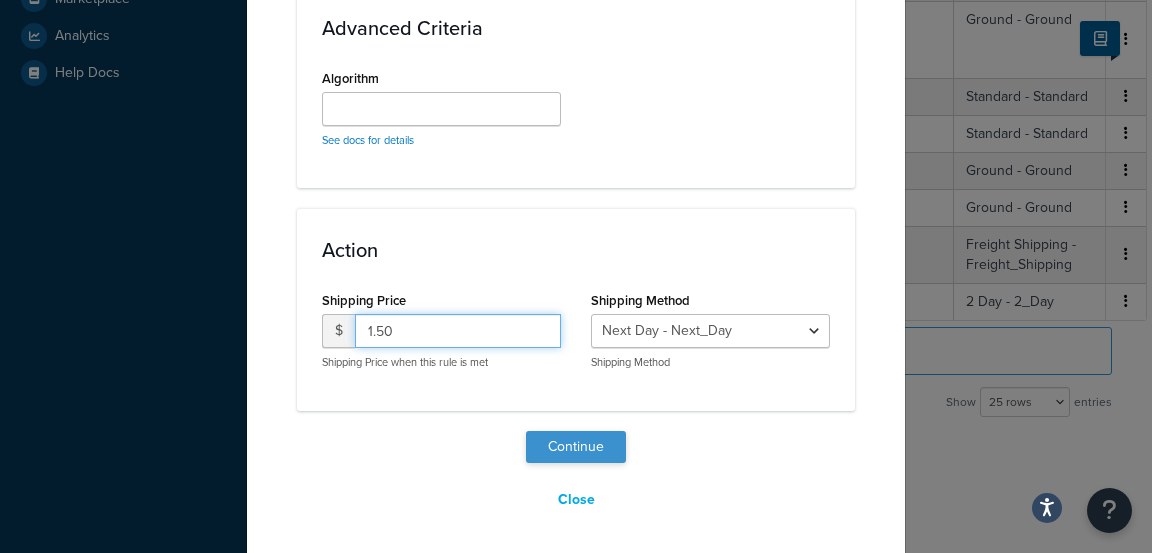 type on "1.50" 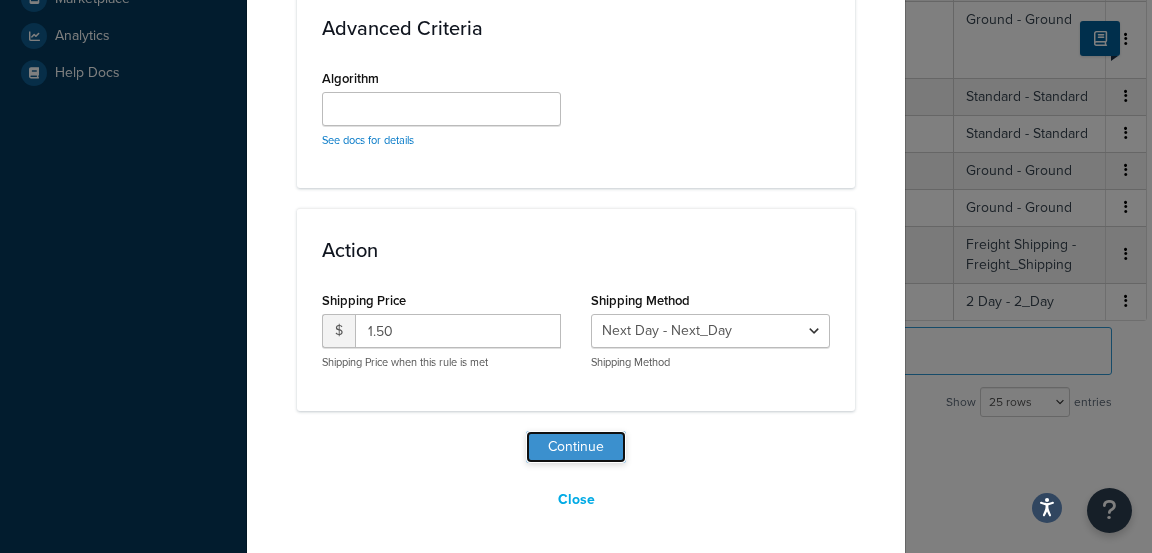 click on "Continue" at bounding box center (576, 447) 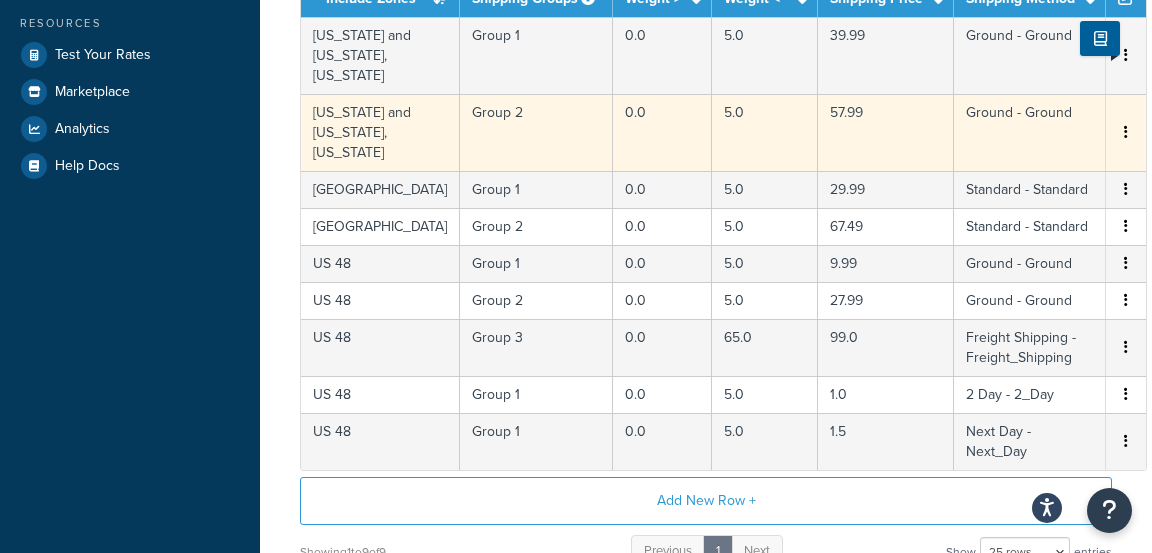 scroll, scrollTop: 594, scrollLeft: 0, axis: vertical 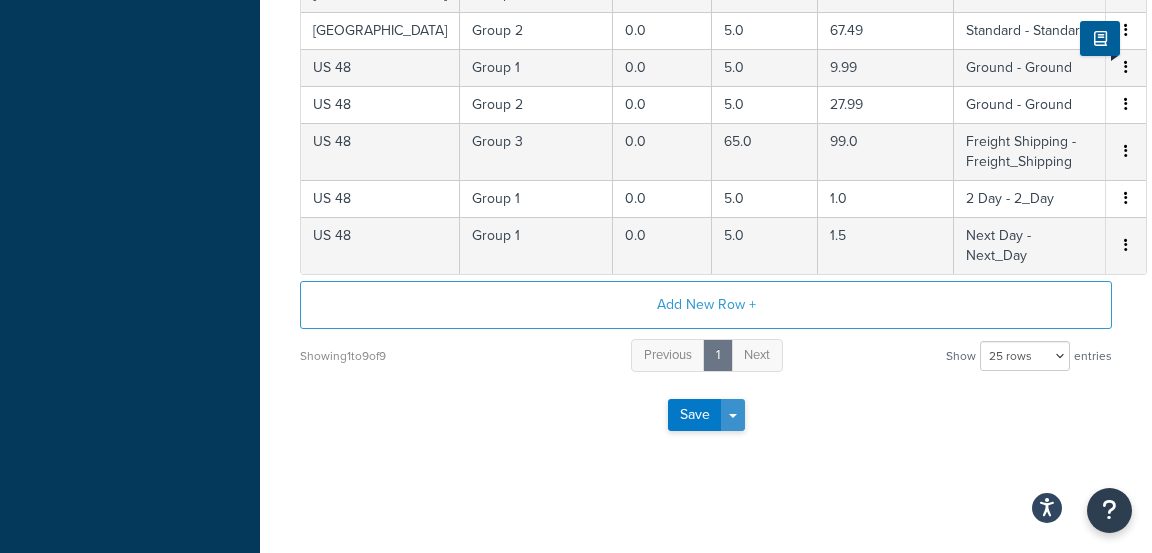 click on "Save Dropdown" at bounding box center [733, 415] 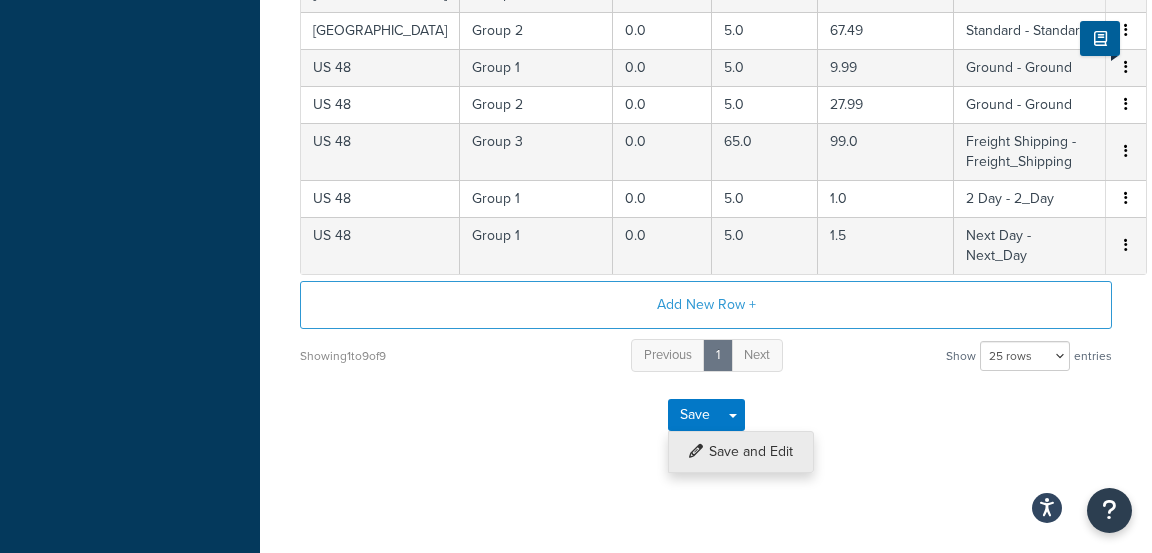 click on "Save and Edit" at bounding box center [741, 452] 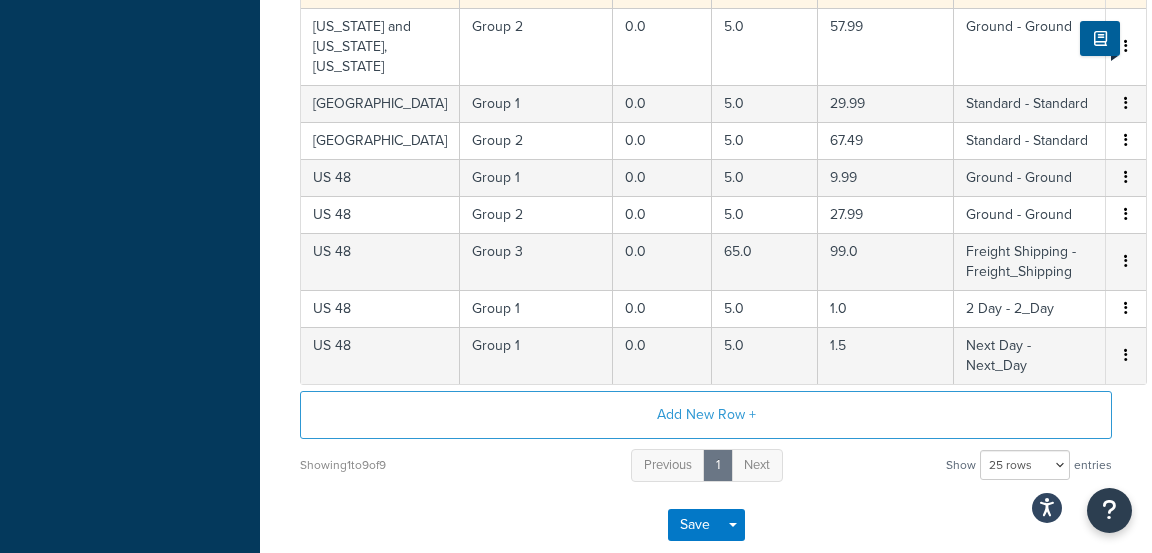 scroll, scrollTop: 0, scrollLeft: 0, axis: both 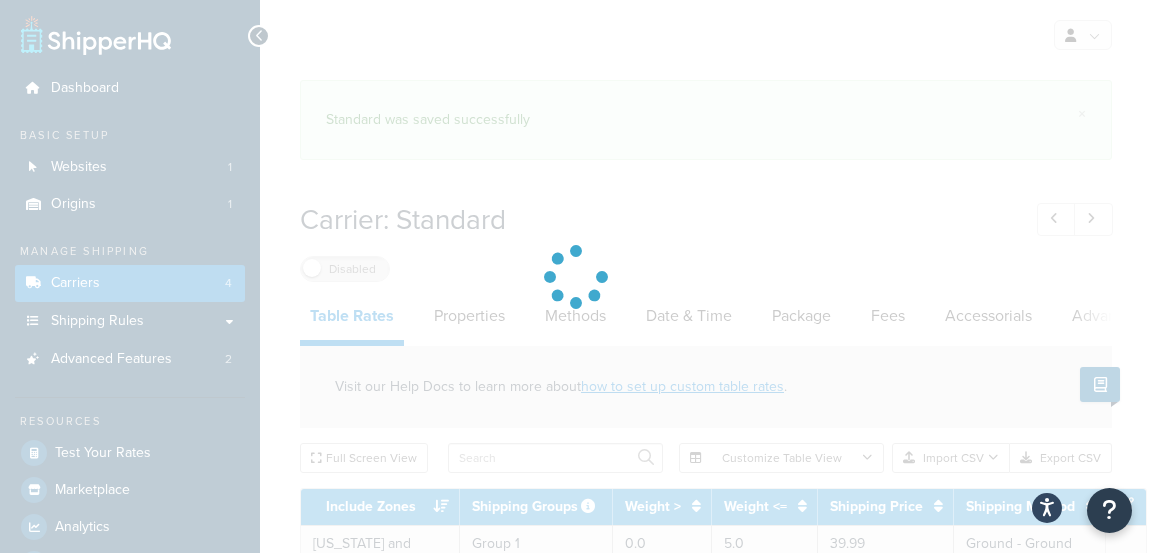 select on "25" 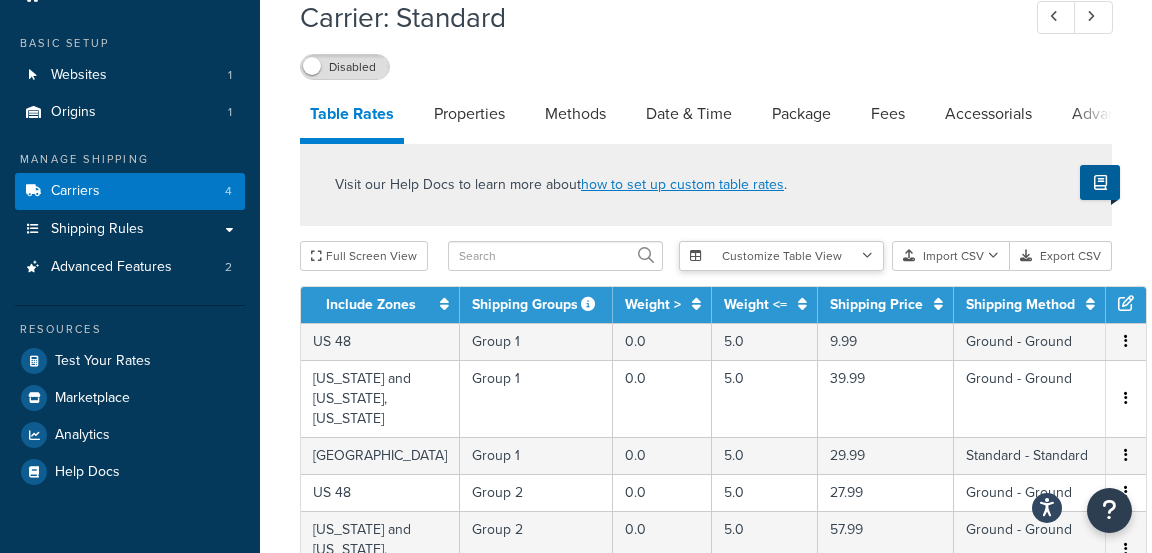 scroll, scrollTop: 93, scrollLeft: 0, axis: vertical 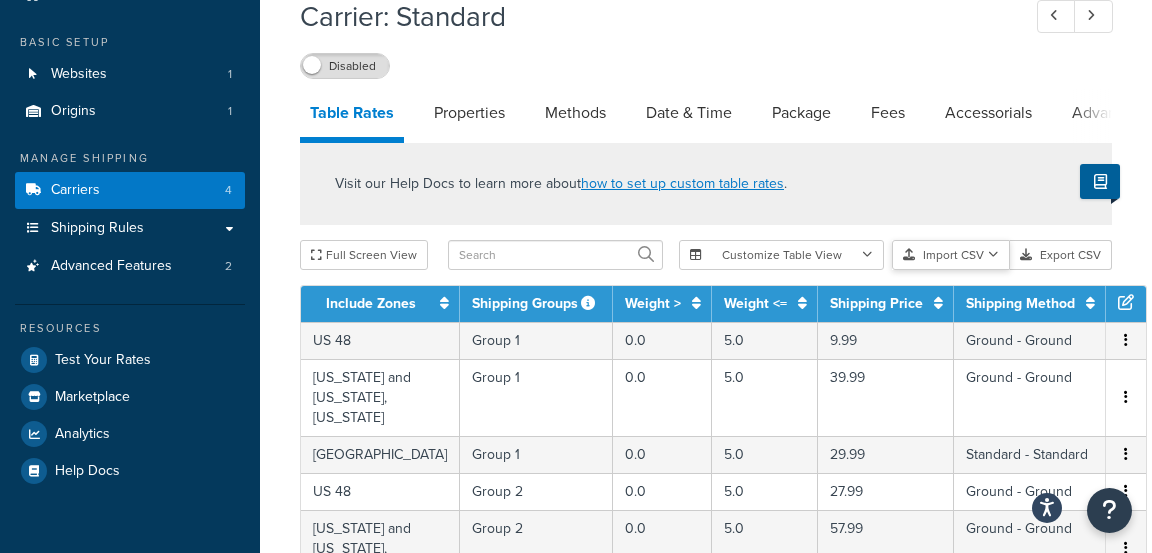 drag, startPoint x: 915, startPoint y: 220, endPoint x: 938, endPoint y: 243, distance: 32.526913 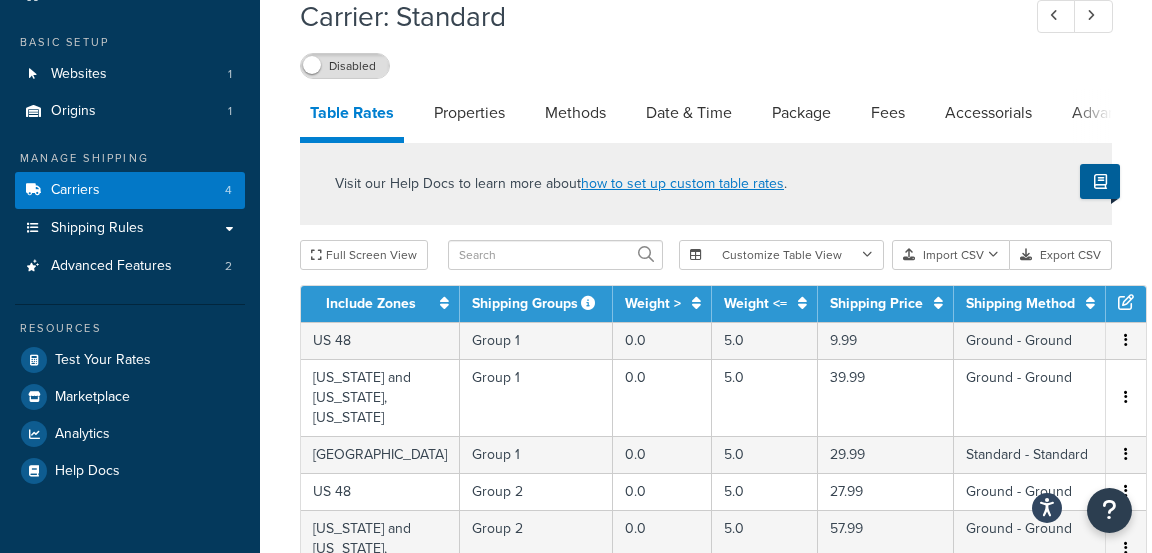 click on "Visit our Help Docs to learn more about  how to set up custom table rates ." 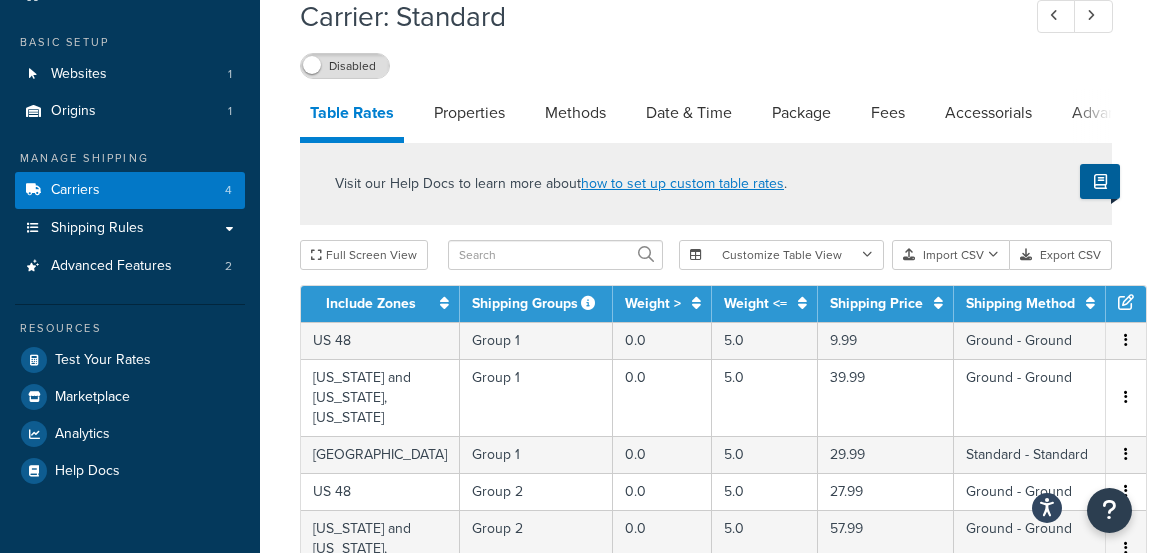 click on "Visit our Help Docs to learn more about  how to set up custom table rates ." 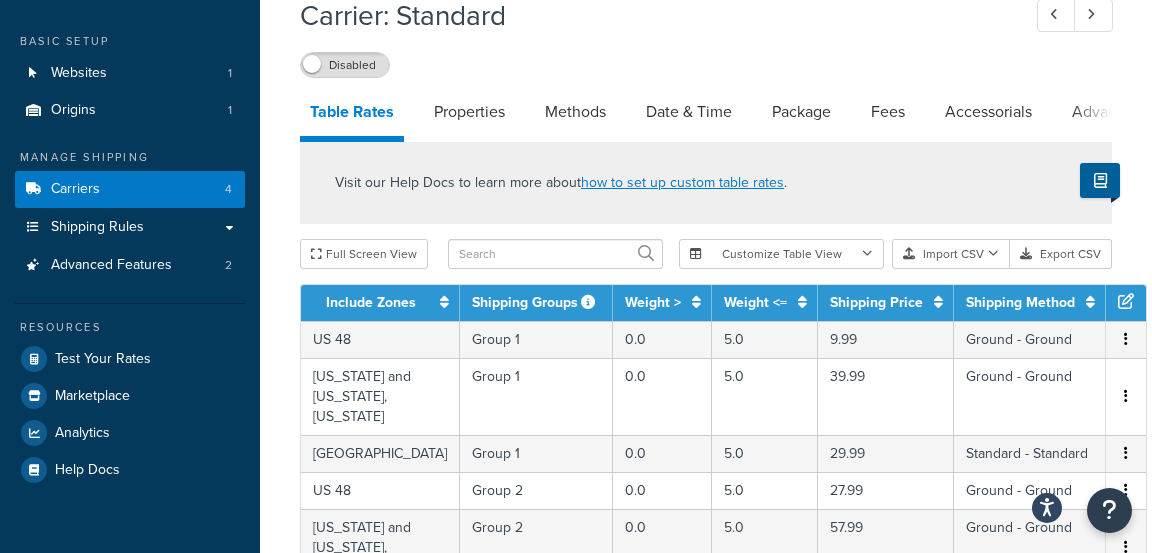 scroll, scrollTop: 96, scrollLeft: 0, axis: vertical 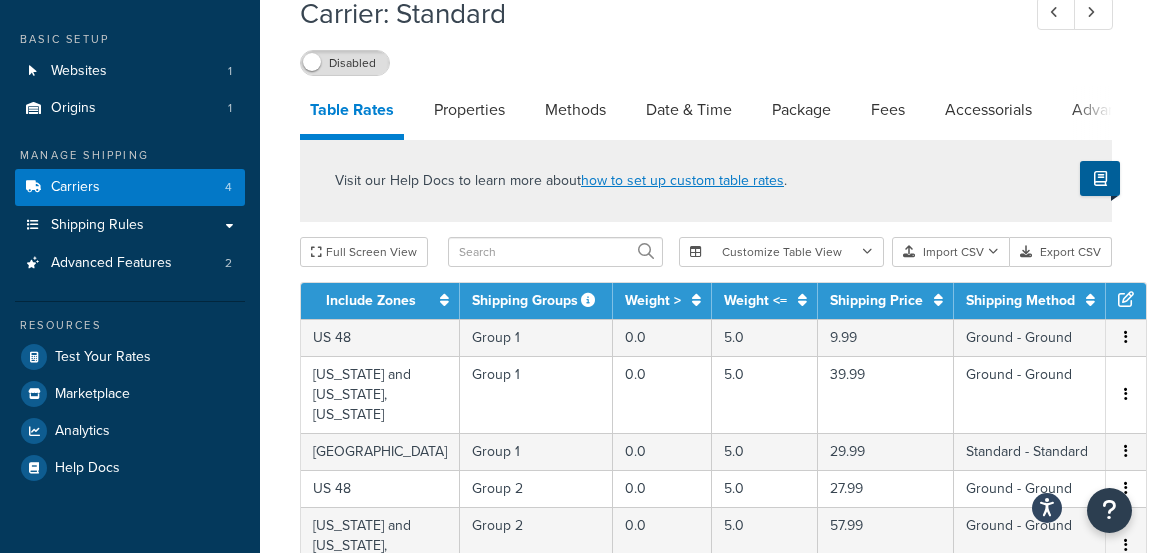 click on "Visit our Help Docs to learn more about  how to set up custom table rates ." 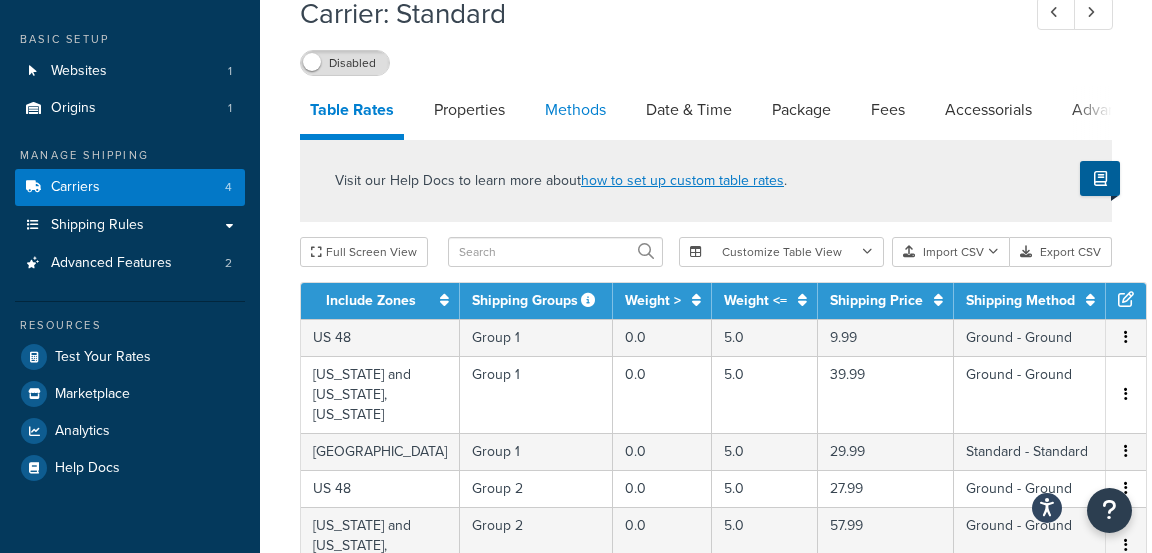 click on "Methods" at bounding box center [575, 110] 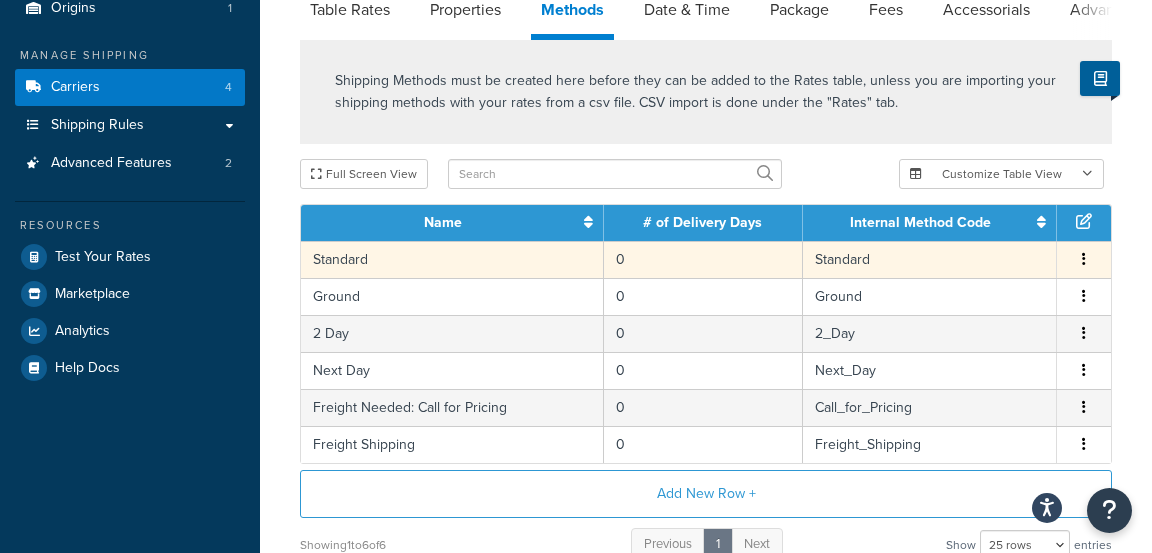 scroll, scrollTop: 198, scrollLeft: 0, axis: vertical 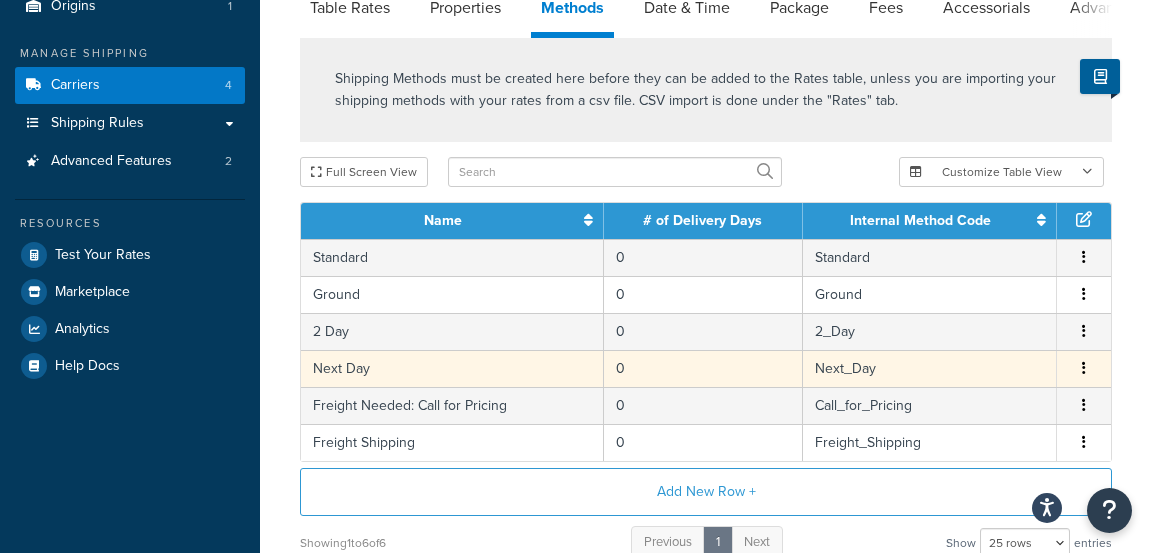 click on "Next Day" at bounding box center (452, 368) 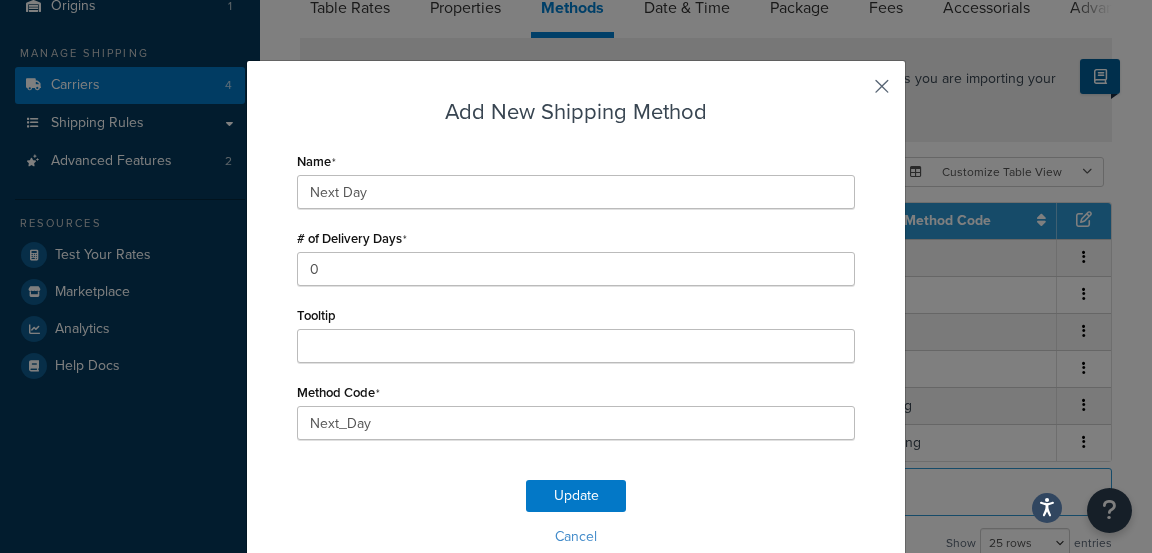 click at bounding box center (852, 93) 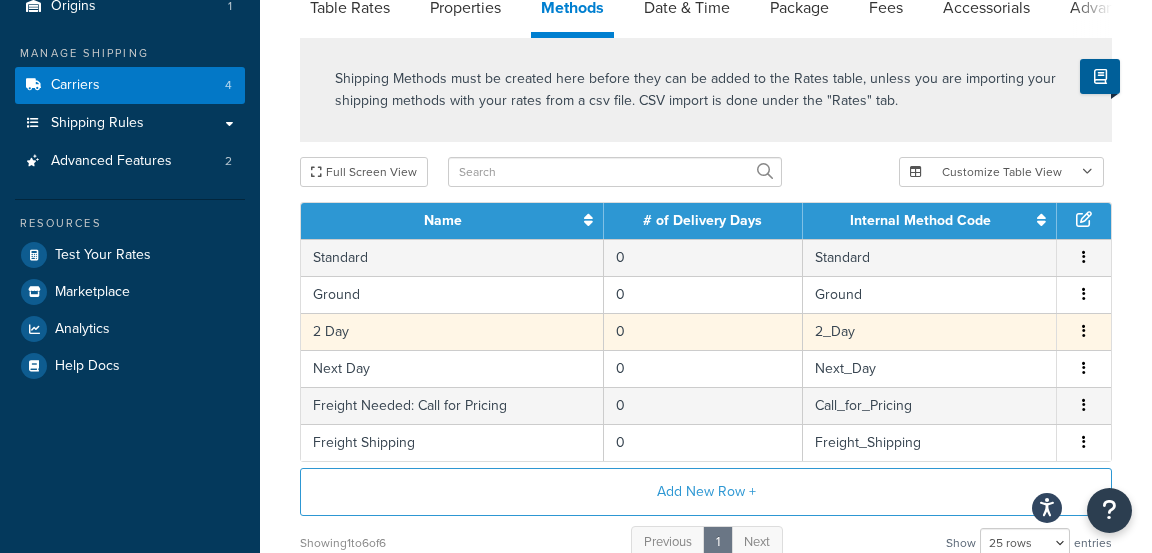 click on "2 Day" at bounding box center (452, 331) 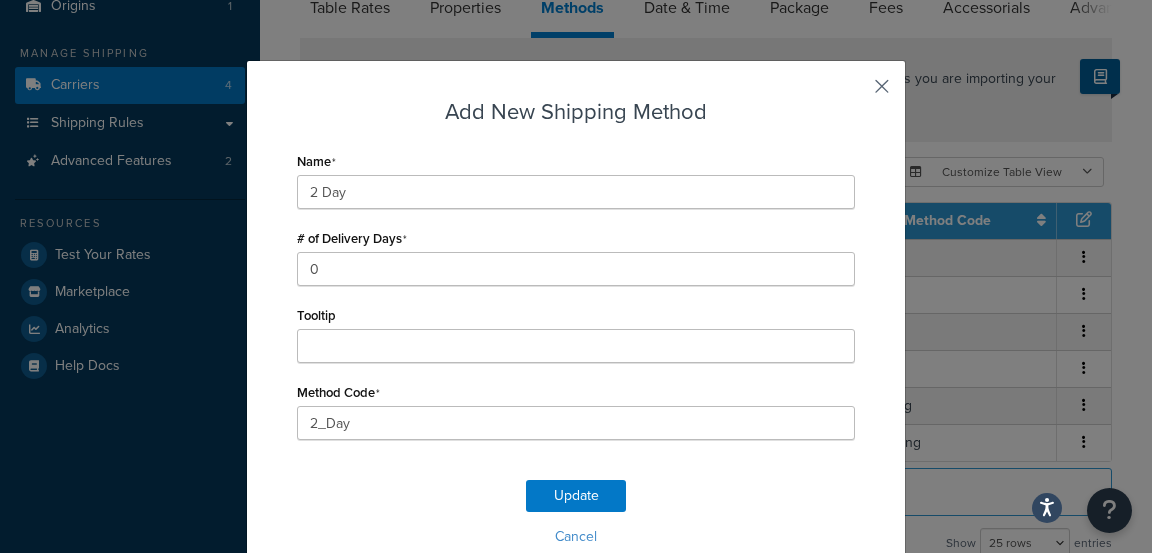 click at bounding box center [852, 93] 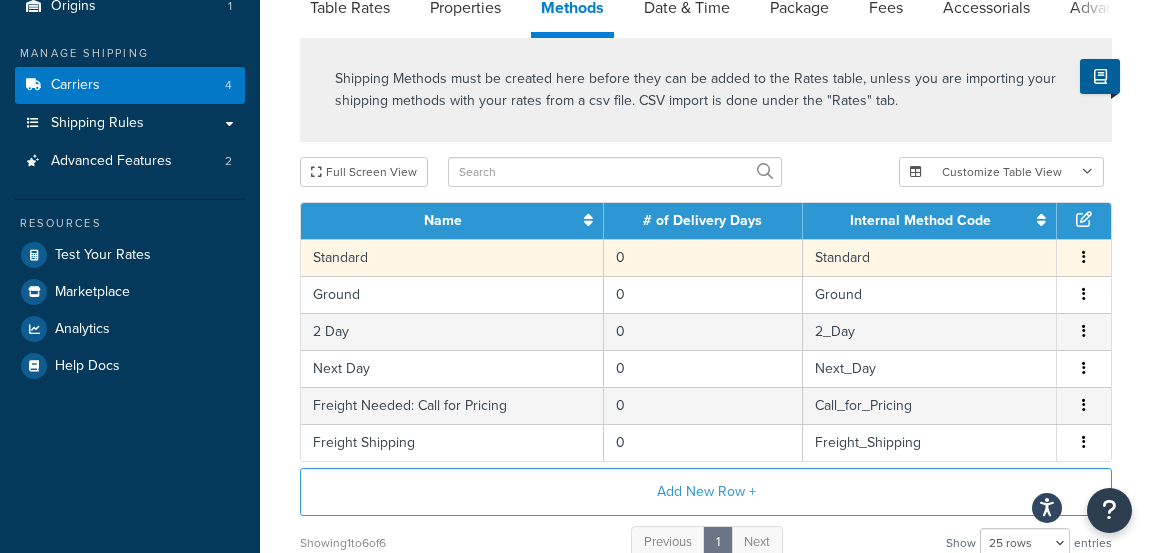 scroll, scrollTop: 196, scrollLeft: 0, axis: vertical 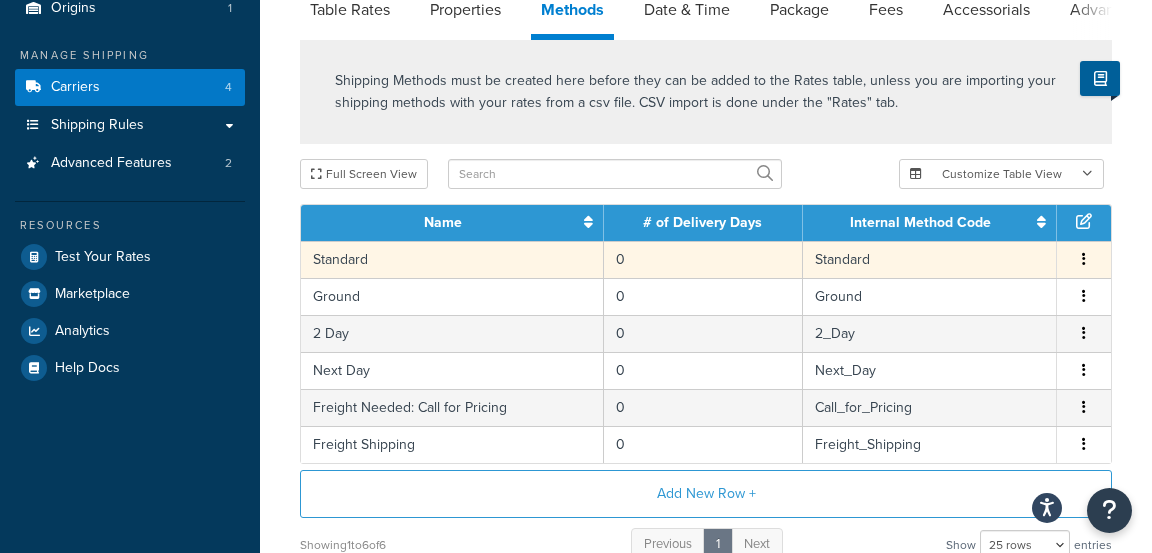 click on "Standard" at bounding box center [452, 259] 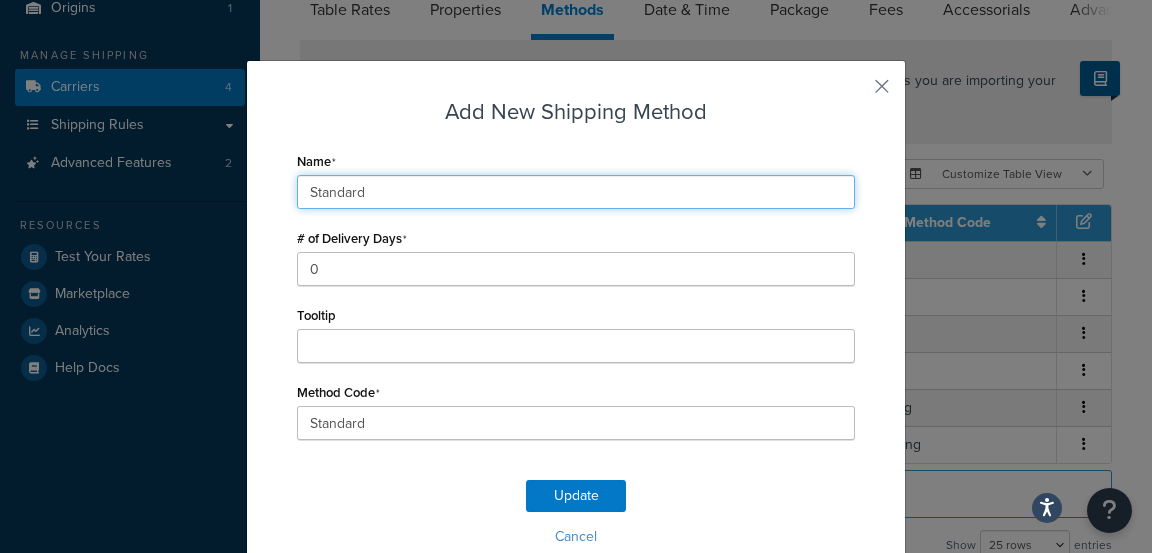 click on "Standard" at bounding box center (576, 192) 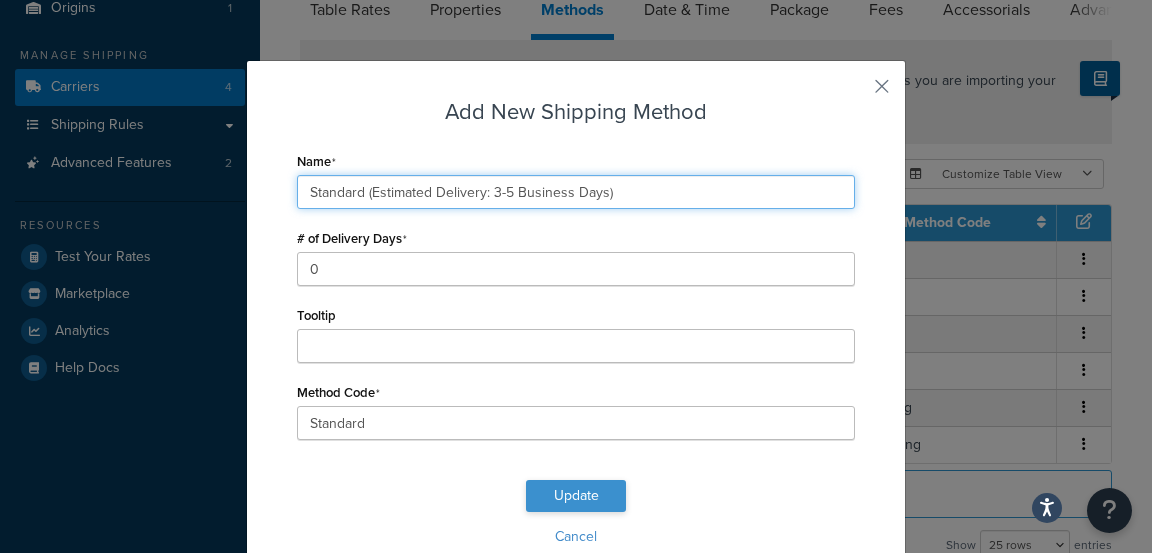 type on "Standard (Estimated Delivery: 3-5 Business Days)" 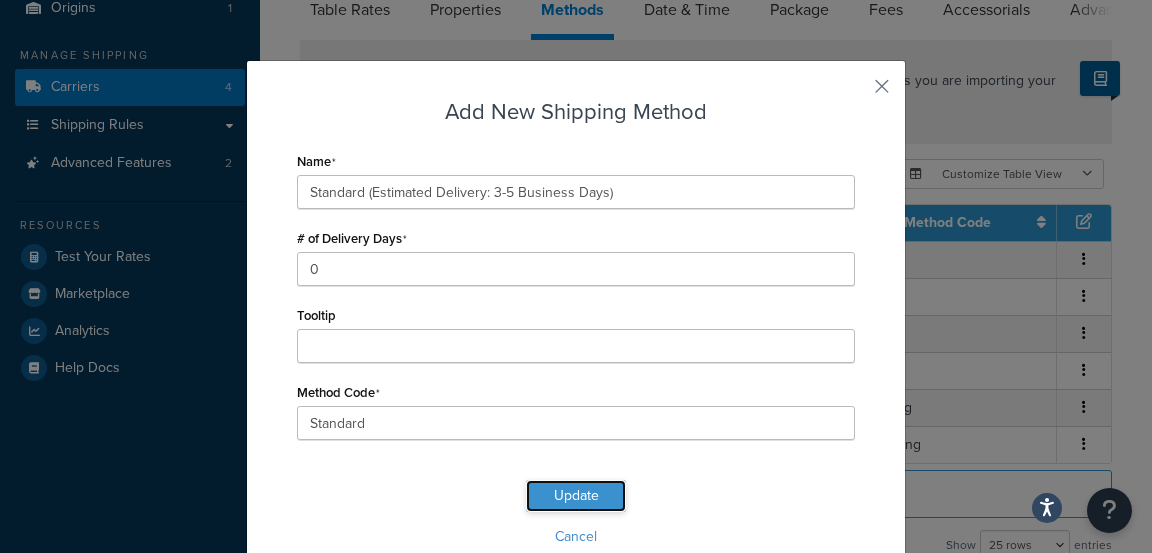 click on "Update" at bounding box center (576, 496) 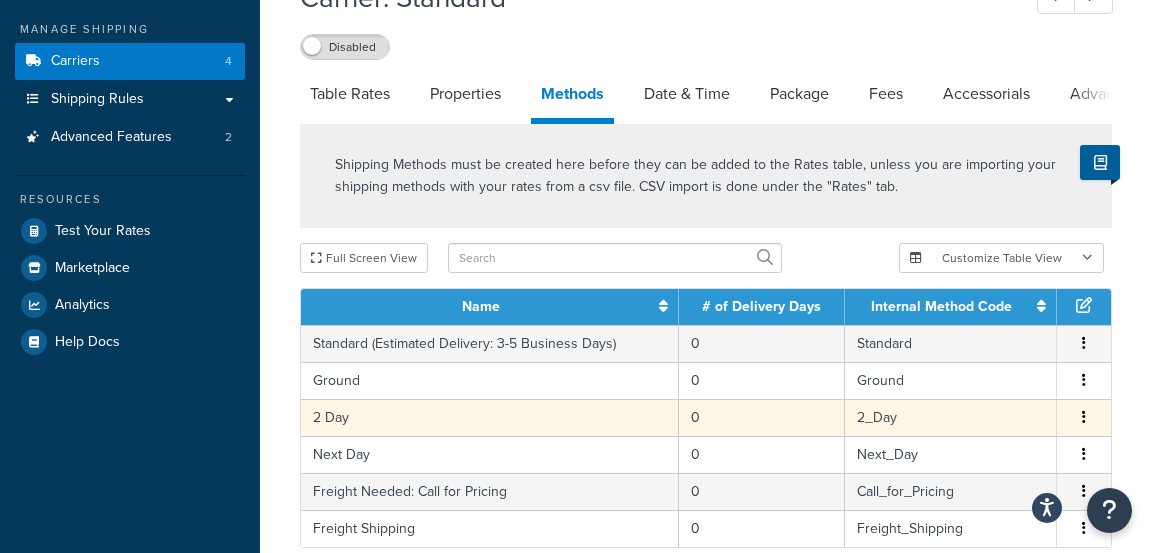 scroll, scrollTop: 225, scrollLeft: 0, axis: vertical 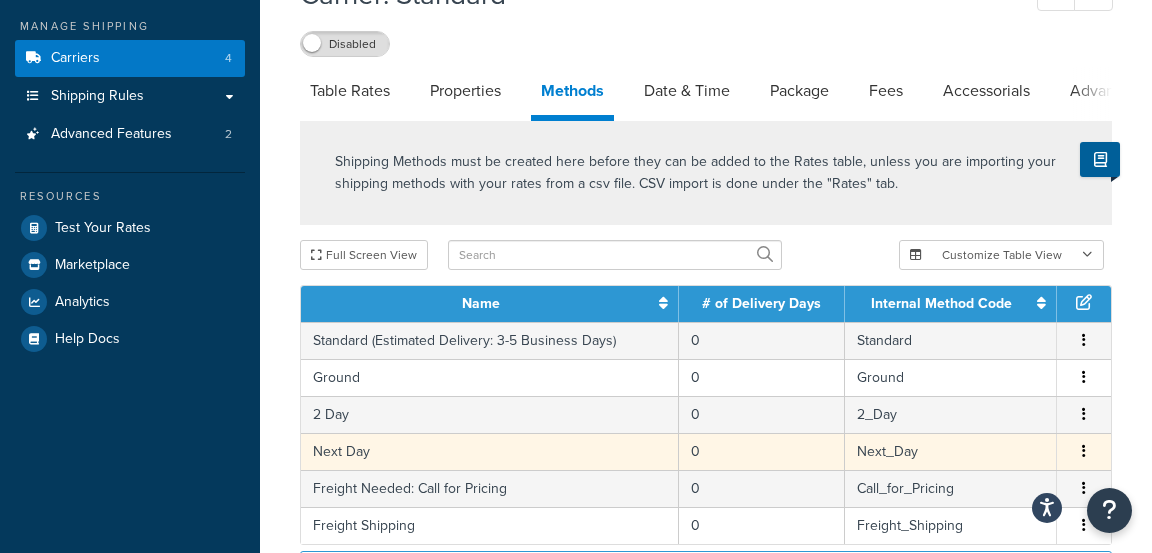 click on "Next Day" at bounding box center [490, 451] 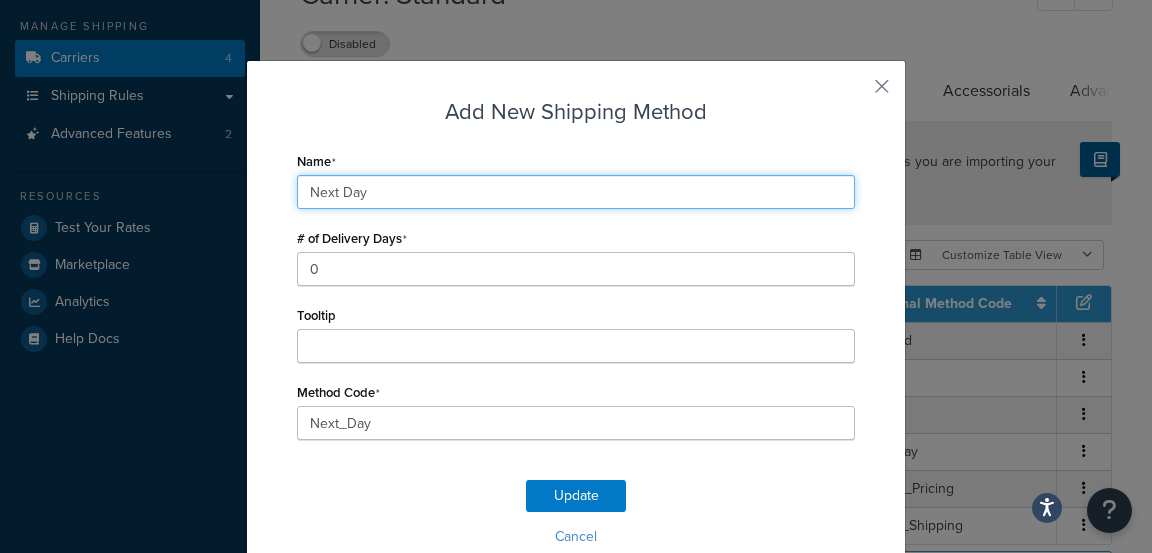 click on "Next Day" at bounding box center [576, 192] 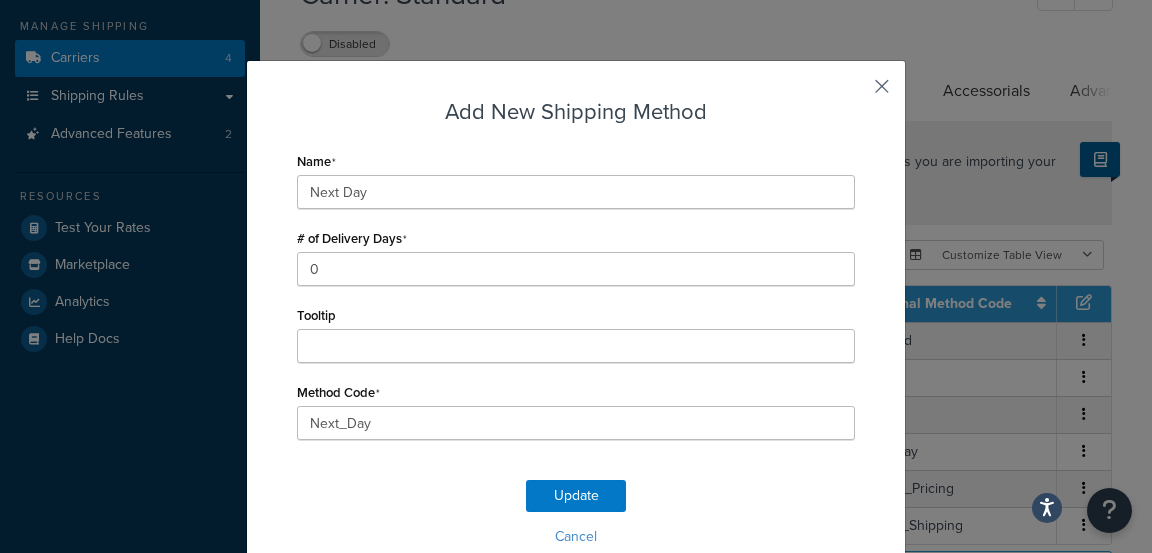 click at bounding box center (852, 93) 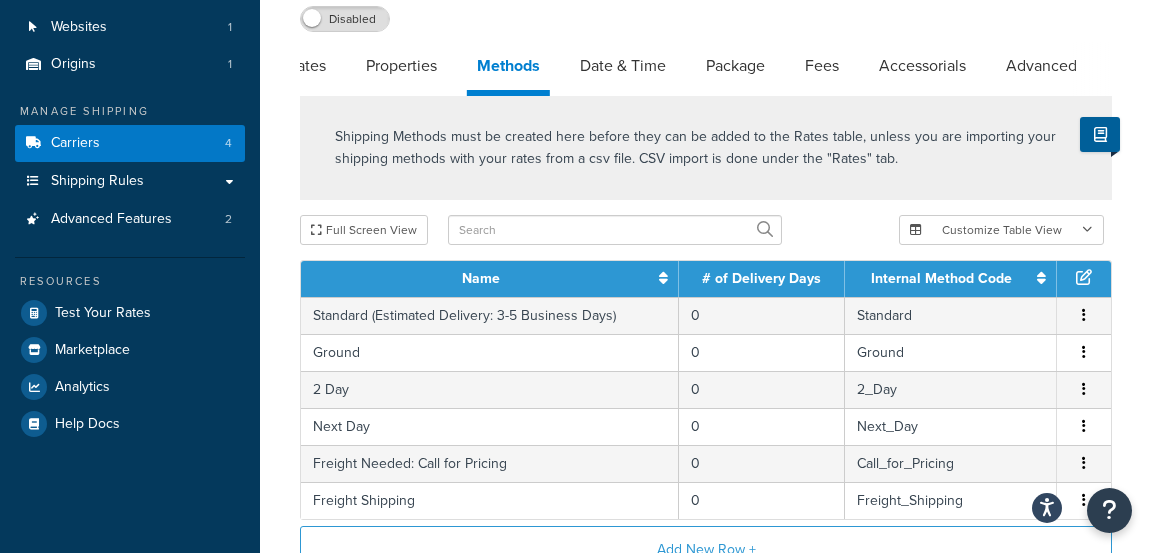 scroll, scrollTop: 139, scrollLeft: 0, axis: vertical 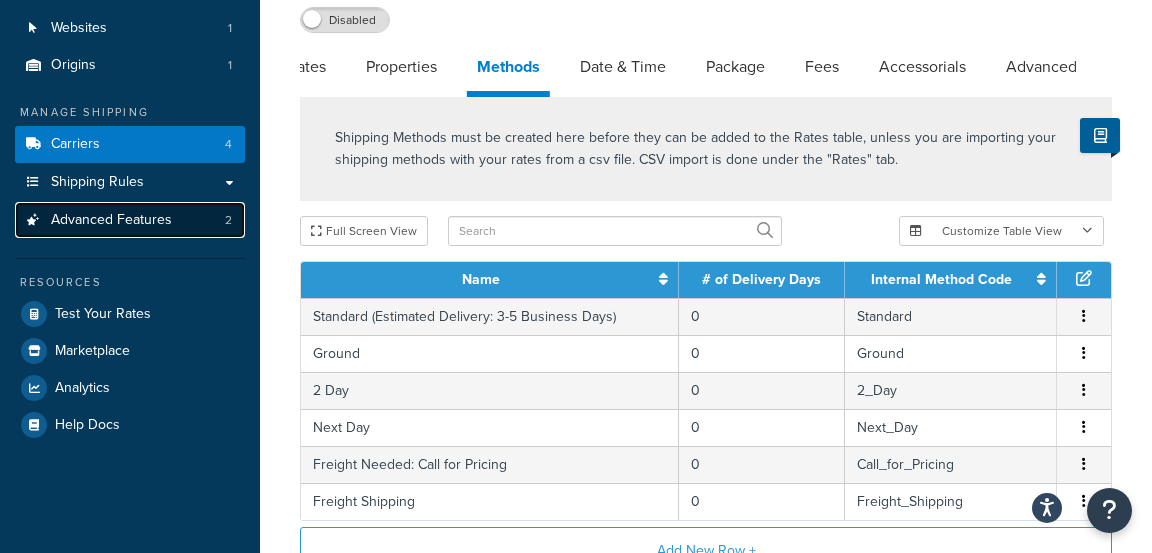 click on "Advanced Features 2" at bounding box center (130, 220) 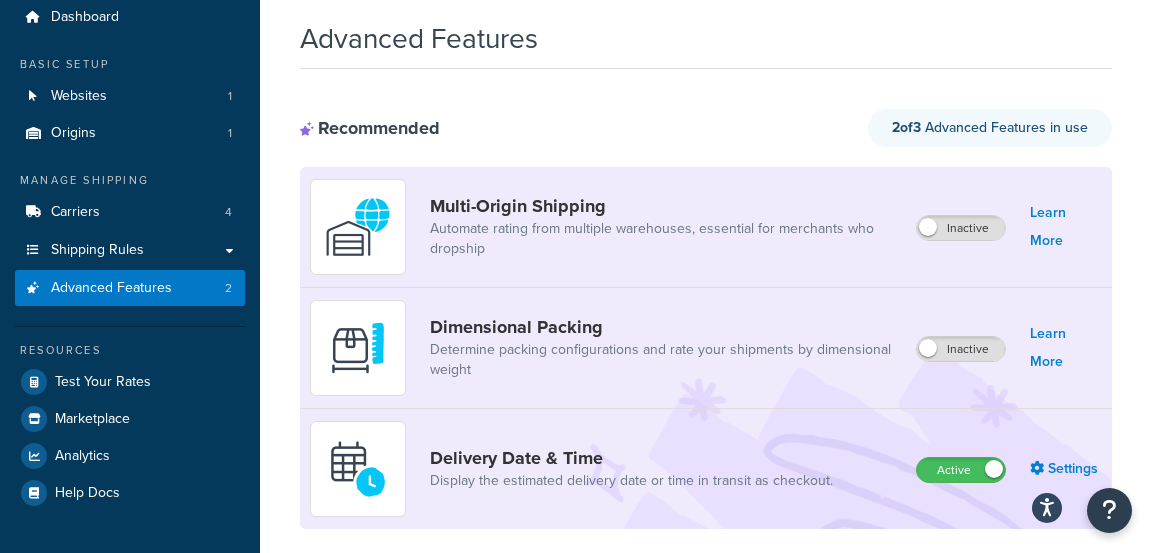 scroll, scrollTop: 66, scrollLeft: 0, axis: vertical 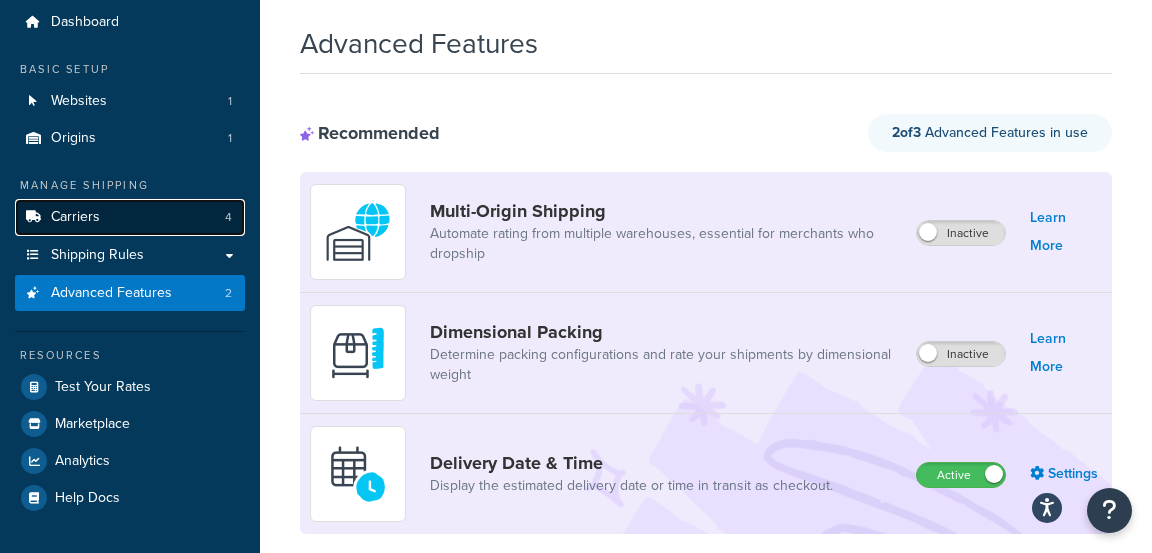 click on "Carriers" at bounding box center (75, 217) 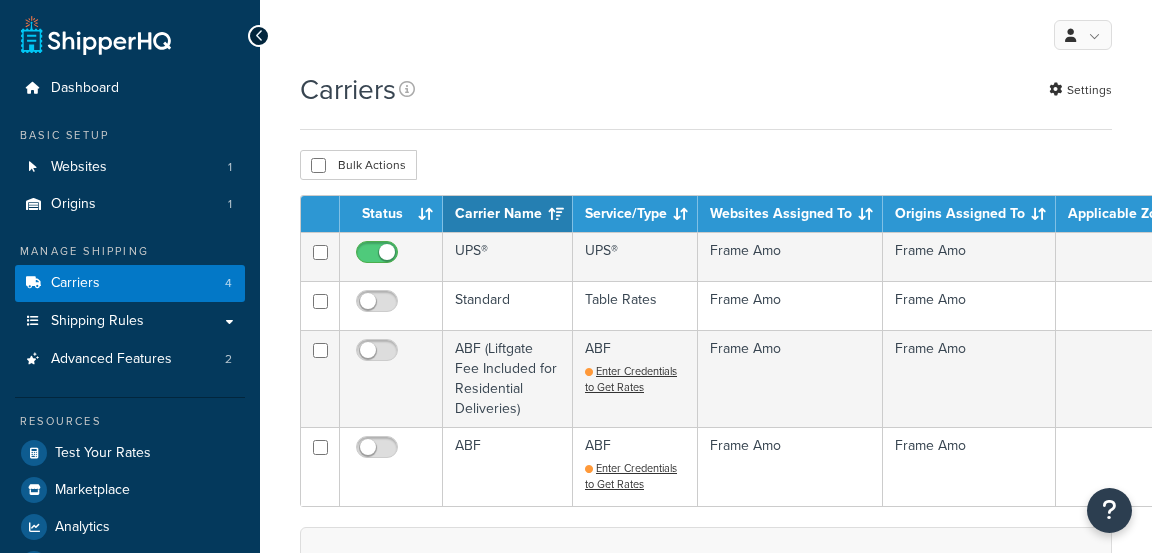 scroll, scrollTop: 0, scrollLeft: 0, axis: both 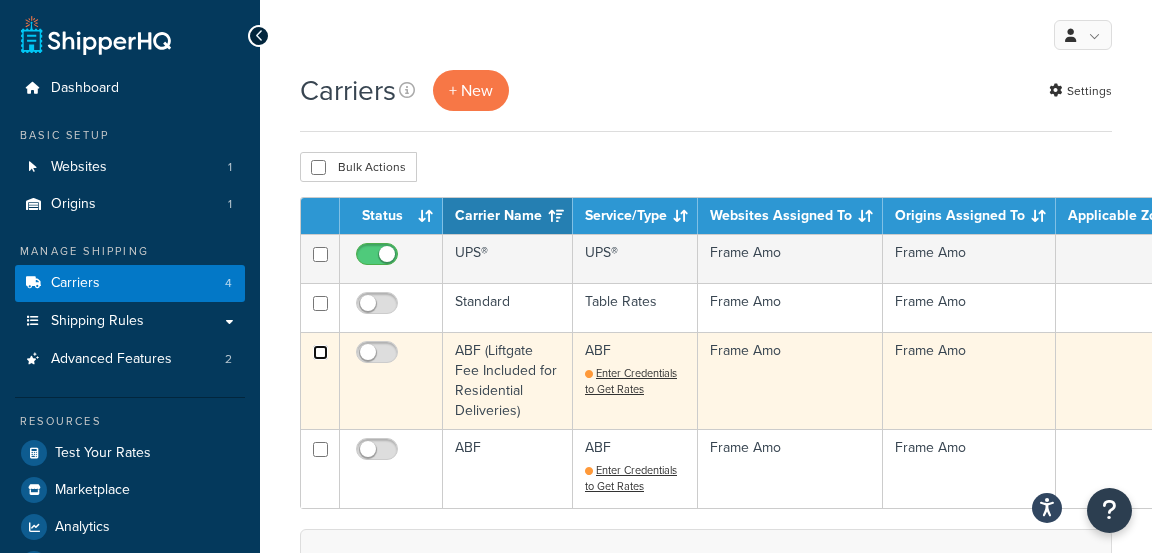 click at bounding box center (320, 254) 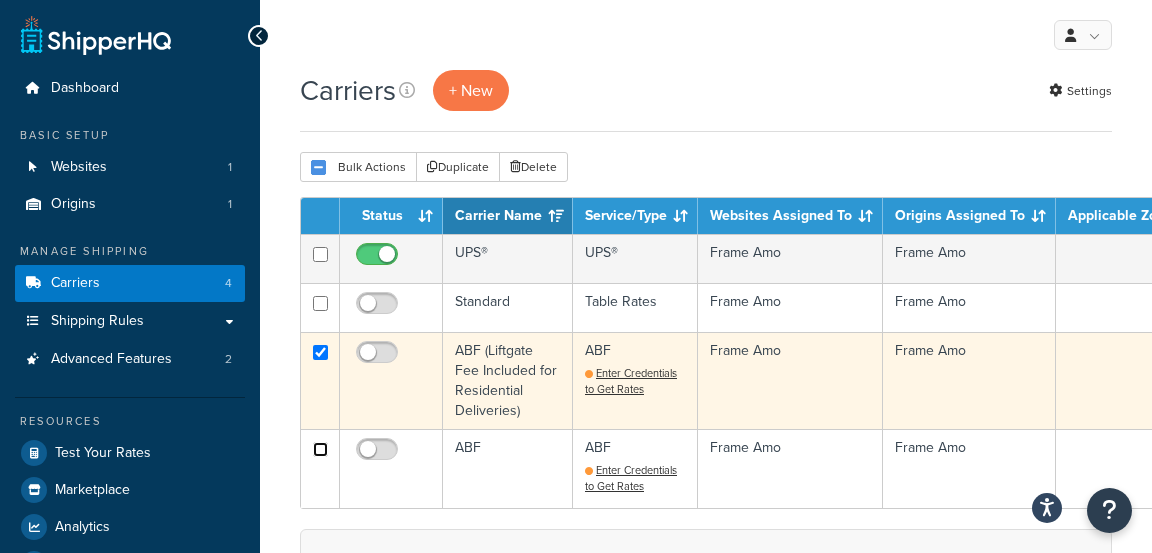 drag, startPoint x: 323, startPoint y: 448, endPoint x: 315, endPoint y: 409, distance: 39.812057 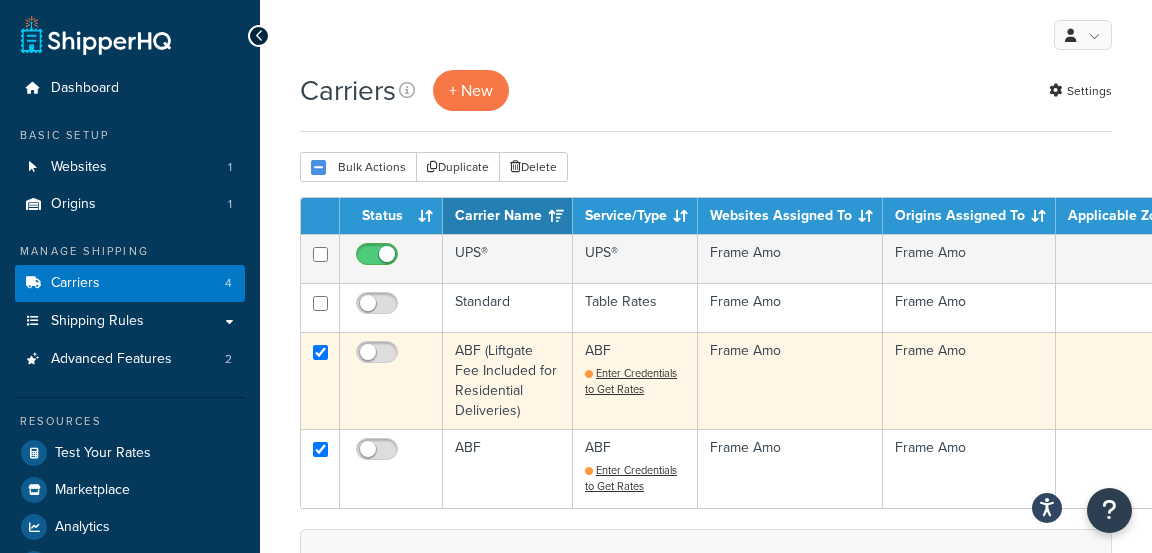 click at bounding box center (320, 380) 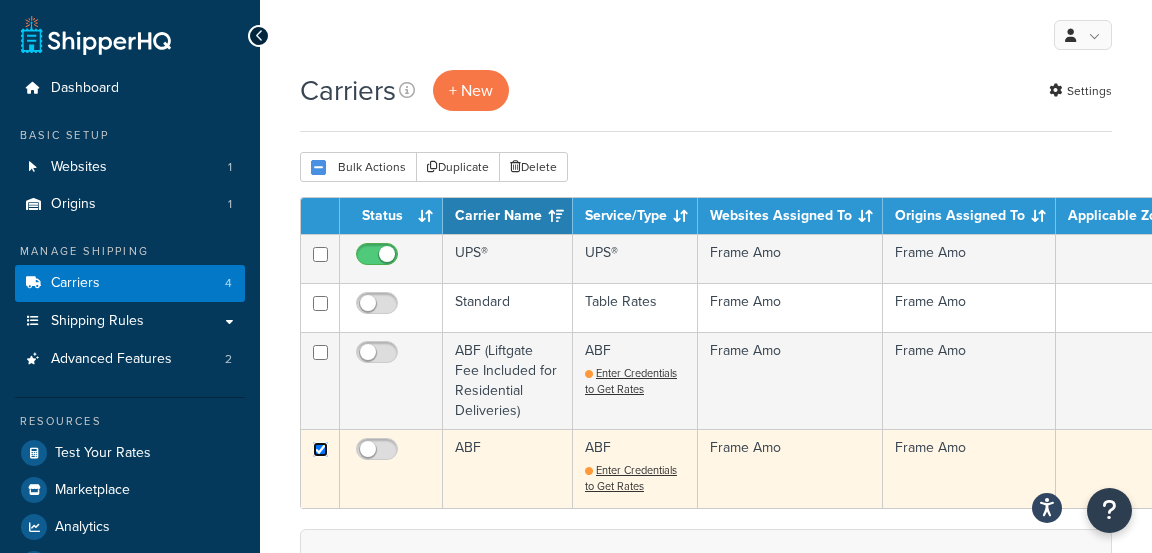 click at bounding box center [320, 303] 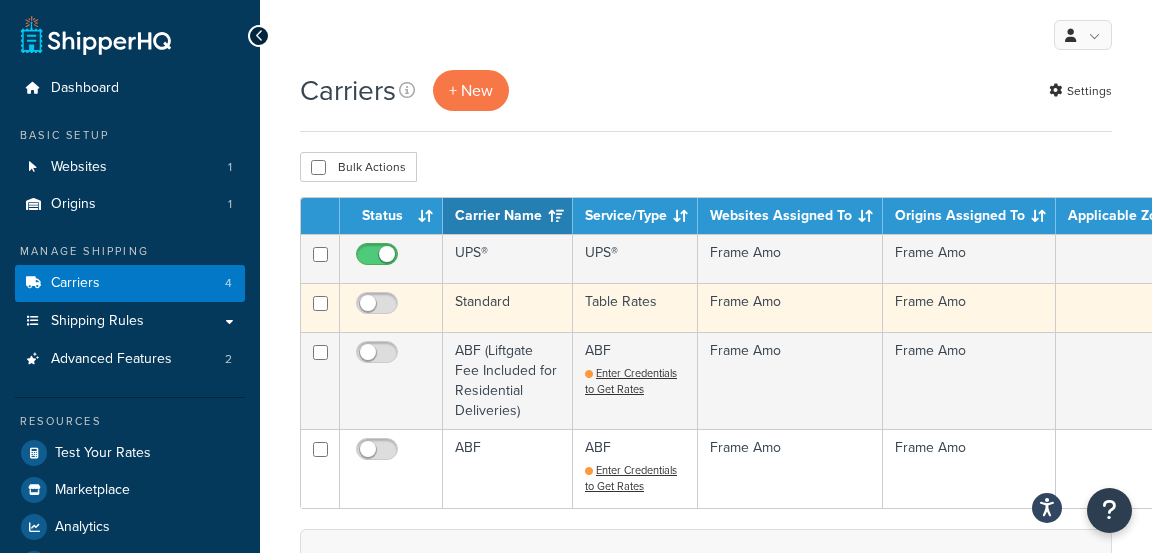 click on "Standard" at bounding box center (508, 307) 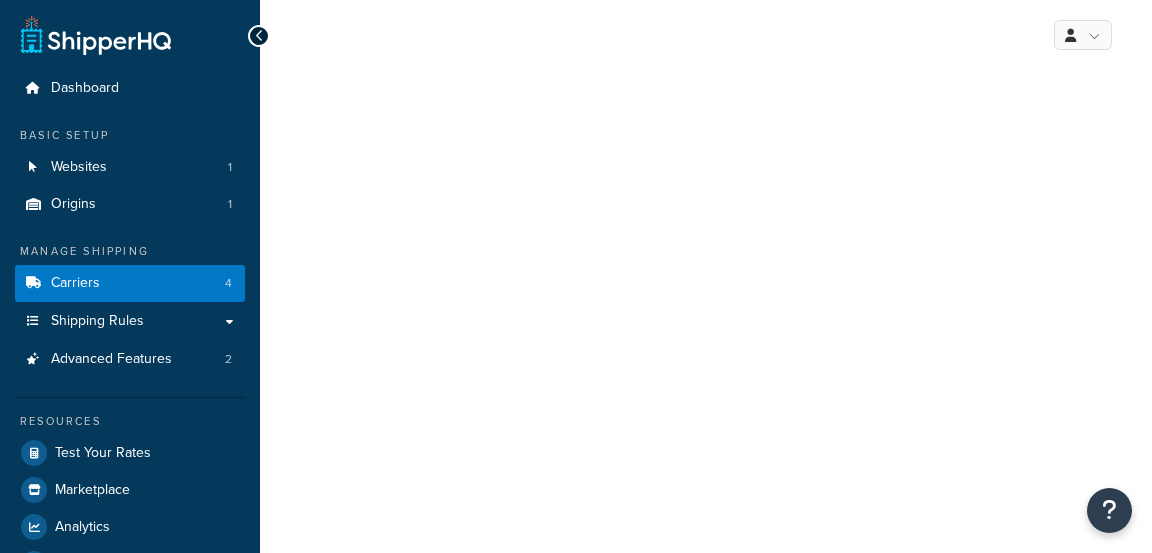 scroll, scrollTop: 0, scrollLeft: 0, axis: both 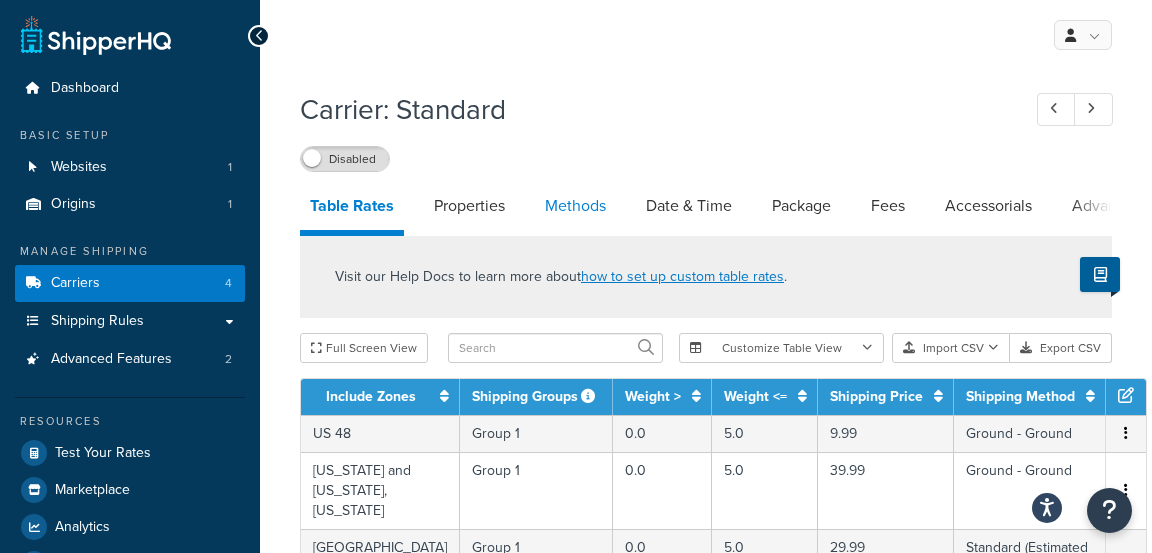 click on "Methods" at bounding box center (575, 206) 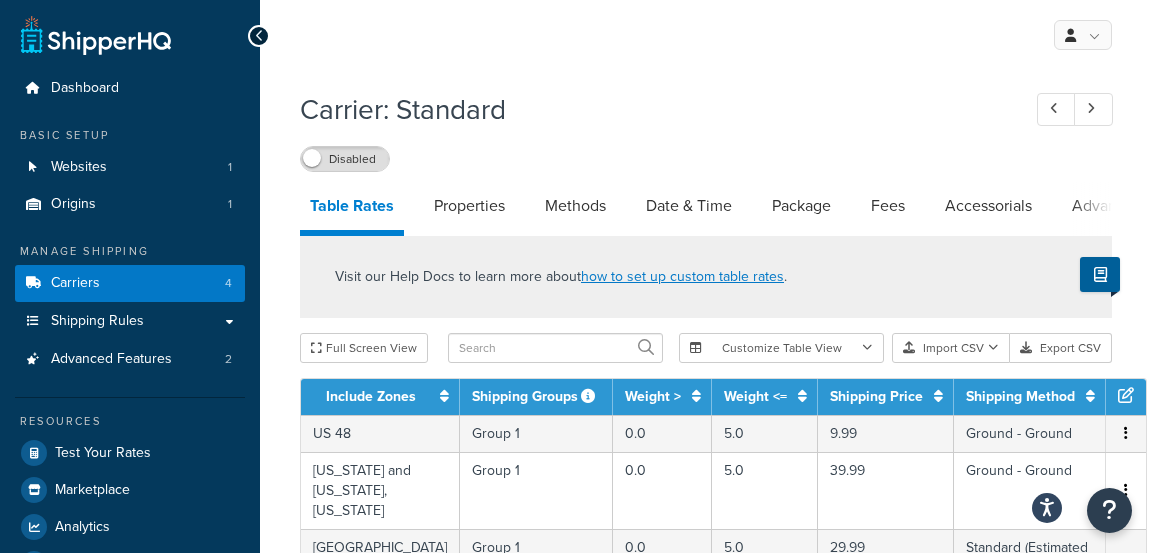 select on "25" 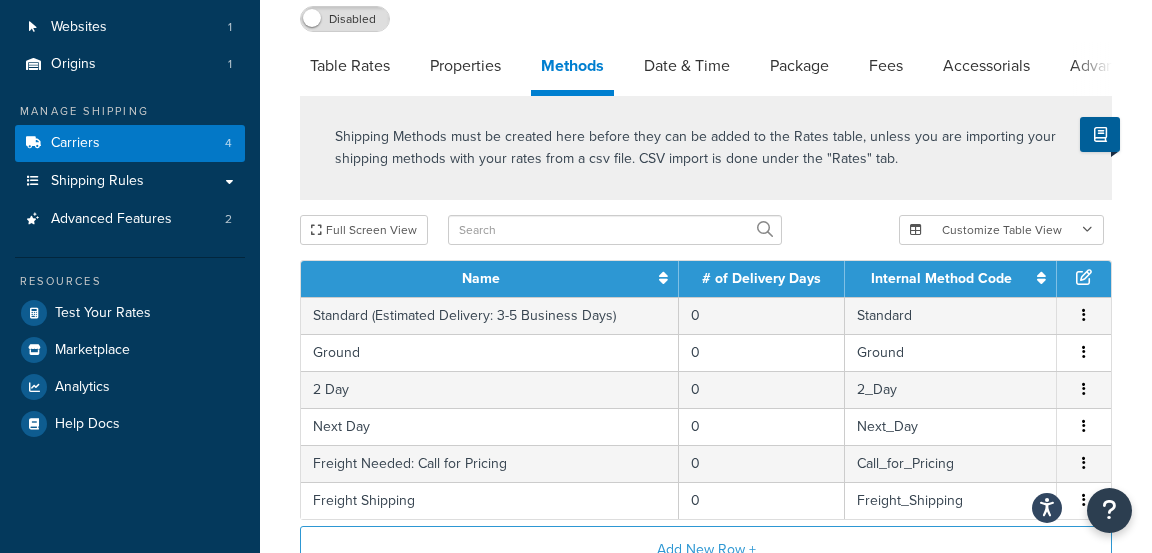 scroll, scrollTop: 161, scrollLeft: 0, axis: vertical 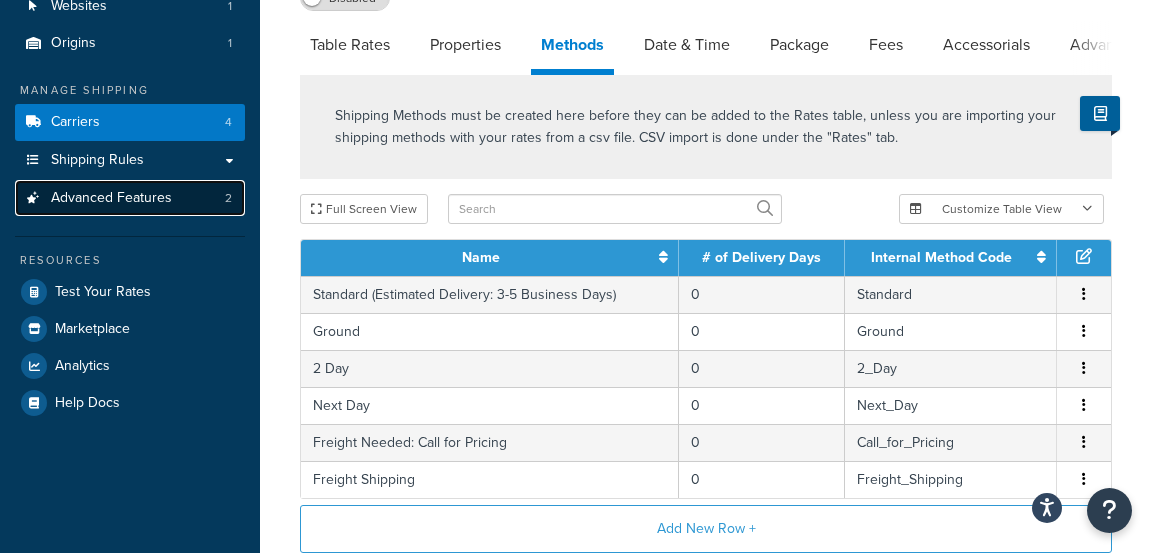 click on "Advanced Features 2" at bounding box center [130, 198] 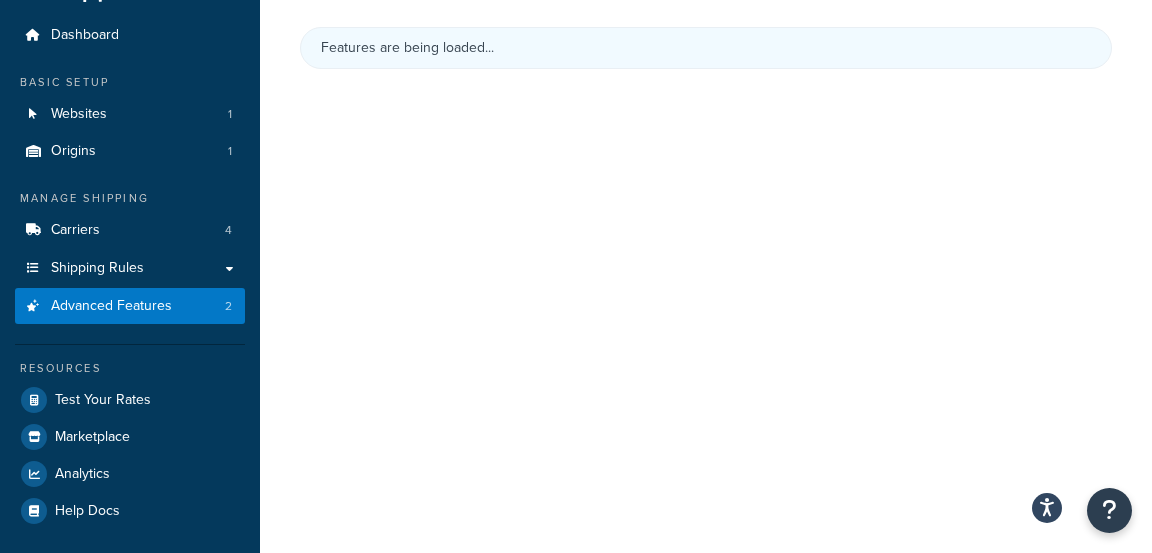 scroll, scrollTop: 161, scrollLeft: 0, axis: vertical 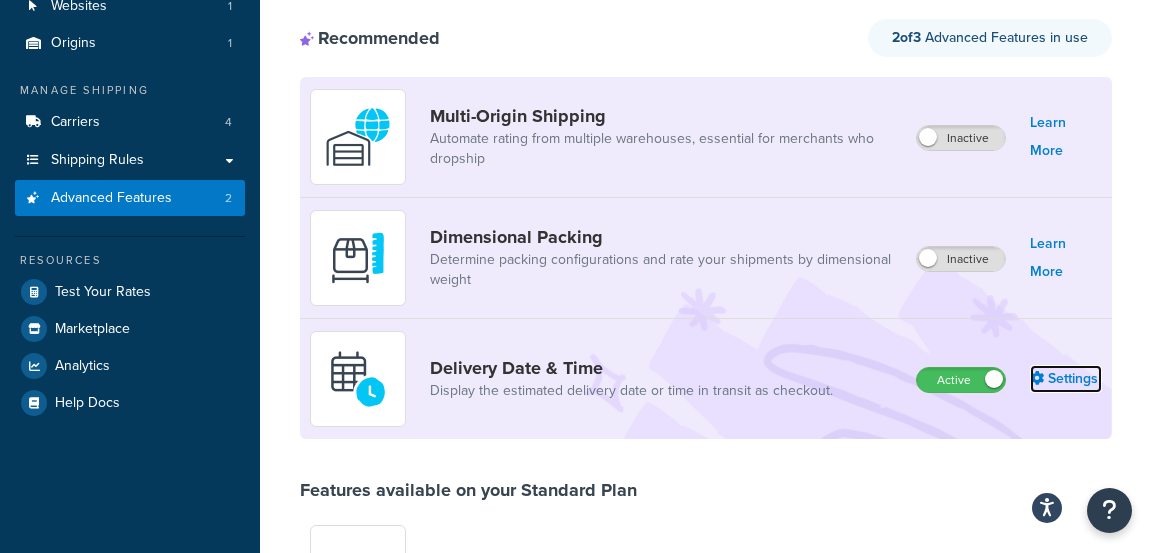 click on "Settings" at bounding box center (1066, 379) 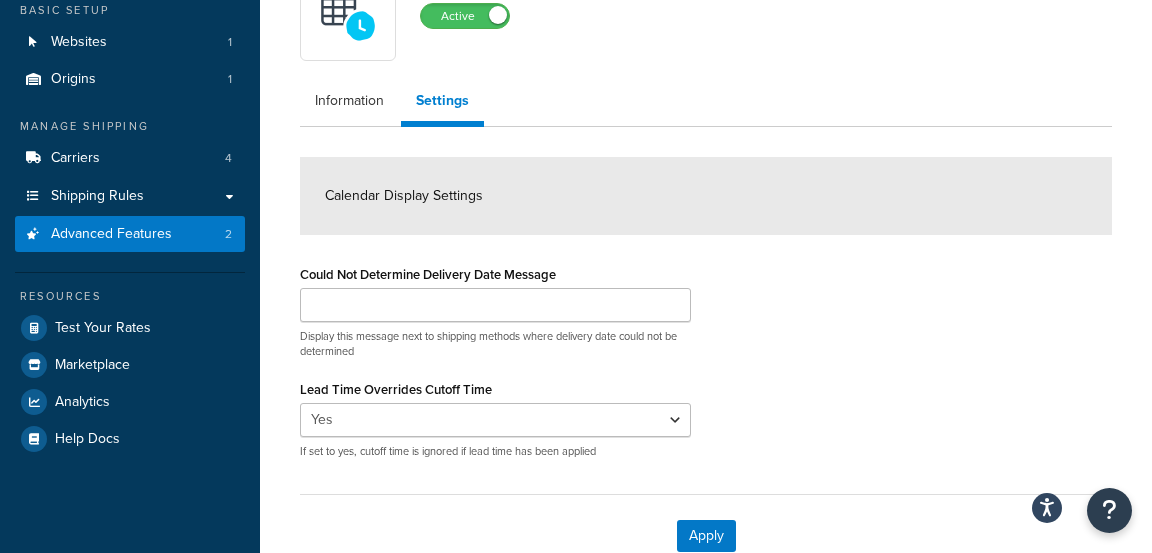 scroll, scrollTop: 121, scrollLeft: 0, axis: vertical 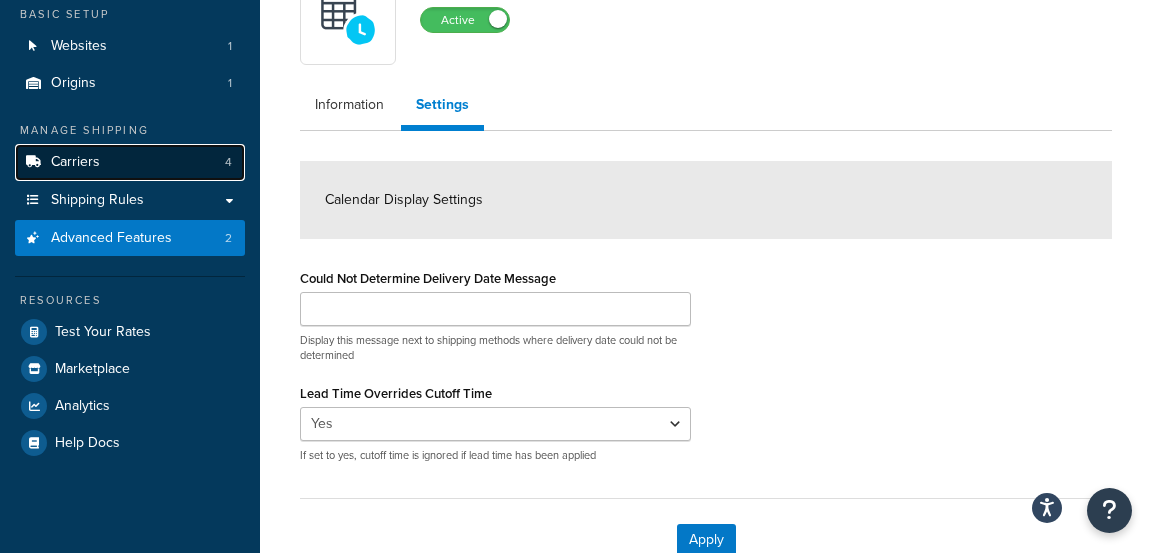 click on "Carriers 4" at bounding box center [130, 162] 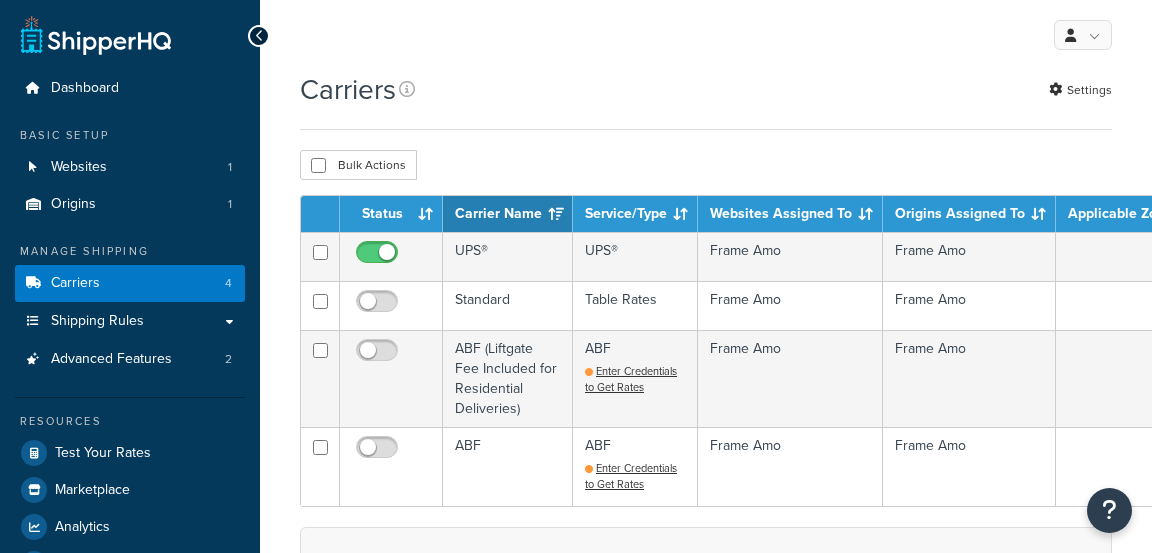 scroll, scrollTop: 0, scrollLeft: 0, axis: both 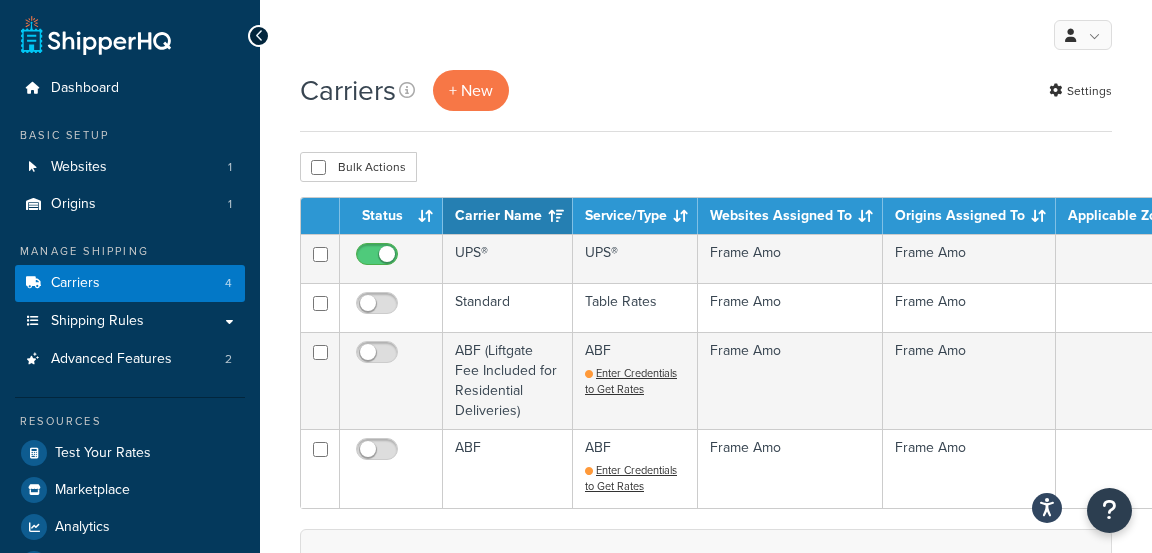 click on "Carriers
+ New
Settings" at bounding box center (706, 90) 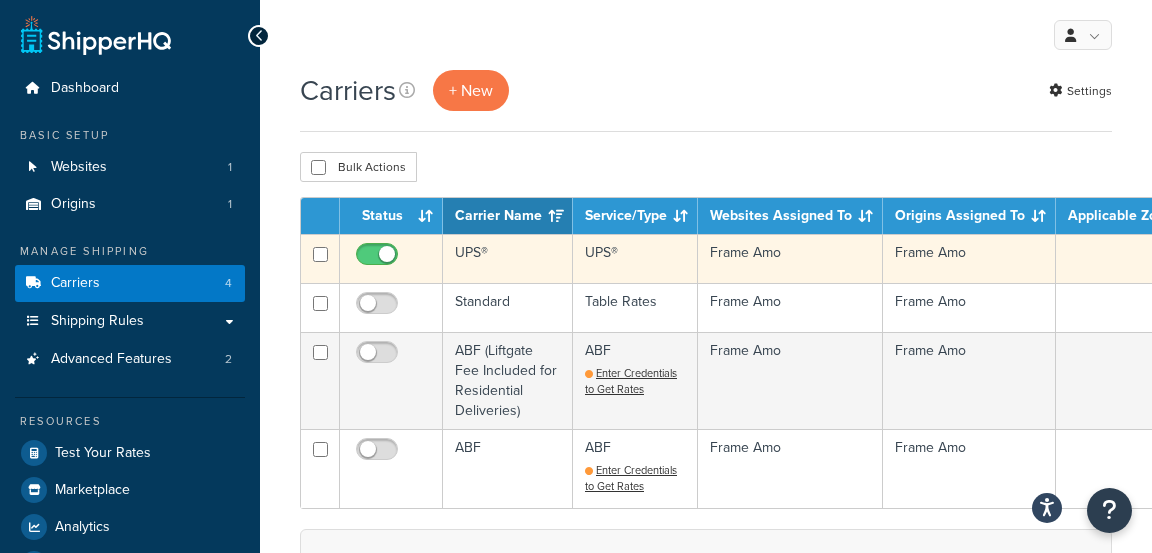 drag, startPoint x: 536, startPoint y: 243, endPoint x: 548, endPoint y: 241, distance: 12.165525 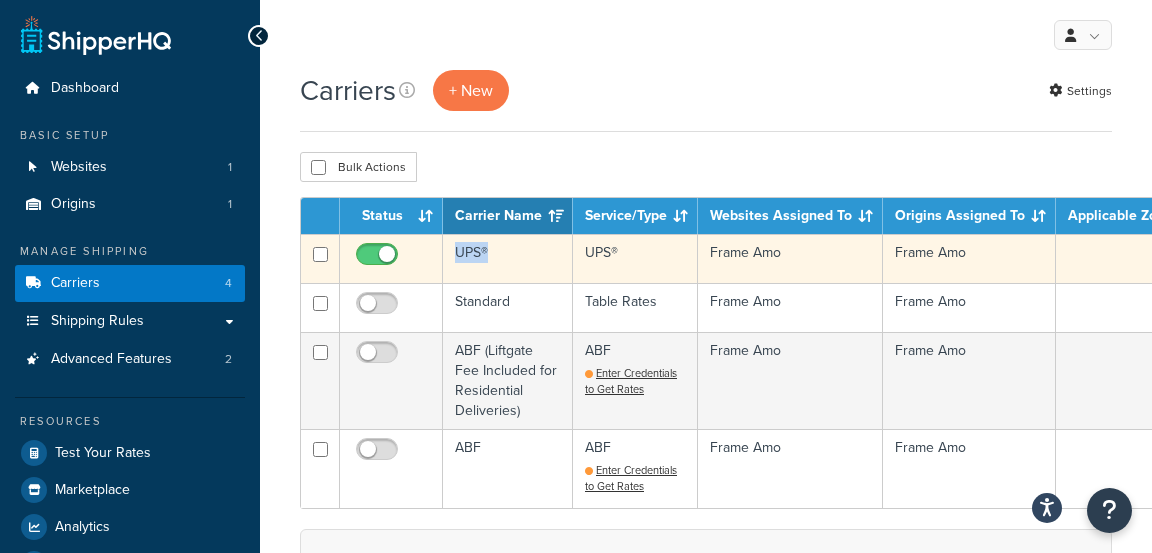 click on "UPS®" at bounding box center [508, 258] 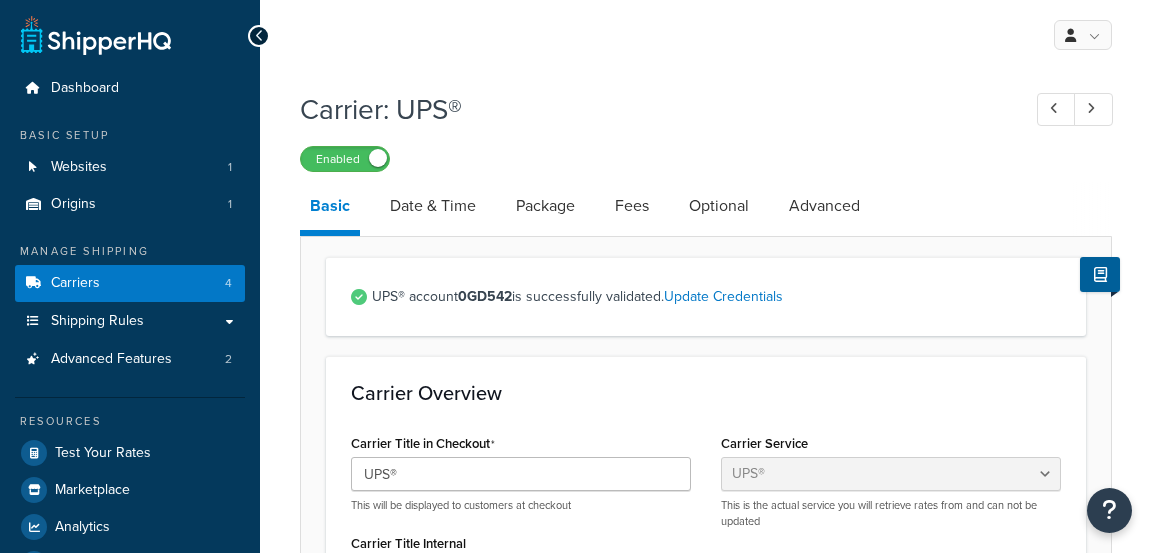 select on "ups" 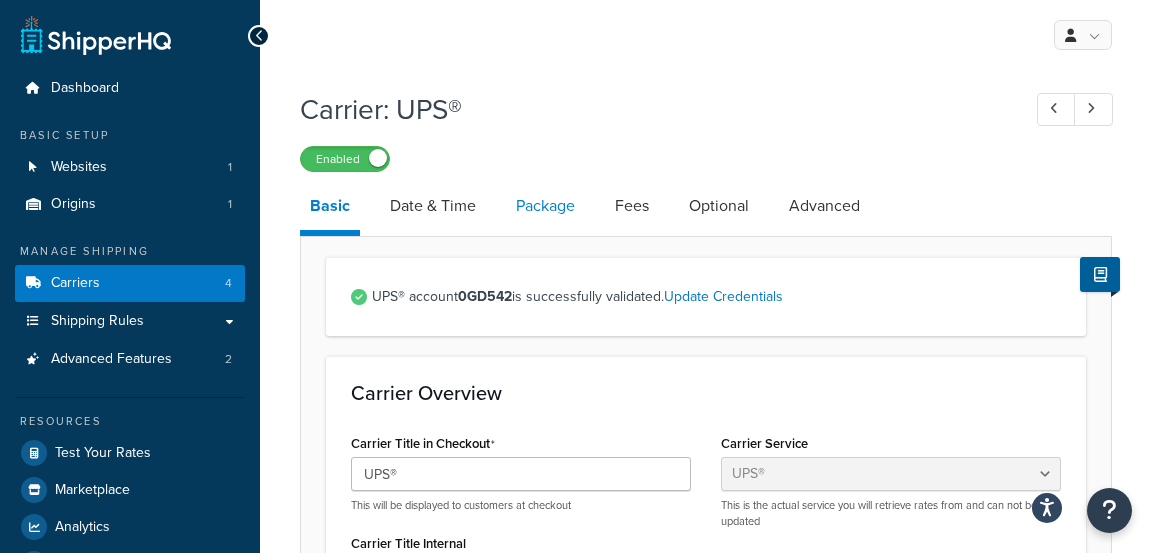 click on "Package" at bounding box center [545, 206] 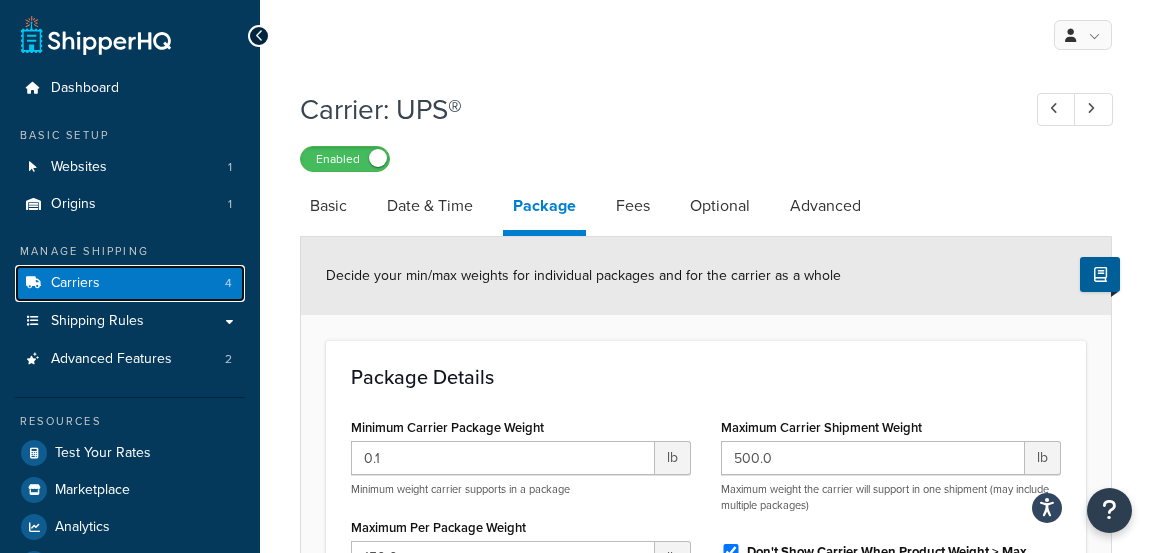 click on "Carriers 4" at bounding box center (130, 283) 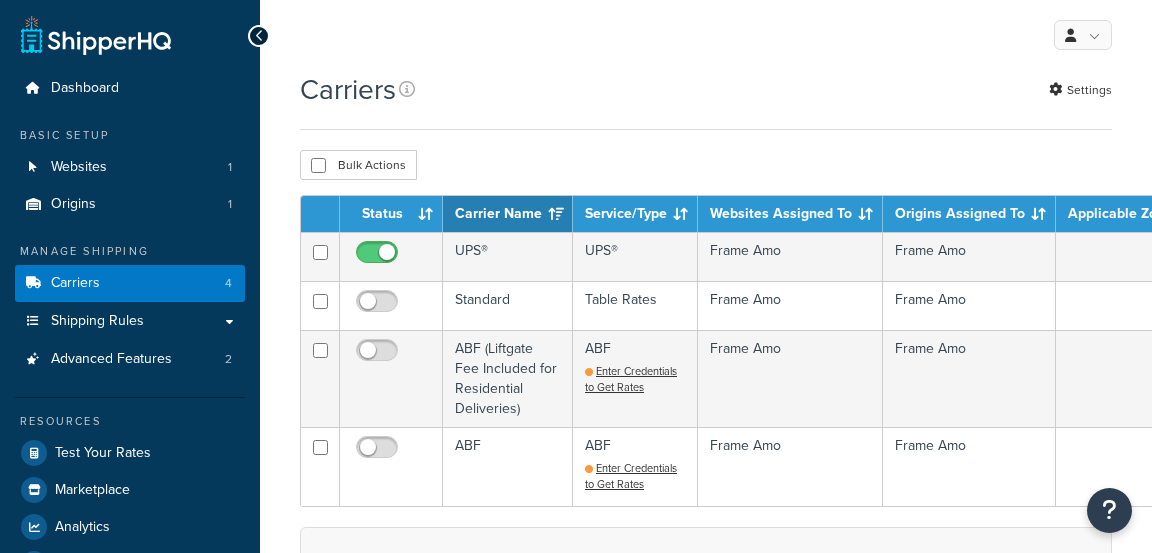 scroll, scrollTop: 0, scrollLeft: 0, axis: both 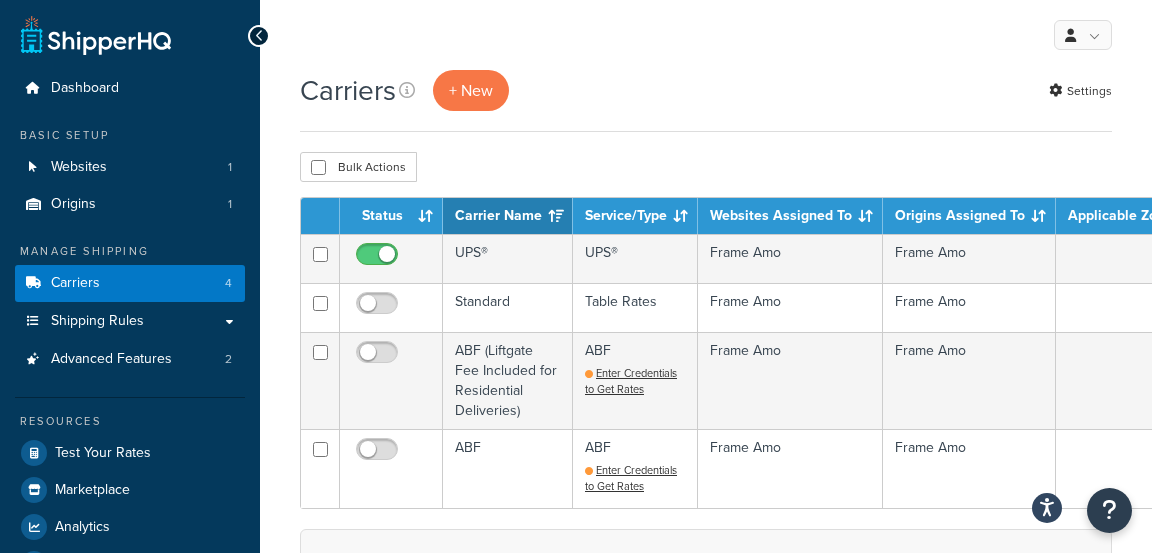 click on "Bulk Actions
Duplicate
[GEOGRAPHIC_DATA]" at bounding box center [706, 167] 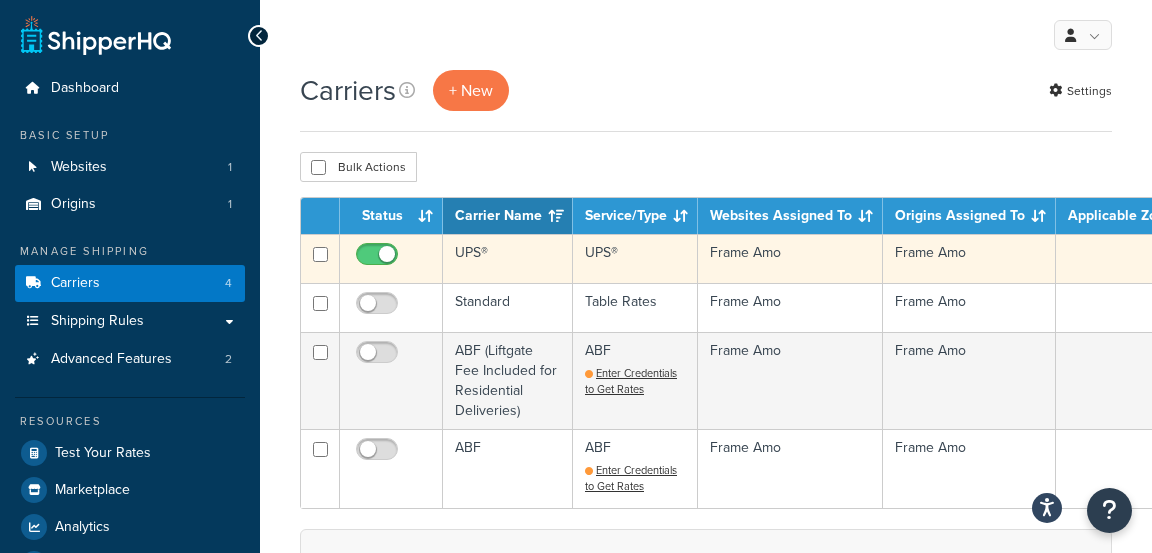 click on "UPS®" at bounding box center [508, 258] 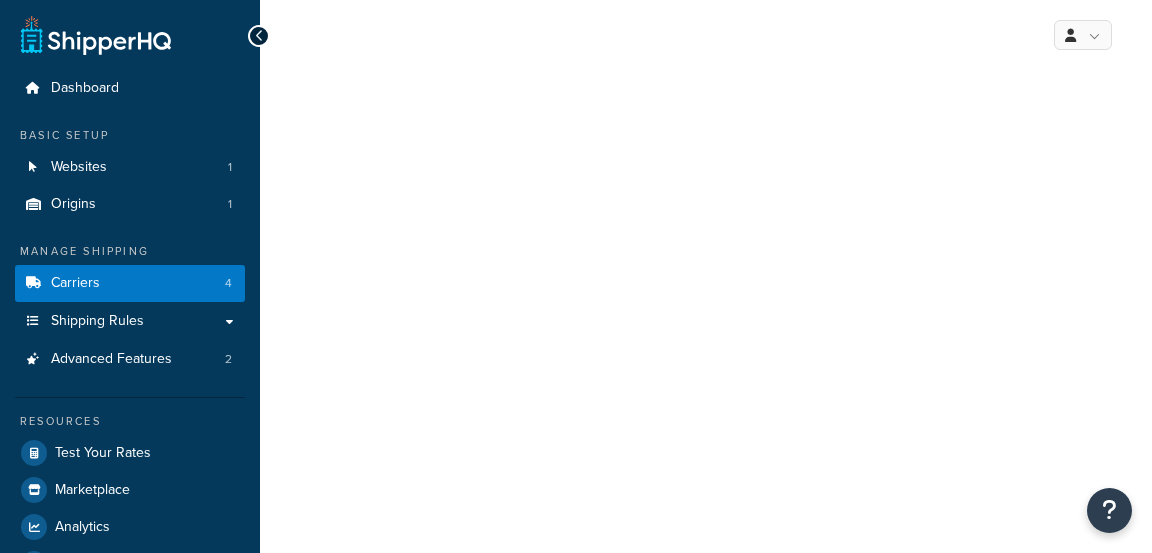 scroll, scrollTop: 0, scrollLeft: 0, axis: both 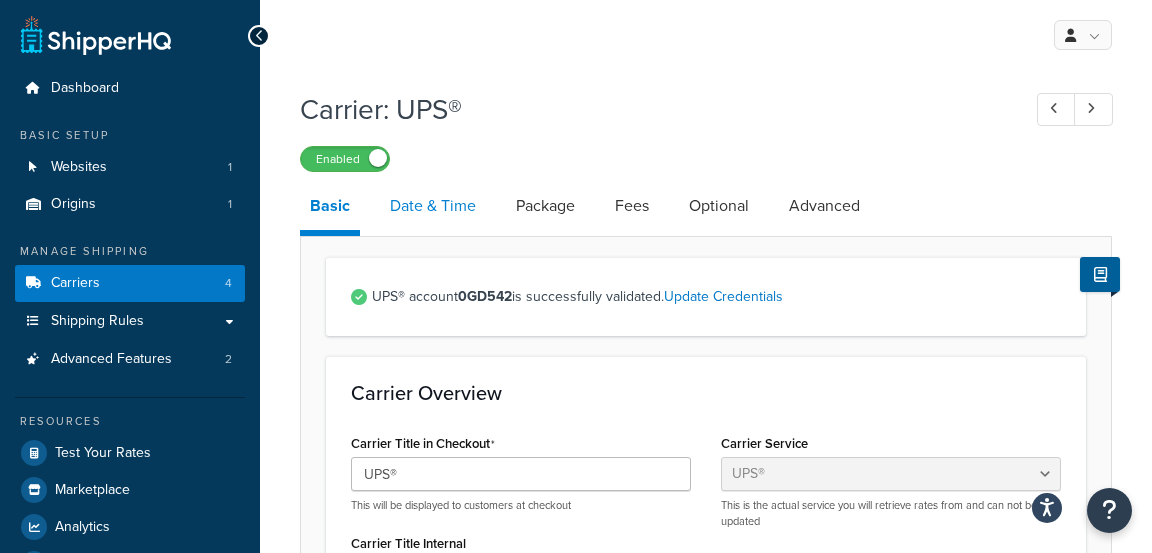 click on "Date & Time" at bounding box center [433, 206] 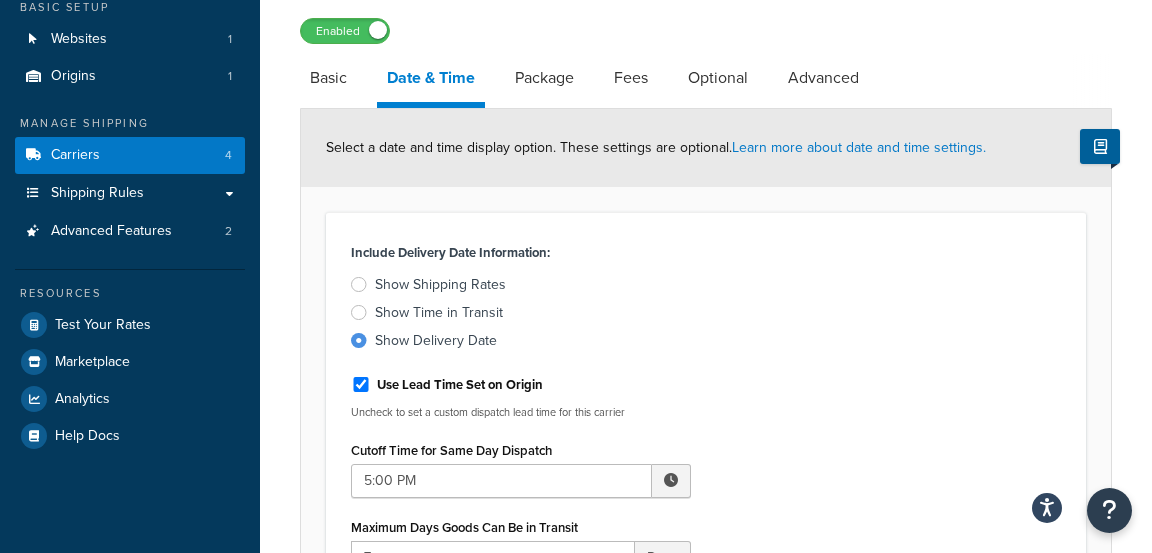 scroll, scrollTop: 143, scrollLeft: 0, axis: vertical 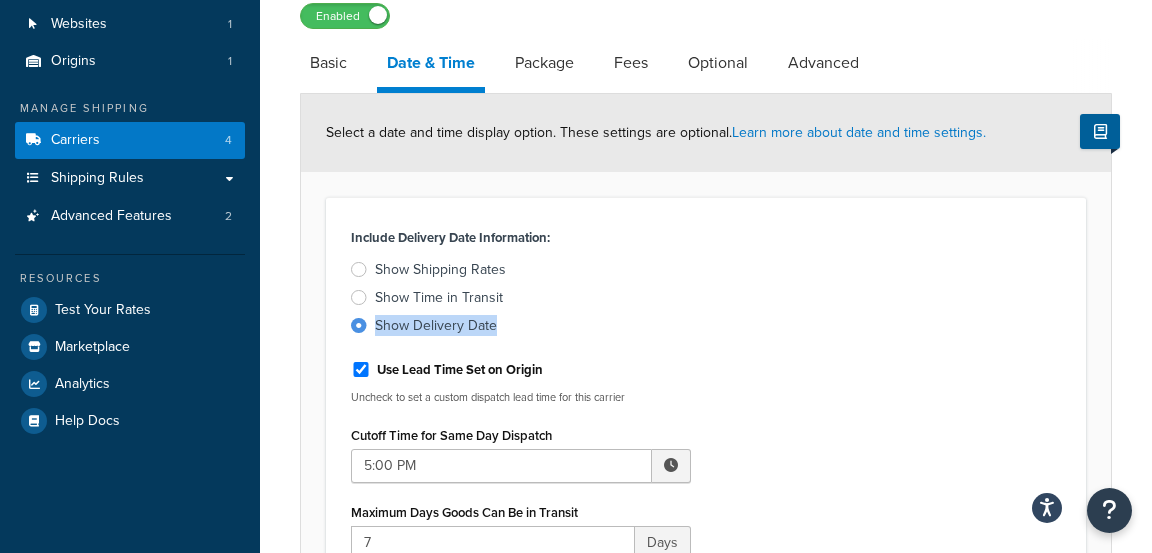 drag, startPoint x: 485, startPoint y: 326, endPoint x: 376, endPoint y: 323, distance: 109.041275 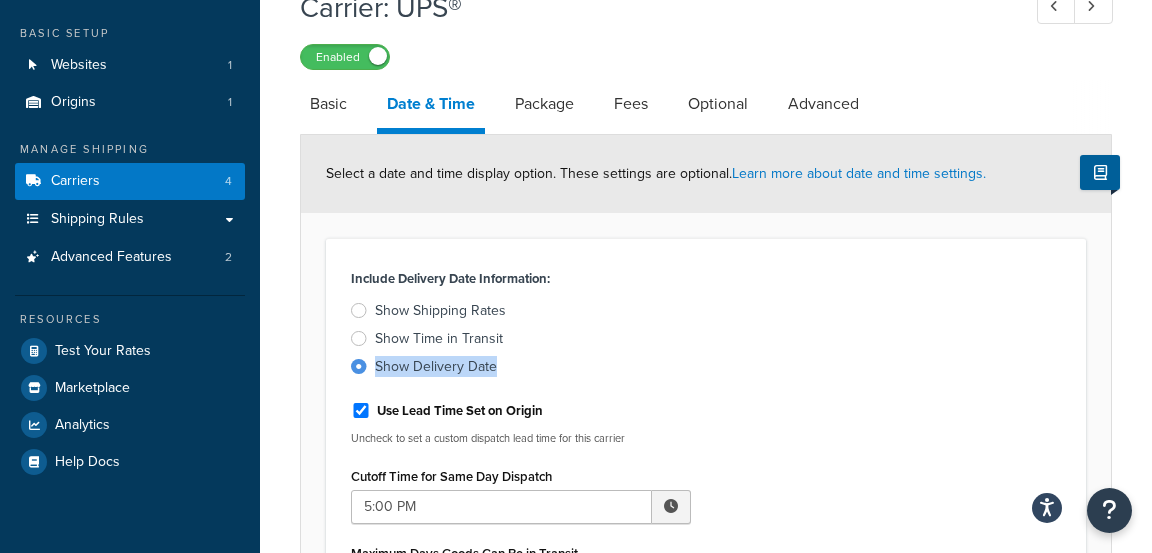 scroll, scrollTop: 91, scrollLeft: 0, axis: vertical 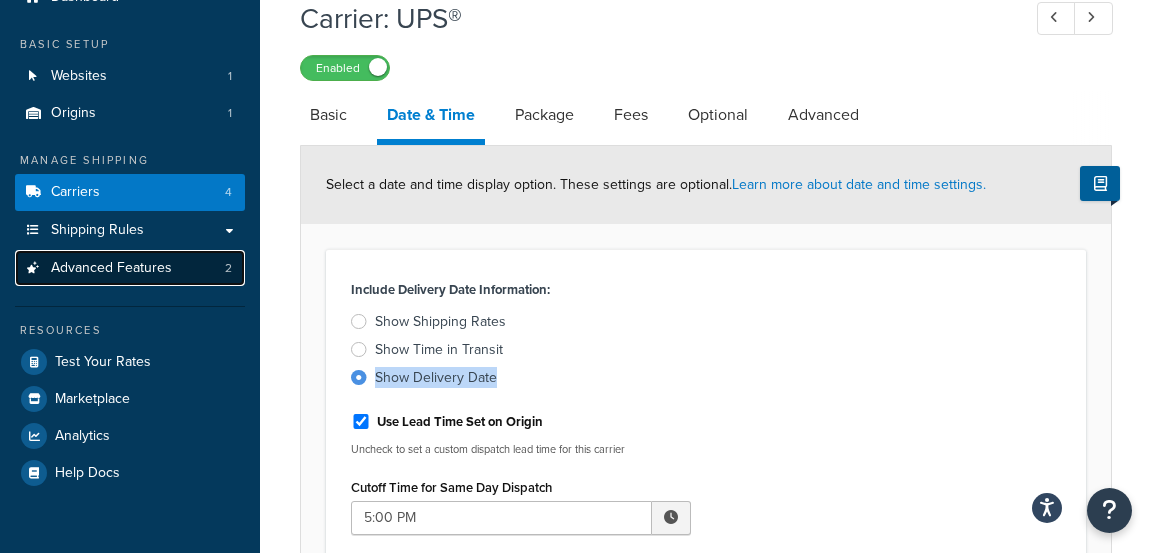 click on "Advanced Features 2" at bounding box center [130, 268] 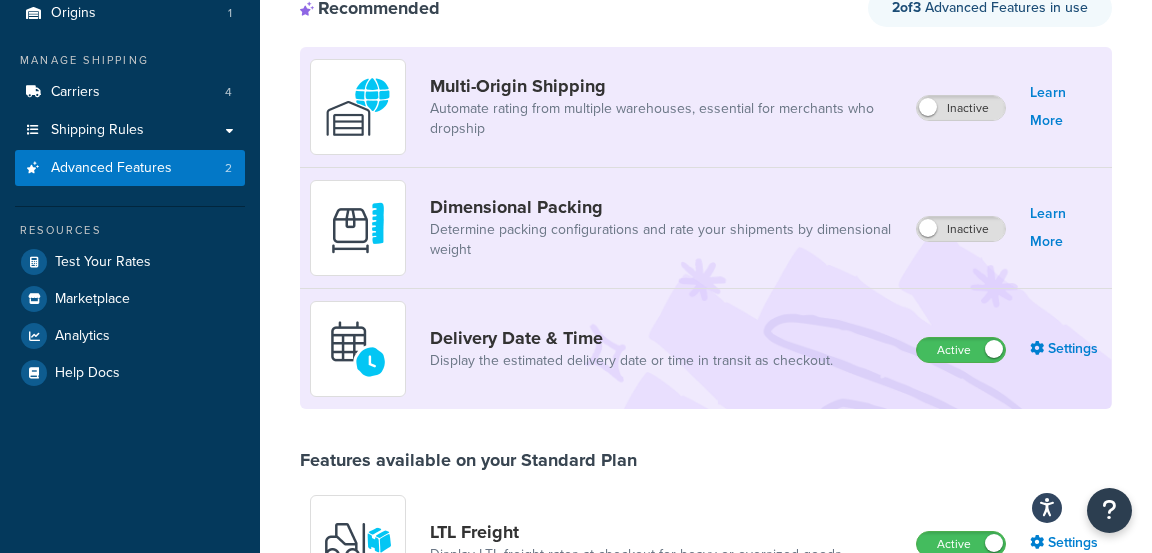 scroll, scrollTop: 192, scrollLeft: 0, axis: vertical 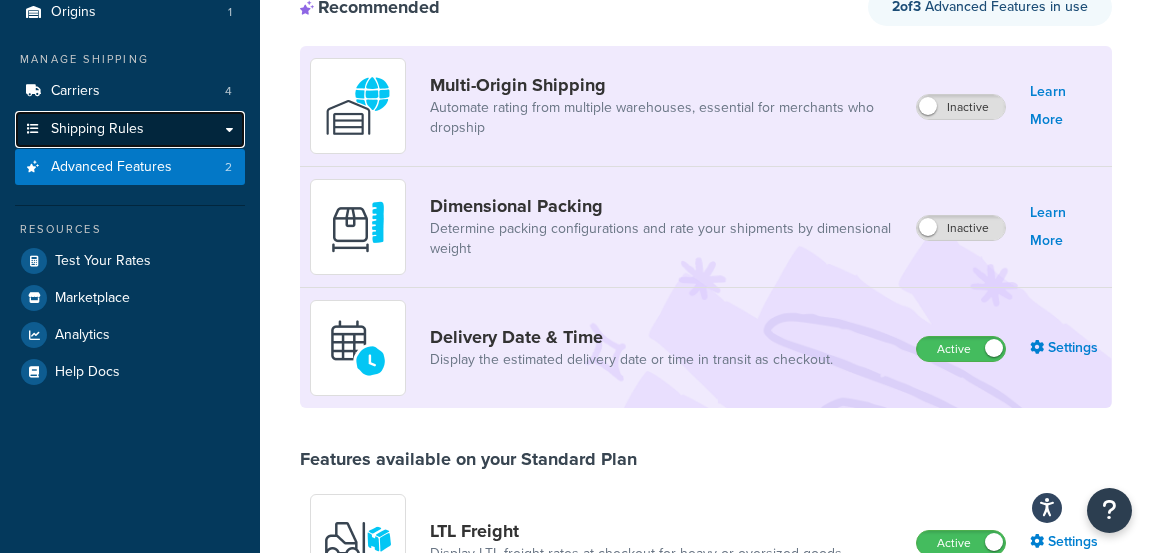 click on "Shipping Rules" at bounding box center [97, 129] 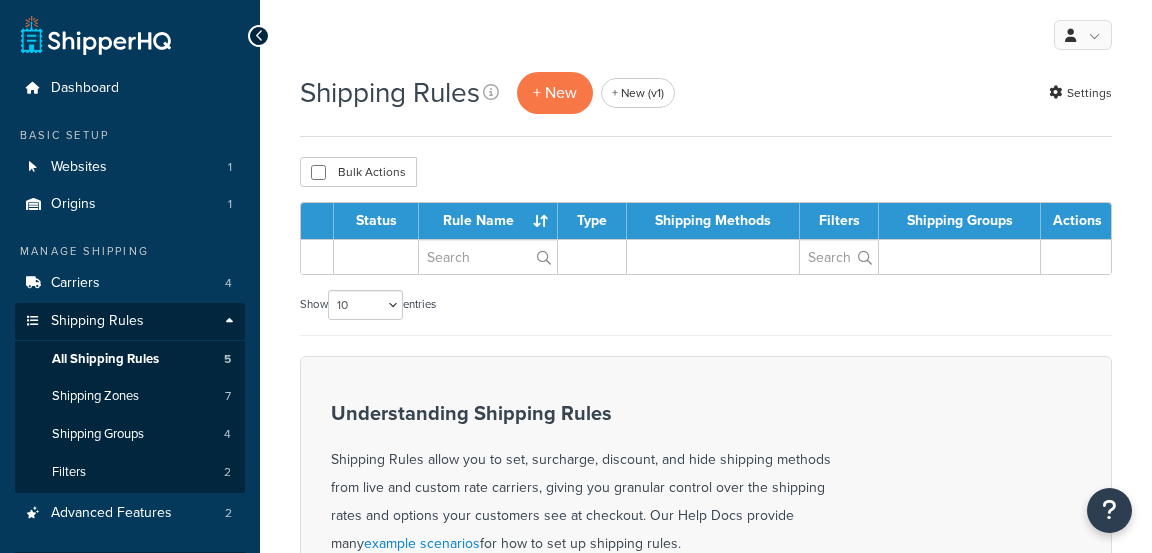 scroll, scrollTop: 0, scrollLeft: 0, axis: both 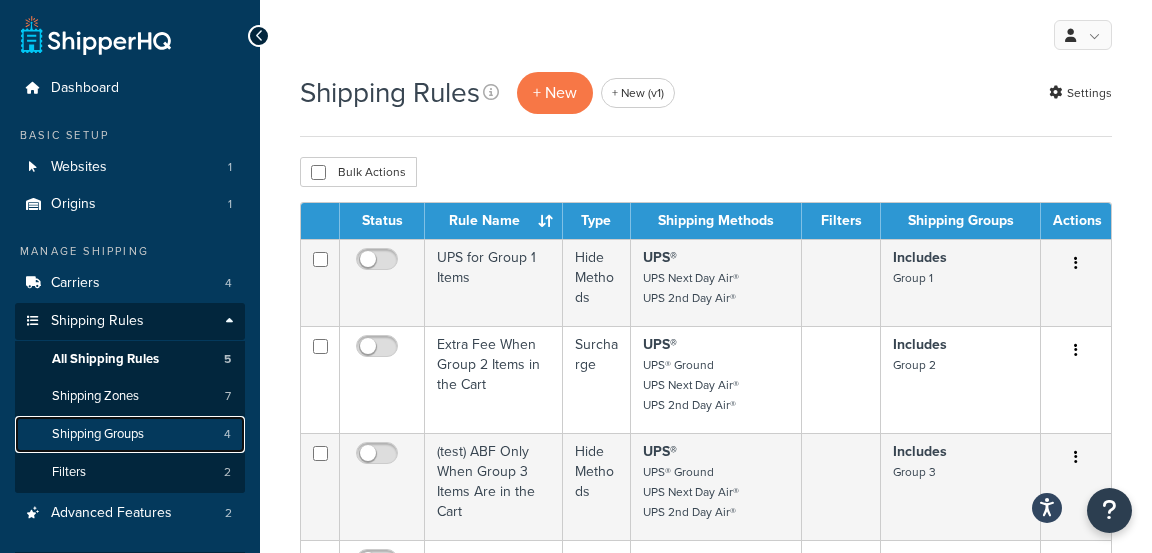 click on "Shipping Groups" at bounding box center [98, 434] 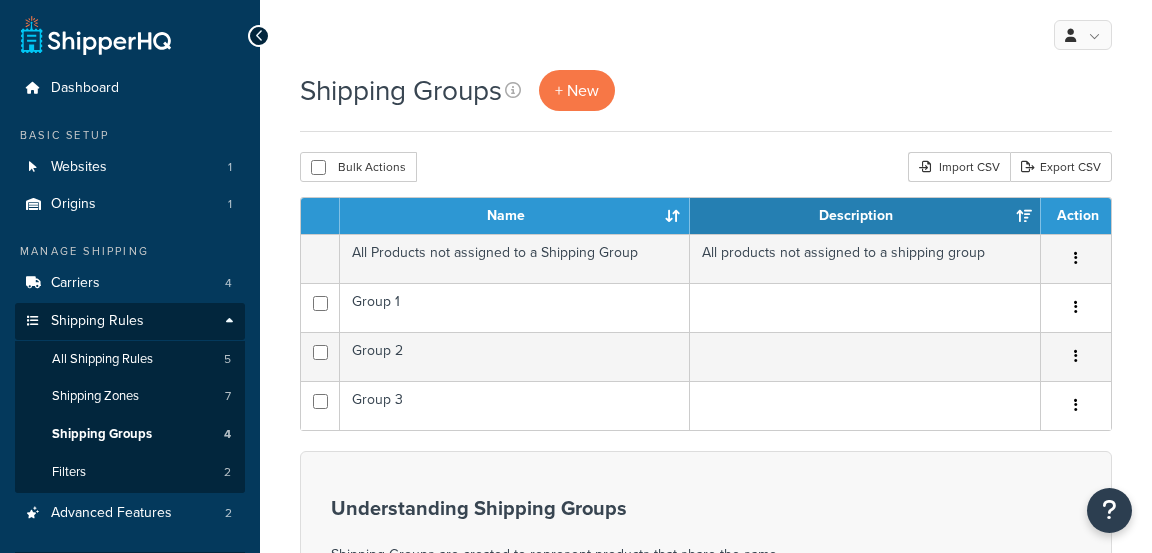 scroll, scrollTop: 0, scrollLeft: 0, axis: both 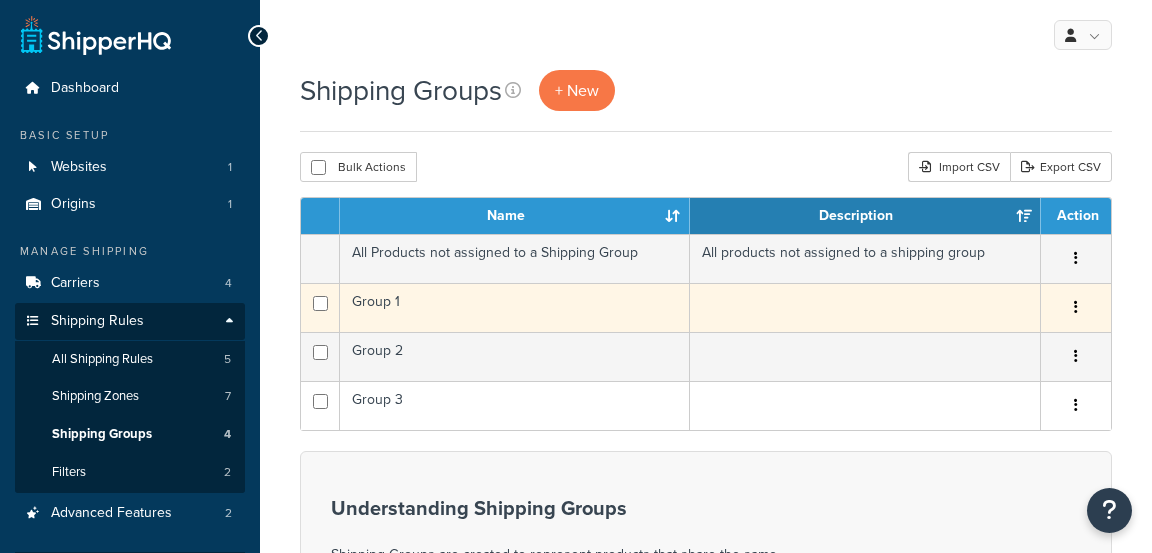 click on "Group 1" at bounding box center [515, 307] 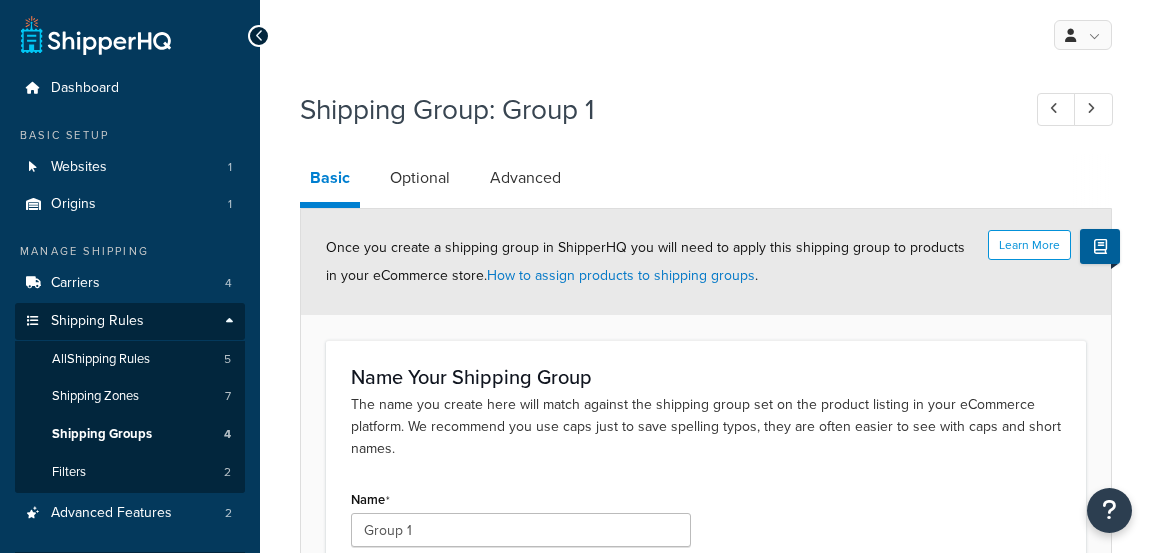 scroll, scrollTop: 0, scrollLeft: 0, axis: both 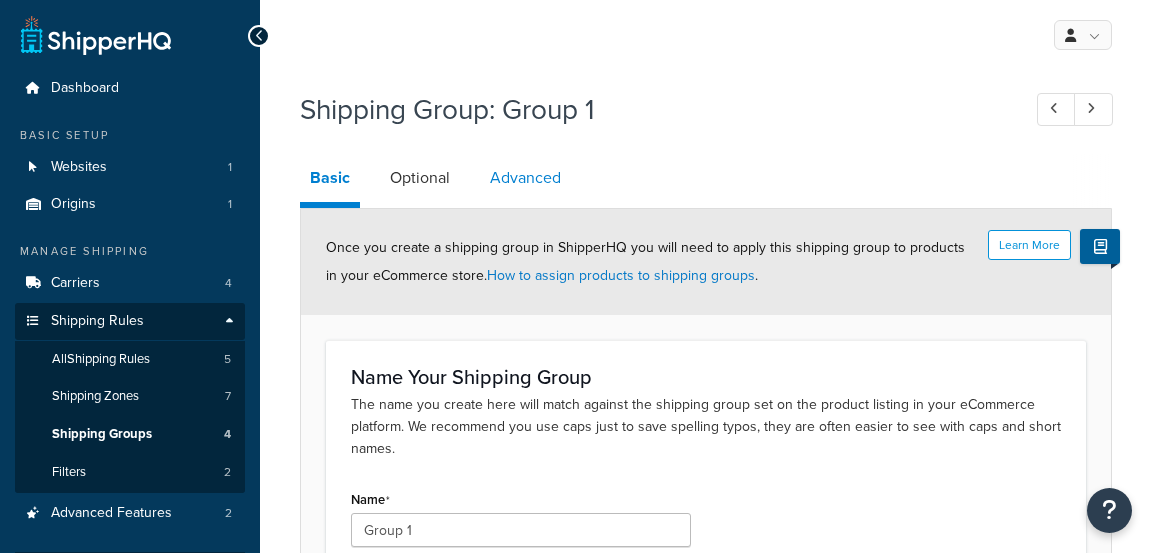 click on "Advanced" at bounding box center (525, 178) 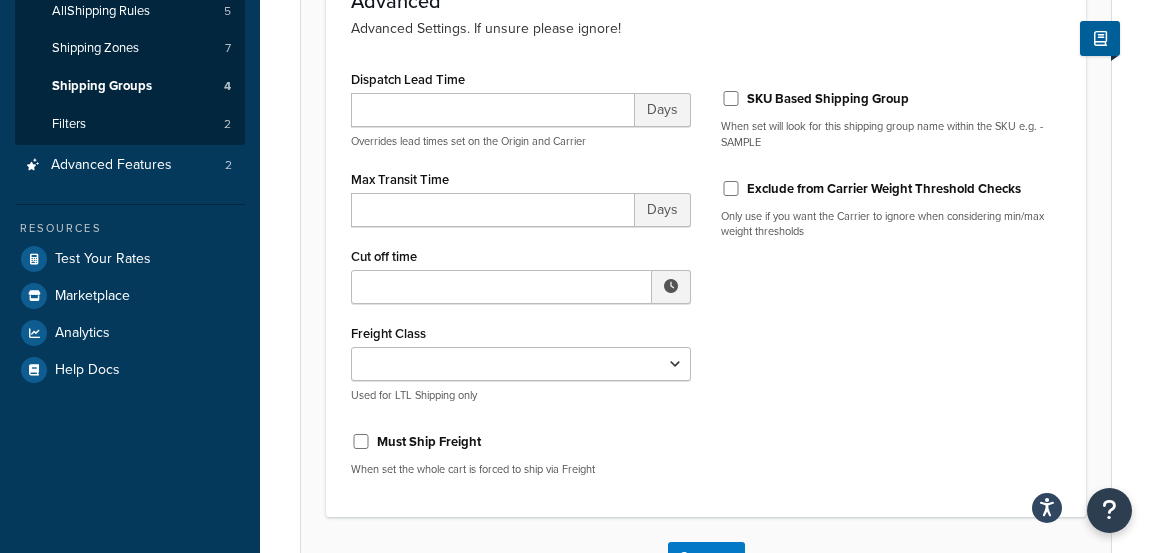scroll, scrollTop: 351, scrollLeft: 0, axis: vertical 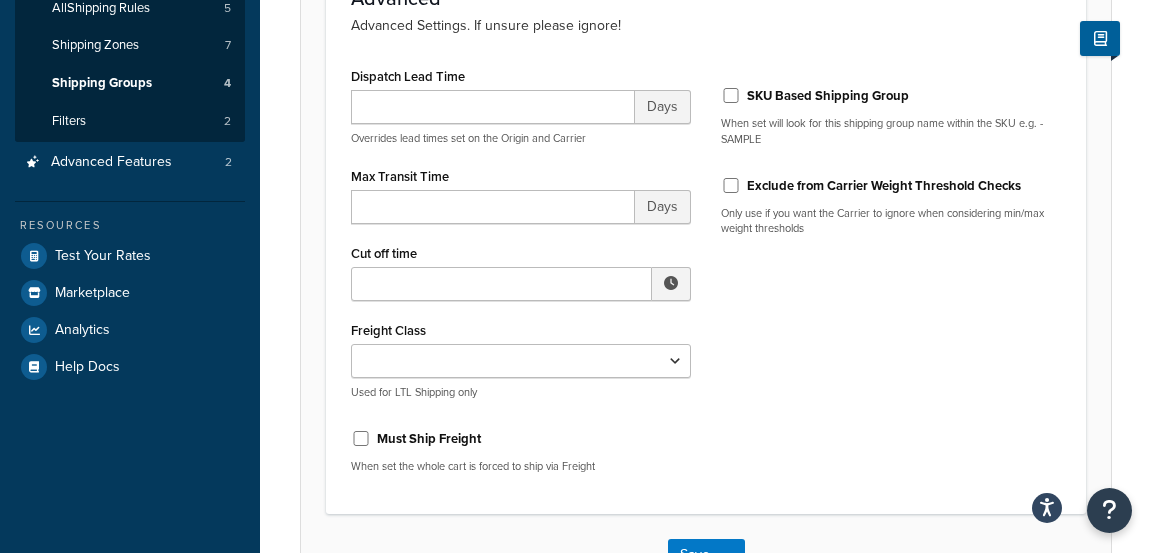 click on "Dispatch Lead Time   Days Overrides lead times set on the Origin and Carrier Max Transit Time   Days Cut off time   ▲ 12 ▼ : ▲ 00 ▼ ▲ AM ▼ Freight Class     50  55  60  65  70  77.5  85  92.5  100  110  125  150  175  200  250  300  400  500  Used for LTL Shipping only   Must Ship Freight When set the whole cart is forced to ship via Freight   SKU Based Shipping Group When set will look for this shipping group name within the SKU e.g. -SAMPLE   Exclude from Carrier Weight Threshold Checks Only use if you want the Carrier to ignore when considering min/max weight thresholds" at bounding box center (706, 275) 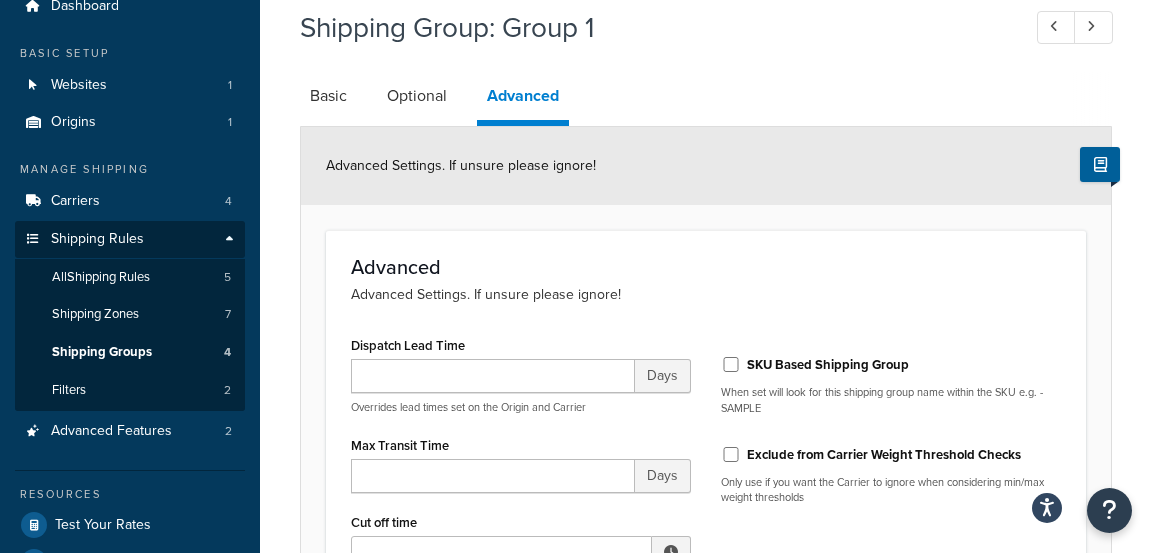 scroll, scrollTop: 70, scrollLeft: 0, axis: vertical 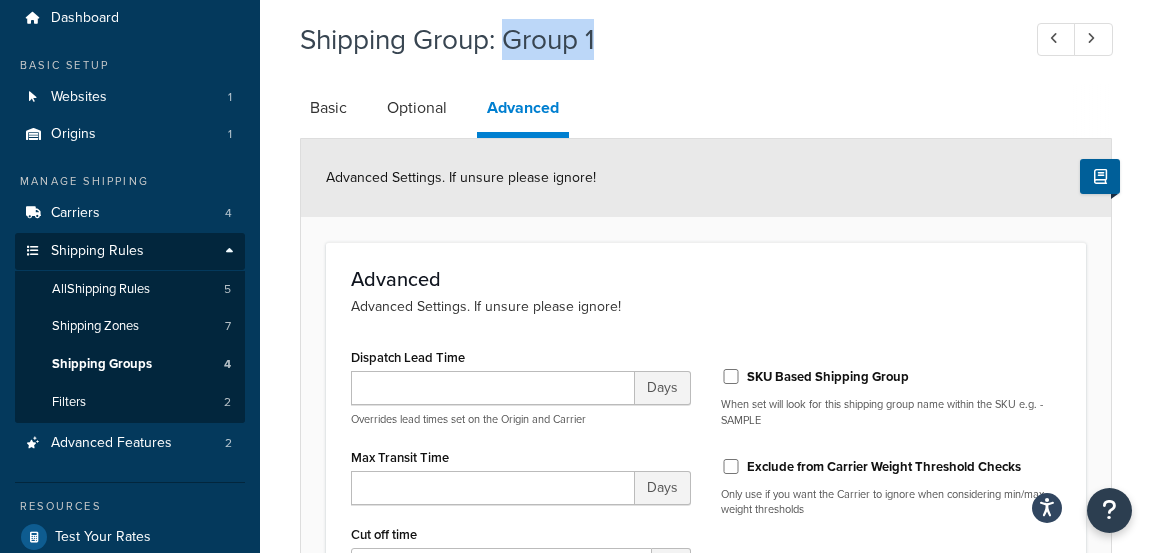 drag, startPoint x: 505, startPoint y: 45, endPoint x: 627, endPoint y: 45, distance: 122 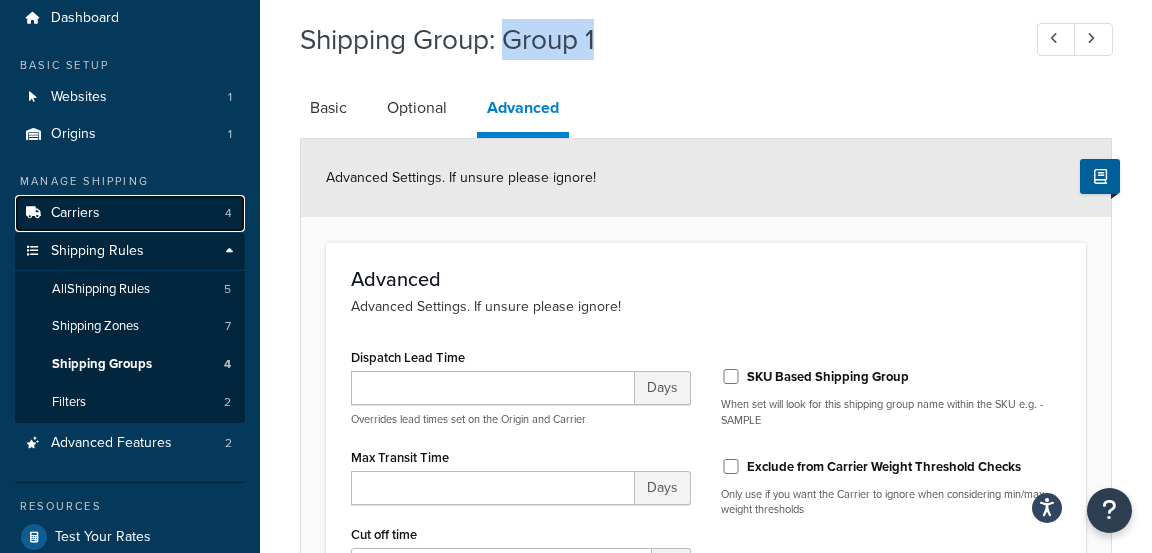 click on "Carriers 4" at bounding box center (130, 213) 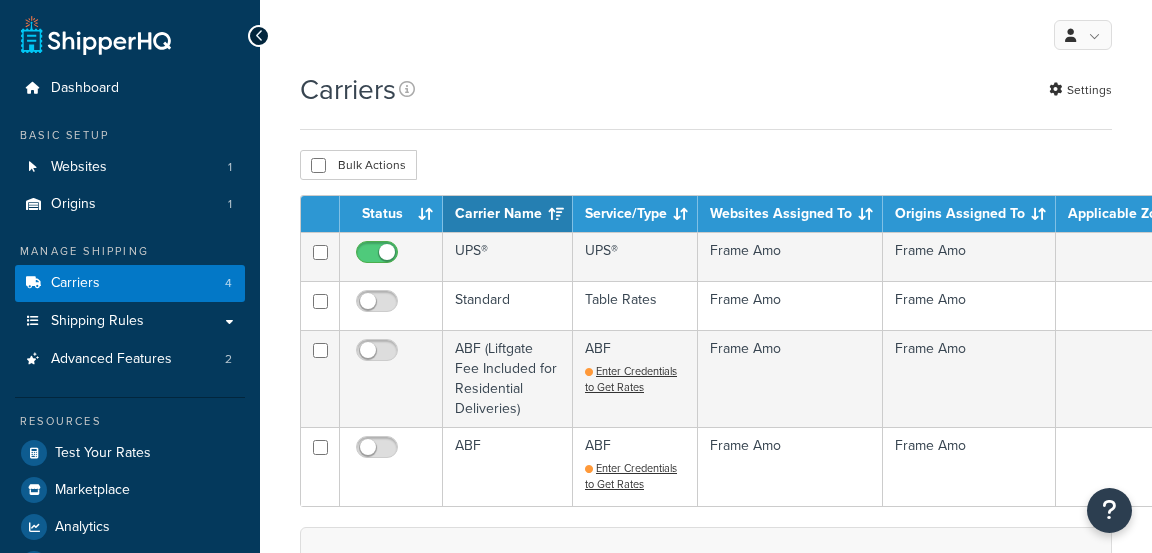 scroll, scrollTop: 0, scrollLeft: 0, axis: both 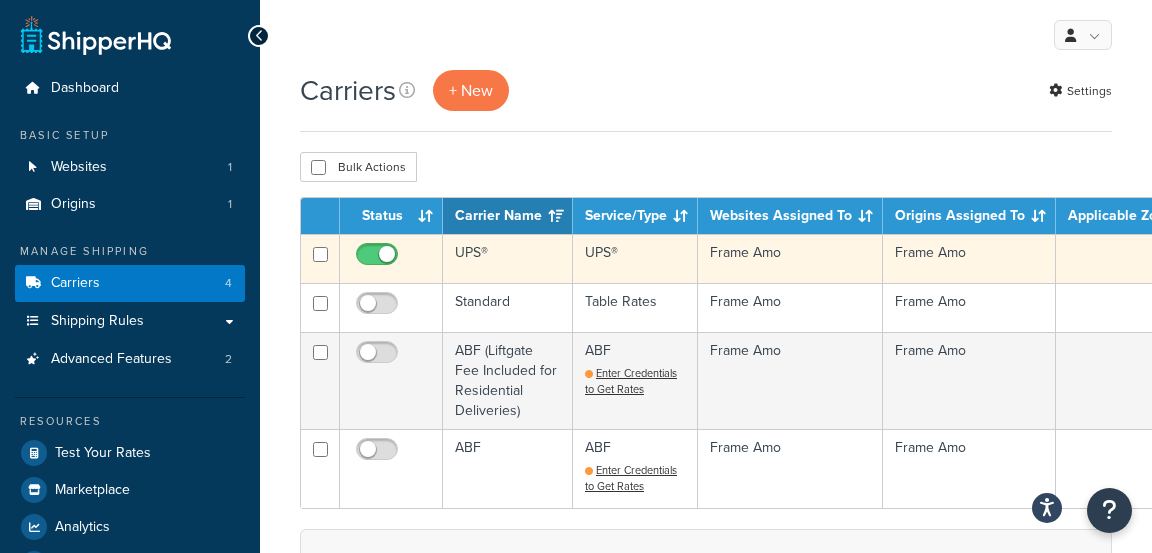 click on "UPS®" at bounding box center (508, 258) 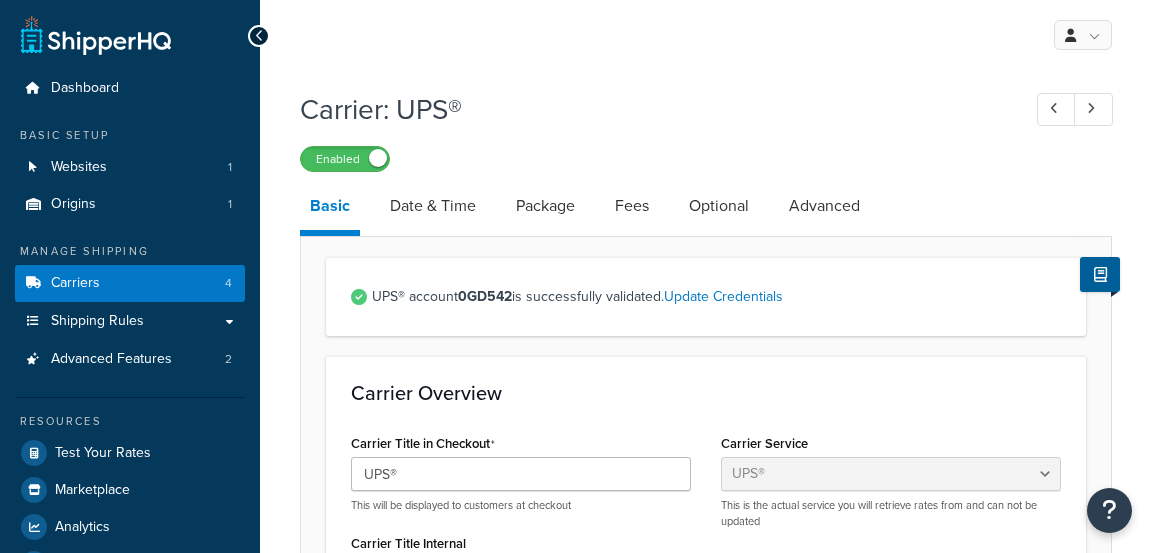 select on "ups" 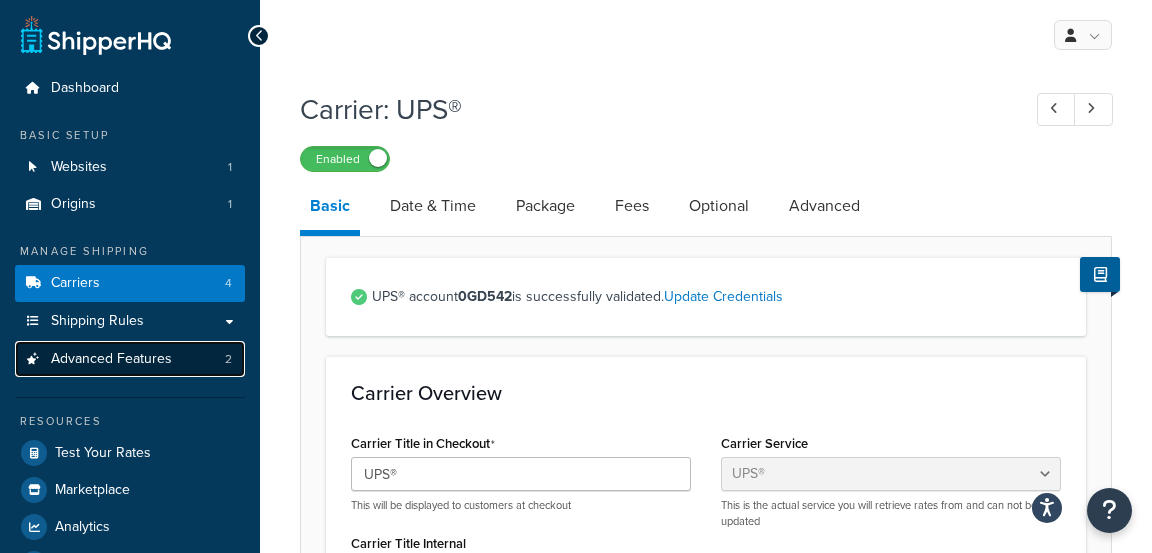 click on "Advanced Features 2" at bounding box center [130, 359] 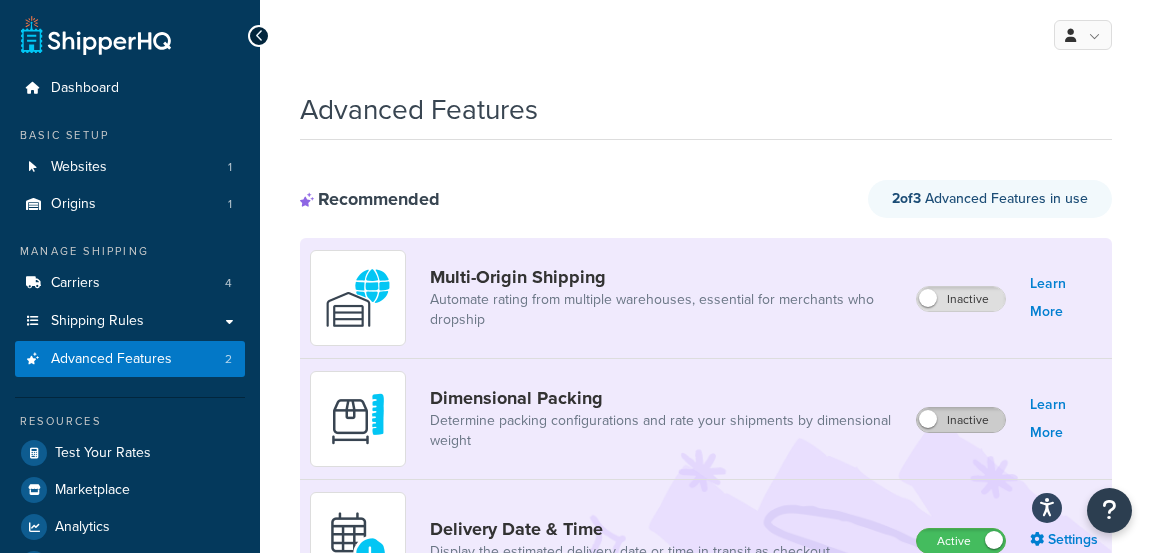 click on "Inactive" at bounding box center [961, 420] 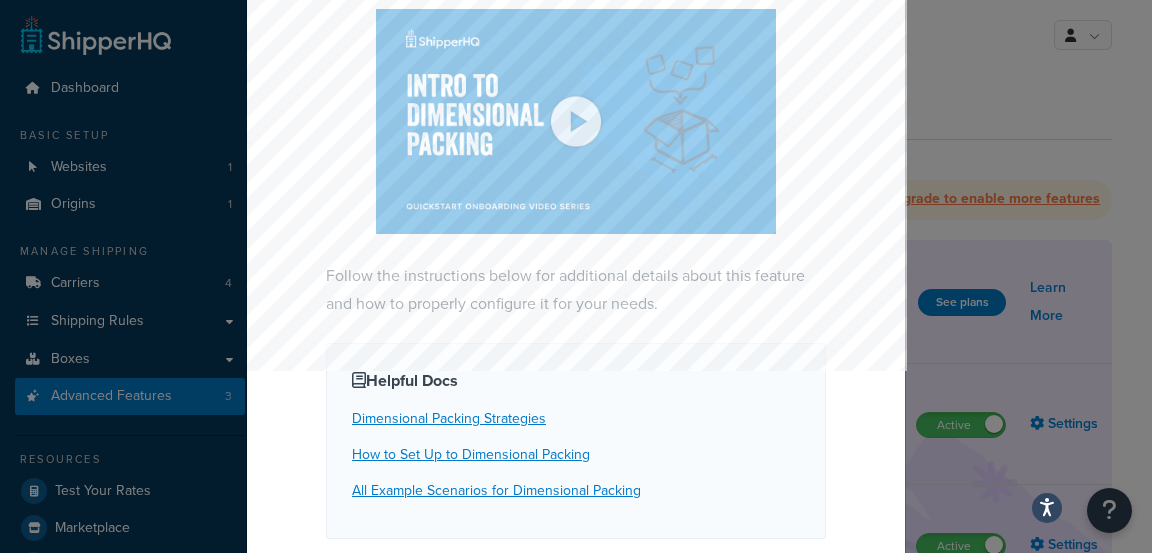 scroll, scrollTop: 566, scrollLeft: 0, axis: vertical 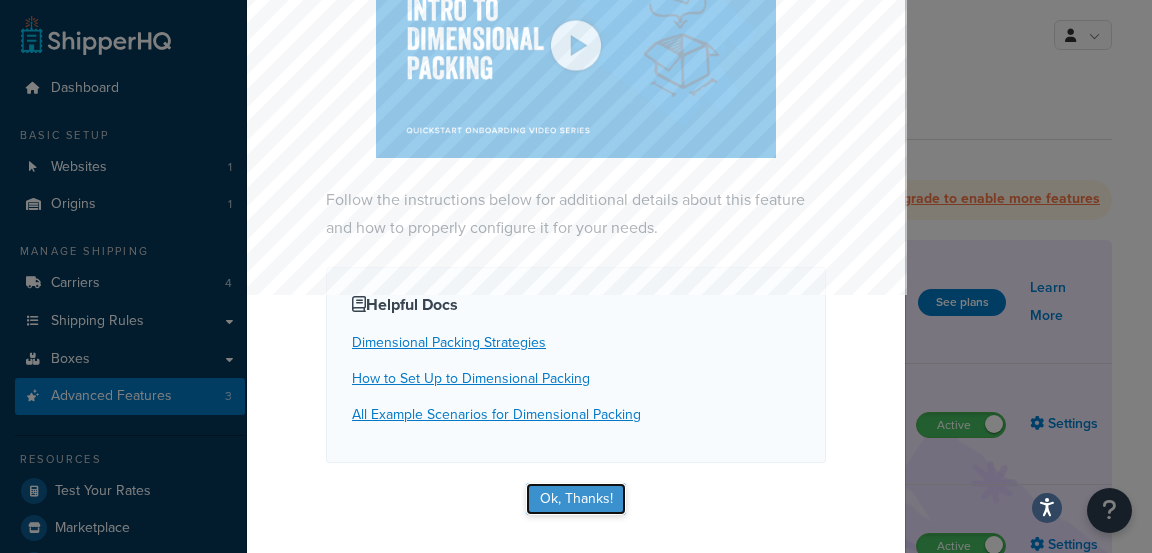 click on "Ok, Thanks!" at bounding box center (576, 499) 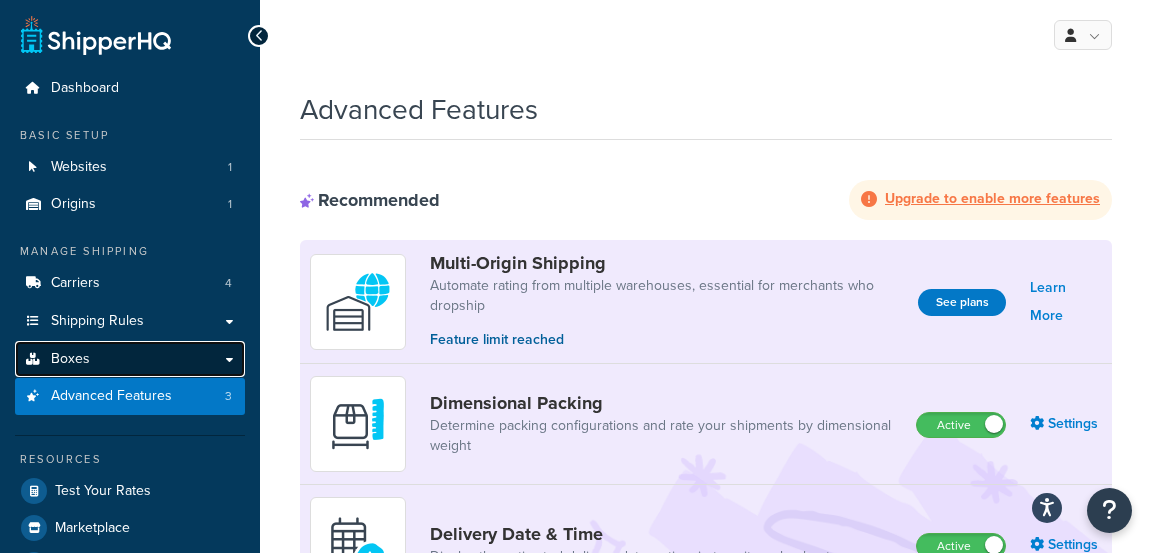 click on "Boxes" at bounding box center [130, 359] 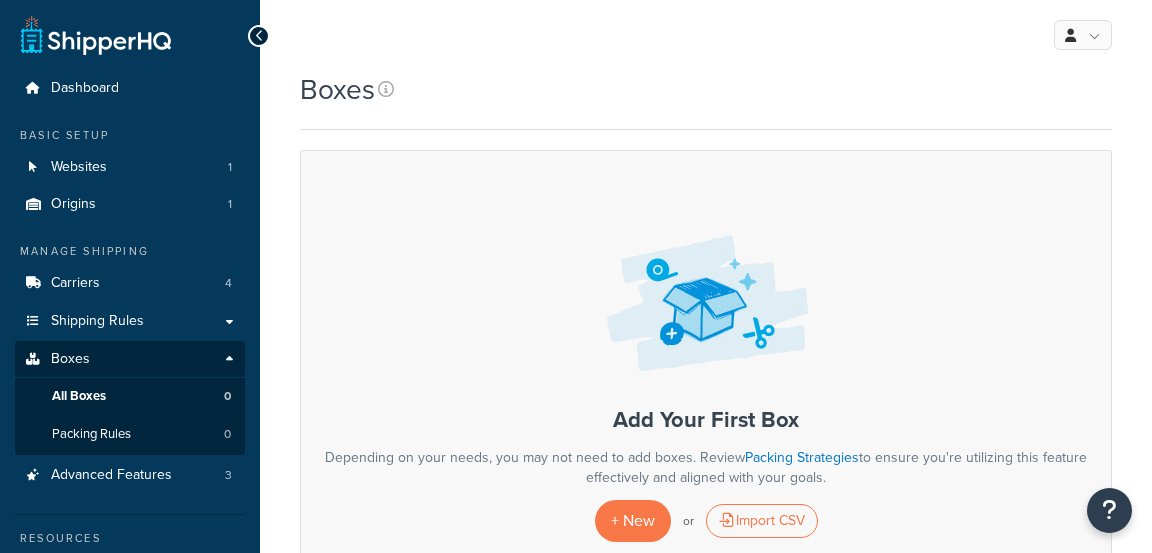 scroll, scrollTop: 0, scrollLeft: 0, axis: both 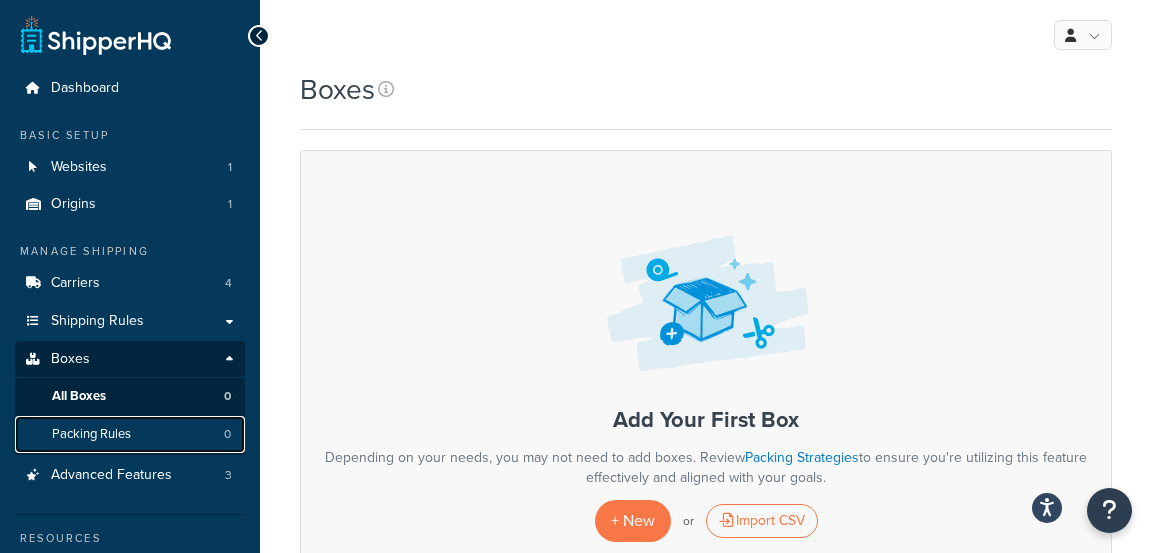 click on "Packing Rules" at bounding box center [91, 434] 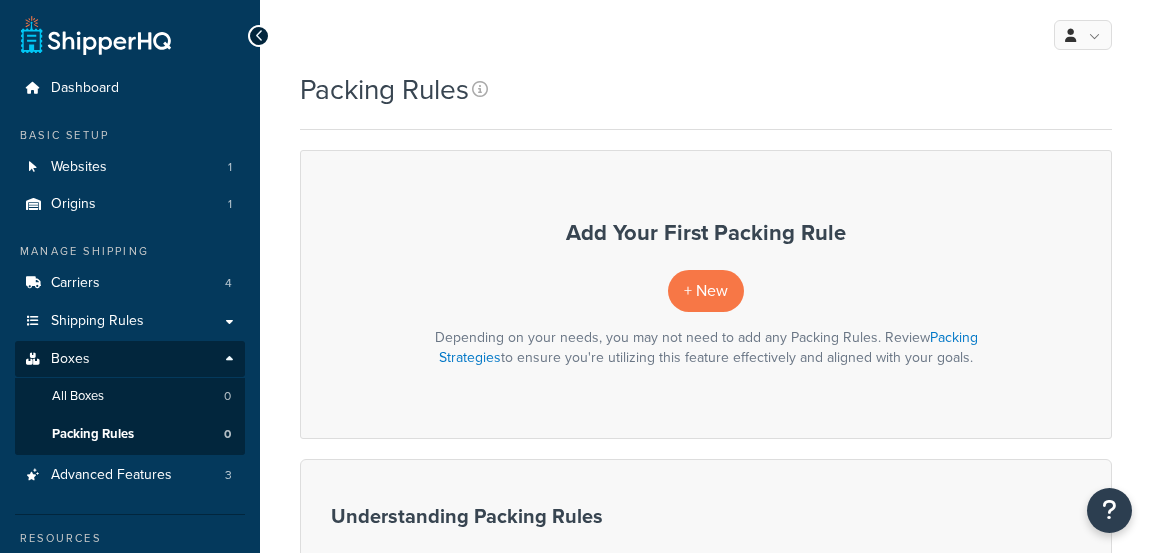scroll, scrollTop: 0, scrollLeft: 0, axis: both 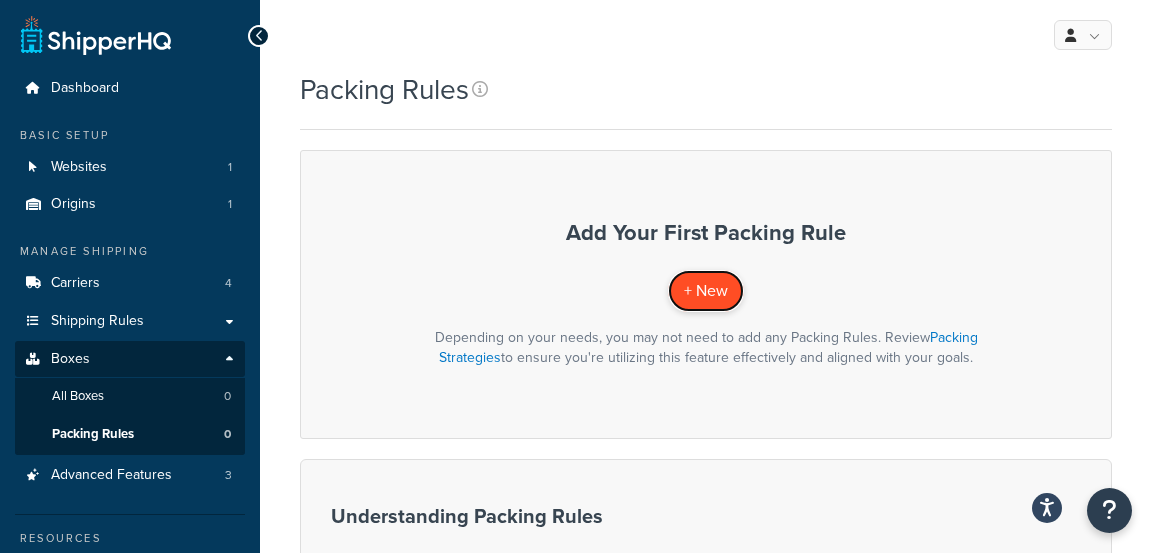 click on "+ New" at bounding box center (706, 290) 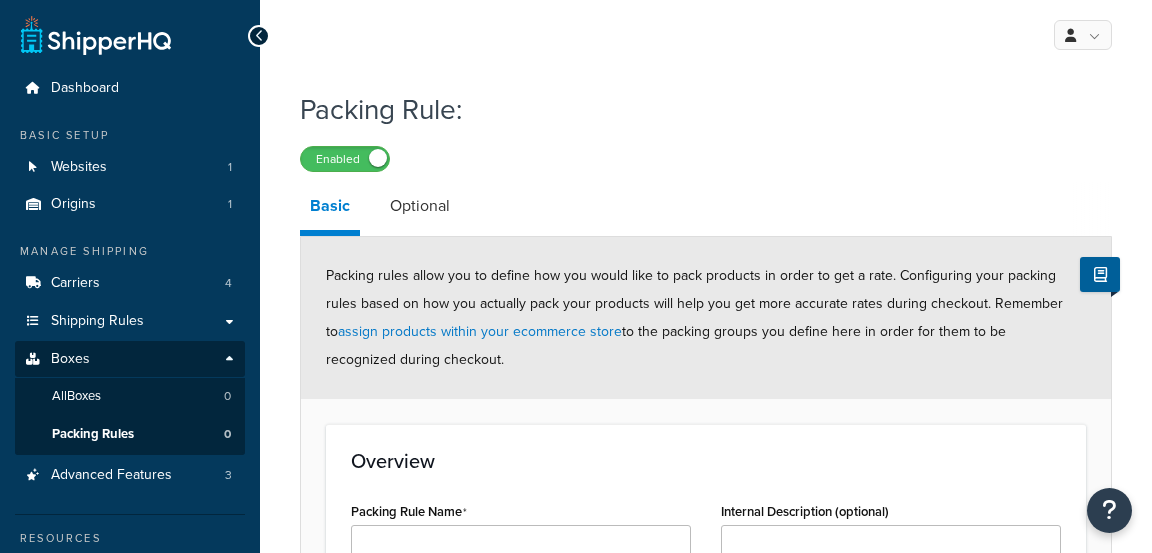 scroll, scrollTop: 0, scrollLeft: 0, axis: both 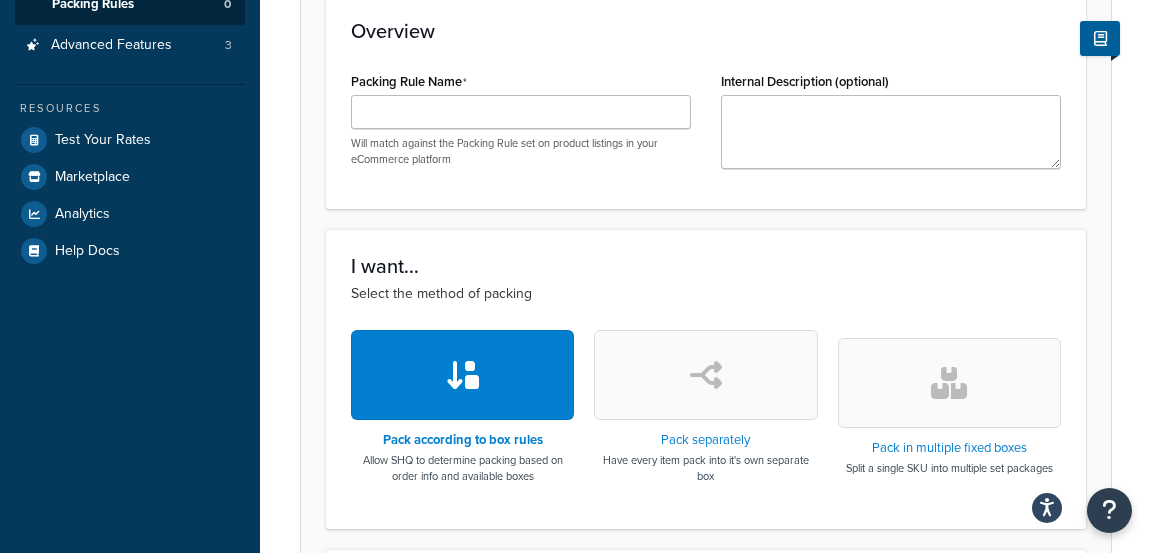 click at bounding box center [706, 375] 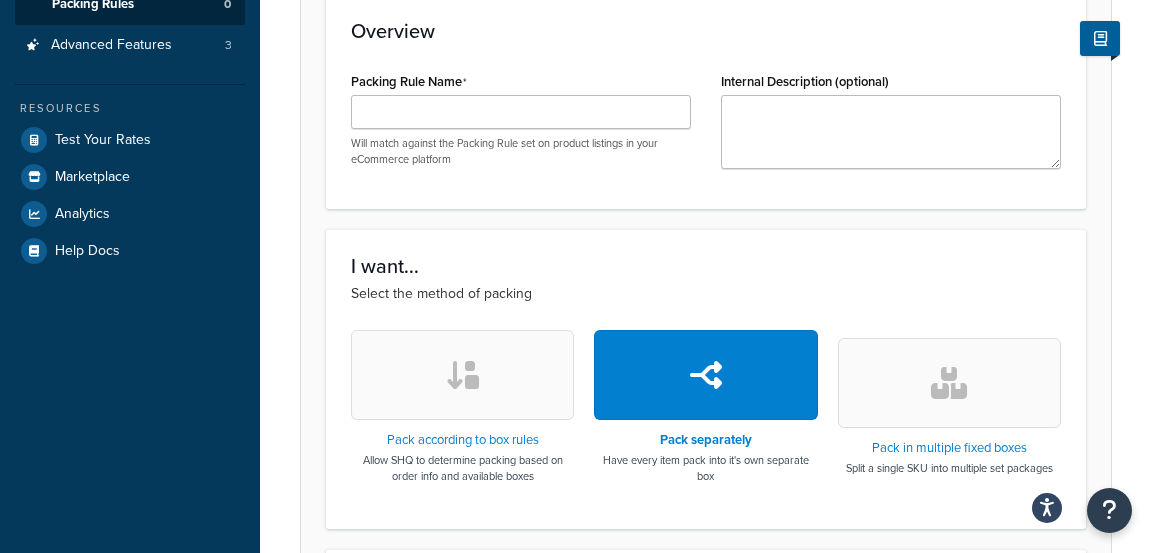 click at bounding box center (949, 383) 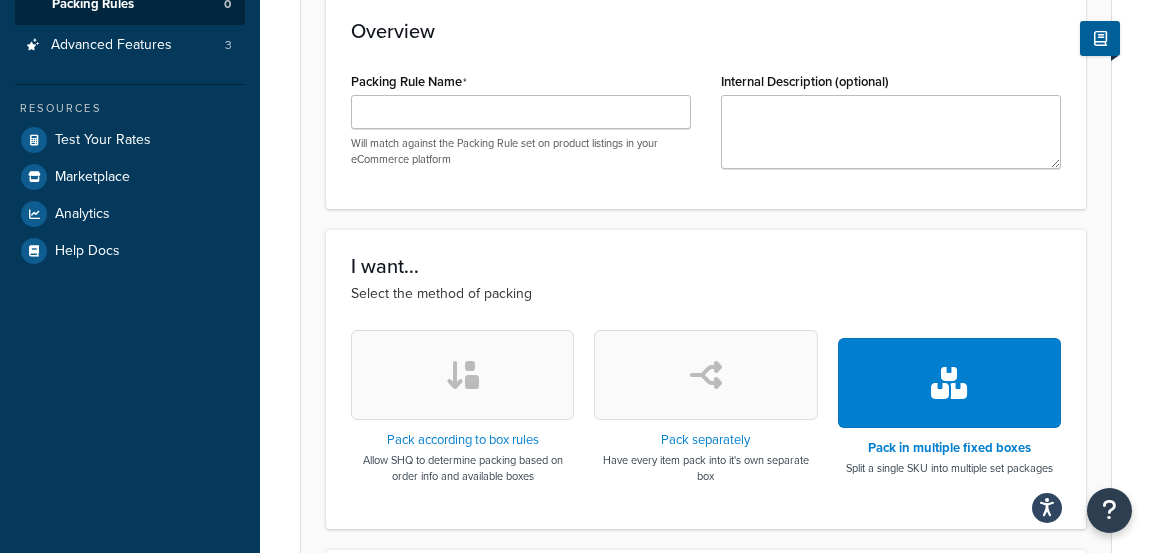 click at bounding box center (705, 375) 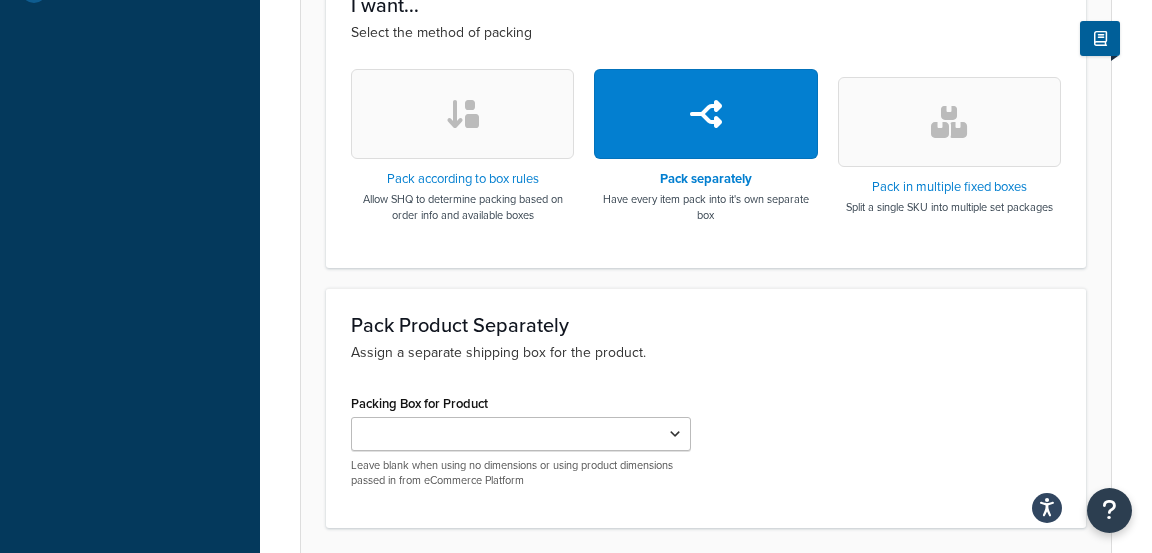 scroll, scrollTop: 692, scrollLeft: 0, axis: vertical 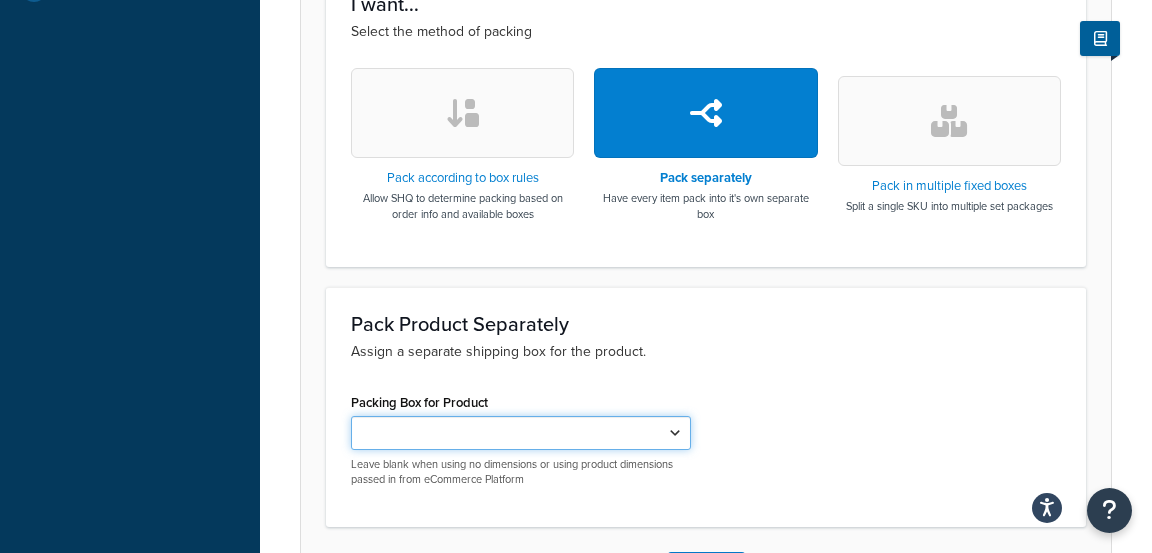 click on "Packing Box for Product" at bounding box center (521, 433) 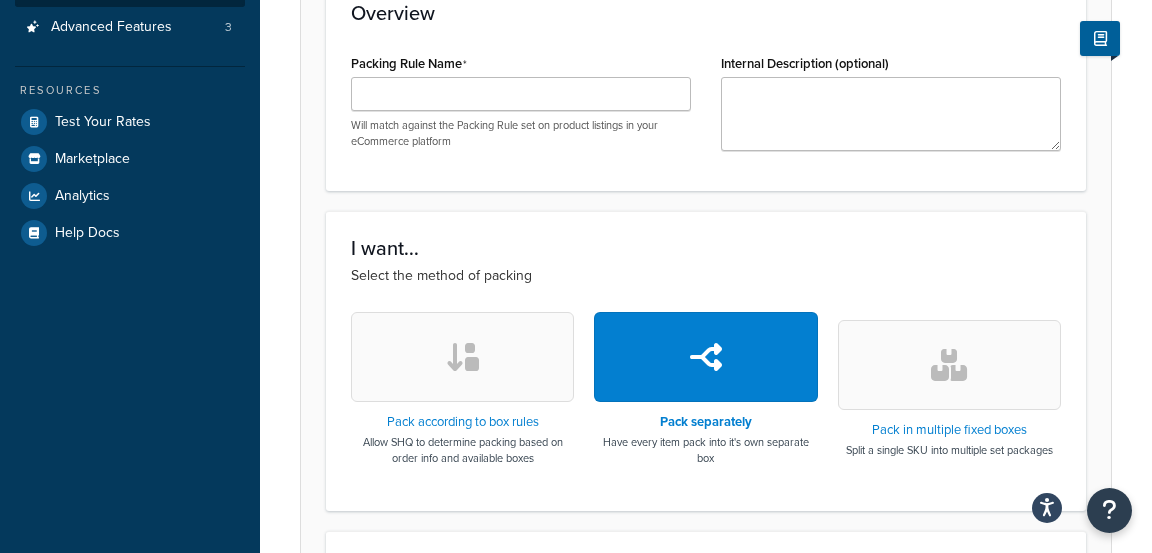 scroll, scrollTop: 457, scrollLeft: 0, axis: vertical 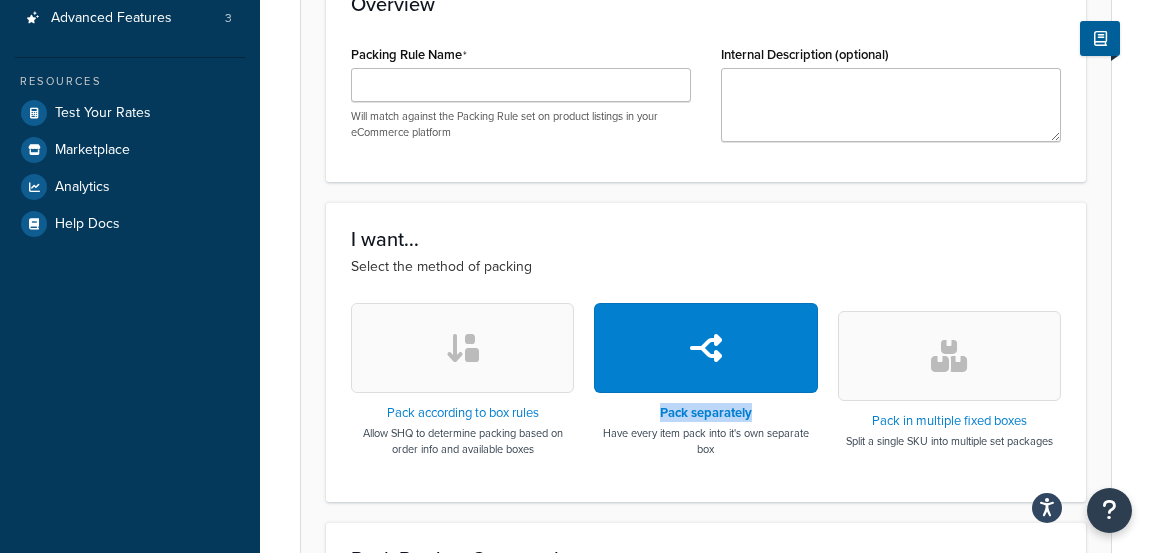 drag, startPoint x: 781, startPoint y: 414, endPoint x: 649, endPoint y: 410, distance: 132.0606 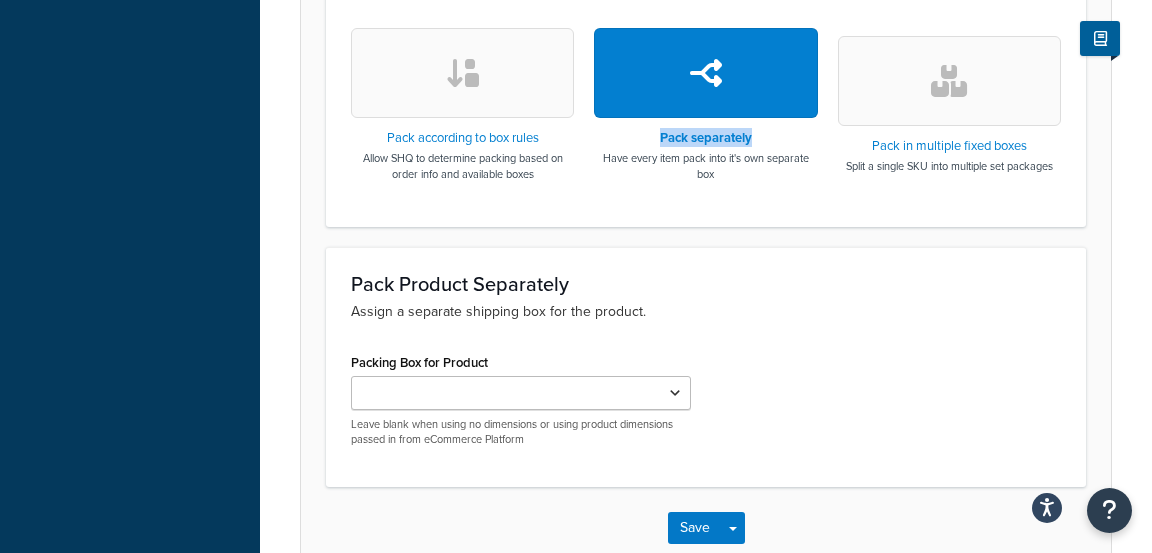 scroll, scrollTop: 747, scrollLeft: 0, axis: vertical 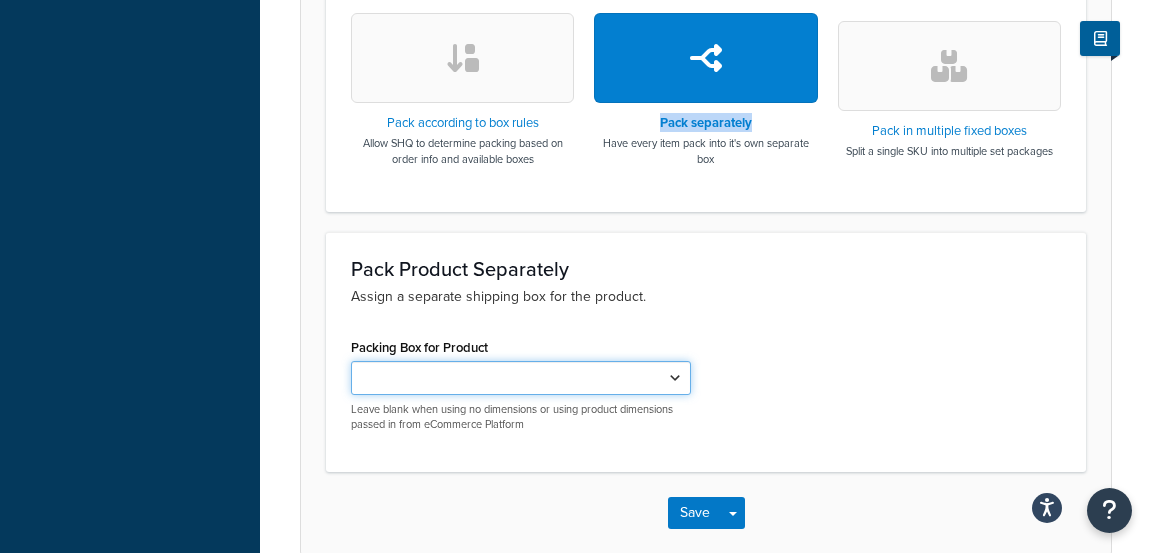 click on "Packing Box for Product" at bounding box center (521, 378) 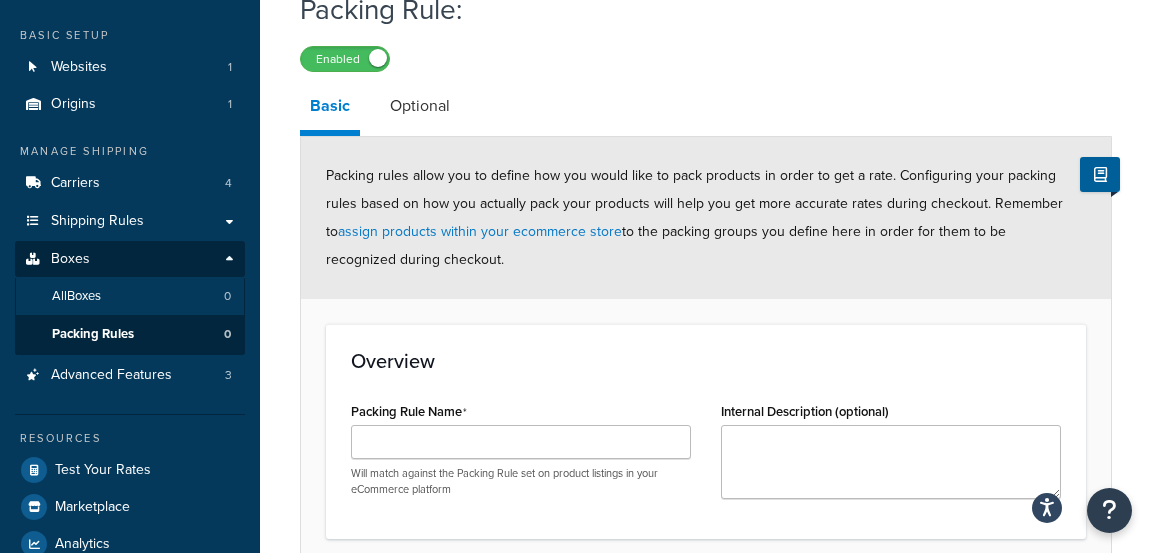 scroll, scrollTop: 99, scrollLeft: 0, axis: vertical 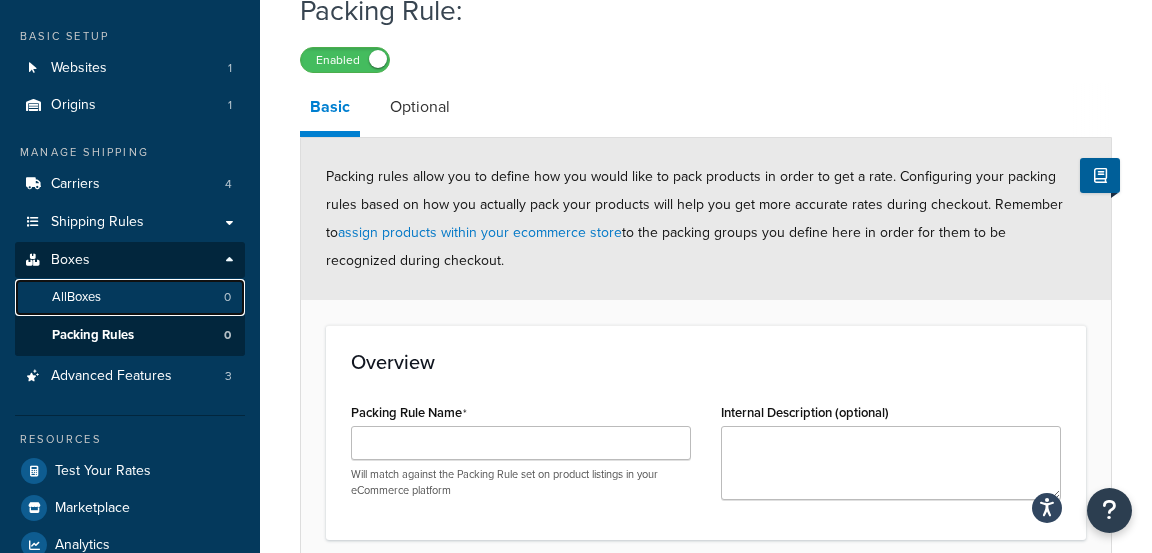 click on "All  Boxes 0" at bounding box center (130, 297) 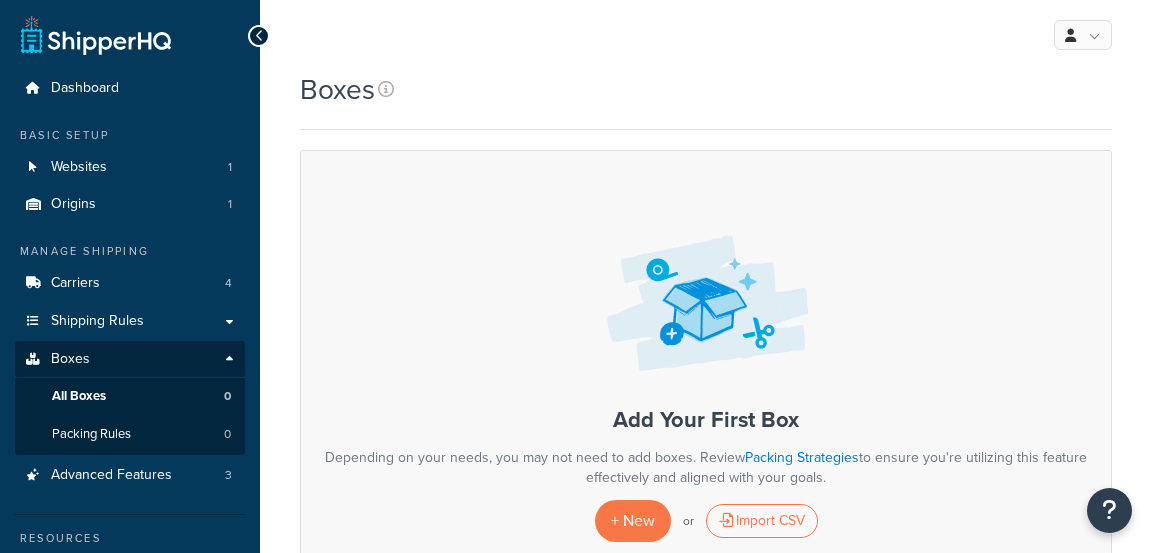 scroll, scrollTop: 0, scrollLeft: 0, axis: both 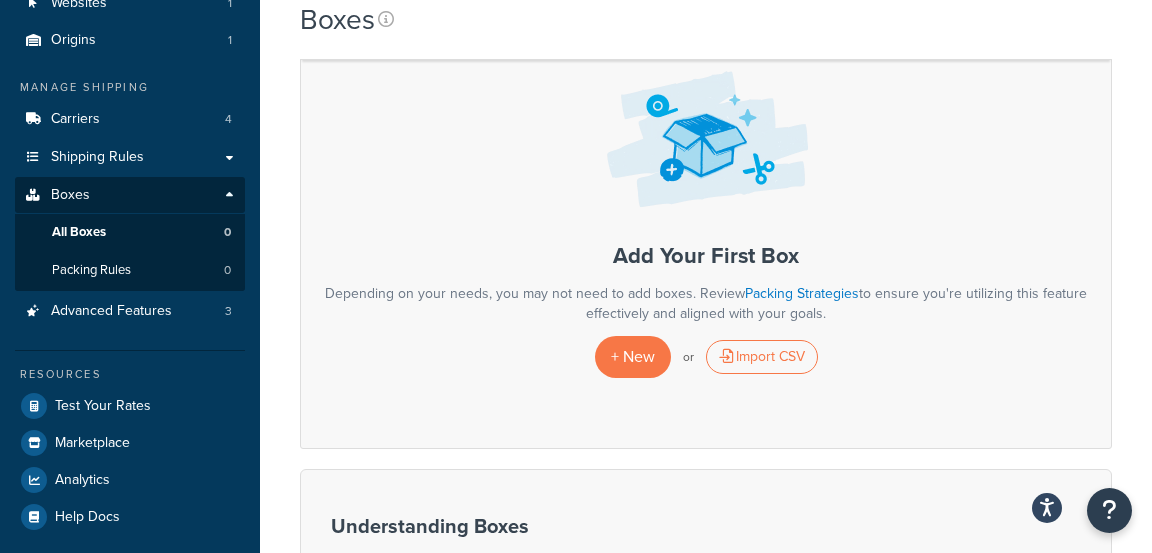 click on "Boxes" at bounding box center (337, 19) 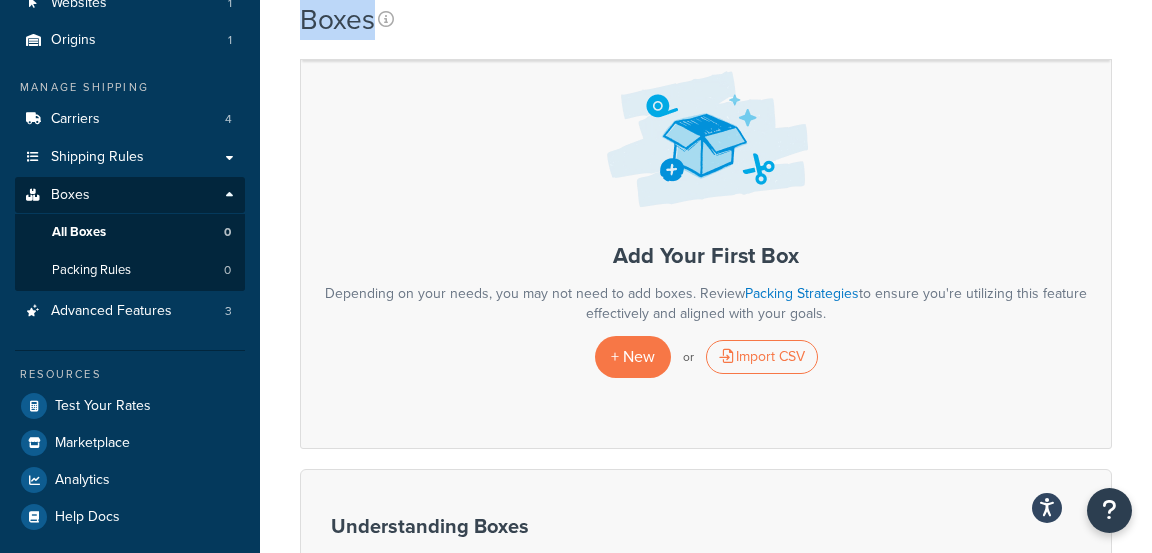 click on "Boxes" at bounding box center [337, 19] 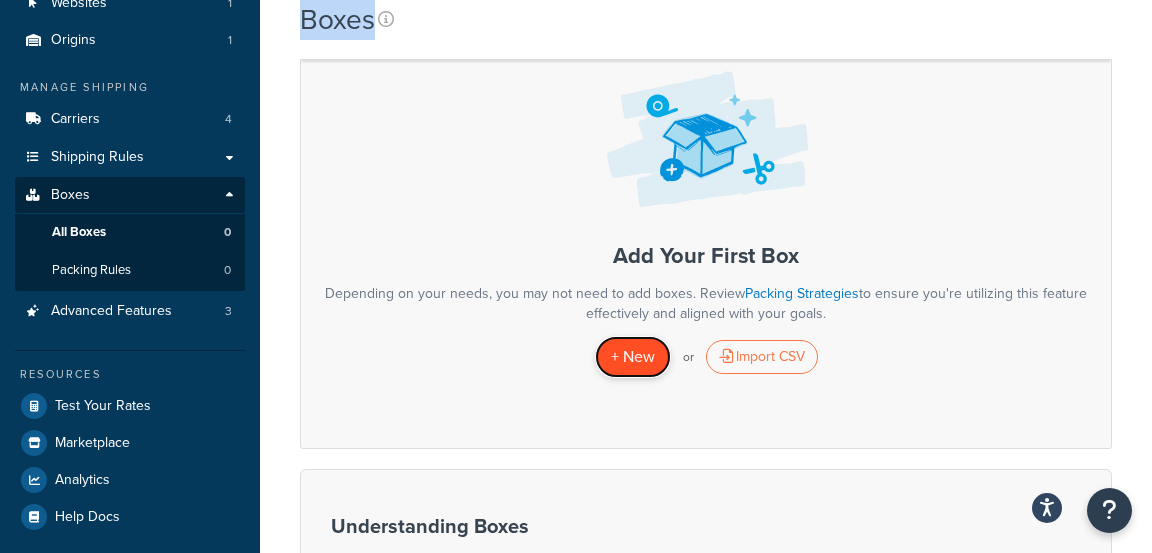 click on "+ New" at bounding box center [633, 356] 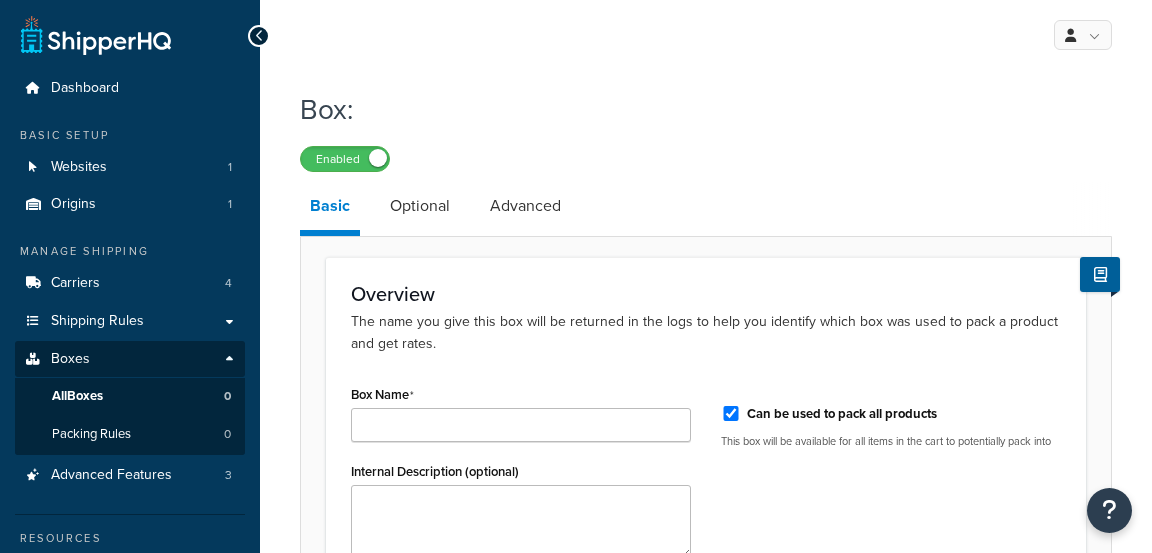 scroll, scrollTop: 0, scrollLeft: 0, axis: both 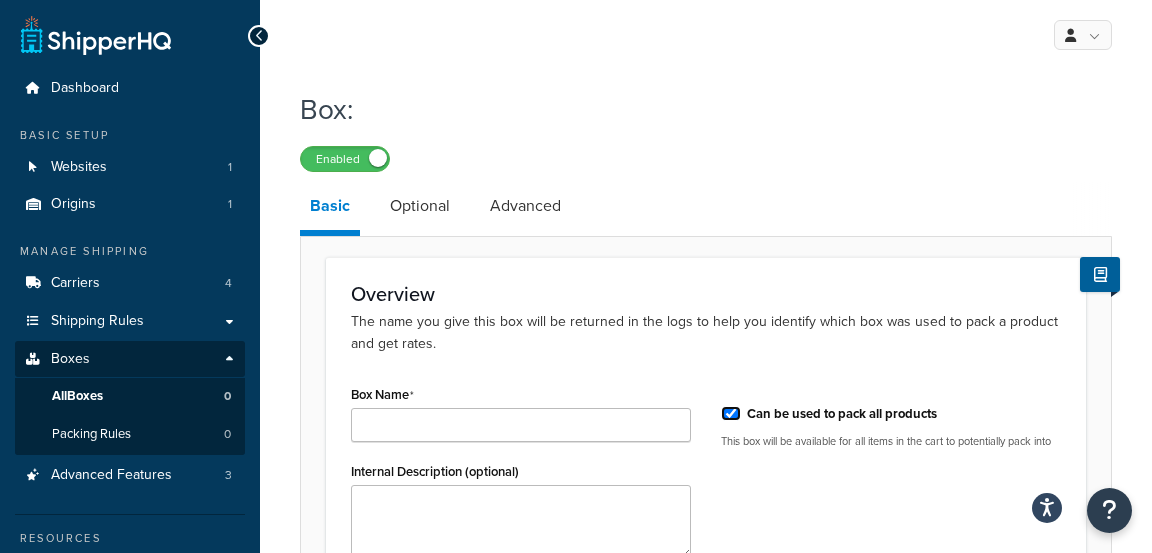 click on "Can be used to pack all products" at bounding box center (731, 413) 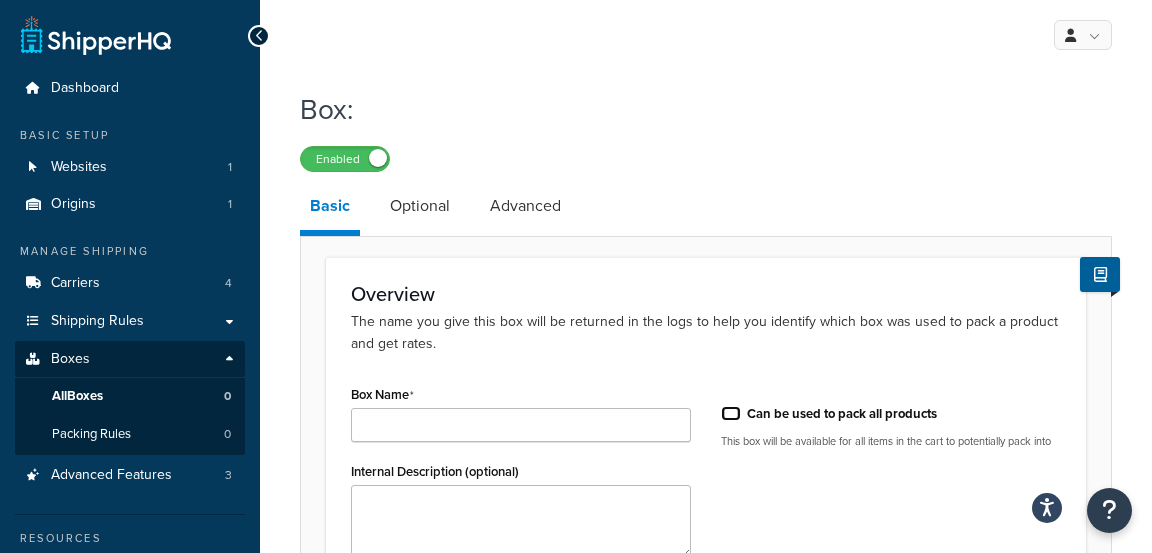 checkbox on "false" 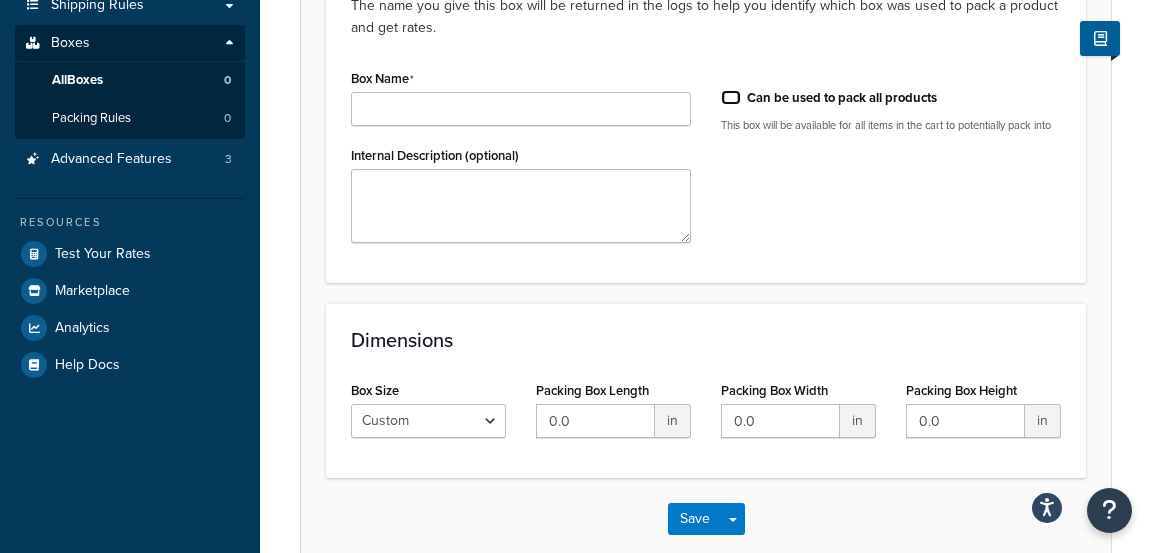 scroll, scrollTop: 385, scrollLeft: 0, axis: vertical 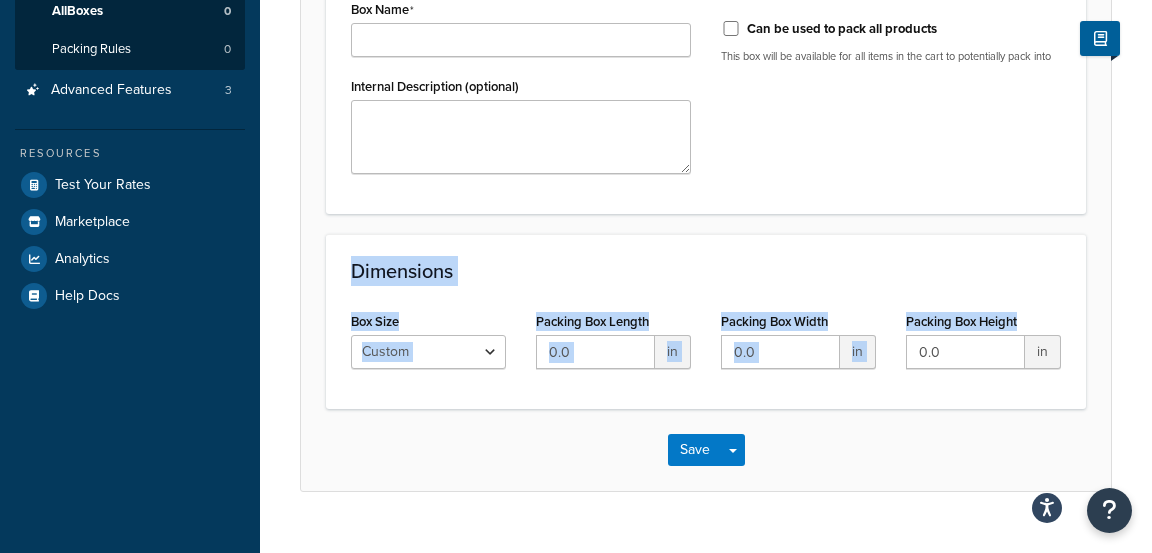 drag, startPoint x: 347, startPoint y: 278, endPoint x: 1036, endPoint y: 306, distance: 689.5687 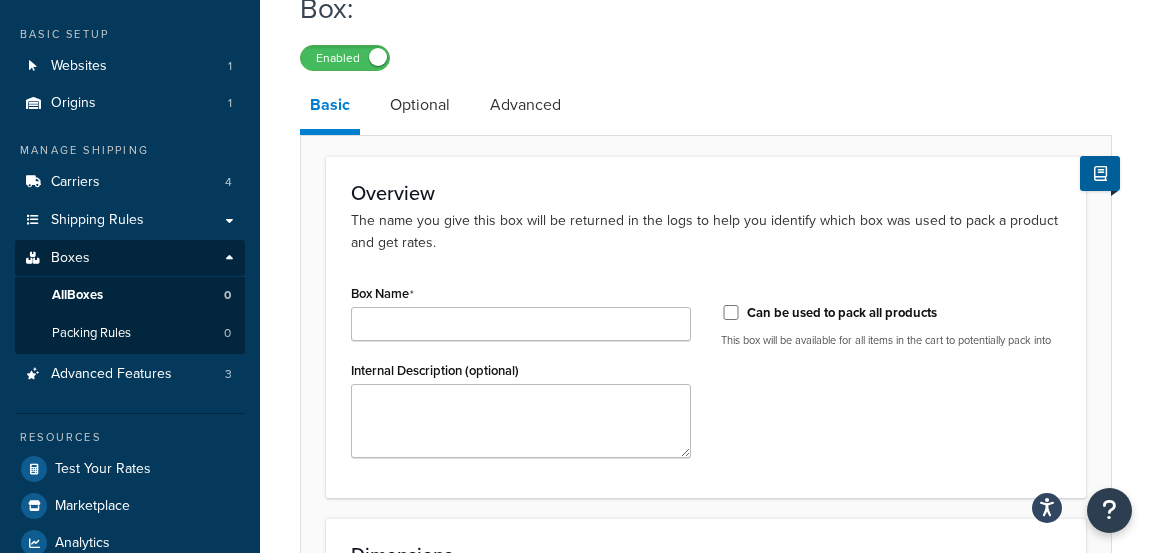 scroll, scrollTop: 64, scrollLeft: 0, axis: vertical 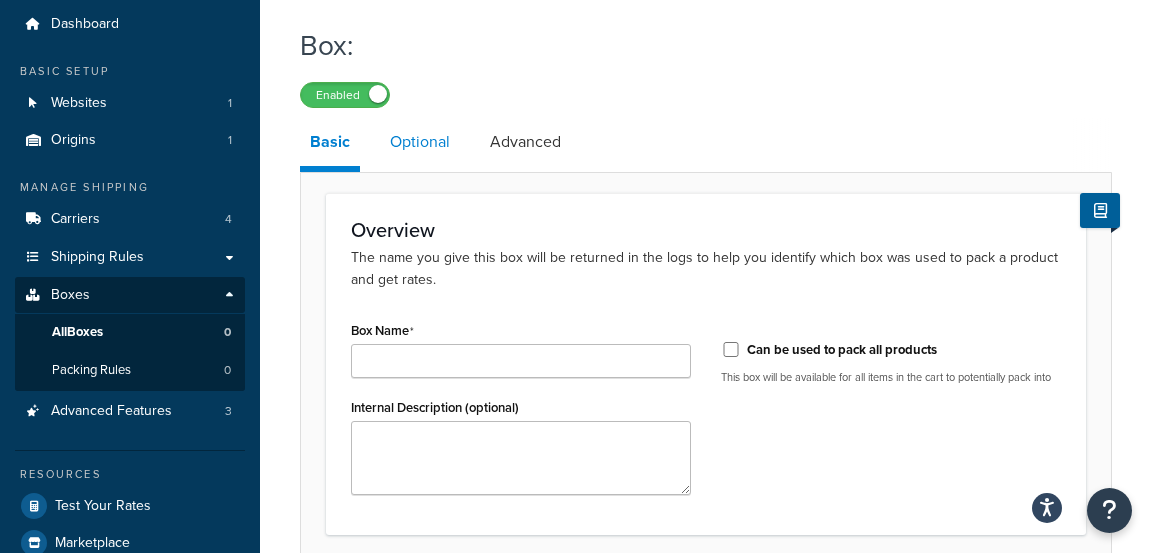 click on "Optional" at bounding box center (420, 142) 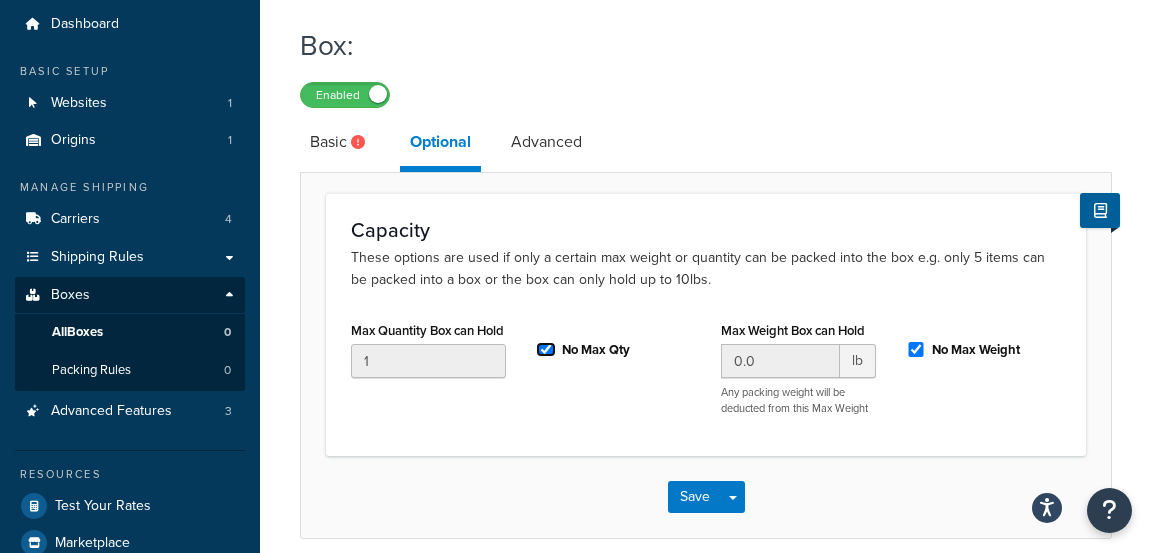 click on "No Max Qty" at bounding box center (546, 349) 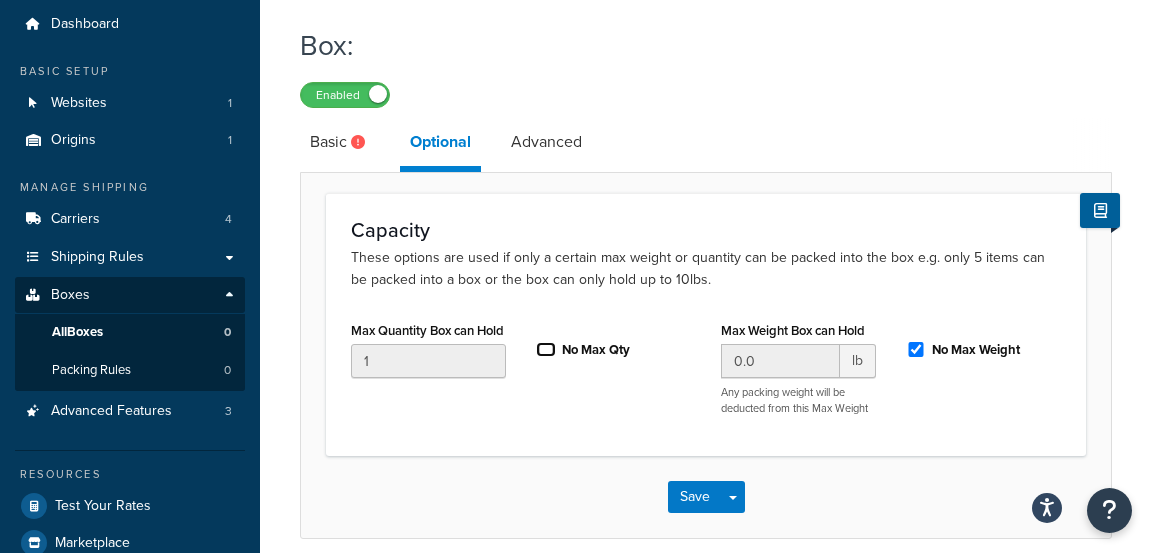 checkbox on "false" 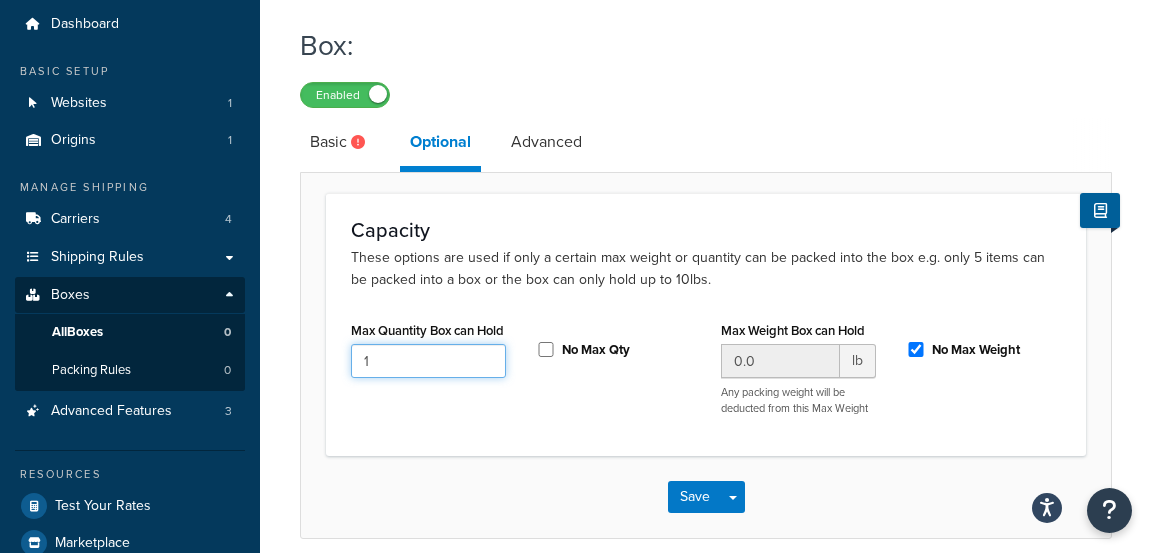 click on "1" at bounding box center [428, 361] 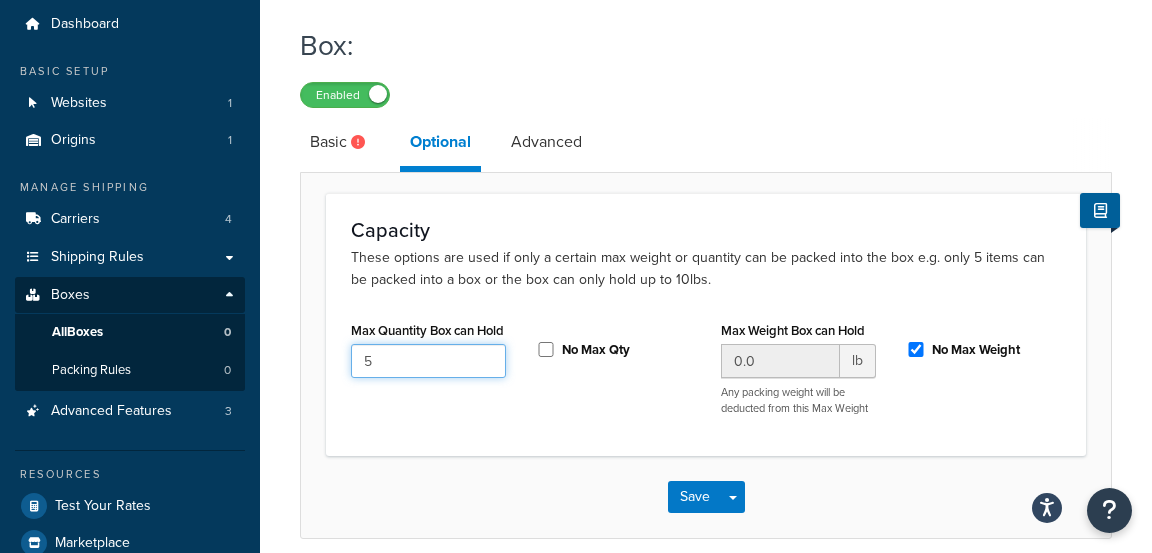 type on "5" 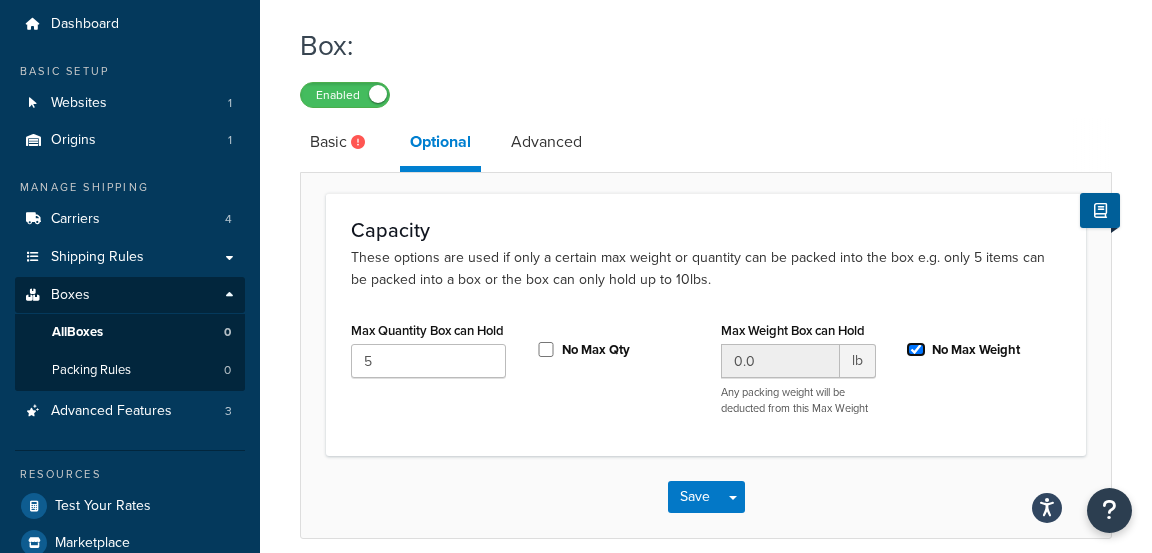 click on "No Max Weight" at bounding box center [916, 349] 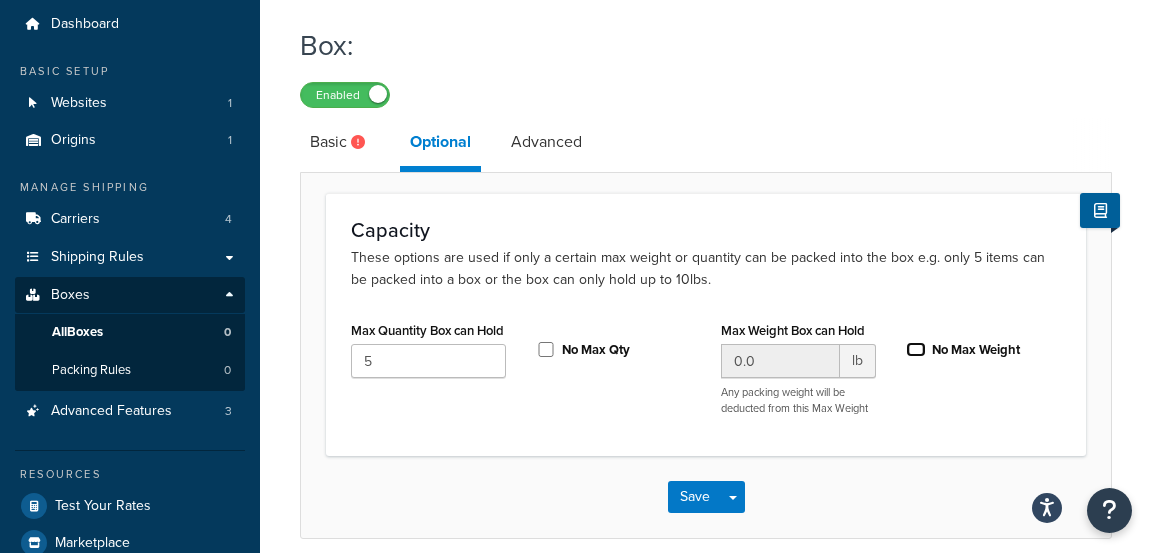 checkbox on "false" 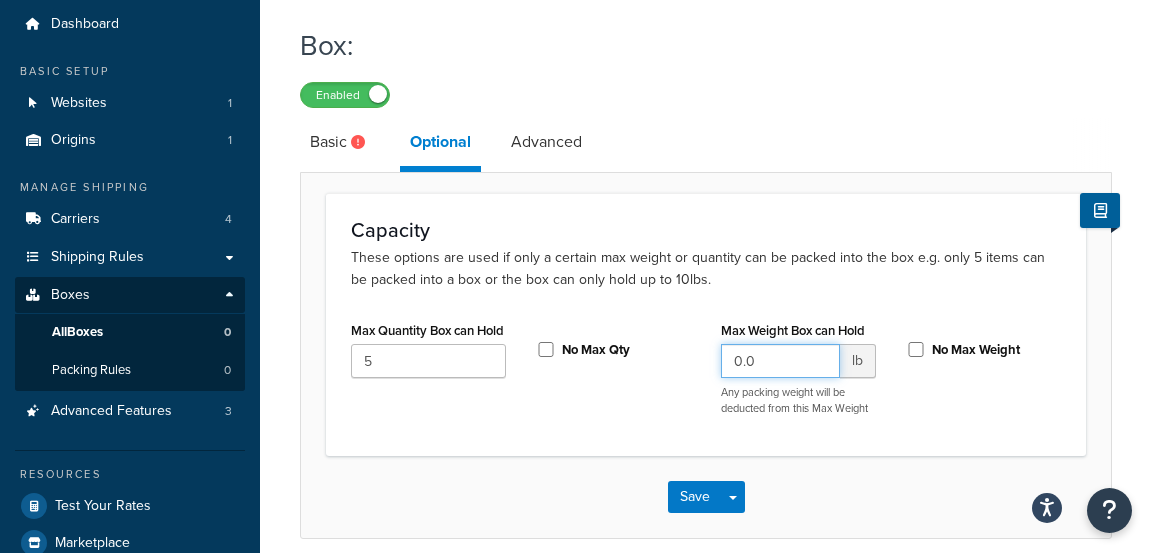 click on "0.0" at bounding box center (780, 361) 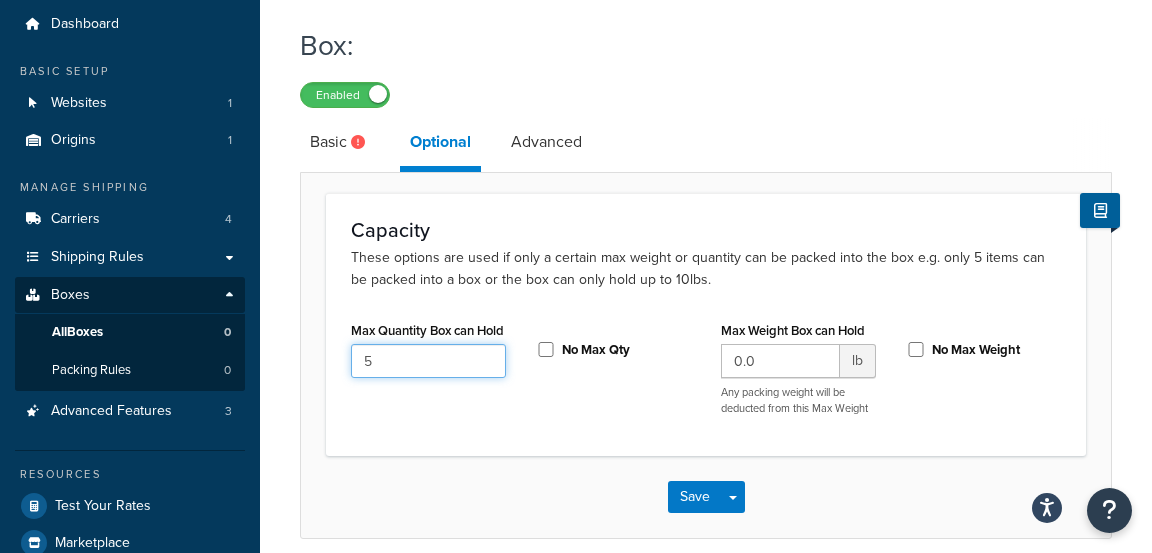 click on "5" at bounding box center [428, 361] 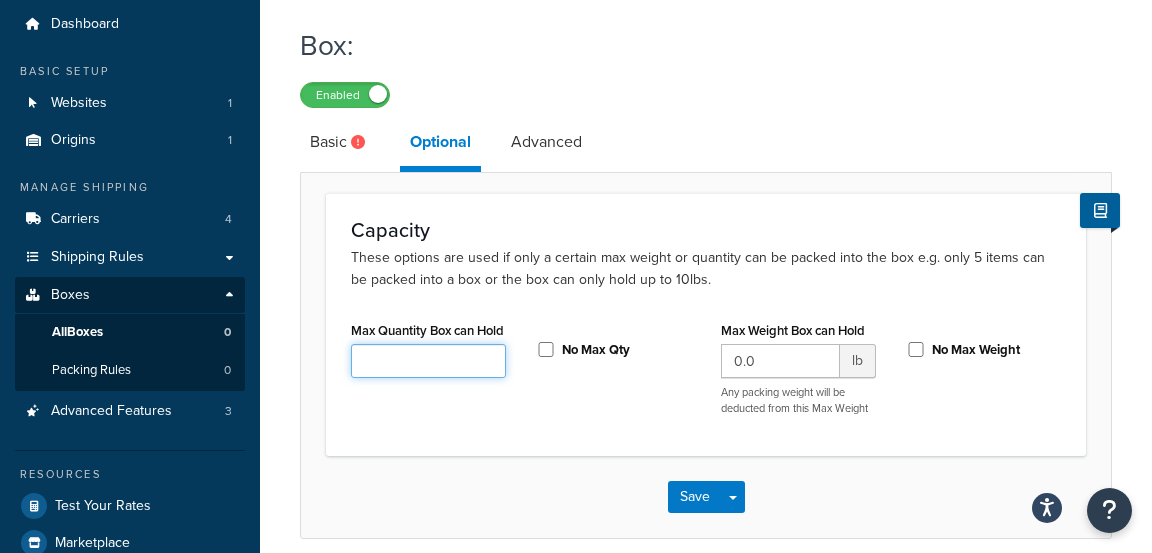 type 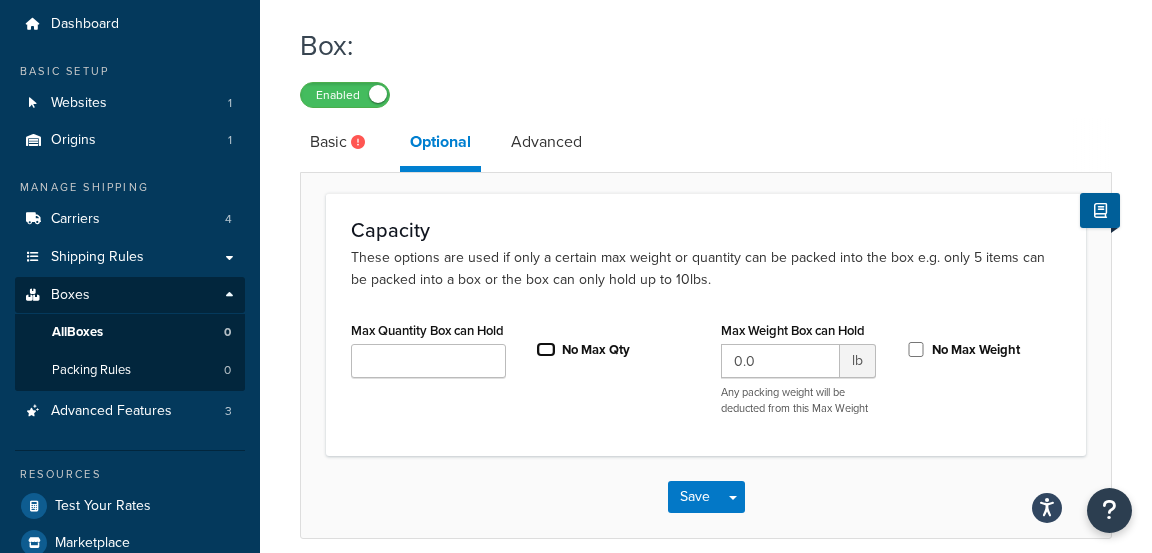 click on "No Max Qty" at bounding box center [546, 349] 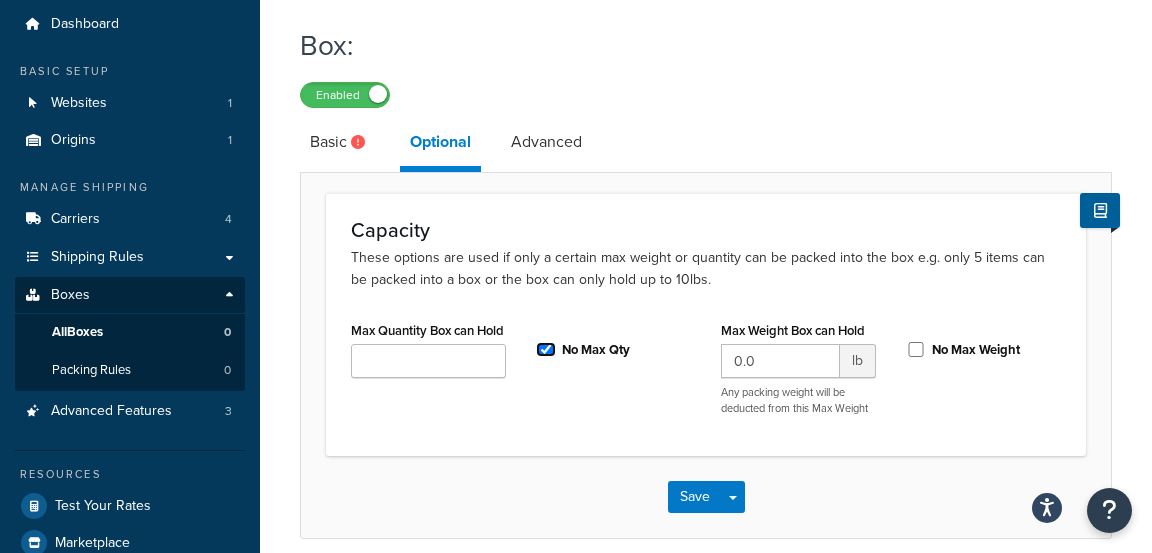 checkbox on "true" 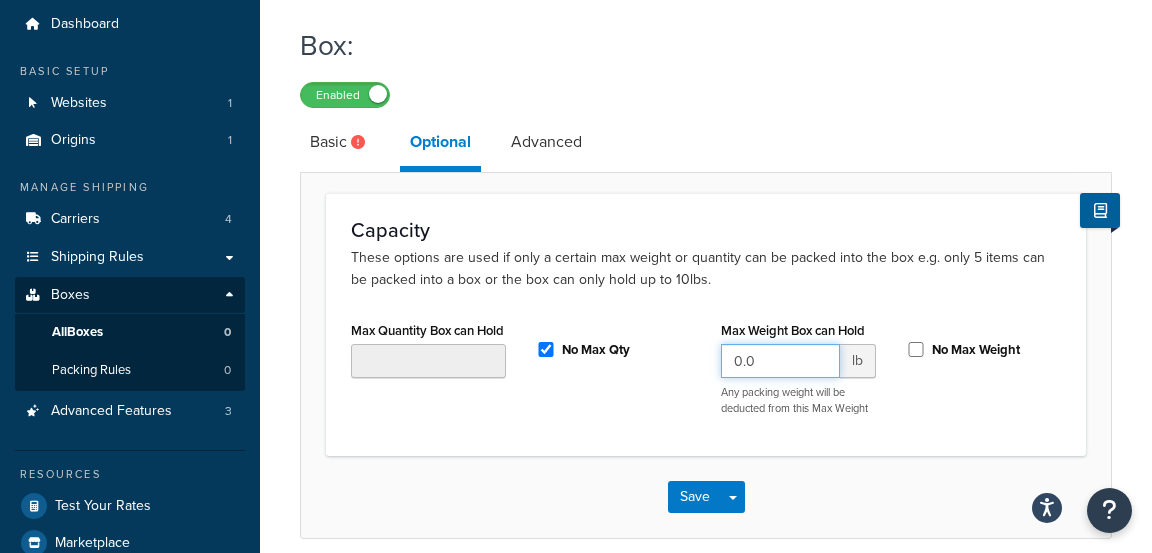 click on "0.0" at bounding box center [780, 361] 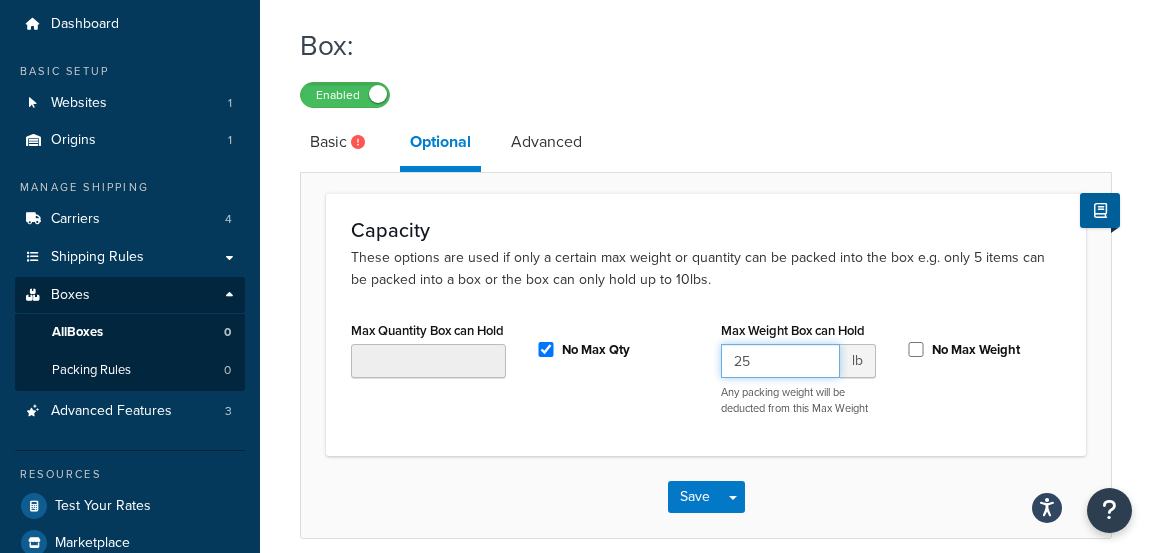 type on "25" 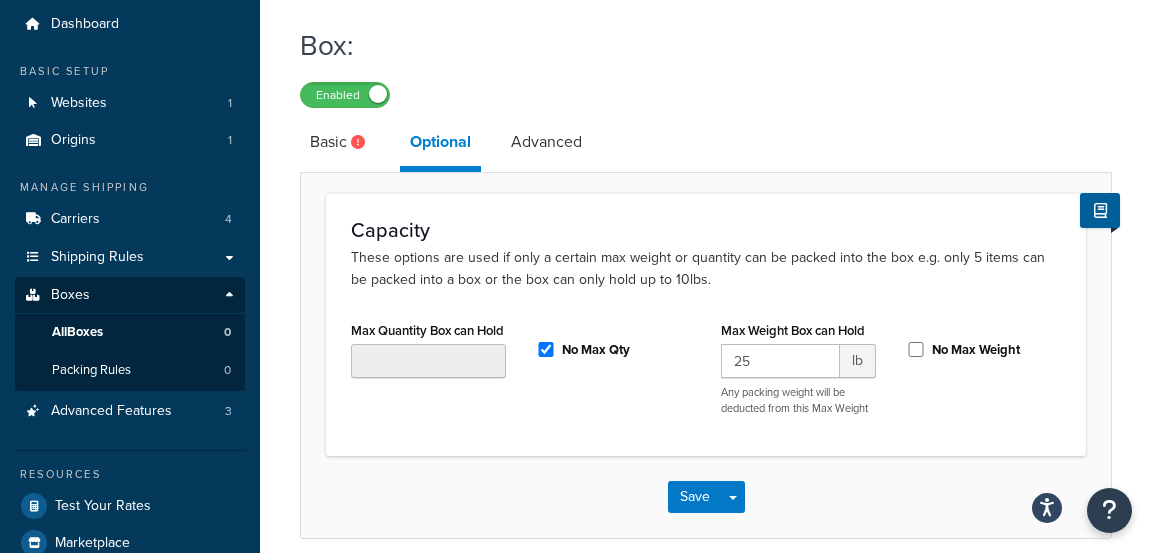 click on "Max Quantity Box can Hold     No Max Qty Max Weight Box can Hold   25 lb Any packing weight will be deducted from this Max Weight   No Max Weight" at bounding box center [706, 373] 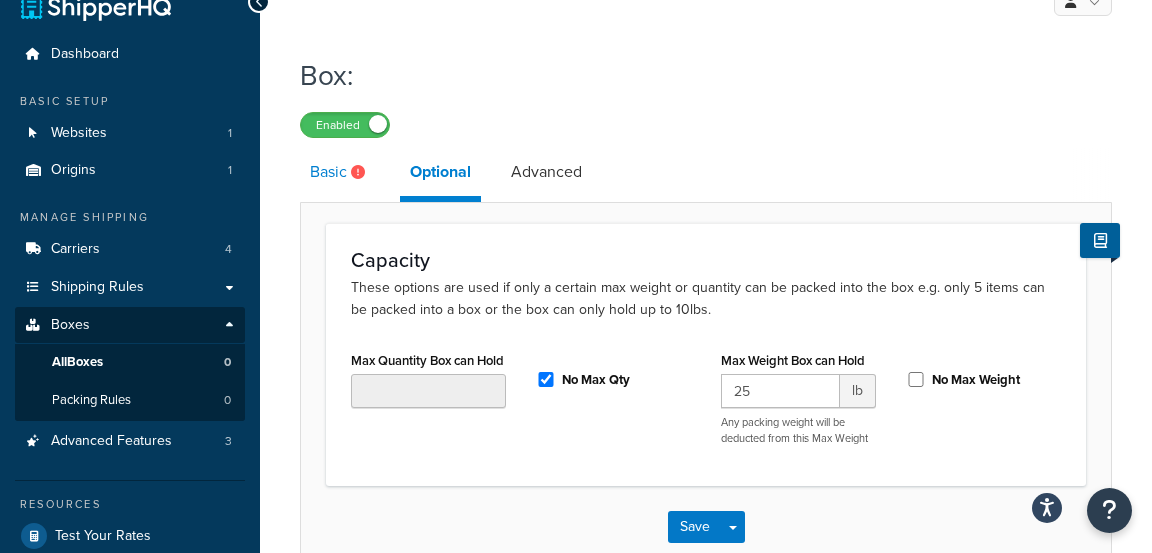scroll, scrollTop: 34, scrollLeft: 0, axis: vertical 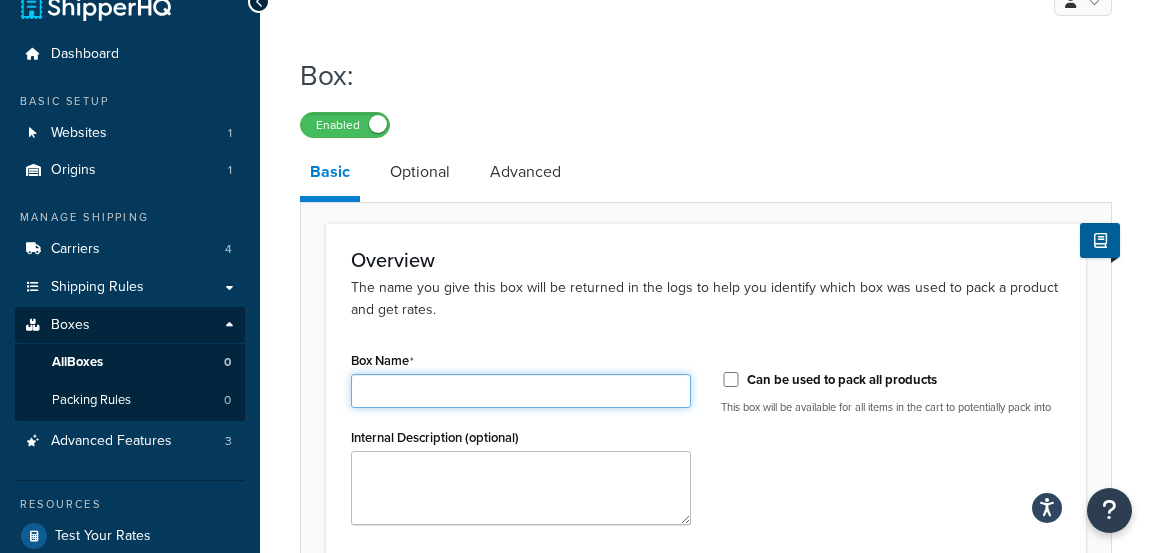 click on "Box Name" at bounding box center [521, 391] 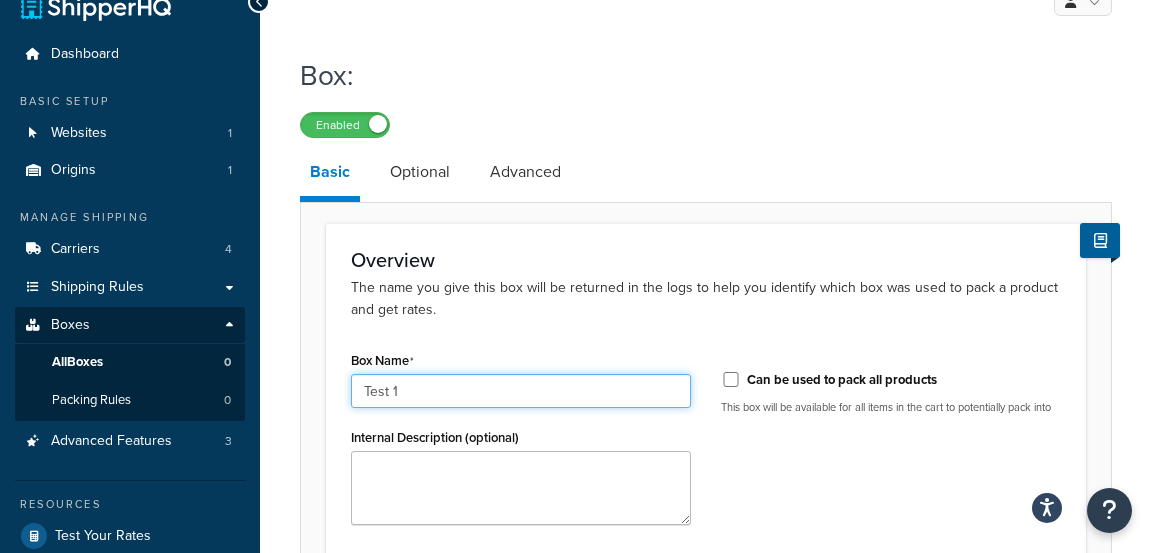type on "Test 1" 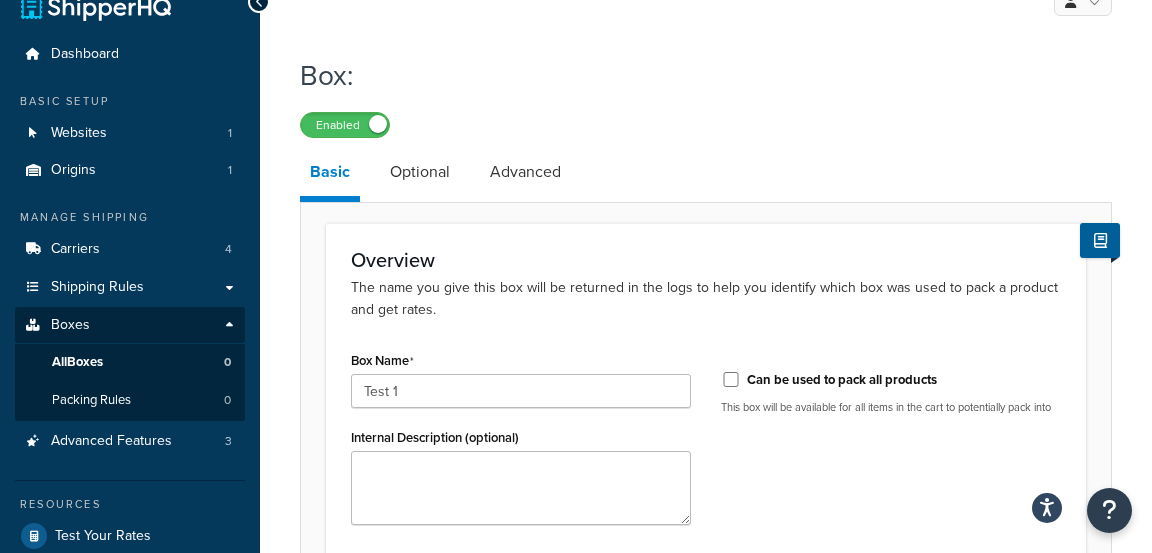 click on "Overview The name you give this box will be returned in the logs to help you identify which box was used to pack a product and get rates. Box Name   Test 1 Internal Description (optional)     Can be used to pack all products This box will be available for all items in the cart to potentially pack into" at bounding box center [706, 394] 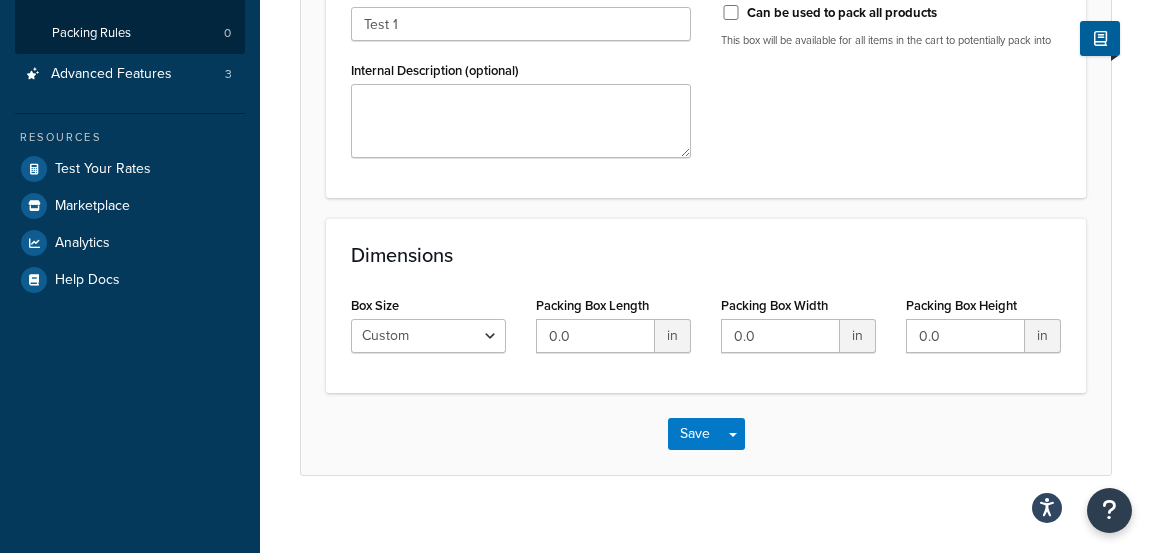 scroll, scrollTop: 422, scrollLeft: 0, axis: vertical 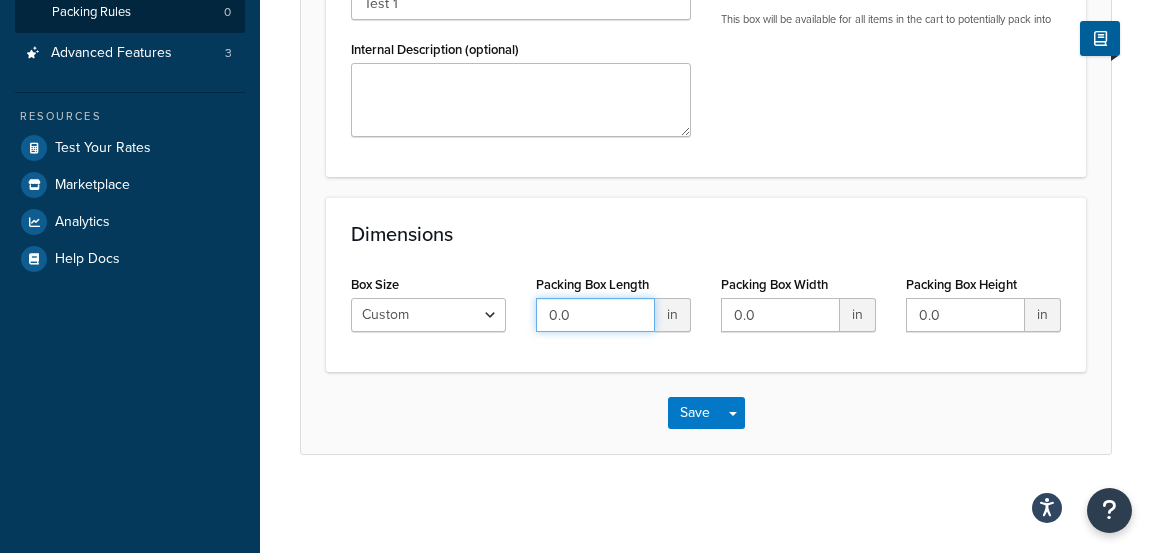 click on "0.0" at bounding box center (595, 315) 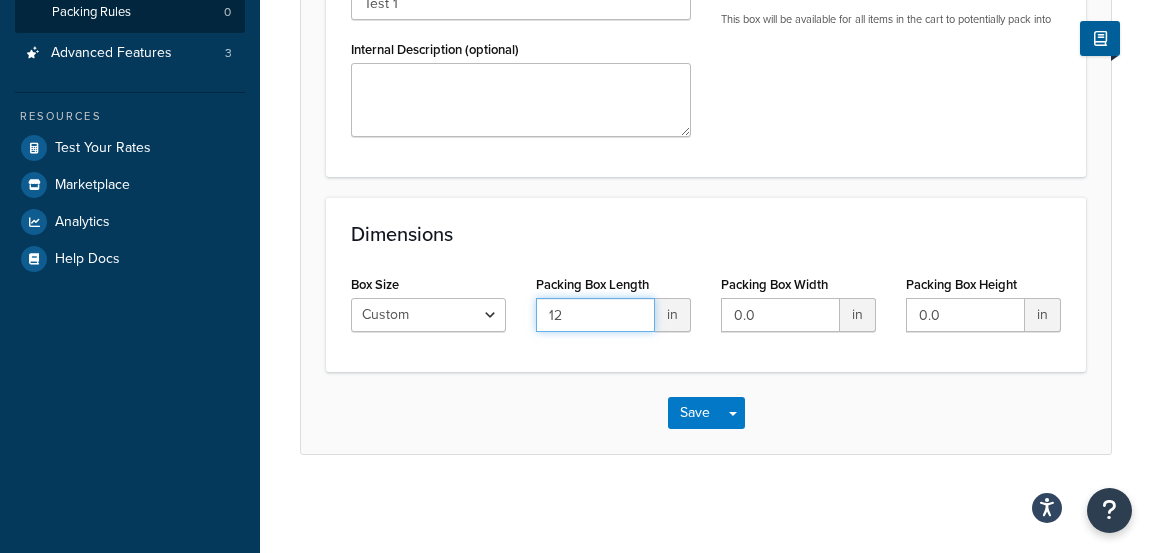 type on "12" 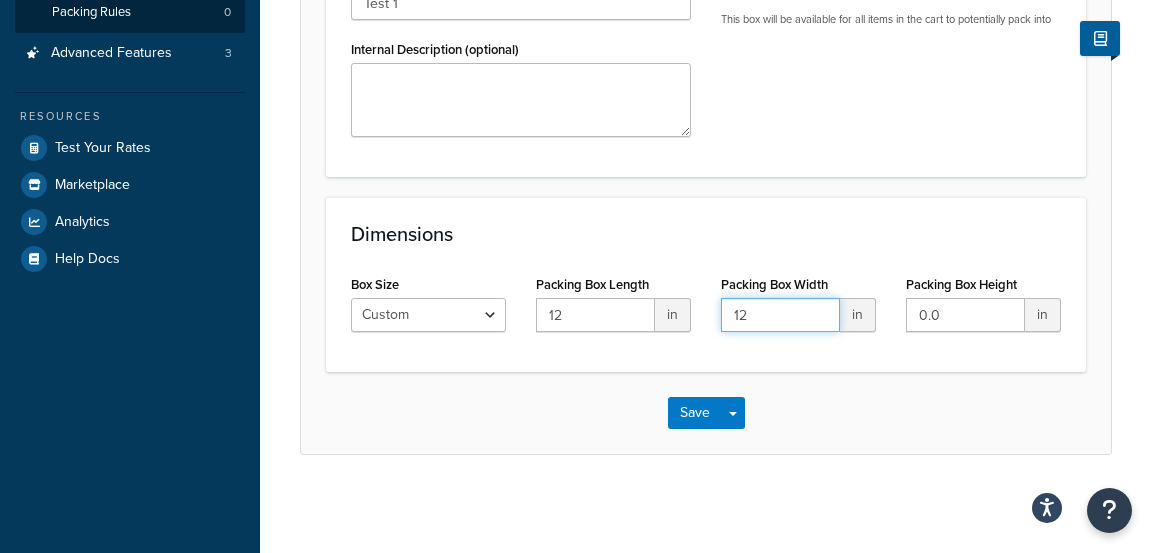 type on "12" 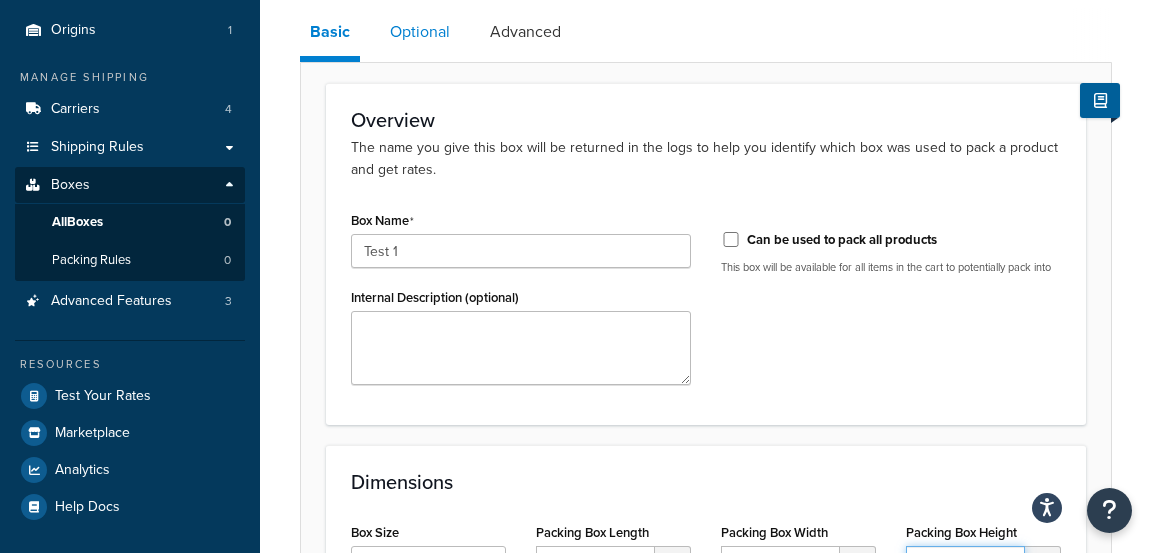 type on "12" 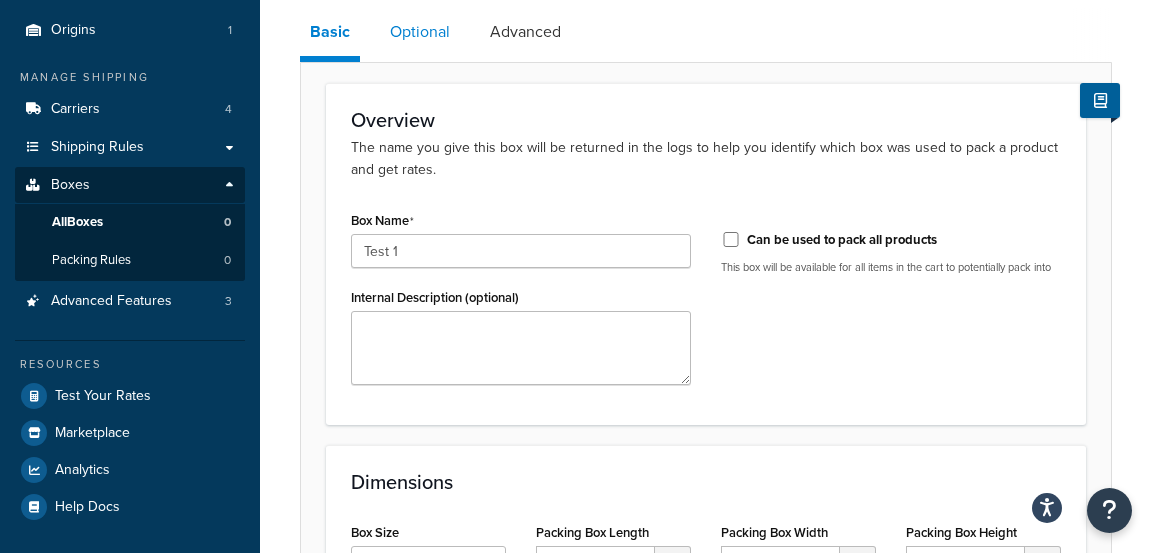 click on "Optional" at bounding box center (420, 32) 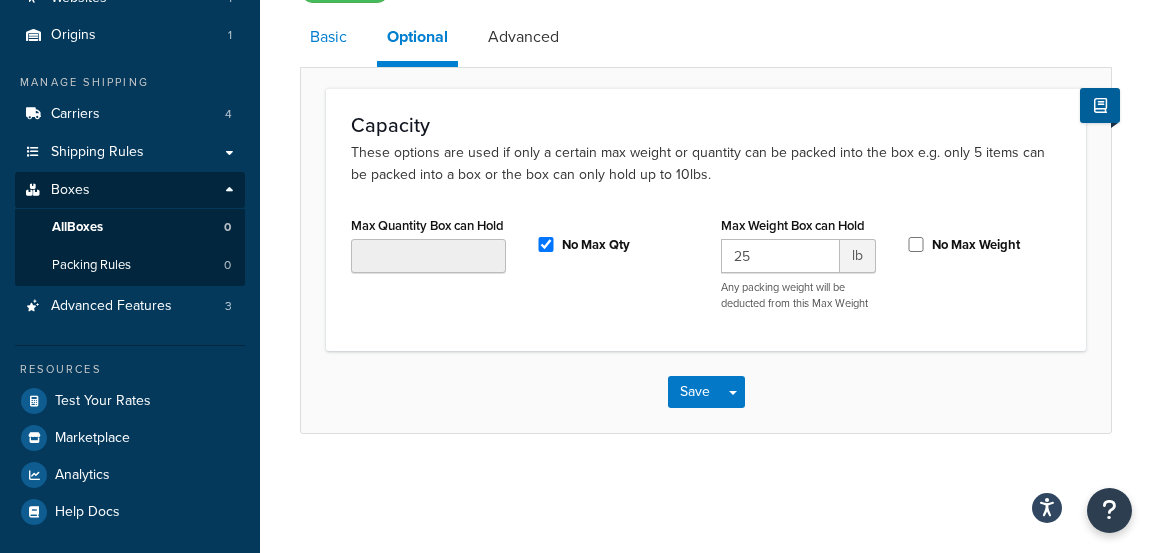 scroll, scrollTop: 129, scrollLeft: 0, axis: vertical 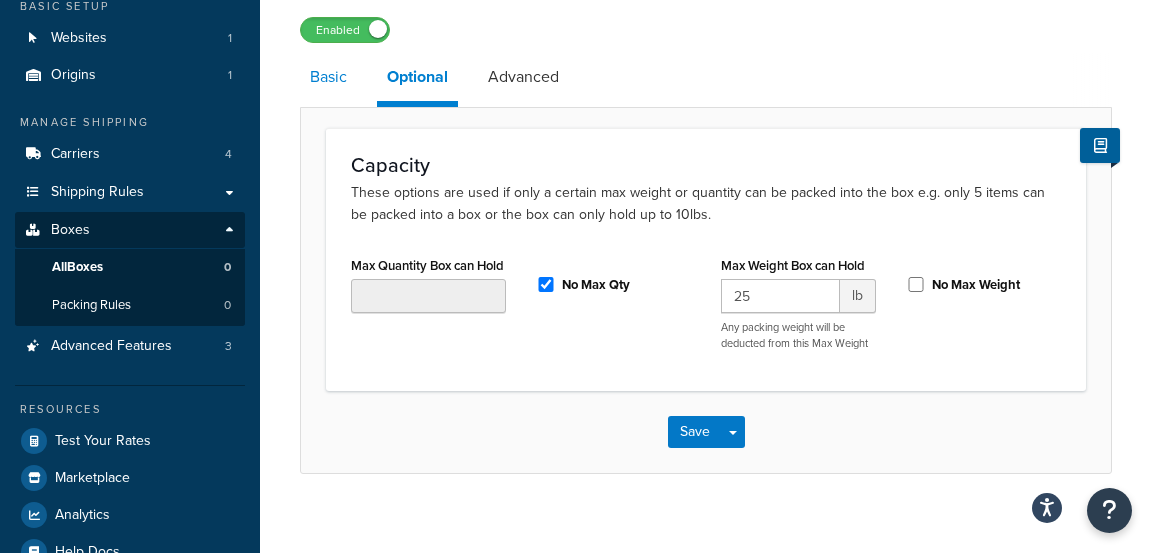 drag, startPoint x: 320, startPoint y: 91, endPoint x: 339, endPoint y: 99, distance: 20.615528 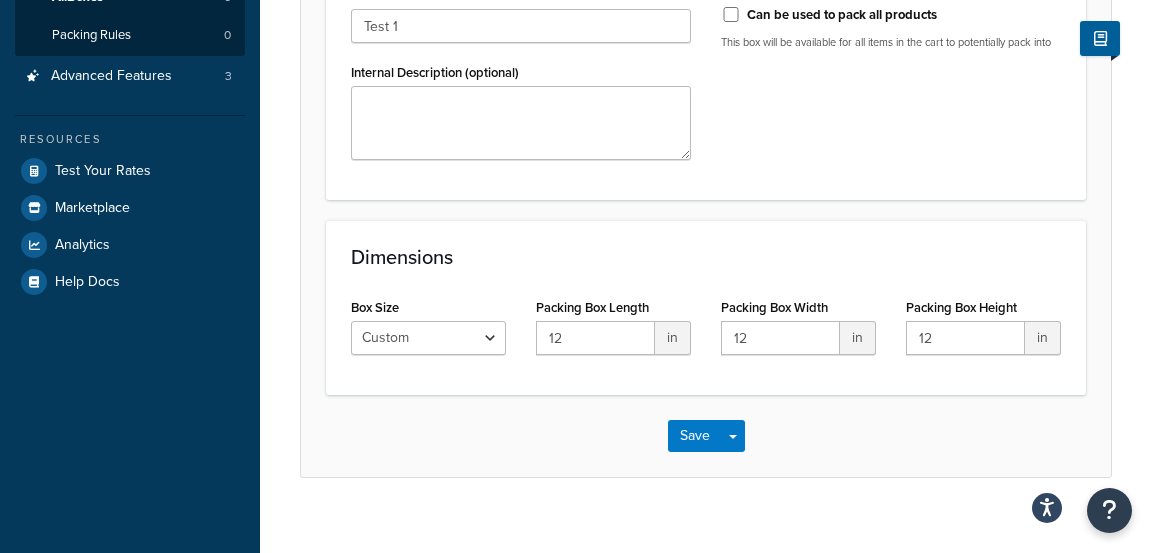 scroll, scrollTop: 422, scrollLeft: 0, axis: vertical 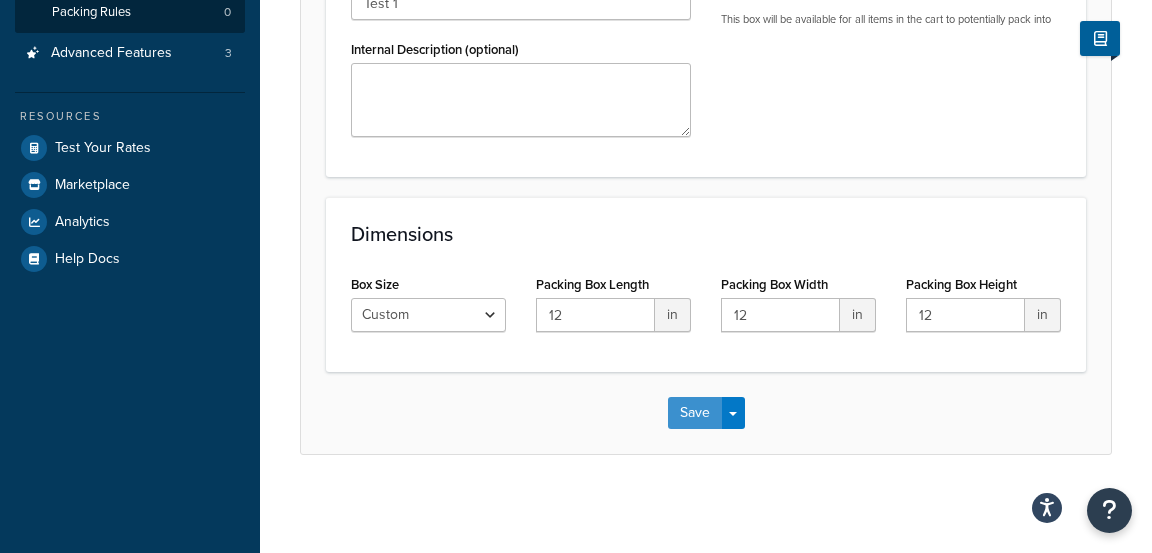 click on "Save" at bounding box center (695, 413) 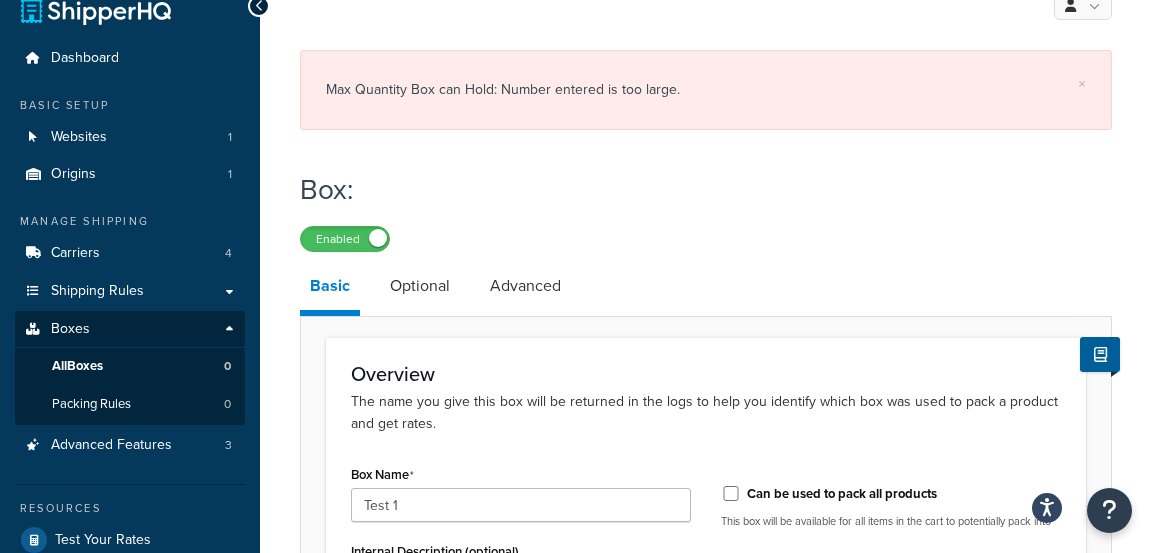 scroll, scrollTop: 26, scrollLeft: 0, axis: vertical 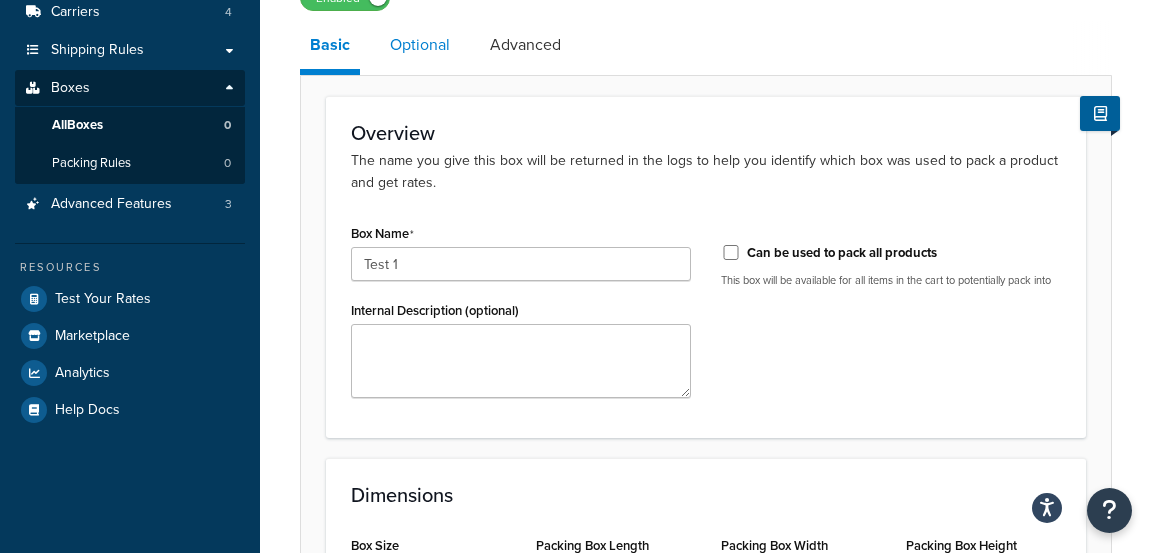 click on "Optional" at bounding box center [420, 45] 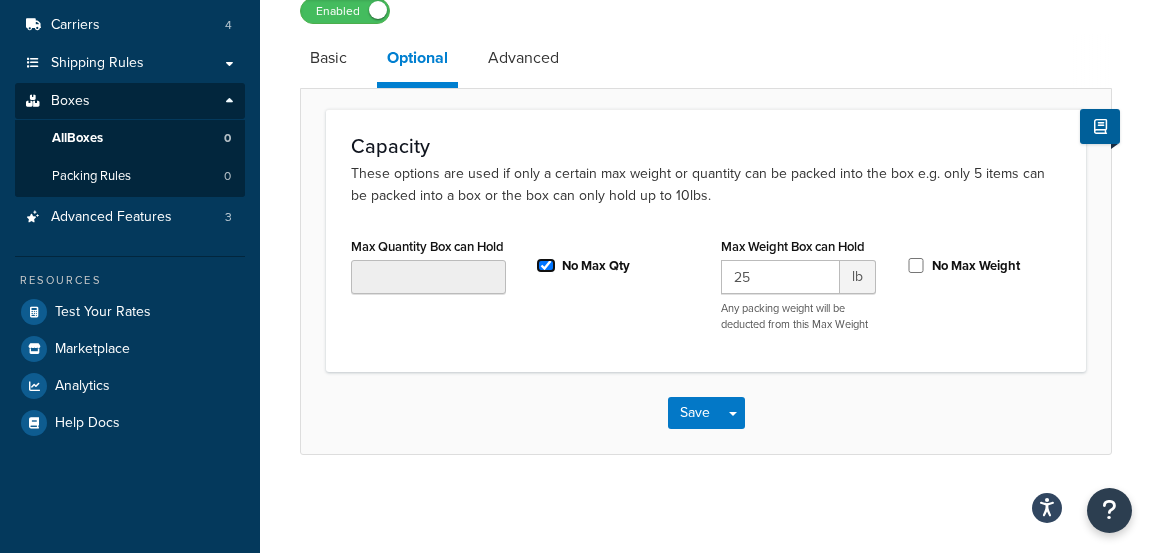 click on "No Max Qty" at bounding box center [546, 265] 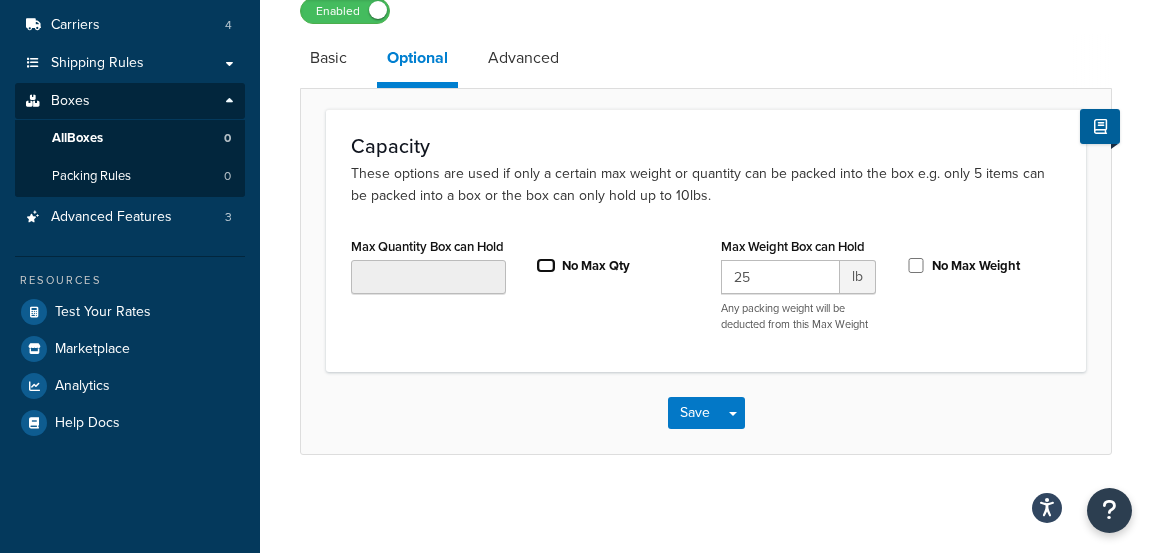 checkbox on "false" 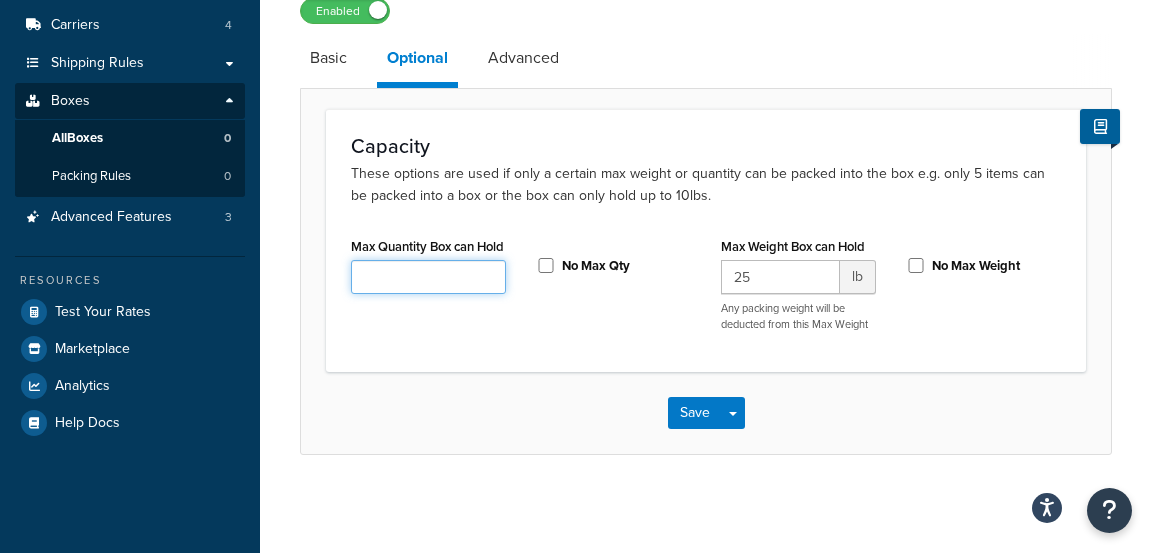 click on "Max Quantity Box can Hold" at bounding box center (428, 277) 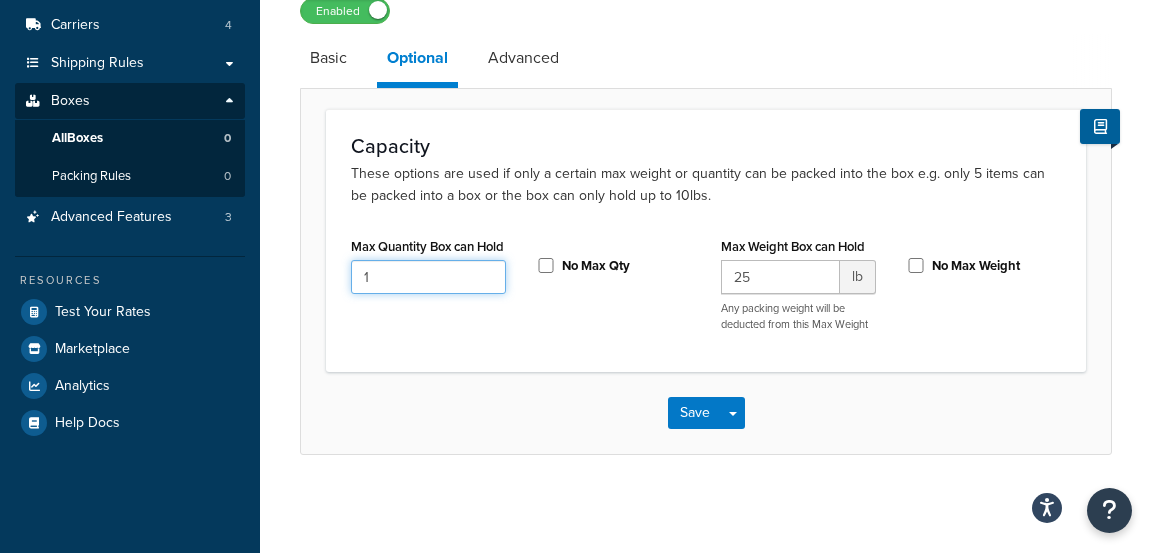 type 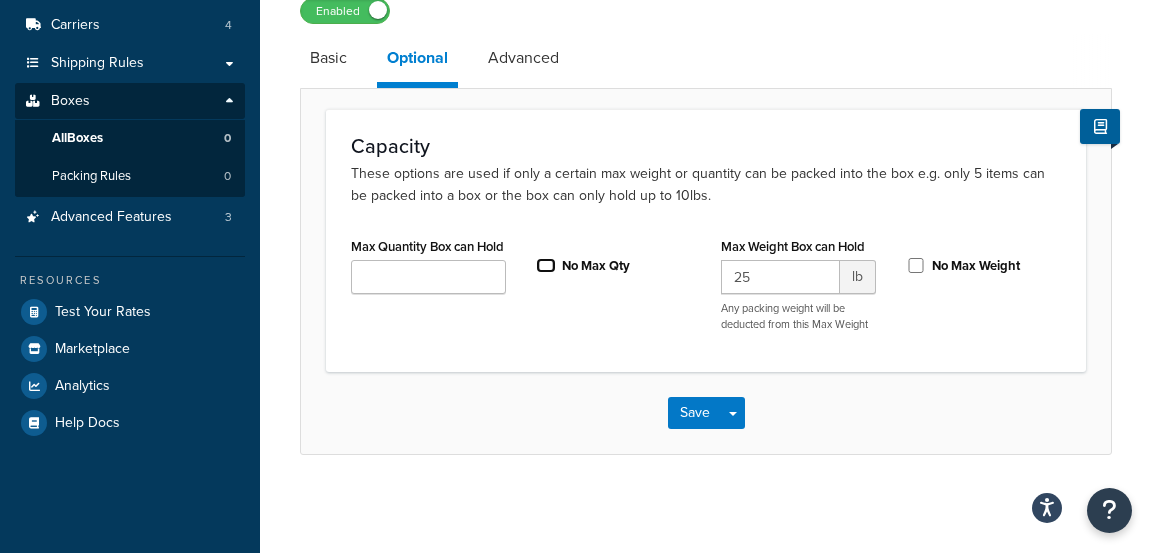 click on "No Max Qty" at bounding box center [546, 265] 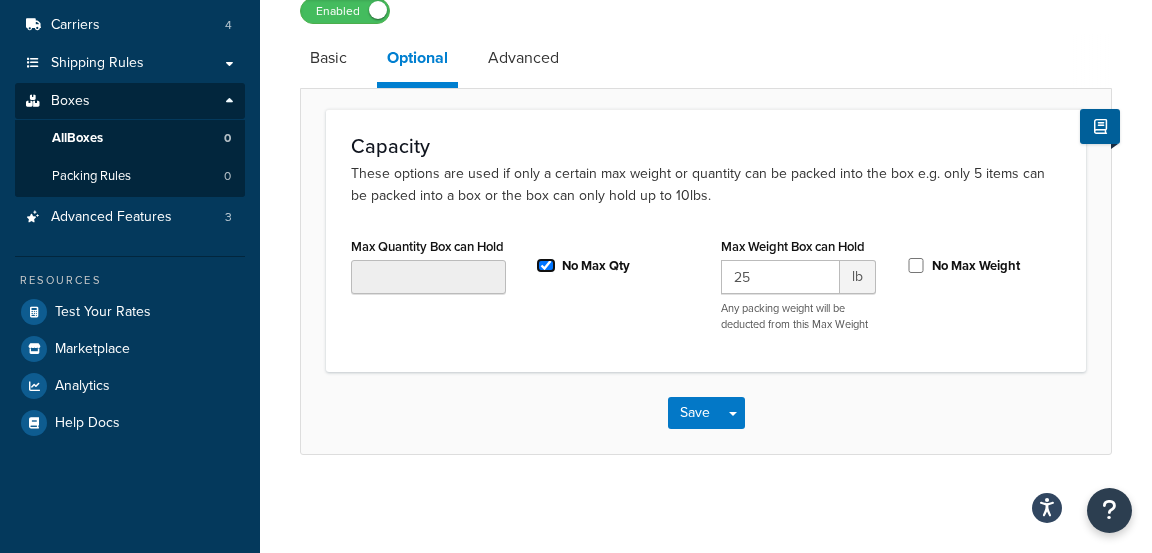 click on "No Max Qty" at bounding box center [546, 265] 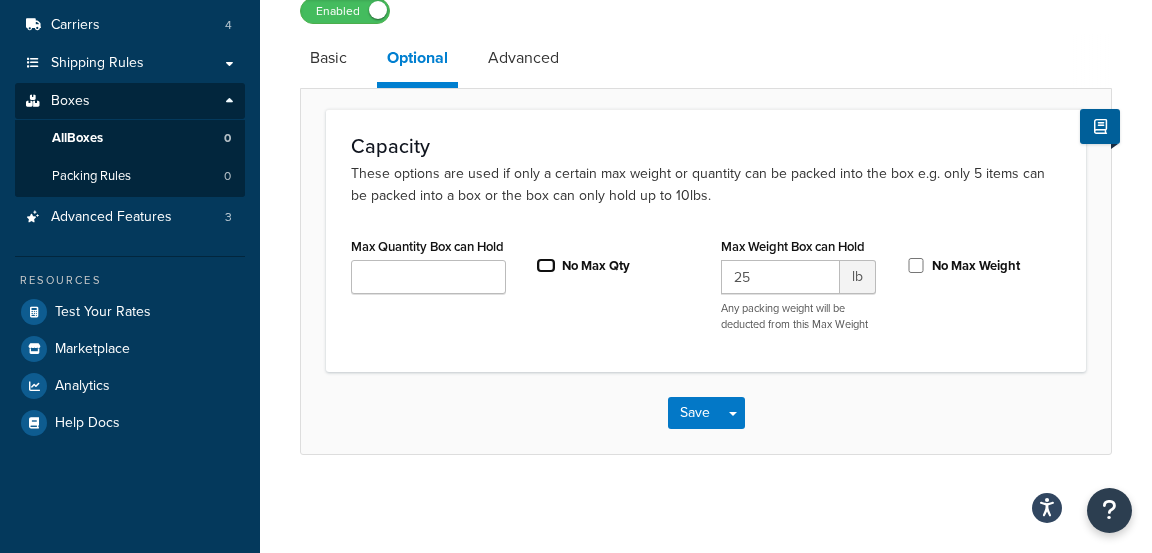 drag, startPoint x: 548, startPoint y: 263, endPoint x: 621, endPoint y: 340, distance: 106.10372 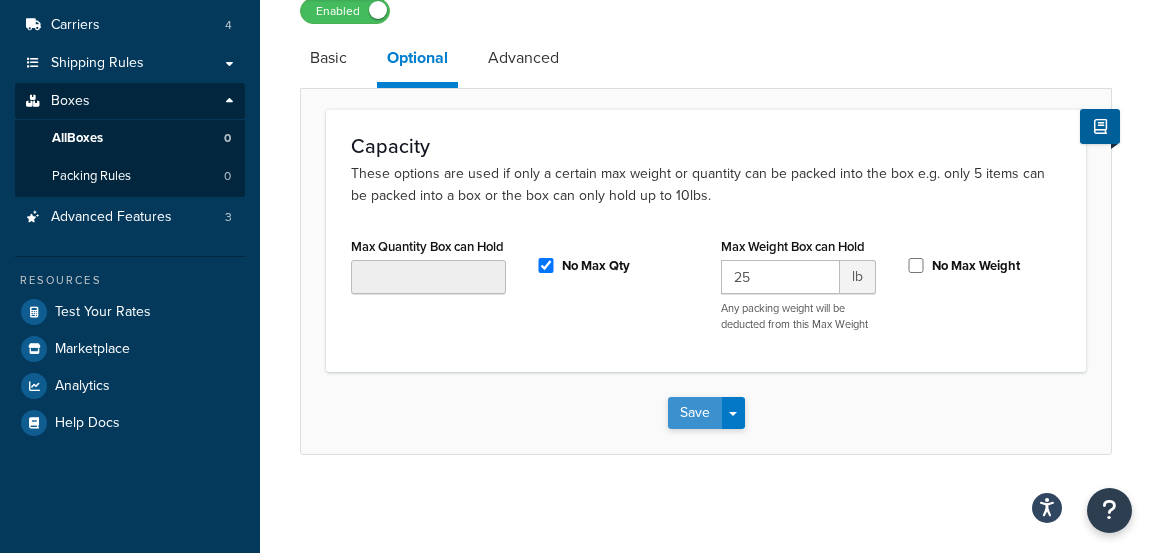 click on "Save" at bounding box center [695, 413] 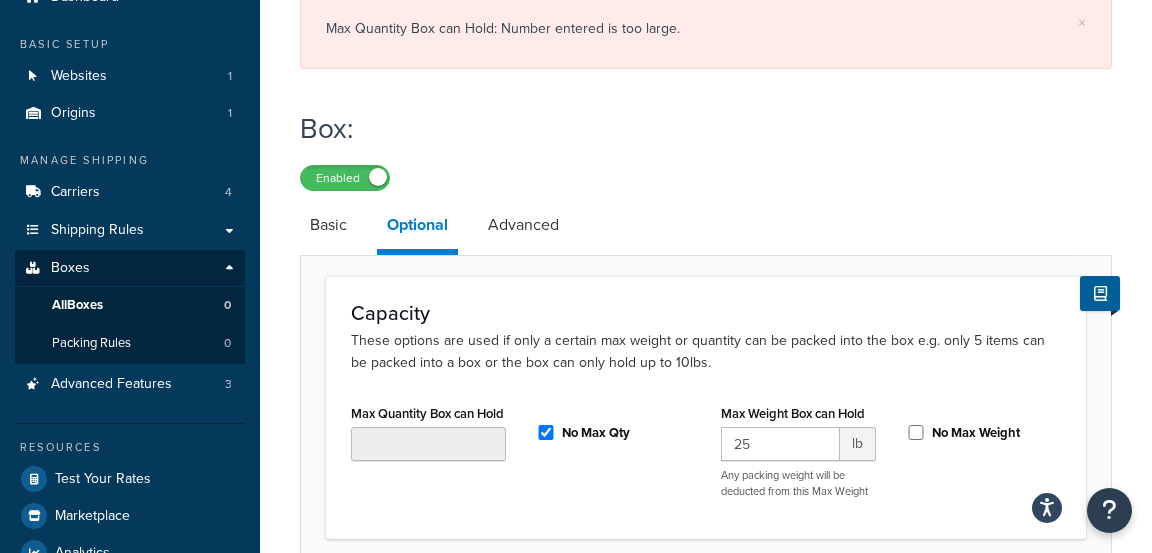 scroll, scrollTop: 92, scrollLeft: 0, axis: vertical 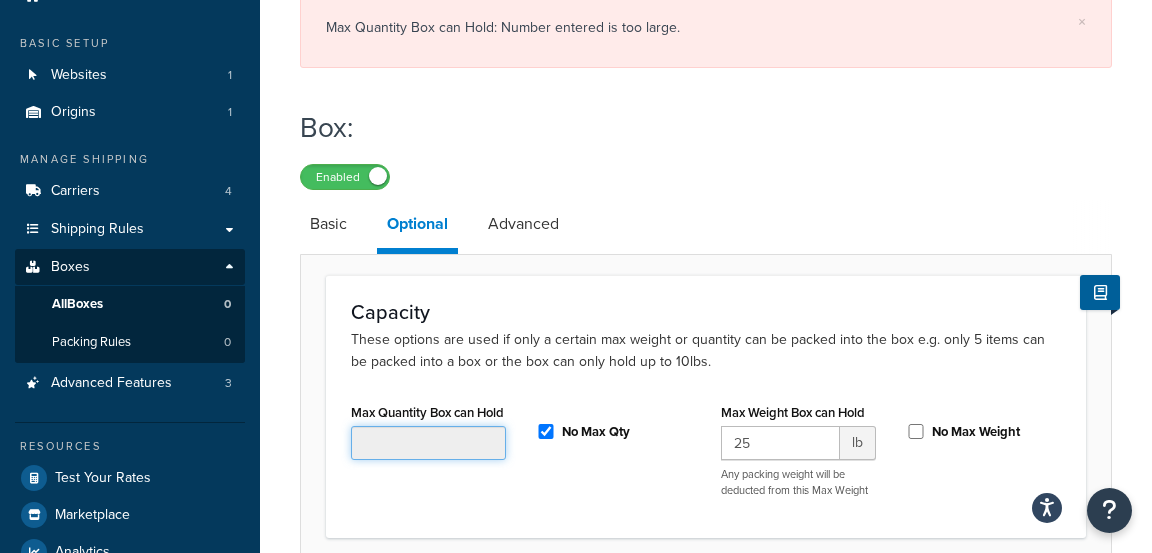 click on "Max Quantity Box can Hold" at bounding box center (428, 443) 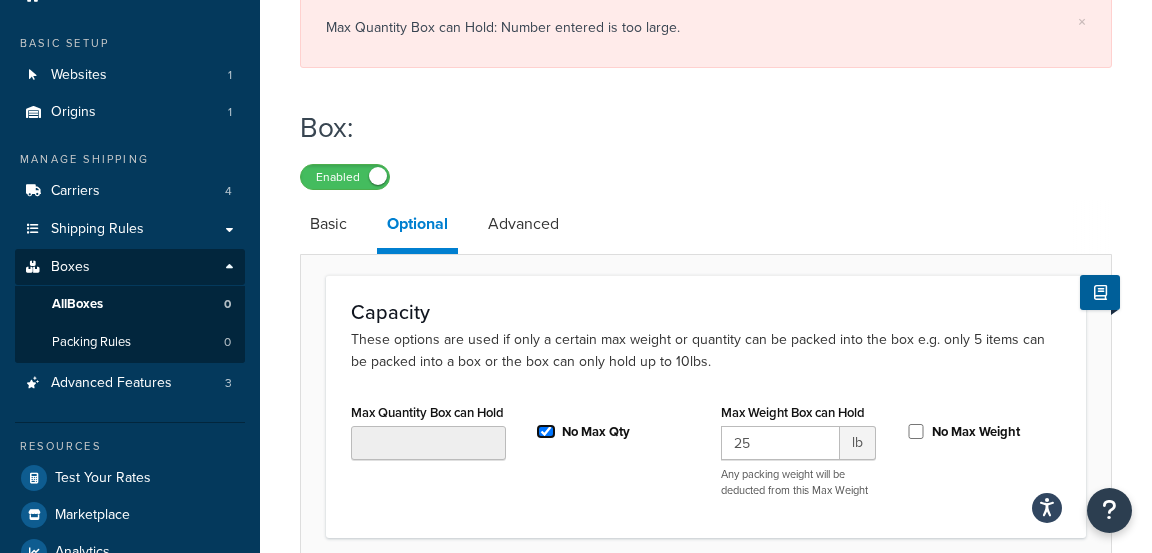 drag, startPoint x: 546, startPoint y: 429, endPoint x: 489, endPoint y: 429, distance: 57 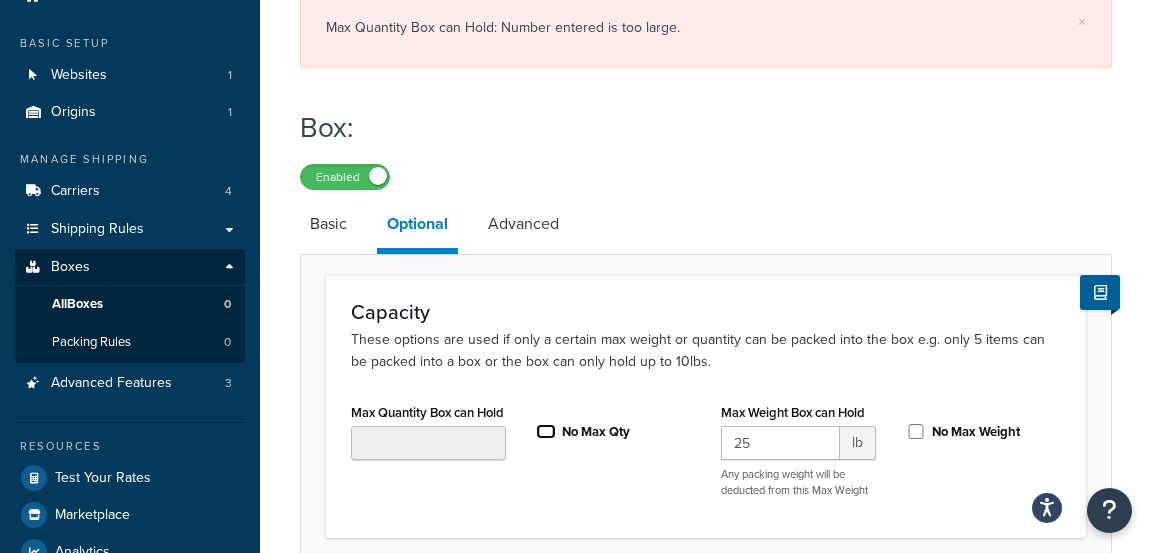 checkbox on "false" 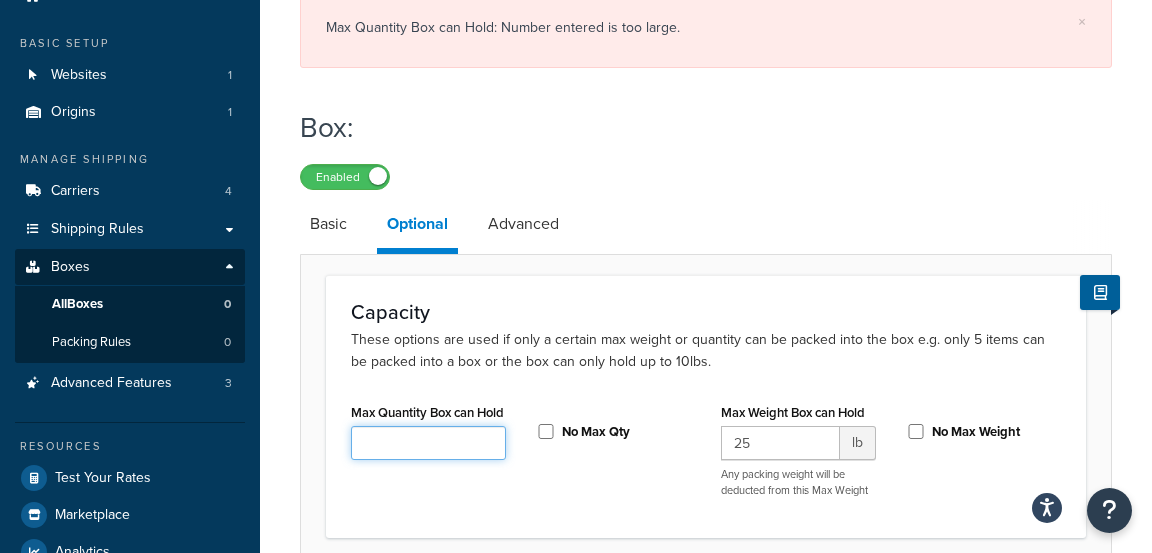 click on "Max Quantity Box can Hold" at bounding box center [428, 443] 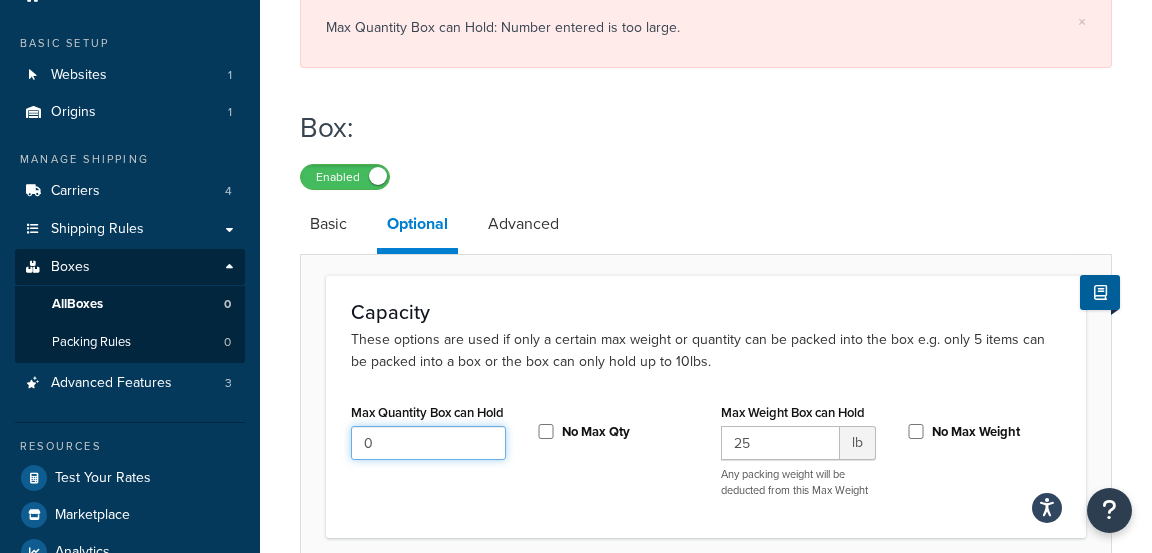 type on "0" 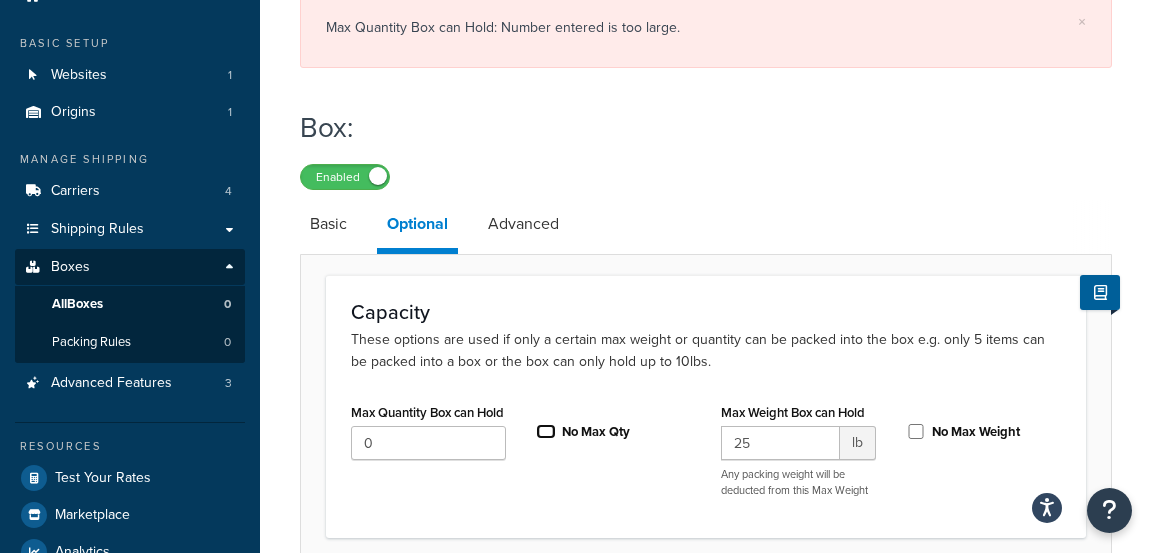 click on "No Max Qty" at bounding box center [546, 431] 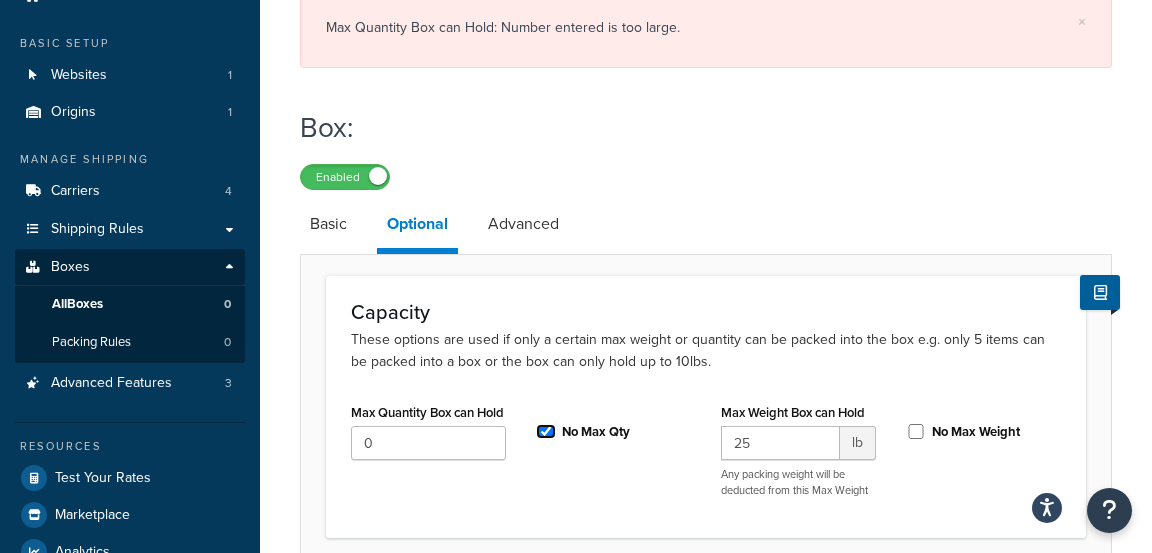 checkbox on "true" 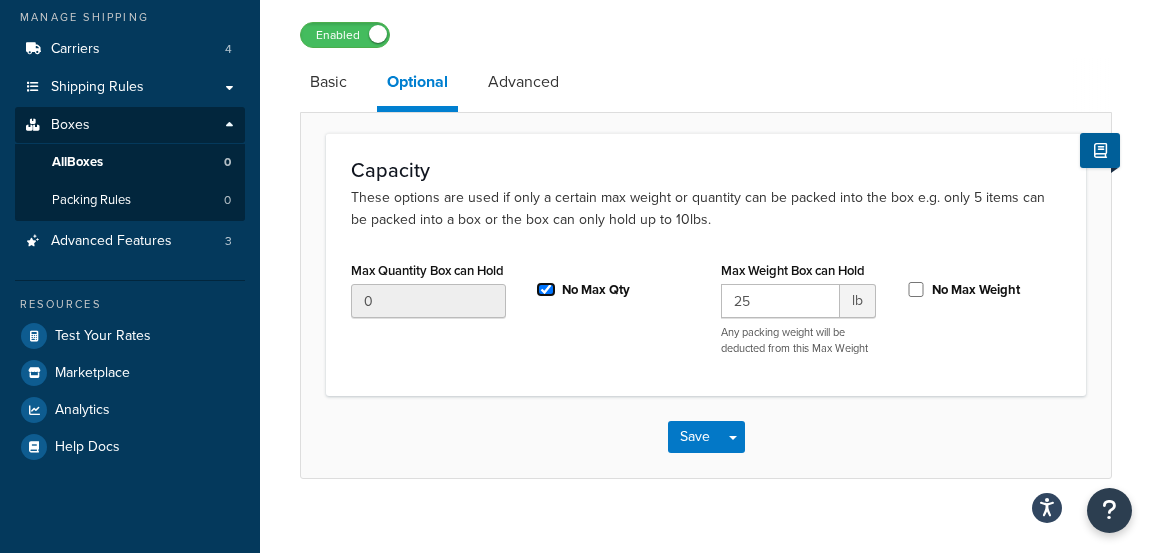 scroll, scrollTop: 235, scrollLeft: 0, axis: vertical 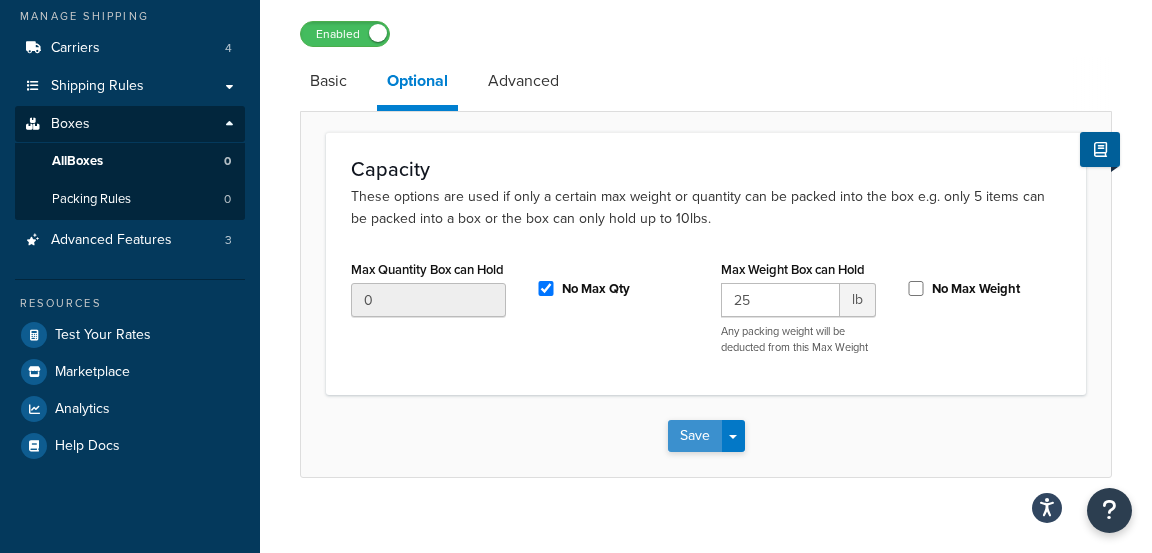 click on "Save" at bounding box center [695, 436] 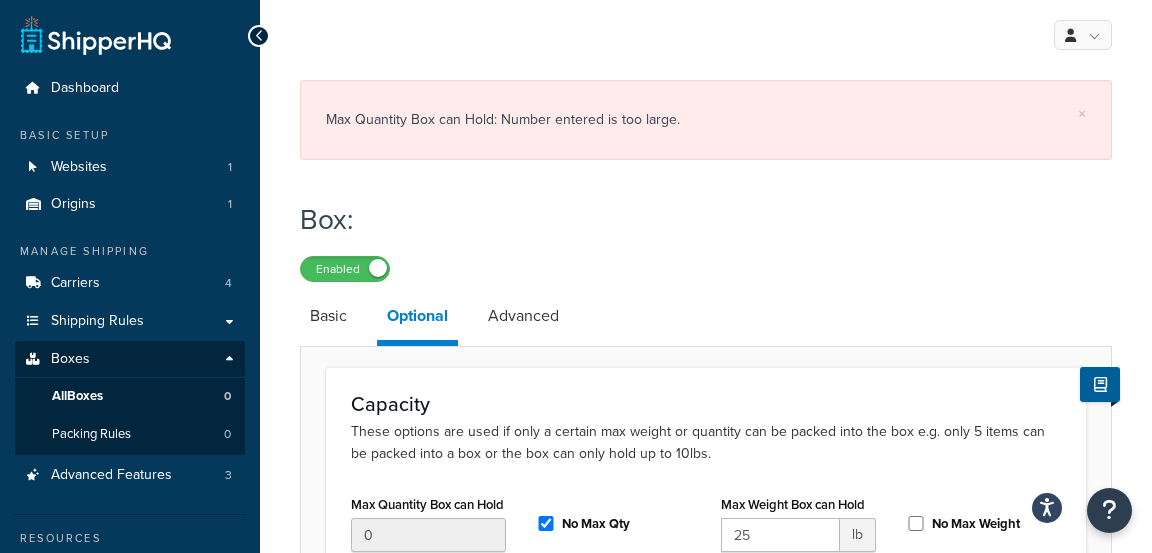 scroll, scrollTop: 252, scrollLeft: 0, axis: vertical 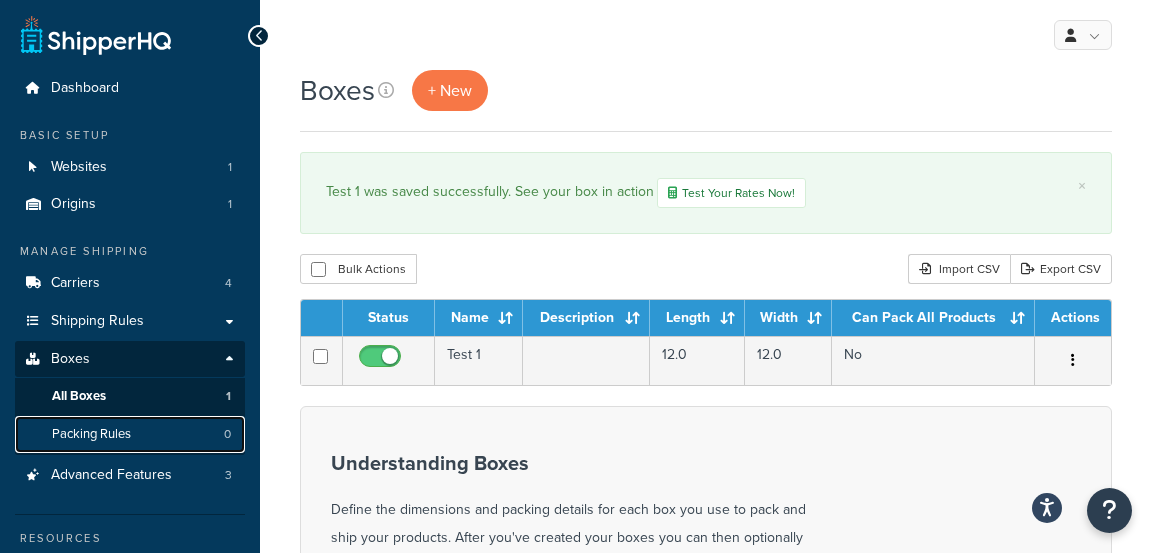 click on "Packing Rules" at bounding box center [91, 434] 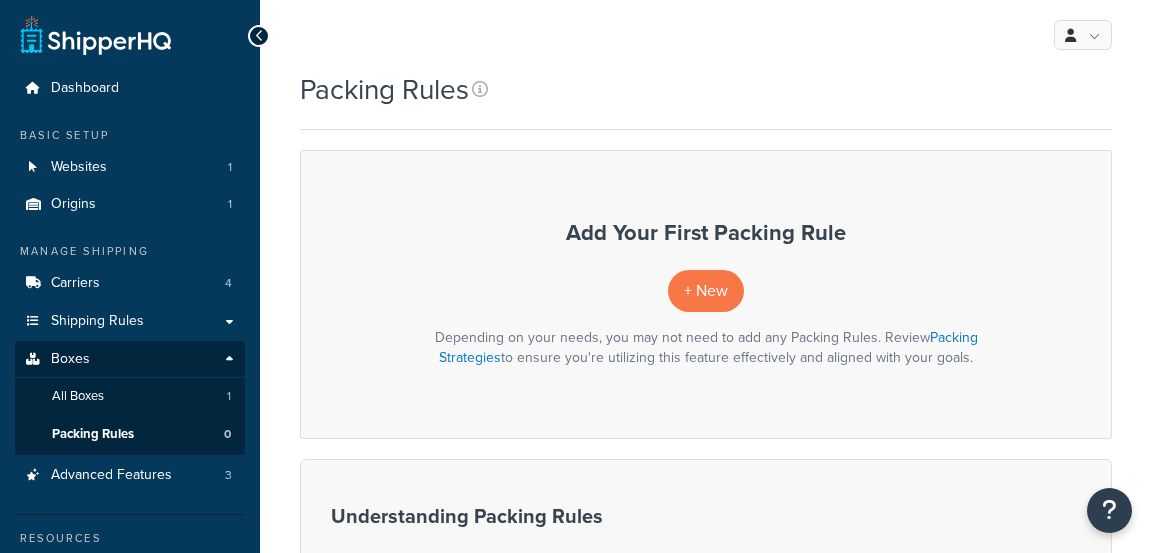 scroll, scrollTop: 0, scrollLeft: 0, axis: both 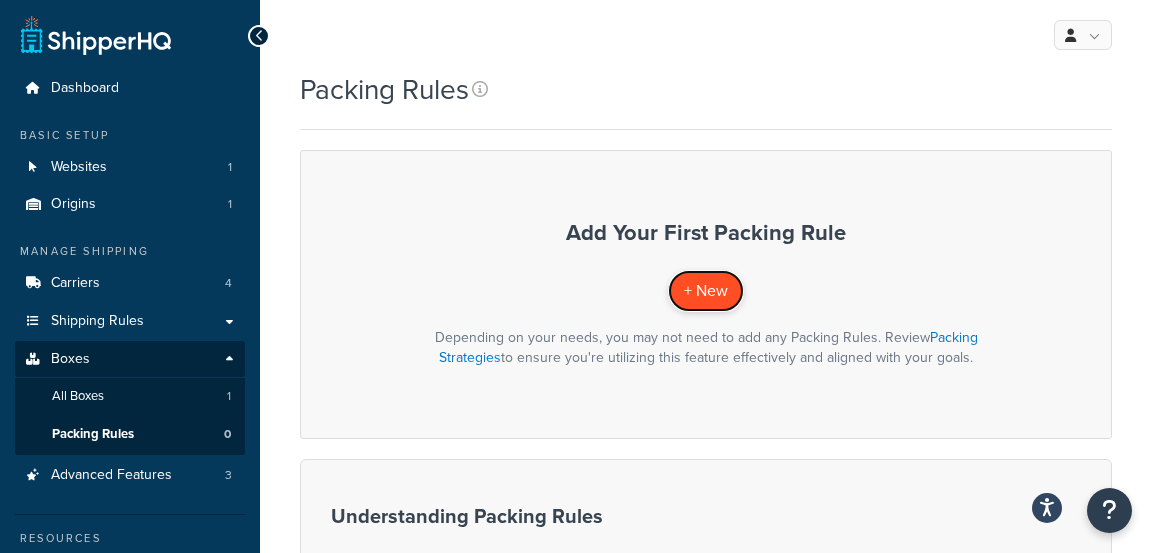 click on "+ New" at bounding box center (706, 290) 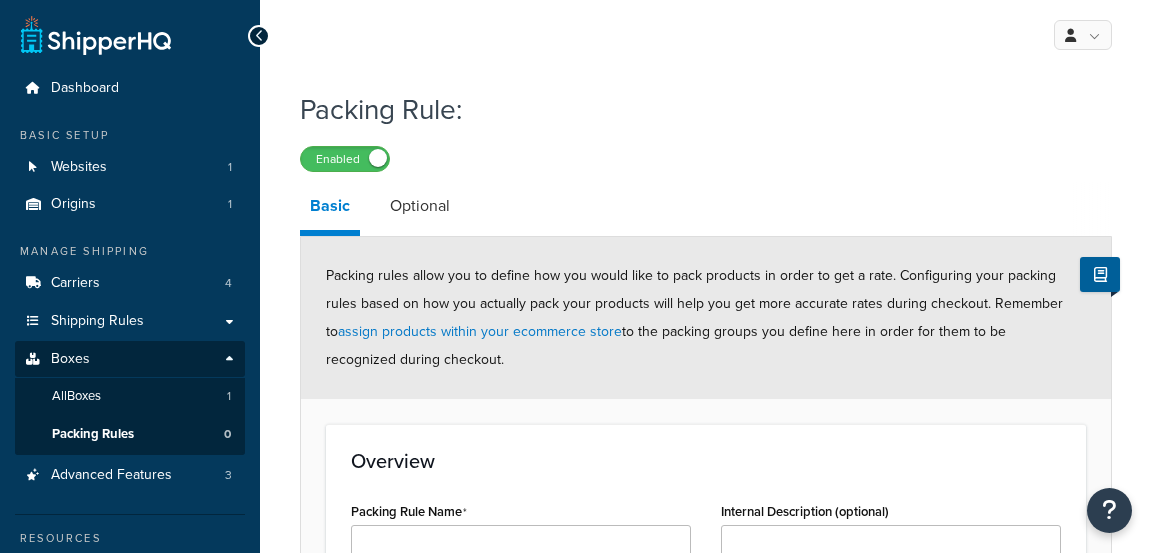 scroll, scrollTop: 0, scrollLeft: 0, axis: both 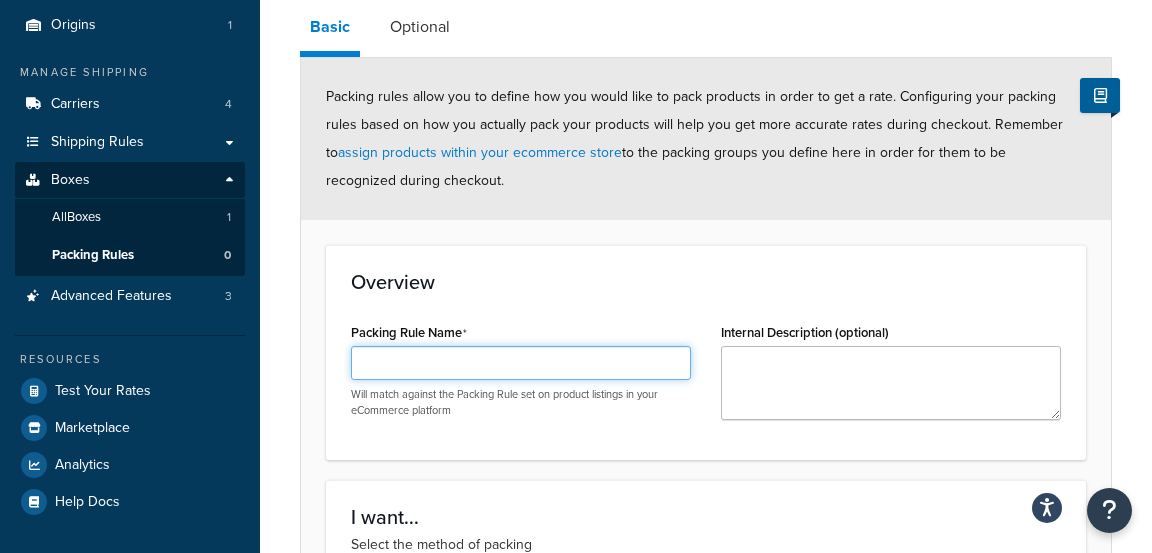 click on "Packing Rule Name" at bounding box center (521, 363) 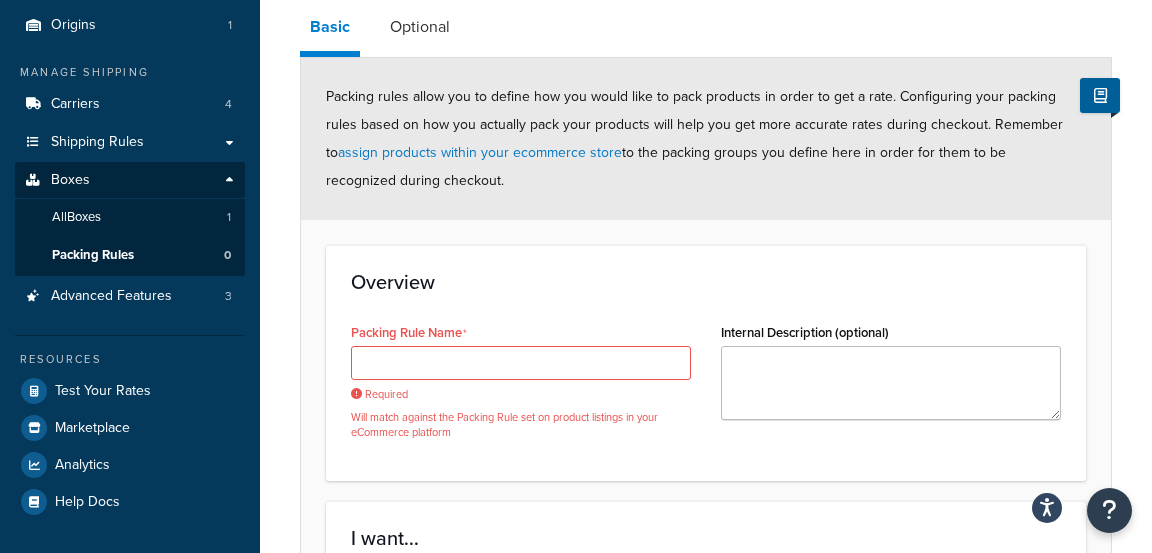 click on "Overview Packing Rule Name     Required Will match against the Packing Rule set on product listings in your eCommerce platform Internal Description (optional)" at bounding box center [706, 362] 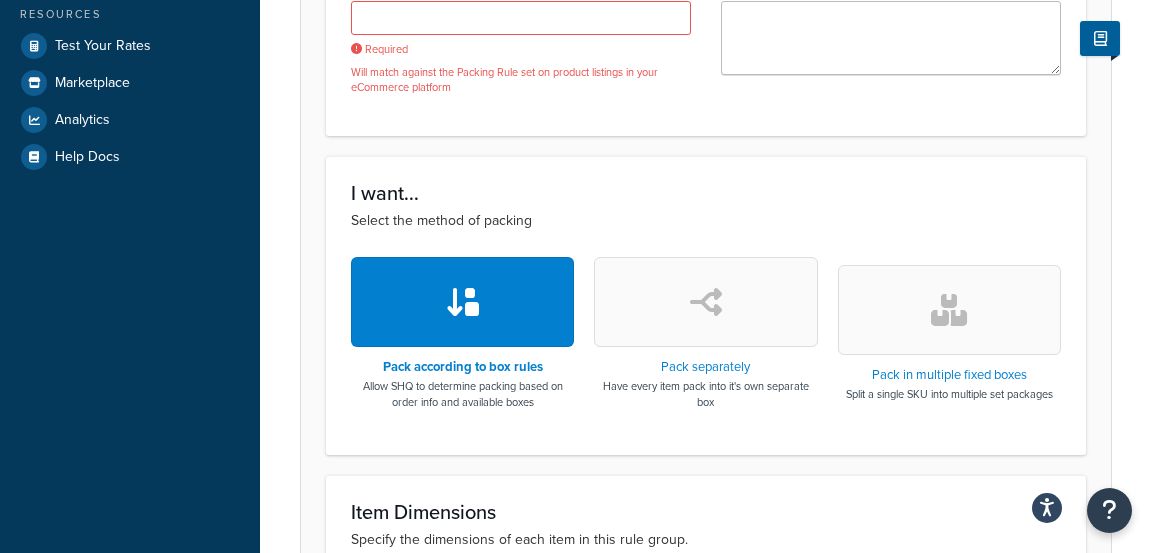 scroll, scrollTop: 526, scrollLeft: 0, axis: vertical 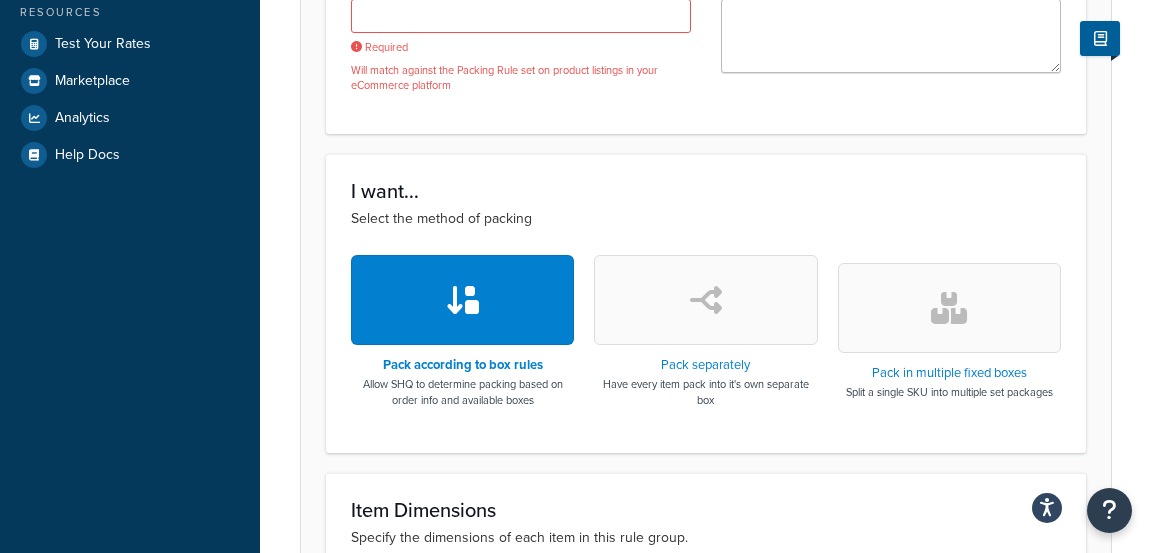 click at bounding box center (706, 300) 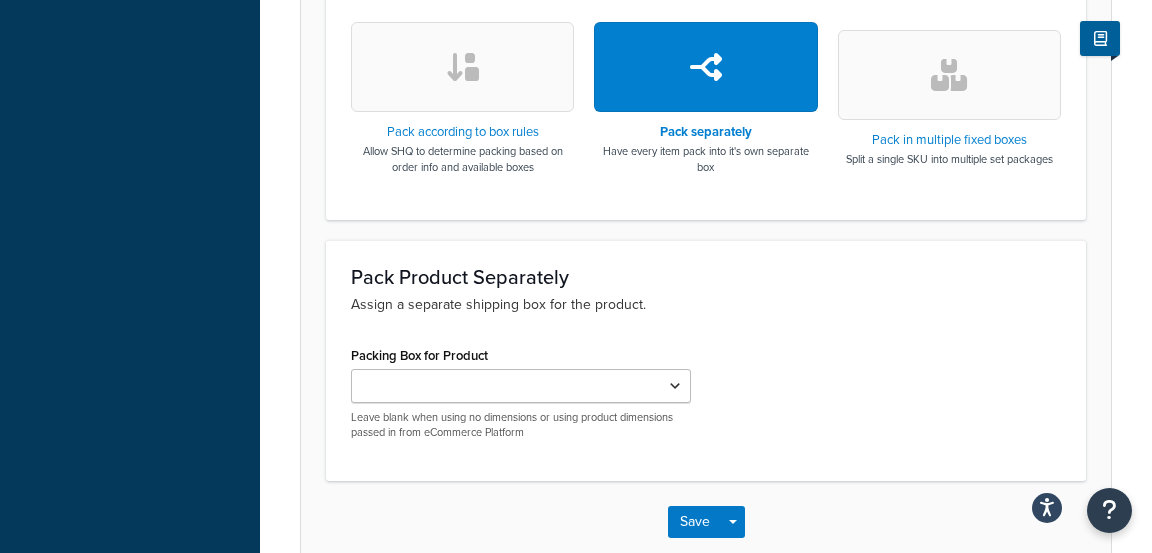 scroll, scrollTop: 768, scrollLeft: 0, axis: vertical 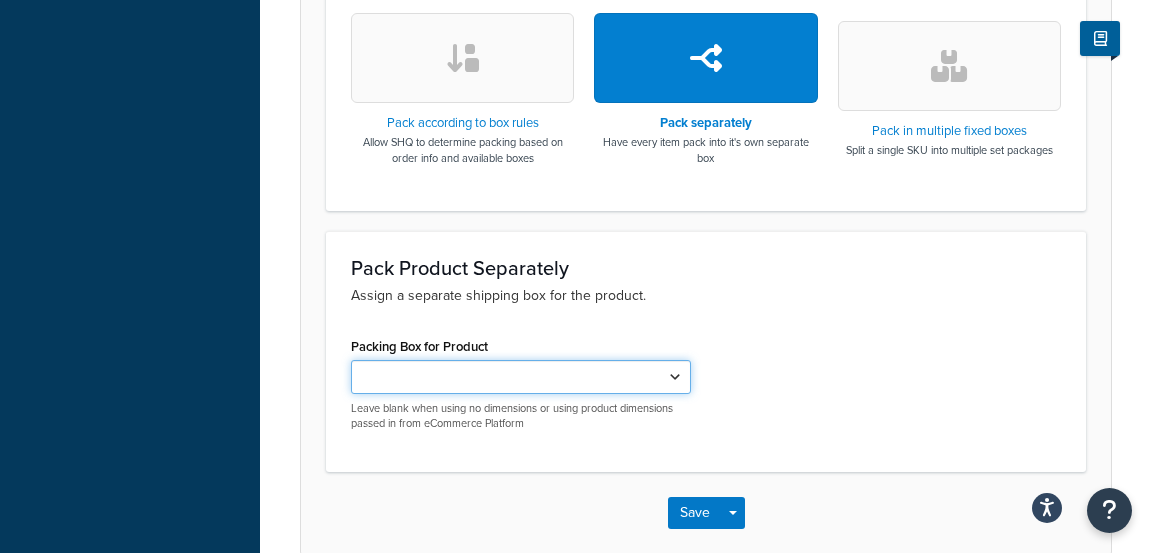 click on "Test 1" at bounding box center [521, 377] 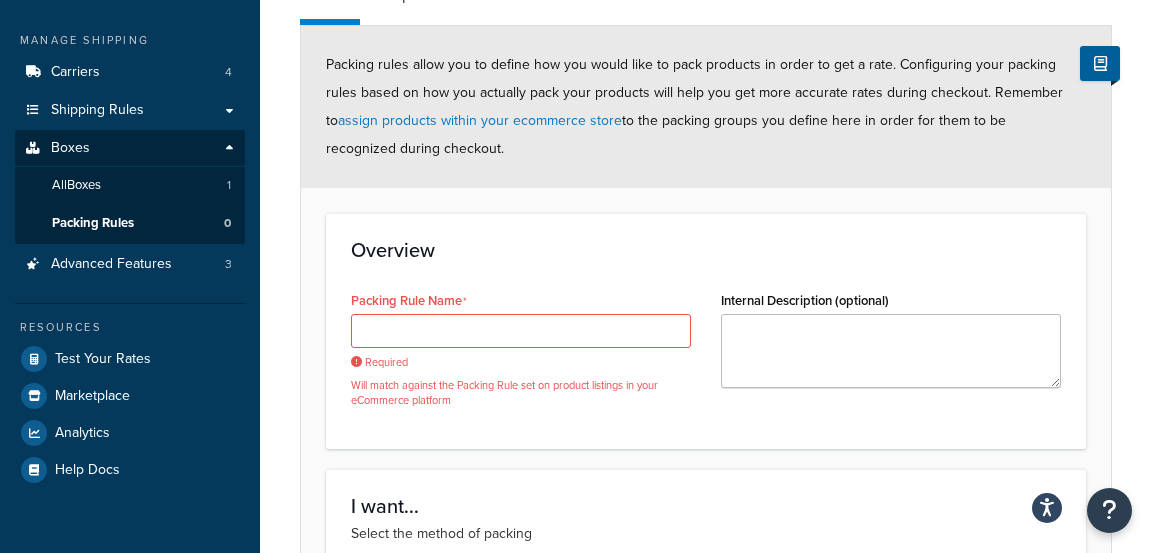 scroll, scrollTop: 212, scrollLeft: 0, axis: vertical 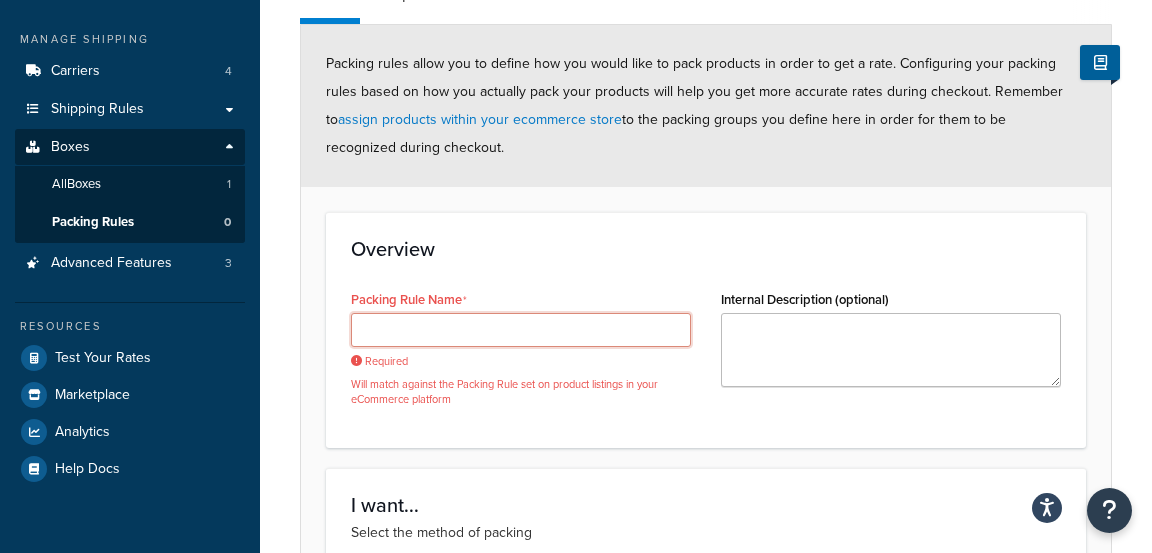 click on "Packing Rule Name" at bounding box center [521, 330] 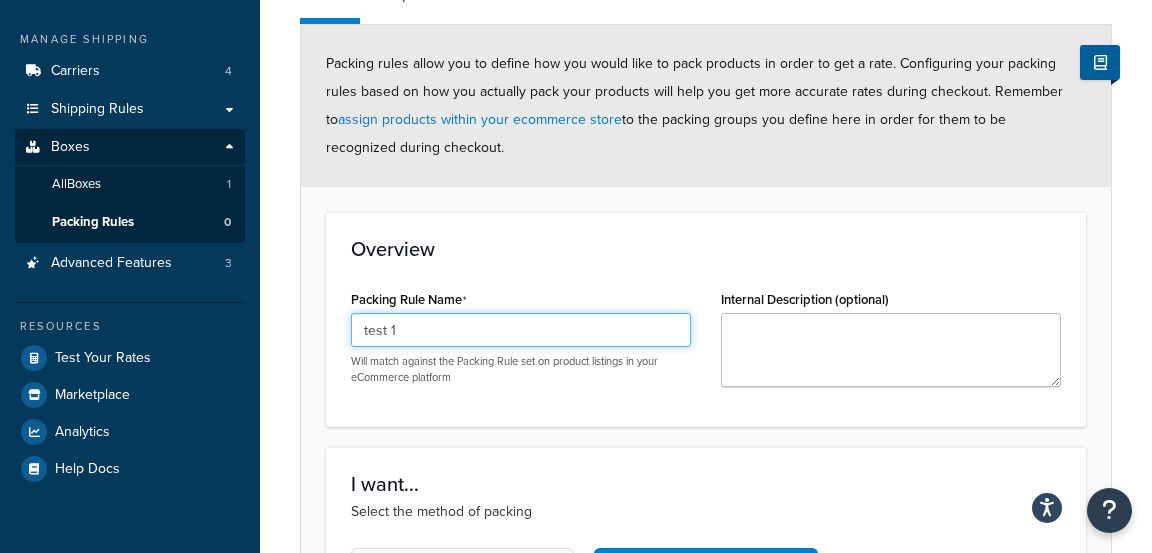type on "test 1" 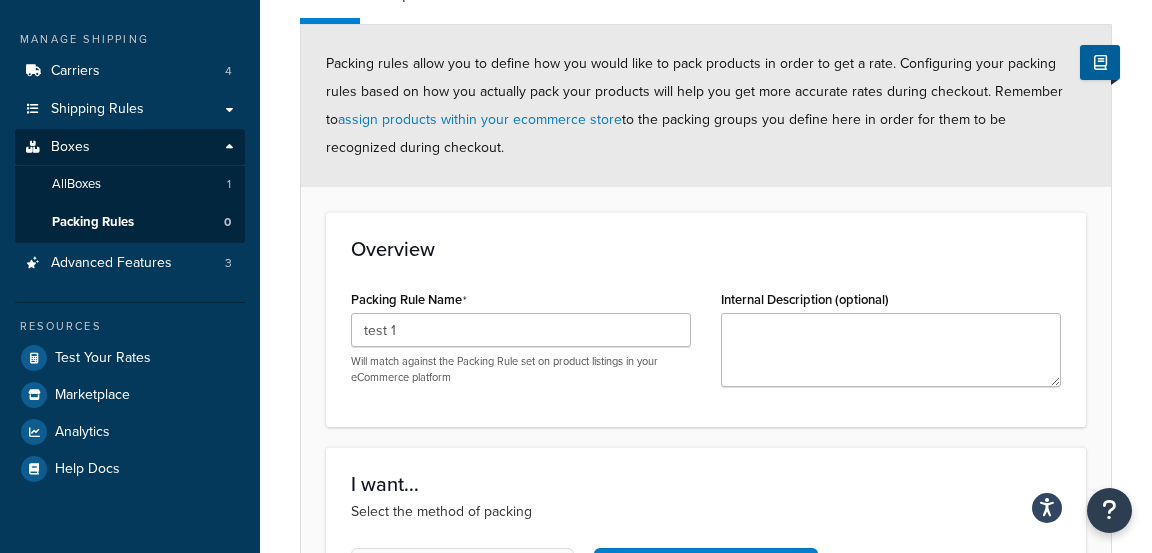 click on "Overview Packing Rule Name   test 1 Will match against the Packing Rule set on product listings in your eCommerce platform Internal Description (optional)" at bounding box center (706, 319) 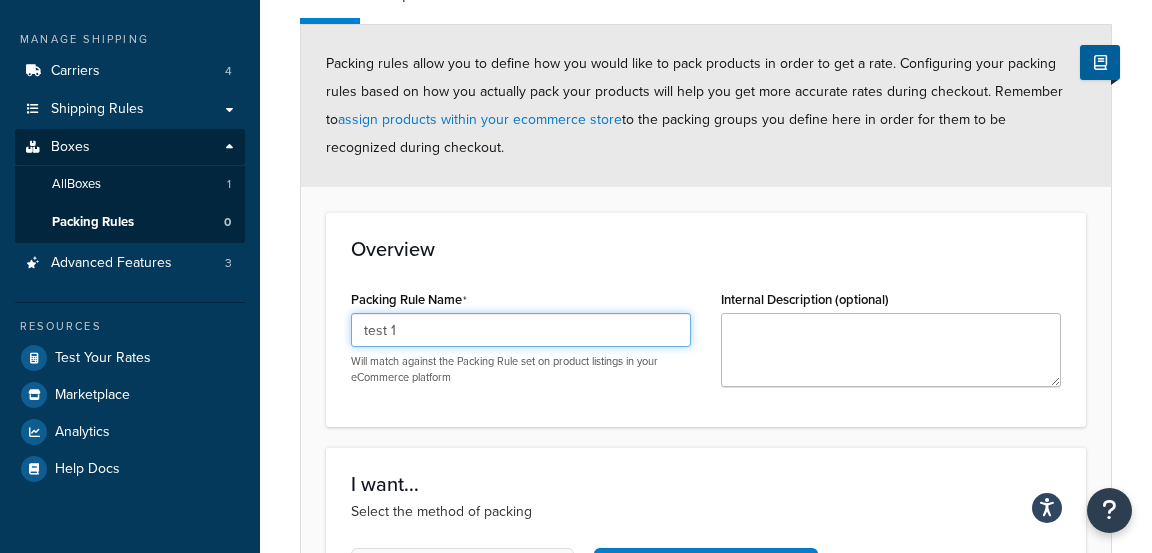 drag, startPoint x: 359, startPoint y: 326, endPoint x: 309, endPoint y: 327, distance: 50.01 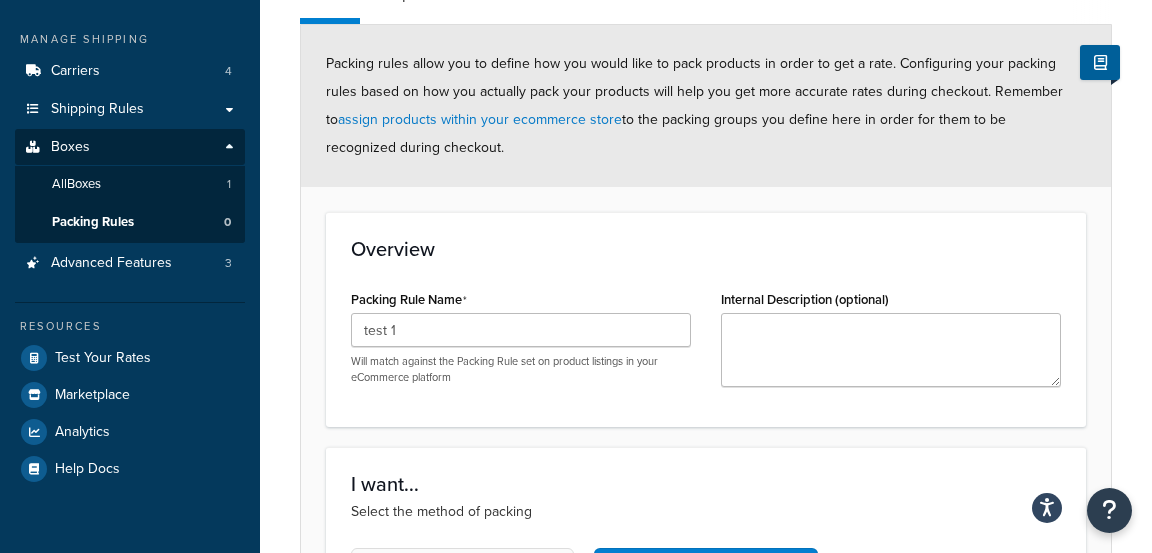 click on "Overview" 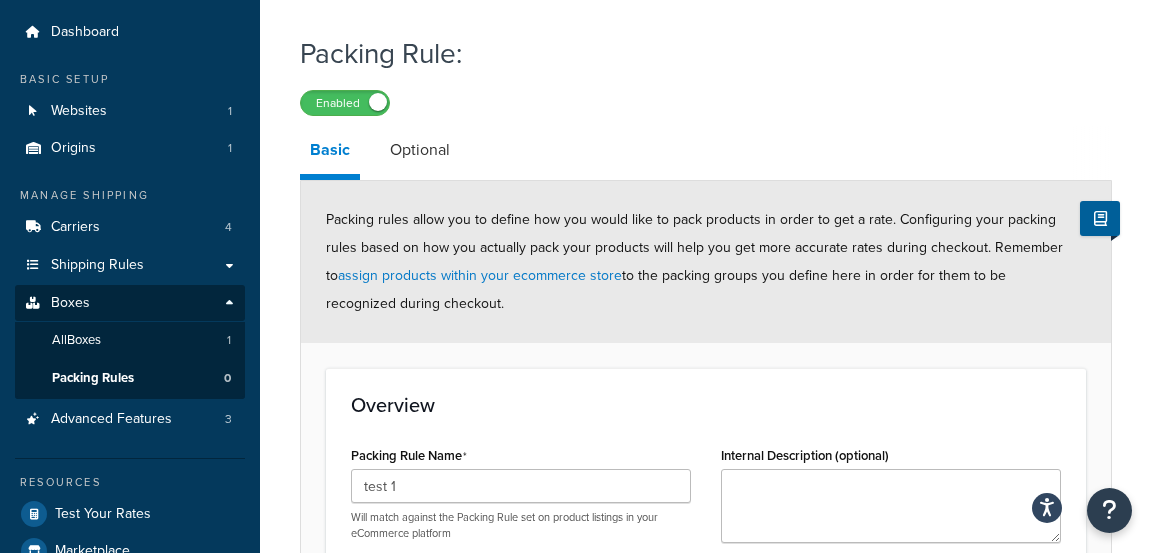 scroll, scrollTop: 58, scrollLeft: 0, axis: vertical 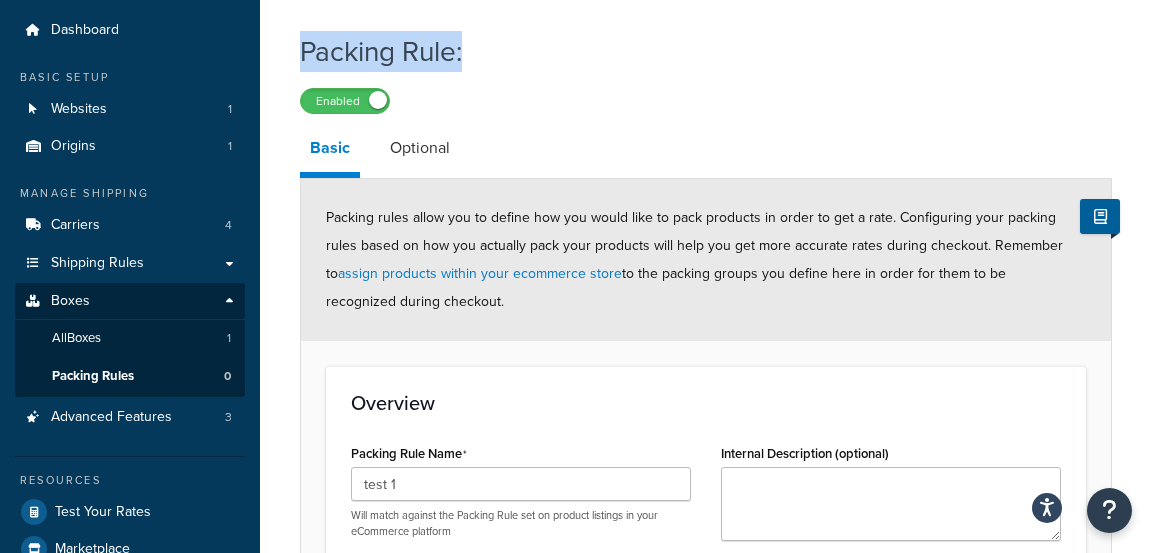 drag, startPoint x: 483, startPoint y: 52, endPoint x: 286, endPoint y: 52, distance: 197 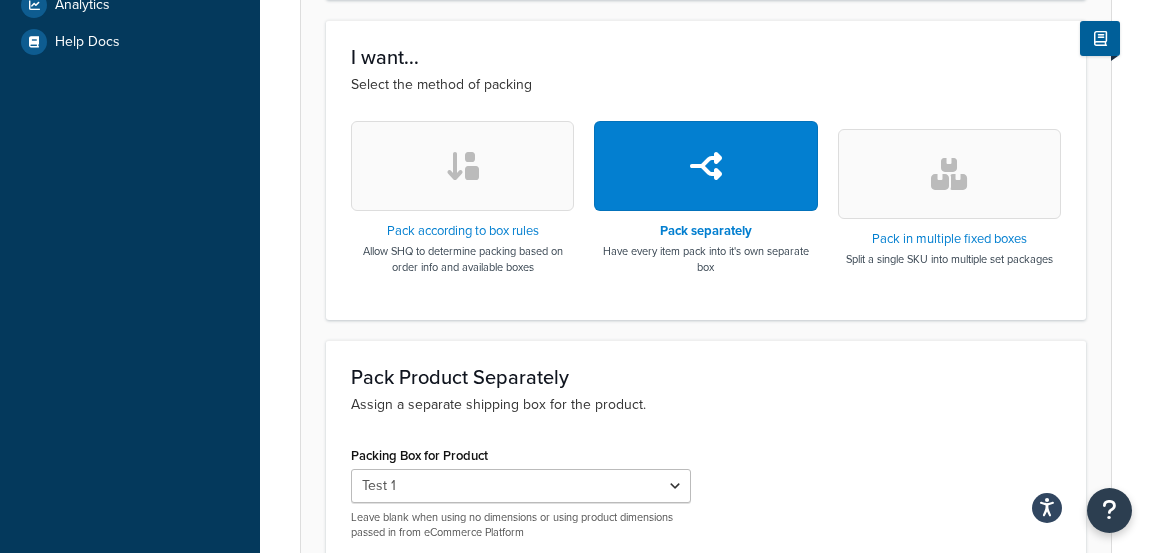 scroll, scrollTop: 660, scrollLeft: 0, axis: vertical 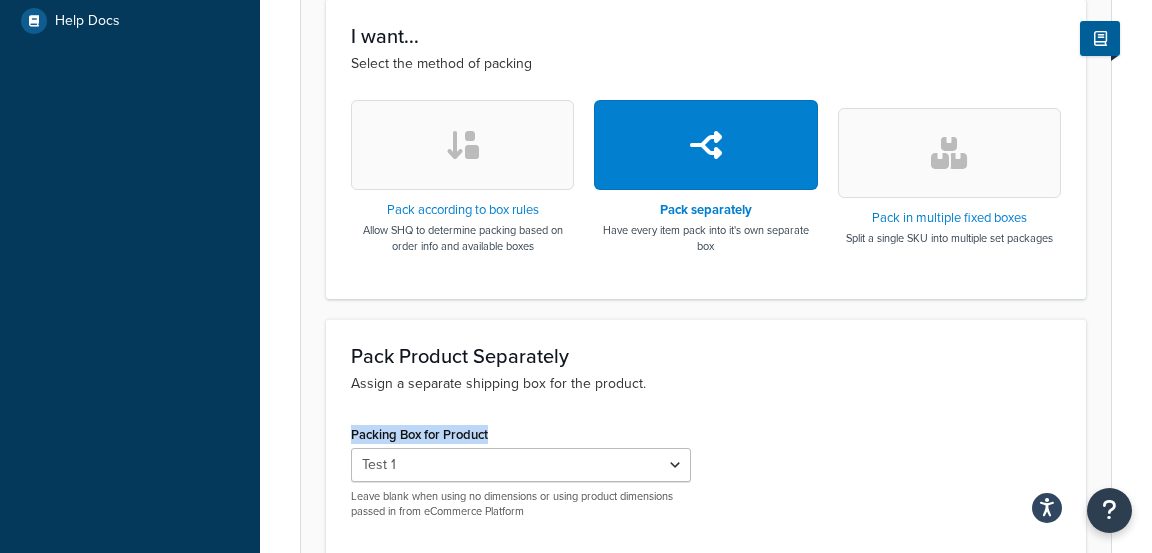 drag, startPoint x: 502, startPoint y: 429, endPoint x: 312, endPoint y: 432, distance: 190.02368 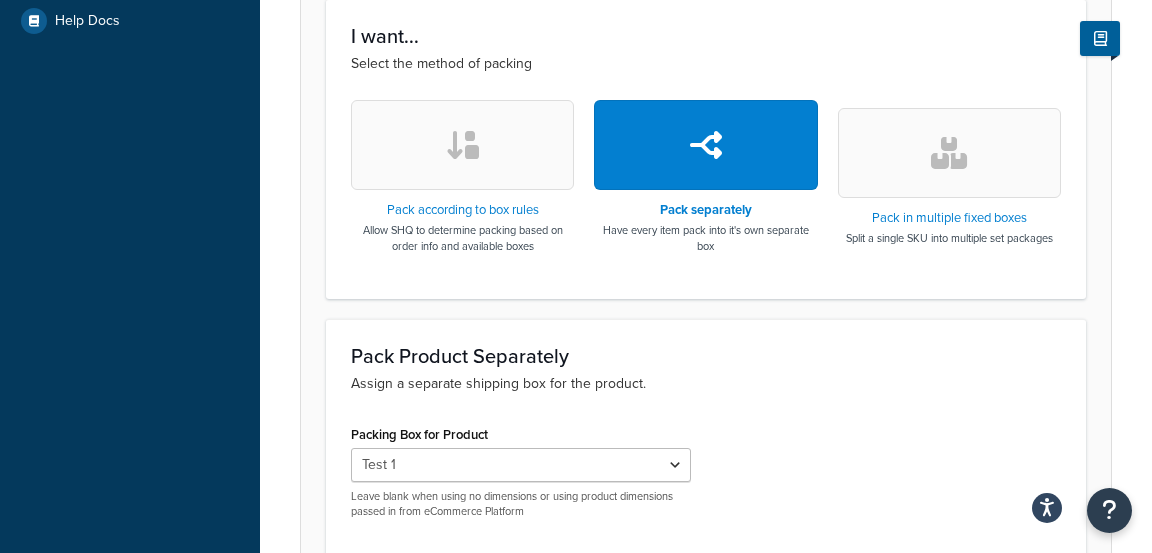 click on "Packing Box for Product      Test 1  Leave blank when using no dimensions or using product dimensions passed in from eCommerce Platform" at bounding box center (706, 477) 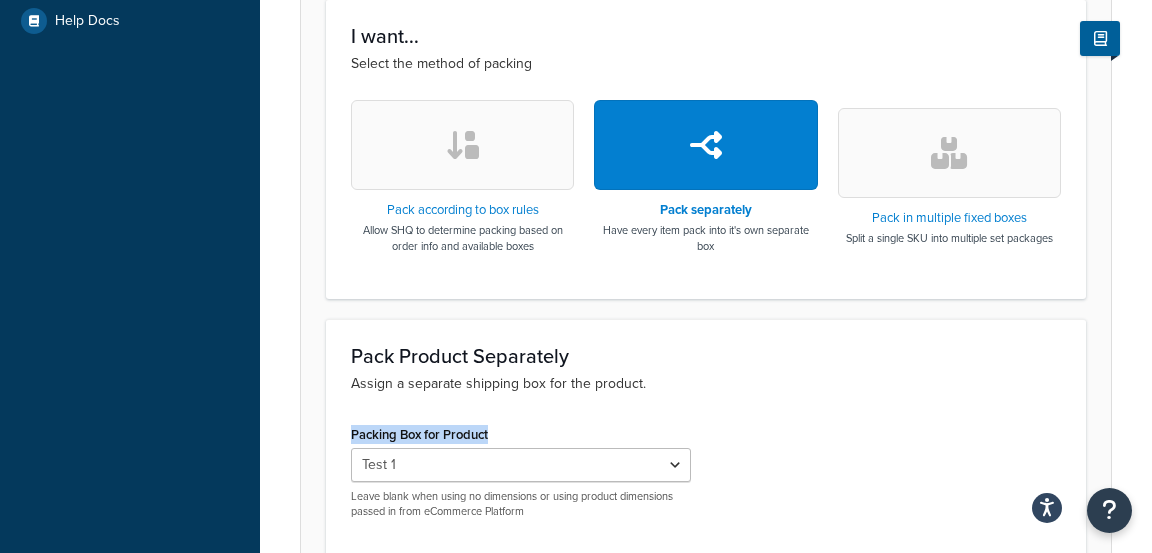drag, startPoint x: 468, startPoint y: 432, endPoint x: 345, endPoint y: 431, distance: 123.00407 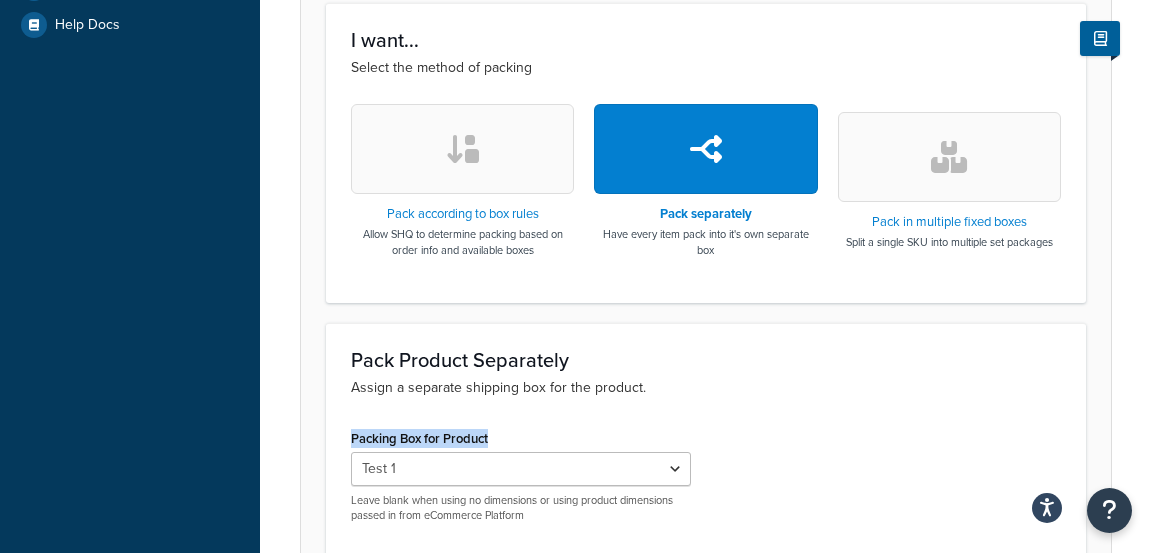 scroll, scrollTop: 653, scrollLeft: 0, axis: vertical 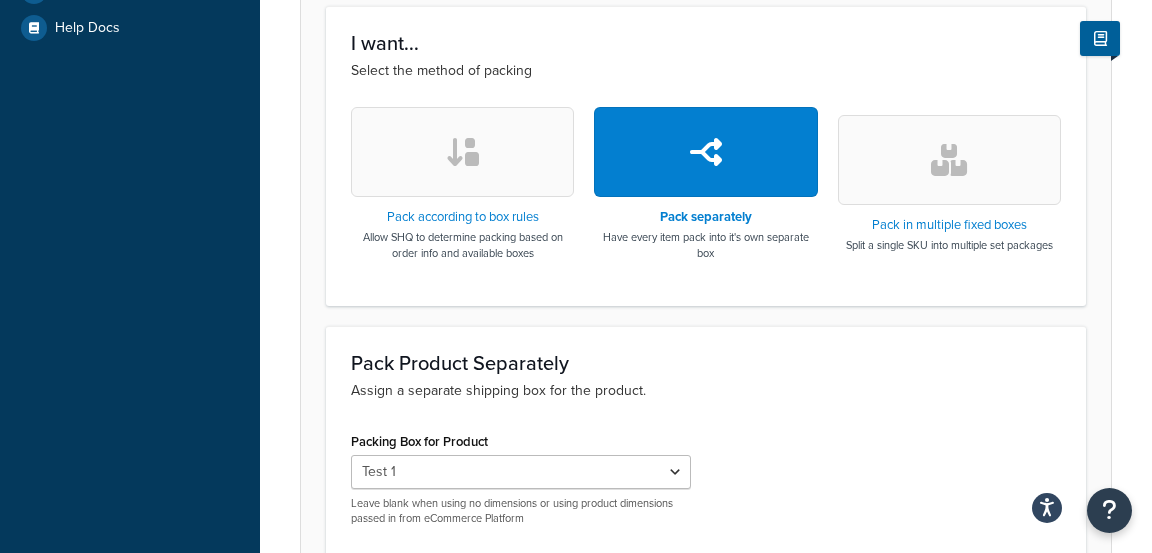 click on "Packing Box for Product      Test 1  Leave blank when using no dimensions or using product dimensions passed in from eCommerce Platform" at bounding box center (706, 484) 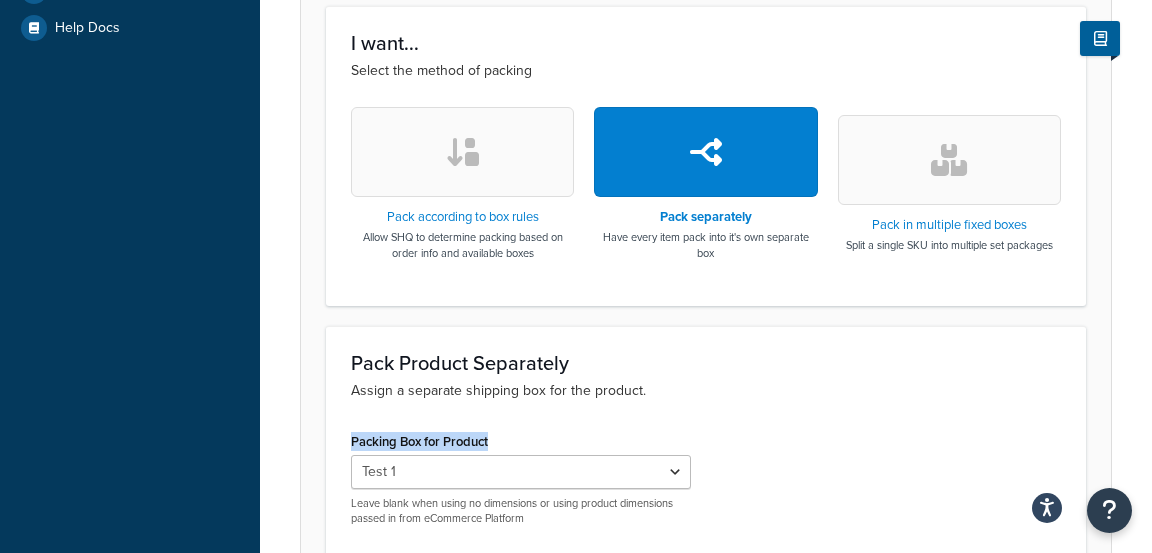 drag, startPoint x: 510, startPoint y: 439, endPoint x: 341, endPoint y: 439, distance: 169 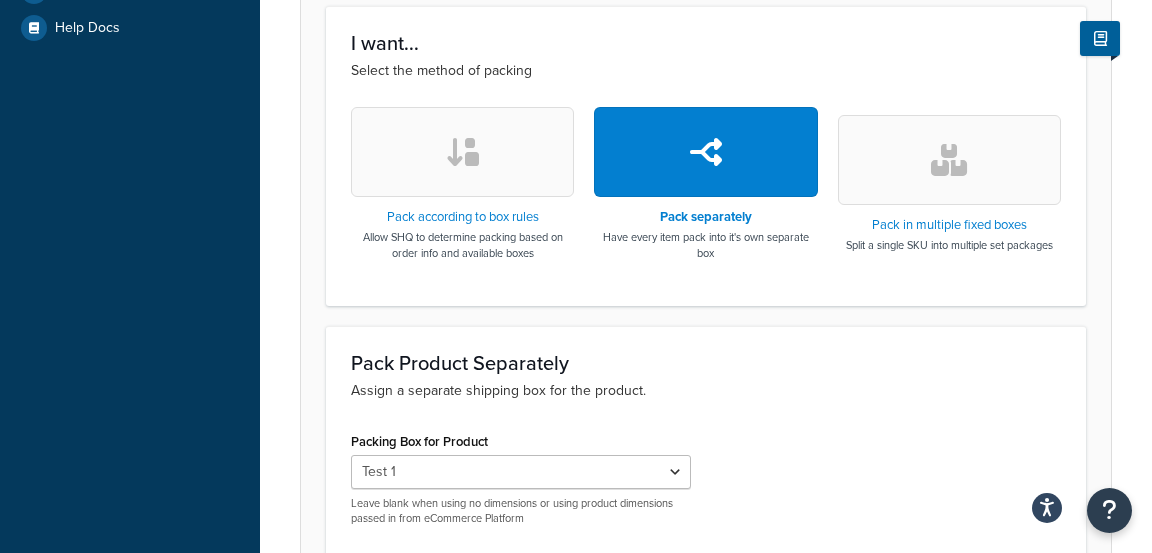 click on "Packing Box for Product      Test 1  Leave blank when using no dimensions or using product dimensions passed in from eCommerce Platform" at bounding box center [706, 484] 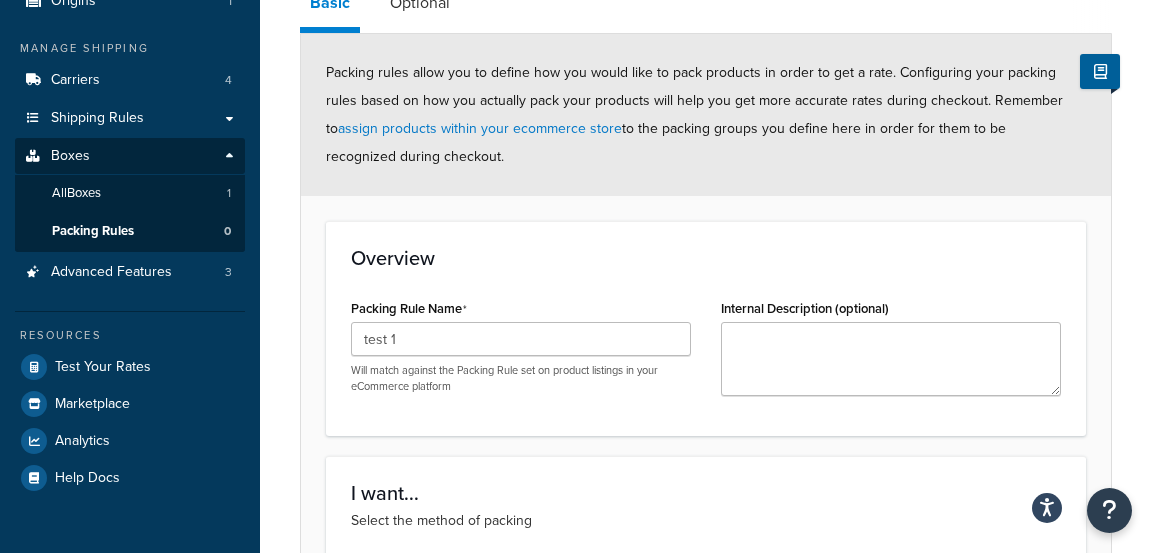 scroll, scrollTop: 181, scrollLeft: 0, axis: vertical 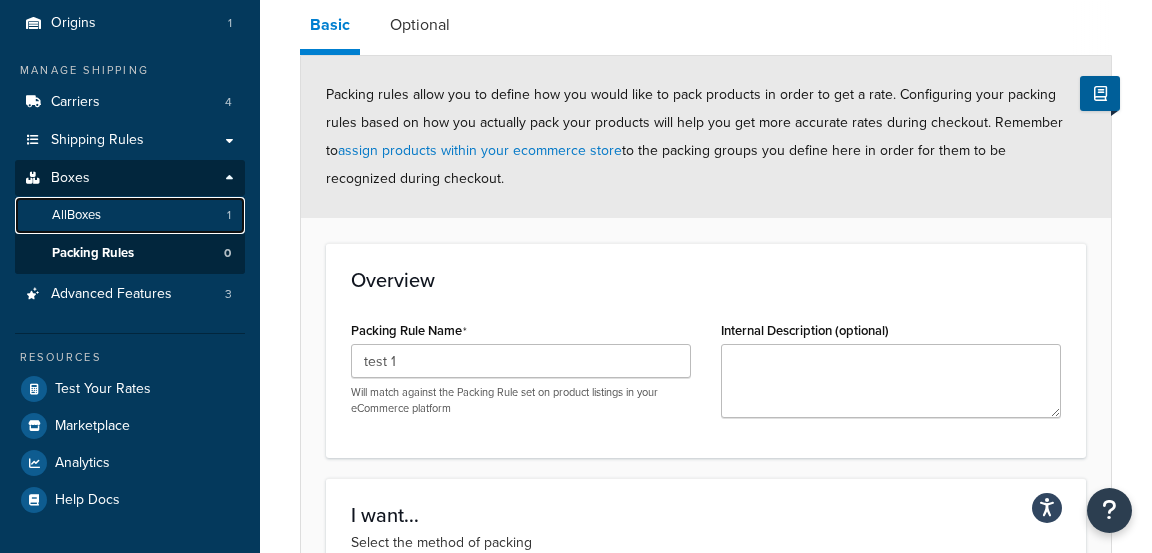 click on "All  Boxes" at bounding box center (76, 215) 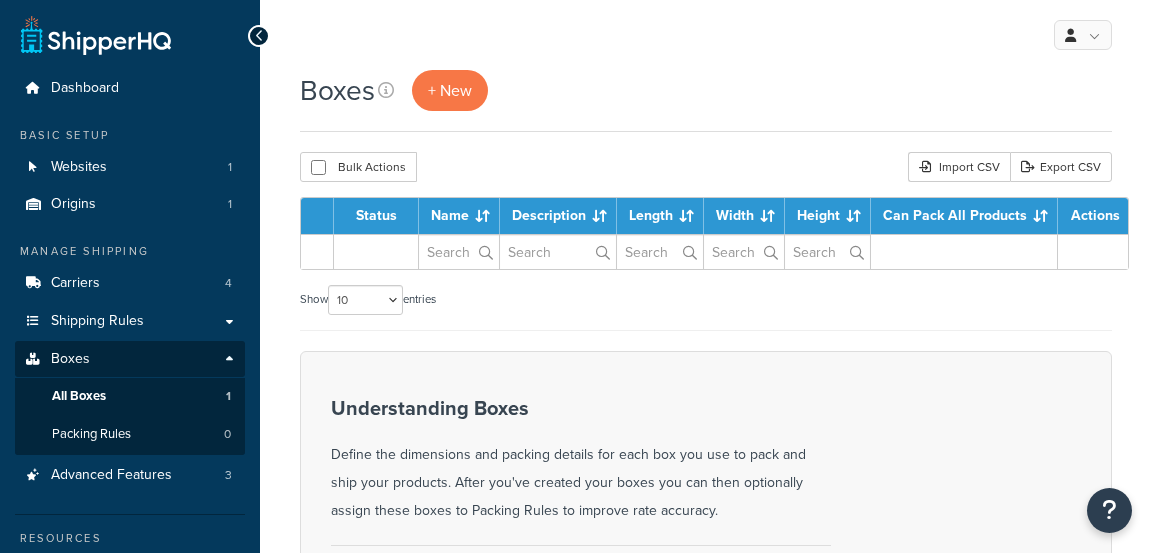 scroll, scrollTop: 0, scrollLeft: 0, axis: both 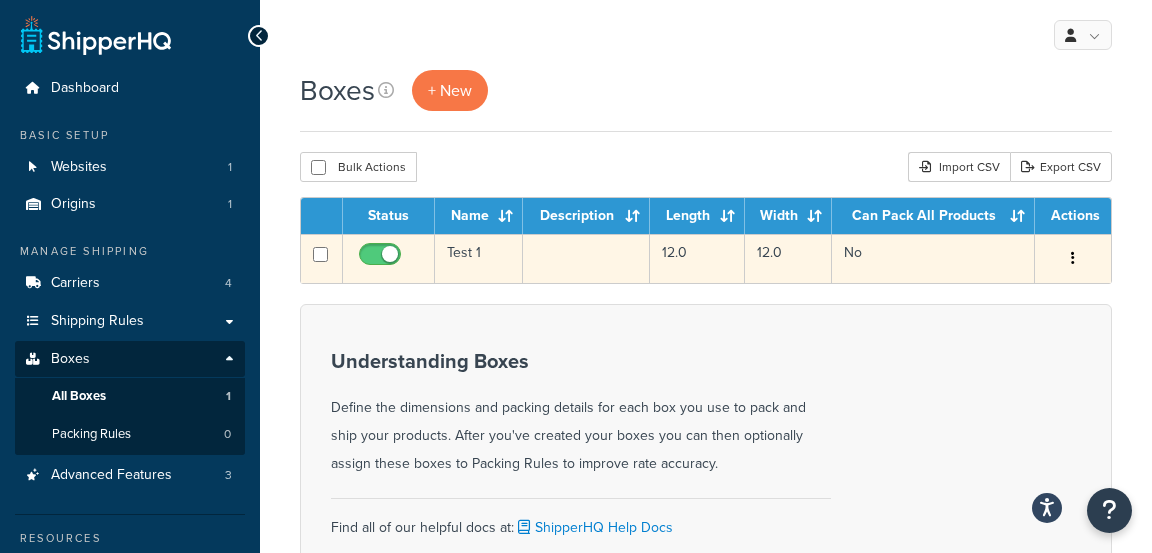 click on "Test 1" at bounding box center (479, 258) 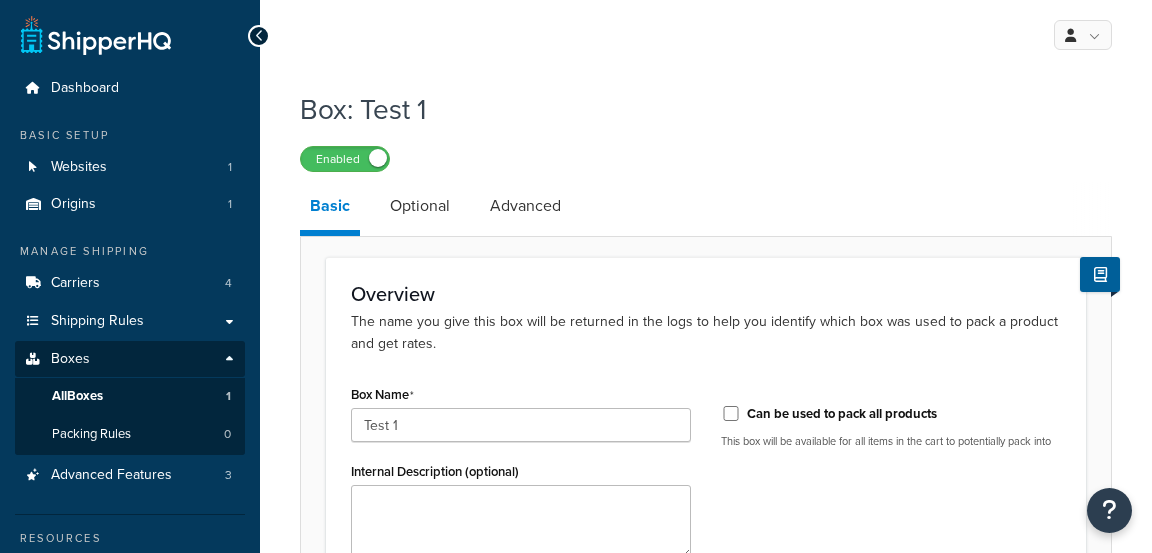 scroll, scrollTop: 0, scrollLeft: 0, axis: both 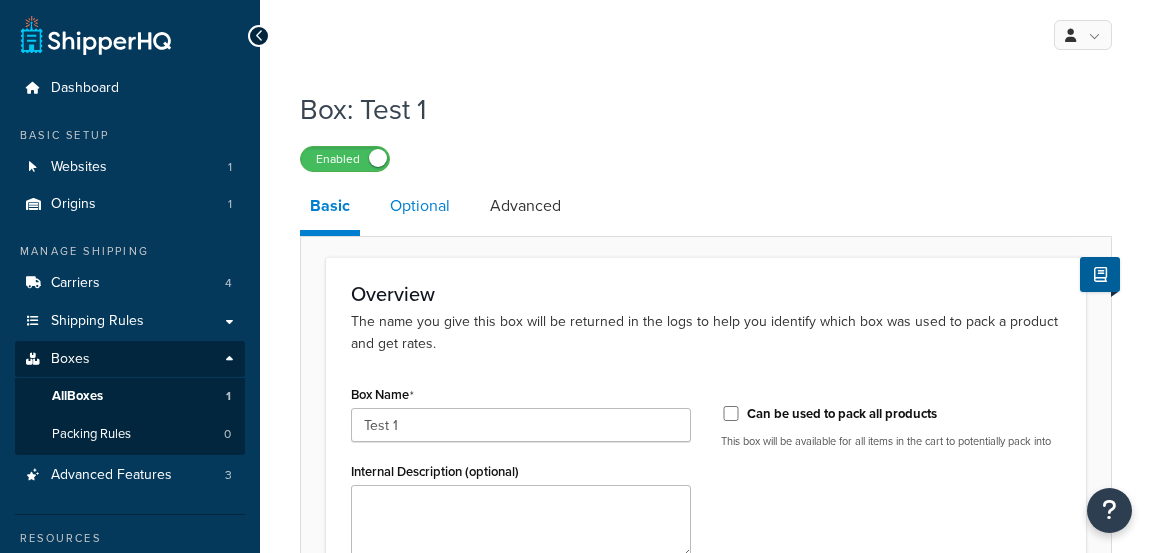 click on "Optional" at bounding box center [420, 206] 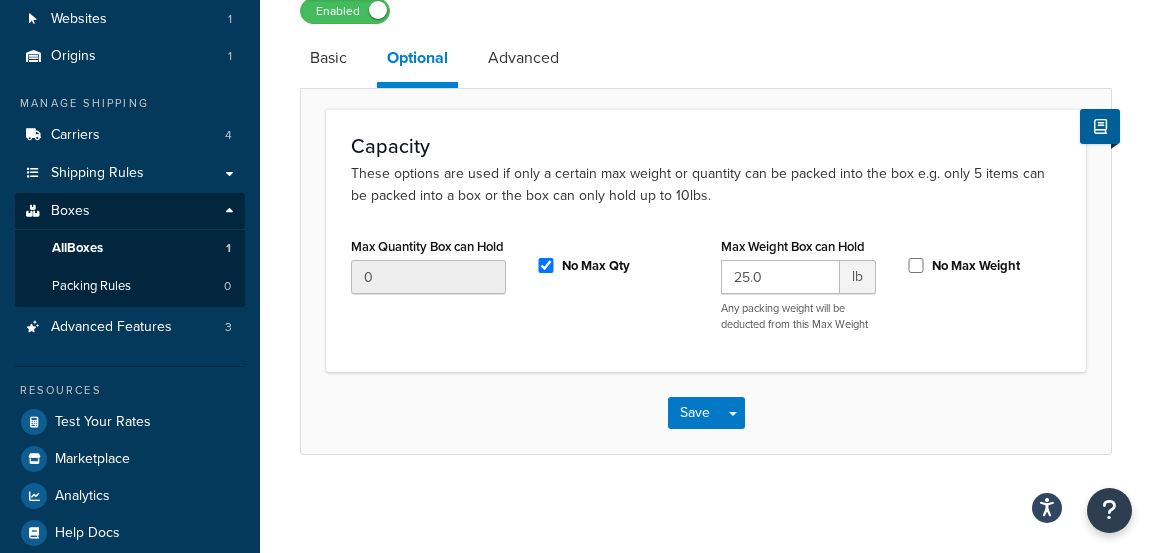 scroll, scrollTop: 169, scrollLeft: 0, axis: vertical 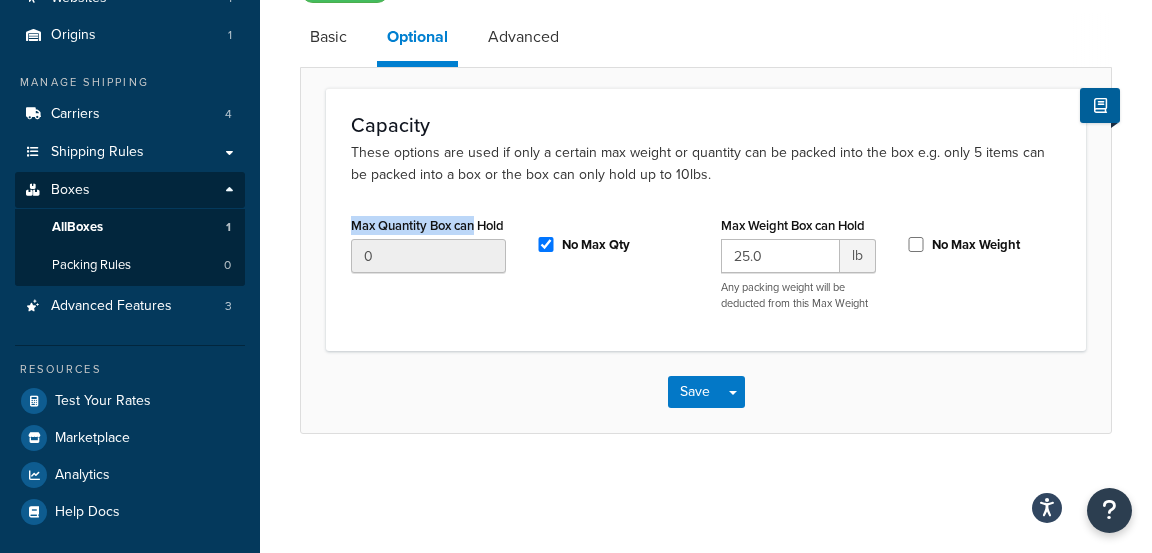 drag, startPoint x: 476, startPoint y: 220, endPoint x: 330, endPoint y: 222, distance: 146.0137 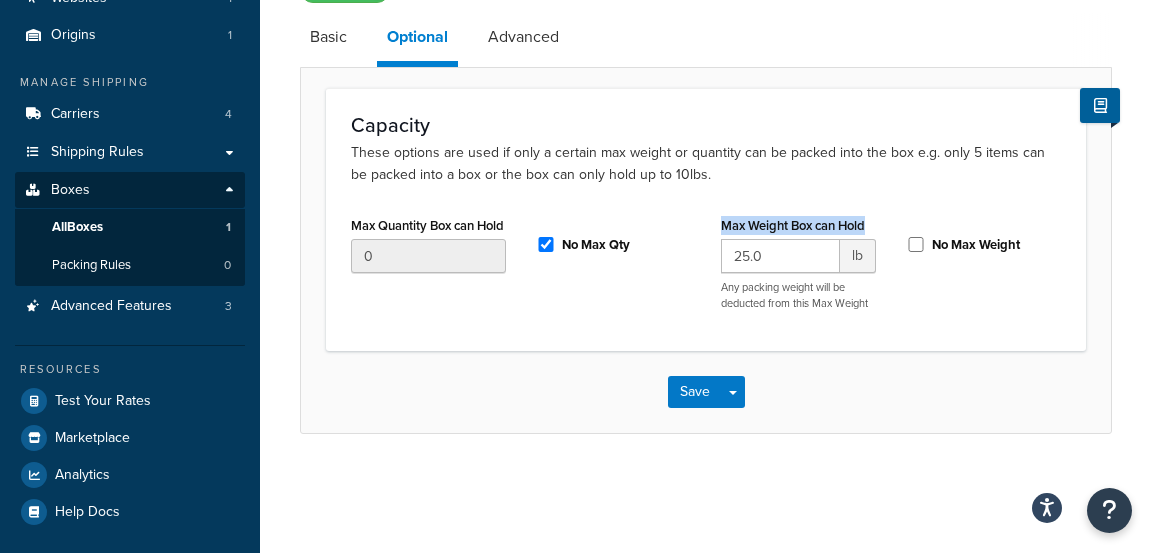 drag, startPoint x: 710, startPoint y: 221, endPoint x: 885, endPoint y: 220, distance: 175.00285 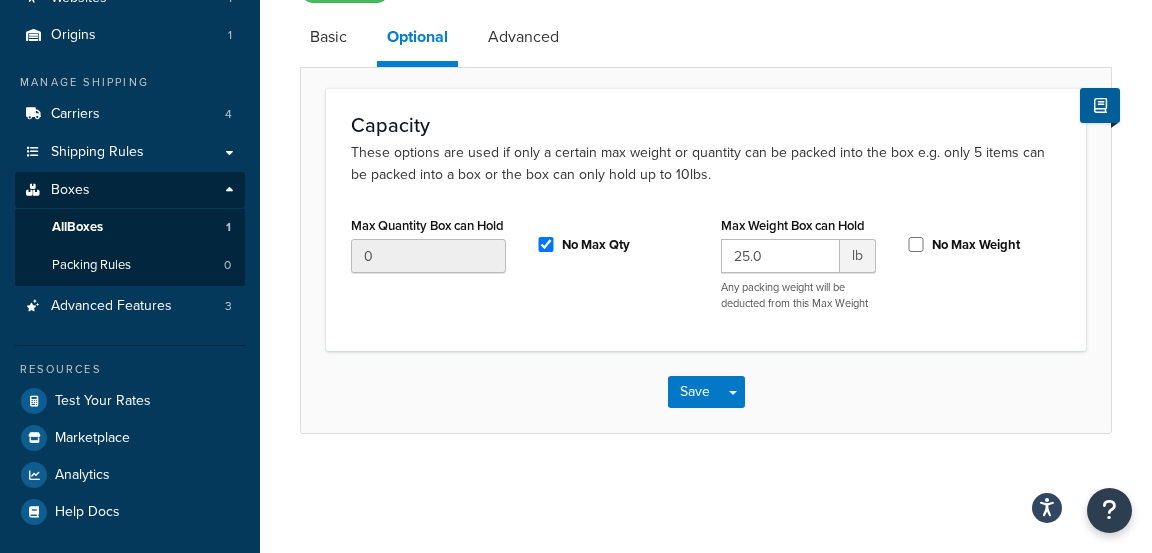 click on "No Max Weight" at bounding box center [983, 242] 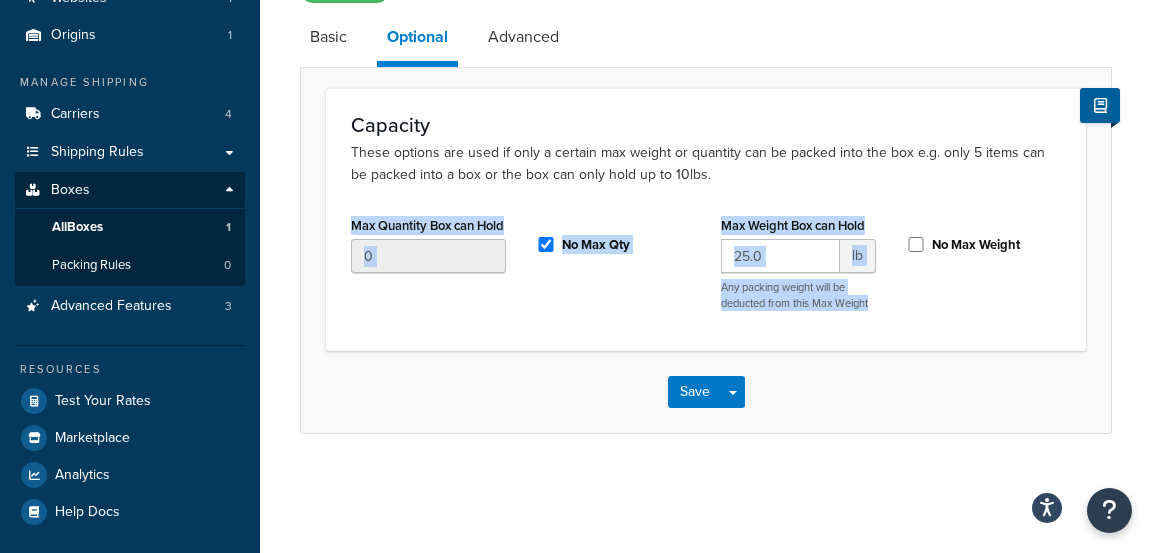 drag, startPoint x: 887, startPoint y: 220, endPoint x: 606, endPoint y: 207, distance: 281.30054 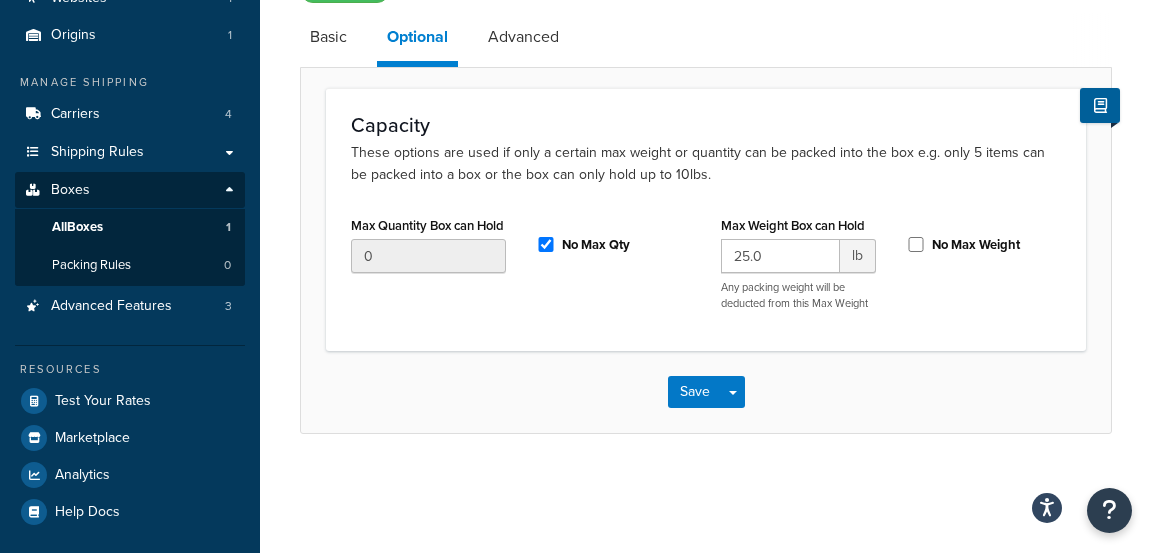 click on "These options are used if only a certain max weight or quantity can be packed into the box e.g. only 5 items can be packed into a box or the box can only hold up to 10lbs." 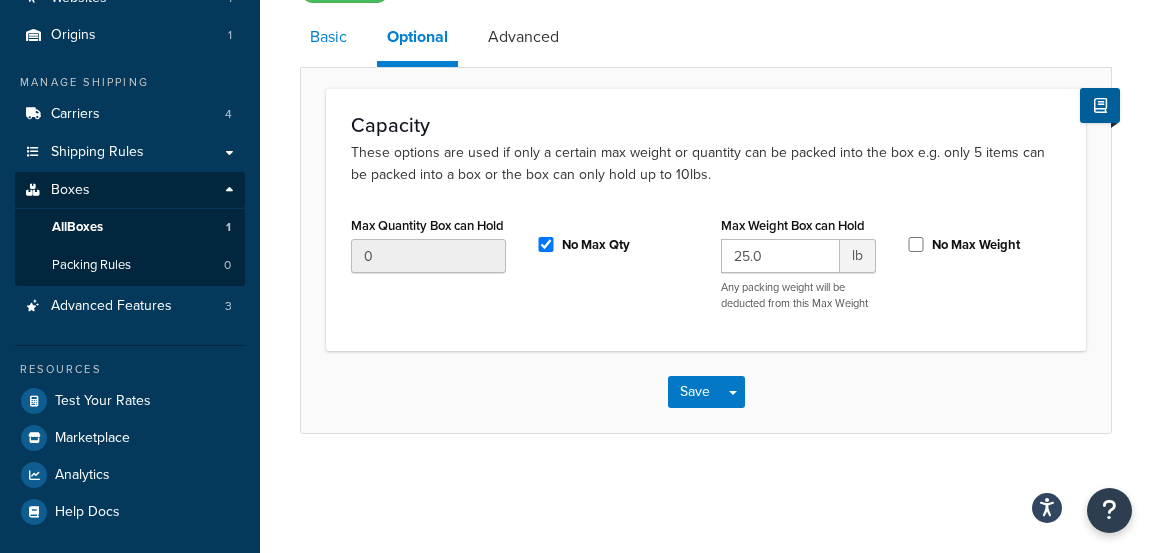 click on "Basic" at bounding box center [328, 37] 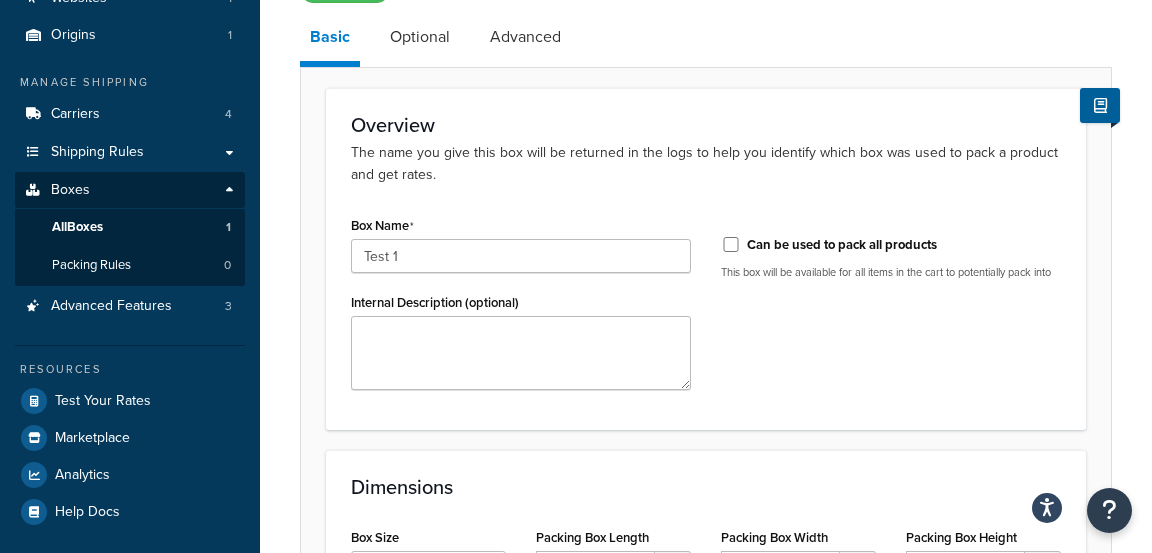 scroll, scrollTop: 422, scrollLeft: 0, axis: vertical 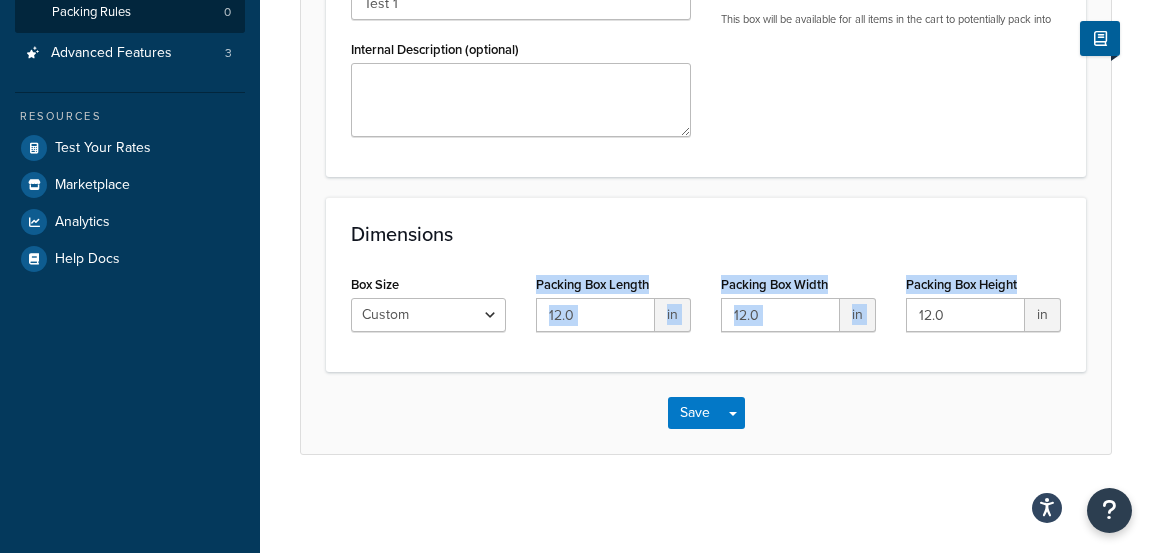 drag, startPoint x: 525, startPoint y: 287, endPoint x: 1052, endPoint y: 288, distance: 527.001 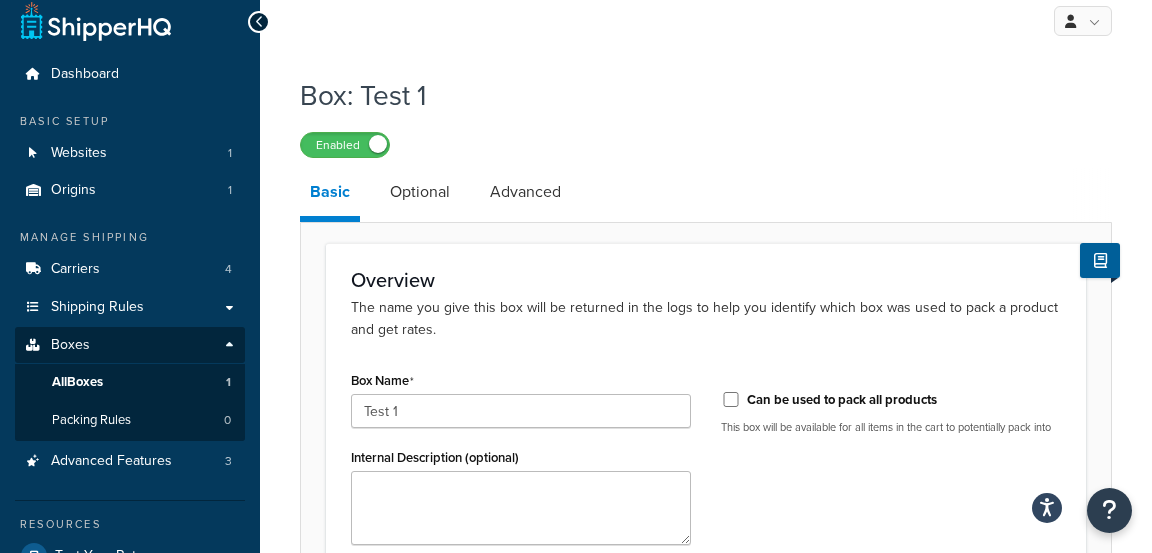 scroll, scrollTop: 0, scrollLeft: 0, axis: both 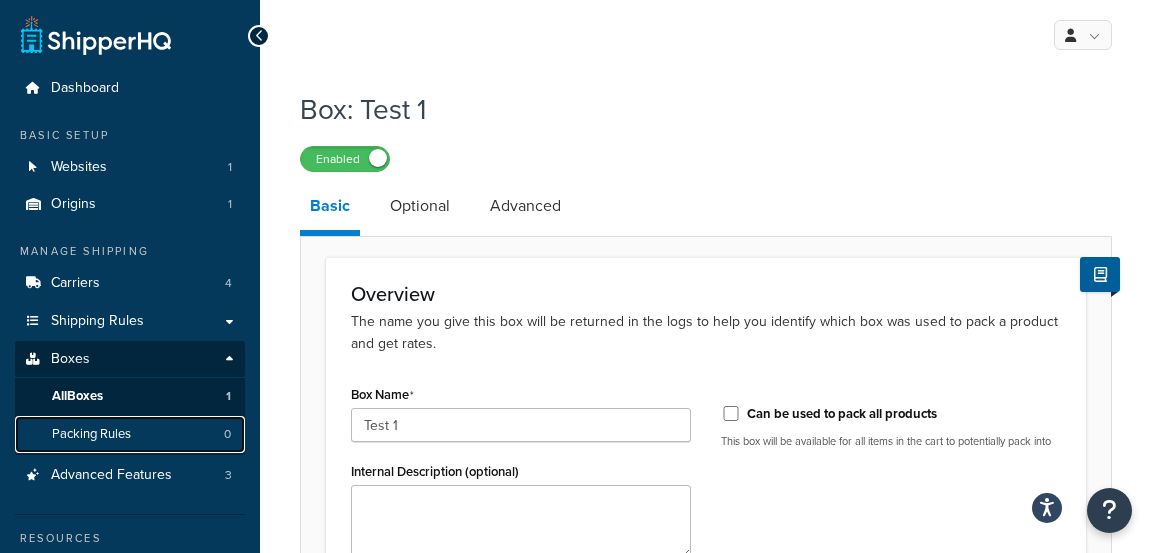 click on "Packing Rules 0" at bounding box center (130, 434) 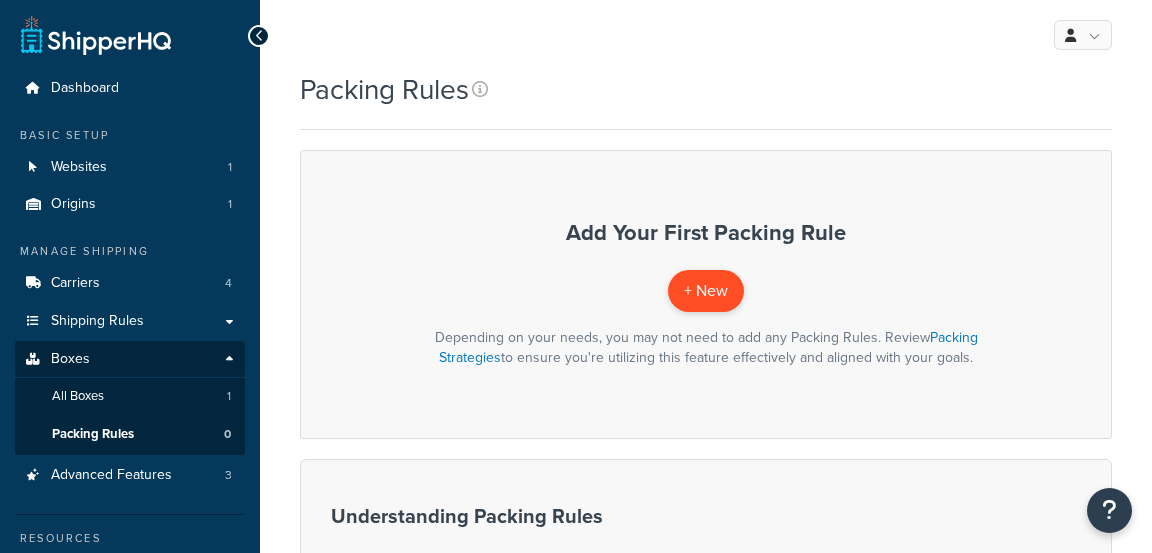 scroll, scrollTop: 66, scrollLeft: 0, axis: vertical 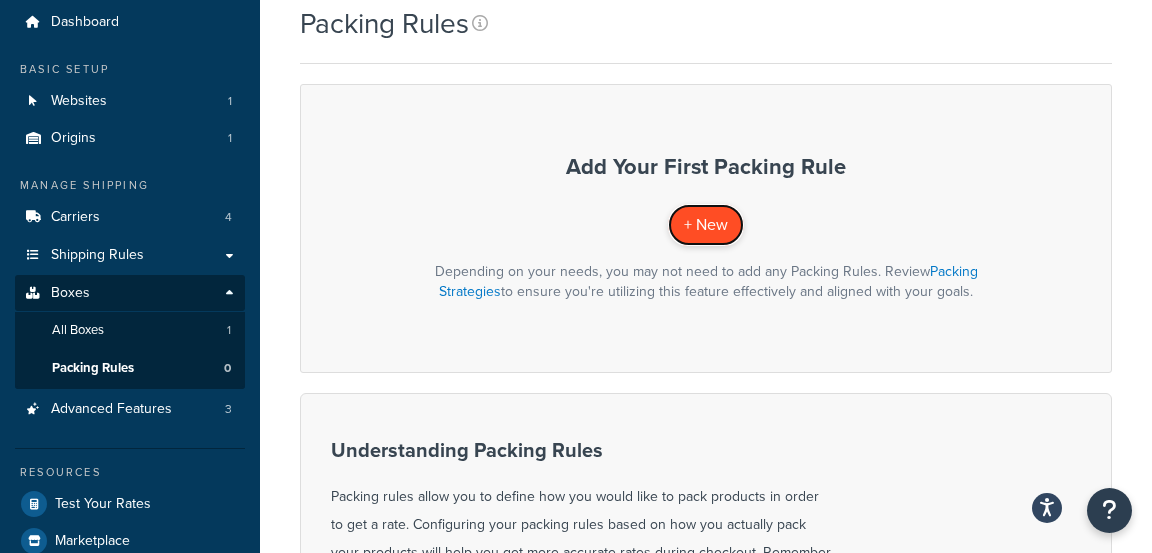 click on "+ New" at bounding box center [706, 224] 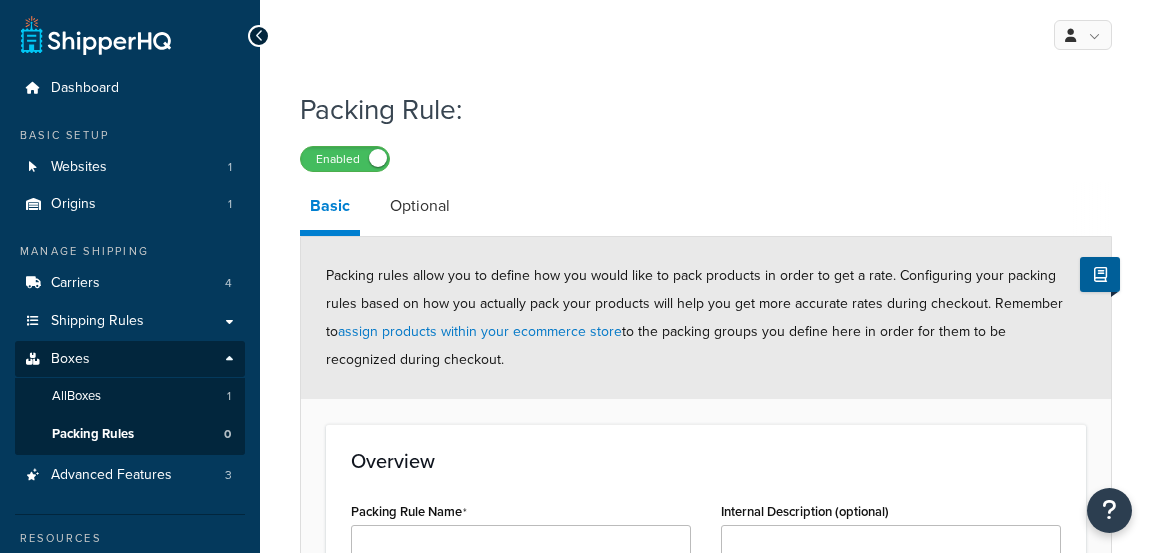 scroll, scrollTop: 0, scrollLeft: 0, axis: both 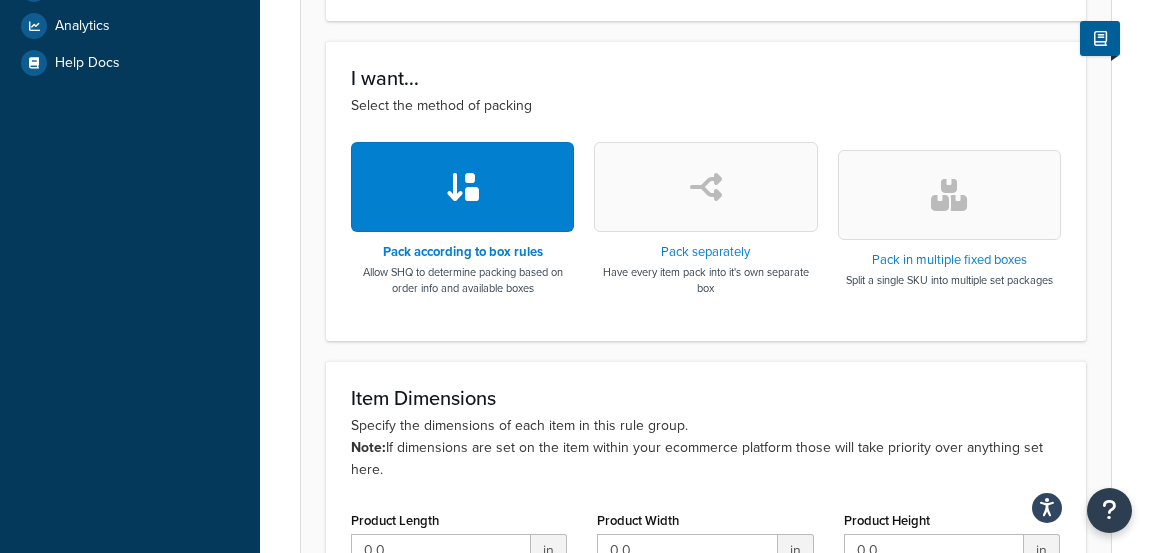 click at bounding box center [706, 187] 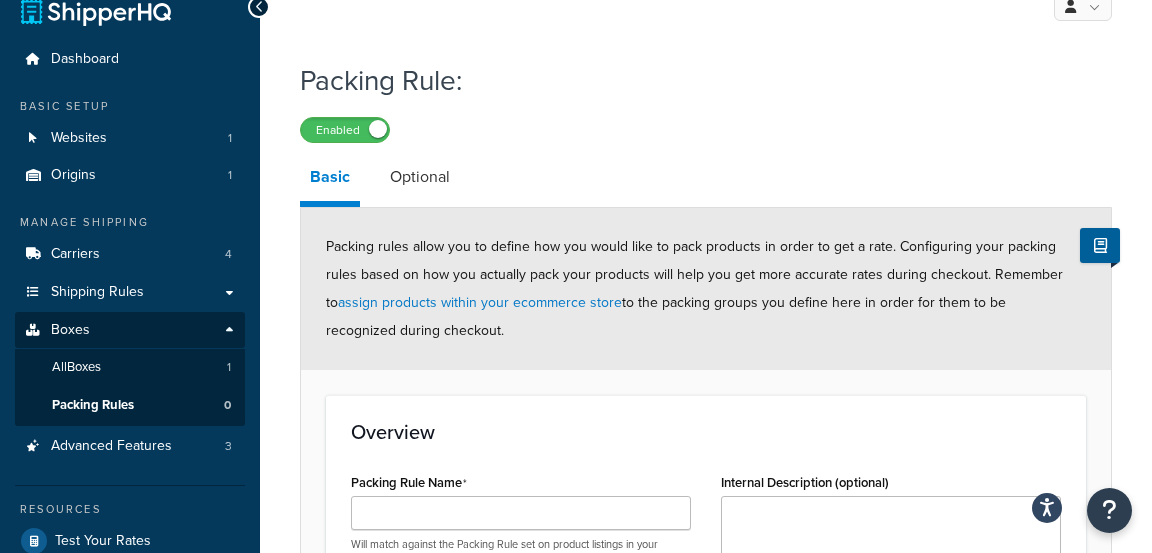 scroll, scrollTop: 0, scrollLeft: 0, axis: both 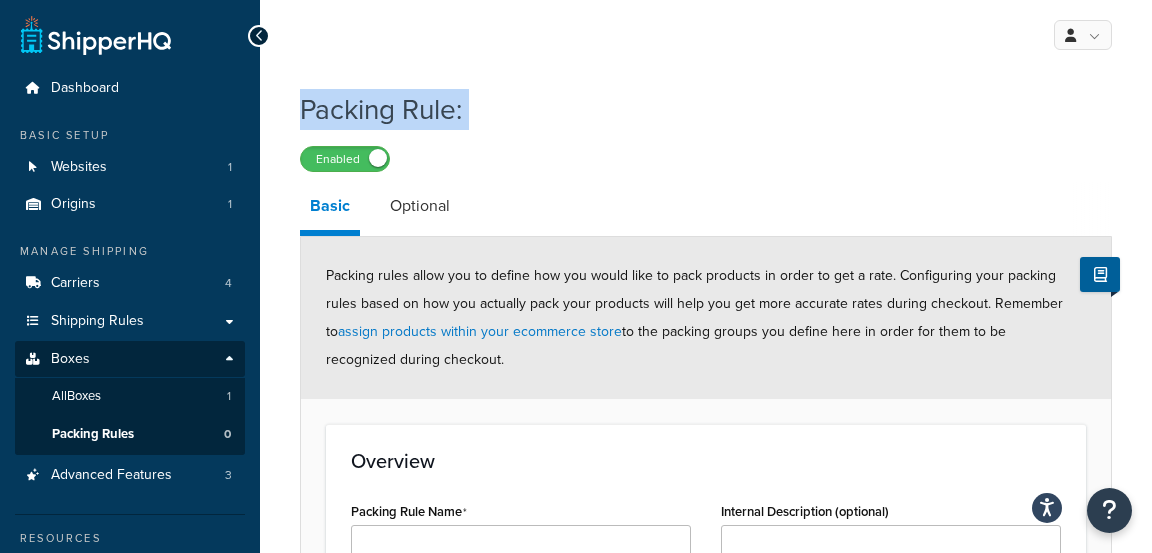 drag, startPoint x: 302, startPoint y: 112, endPoint x: 601, endPoint y: 141, distance: 300.40308 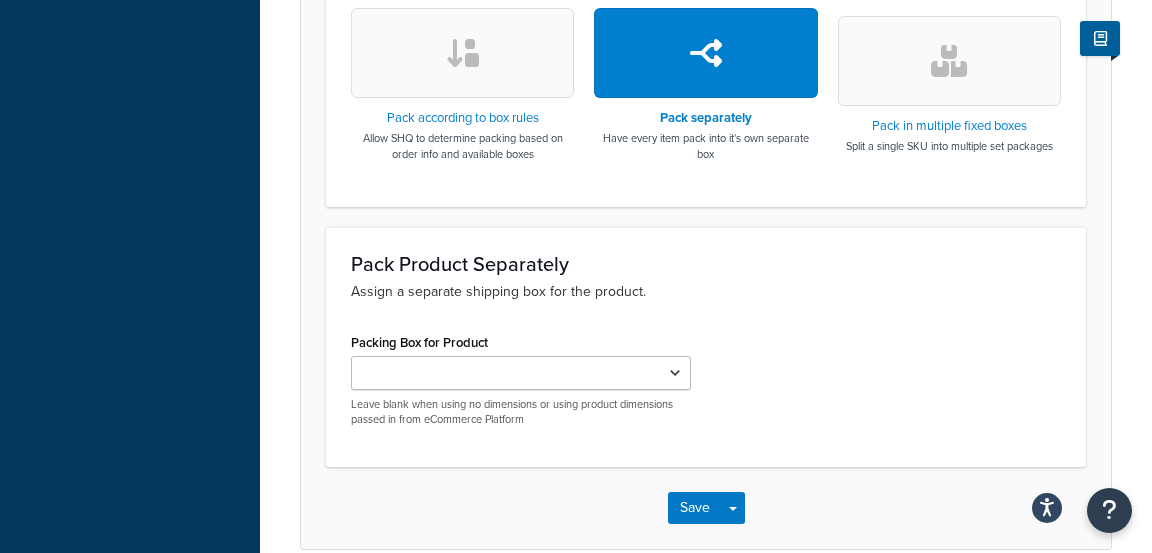 scroll, scrollTop: 752, scrollLeft: 0, axis: vertical 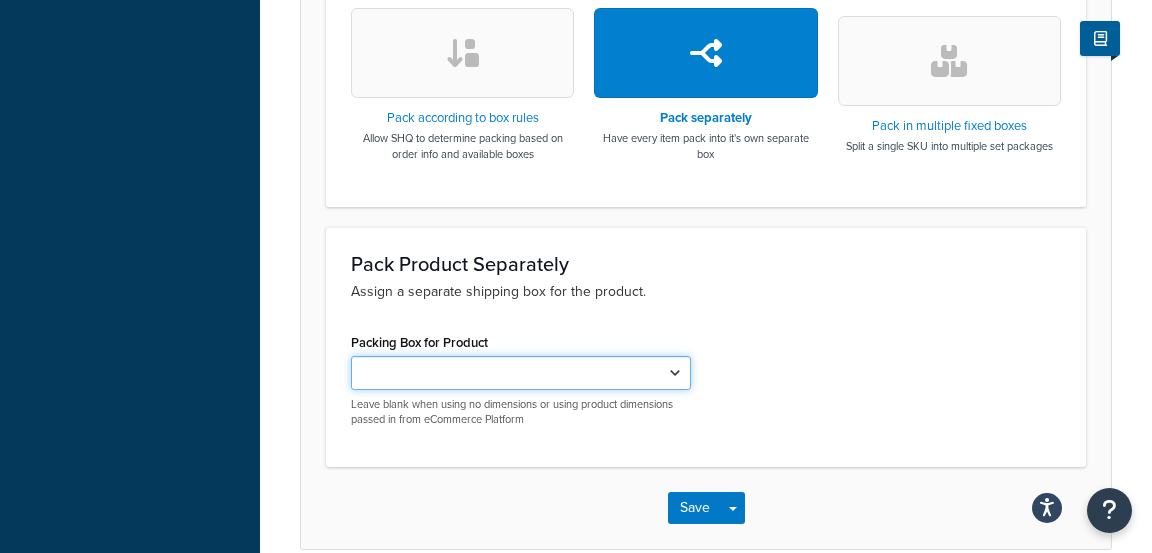 click on "Test 1" at bounding box center (521, 373) 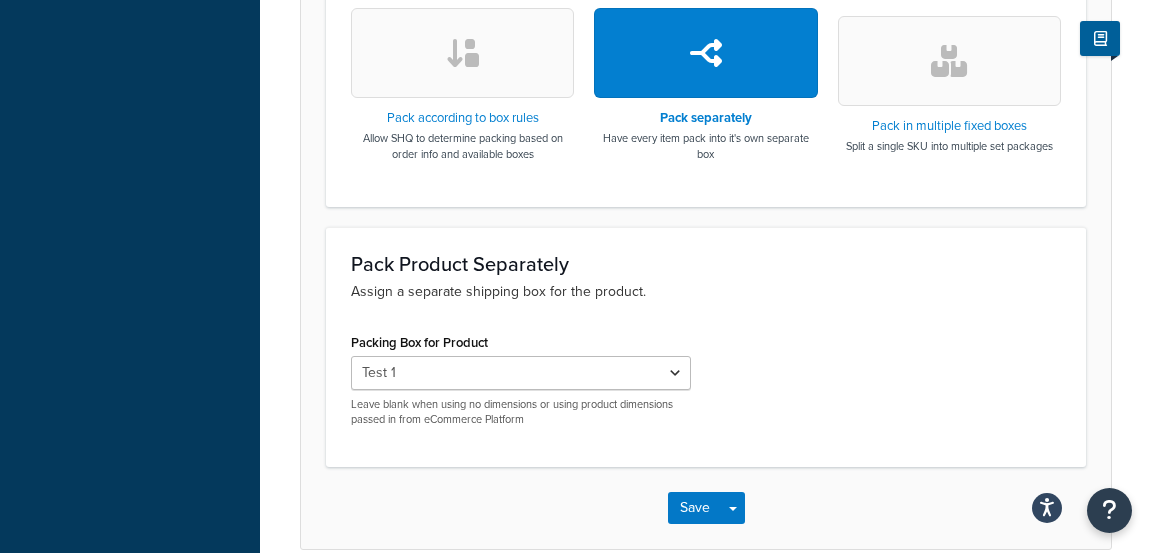 click on "Packing Box for Product      Test 1  Leave blank when using no dimensions or using product dimensions passed in from eCommerce Platform" at bounding box center (706, 385) 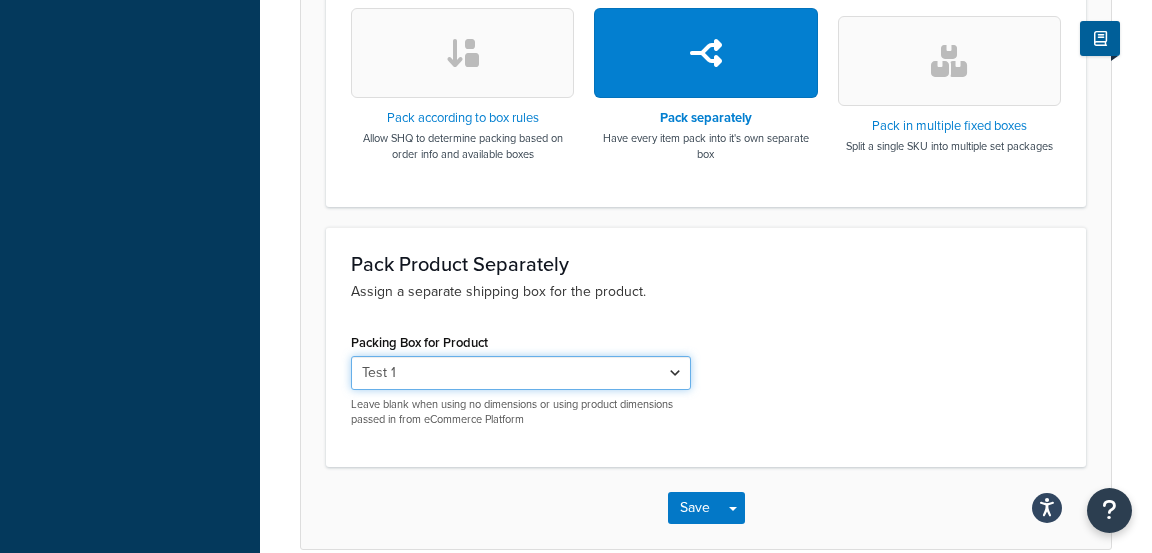 click on "Test 1" at bounding box center [521, 373] 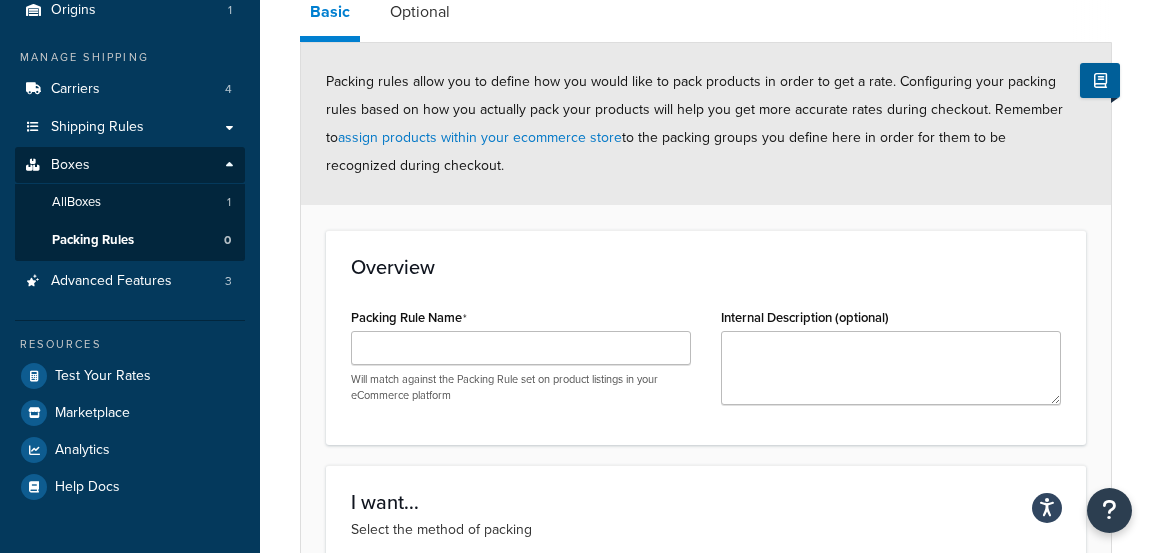 scroll, scrollTop: 195, scrollLeft: 0, axis: vertical 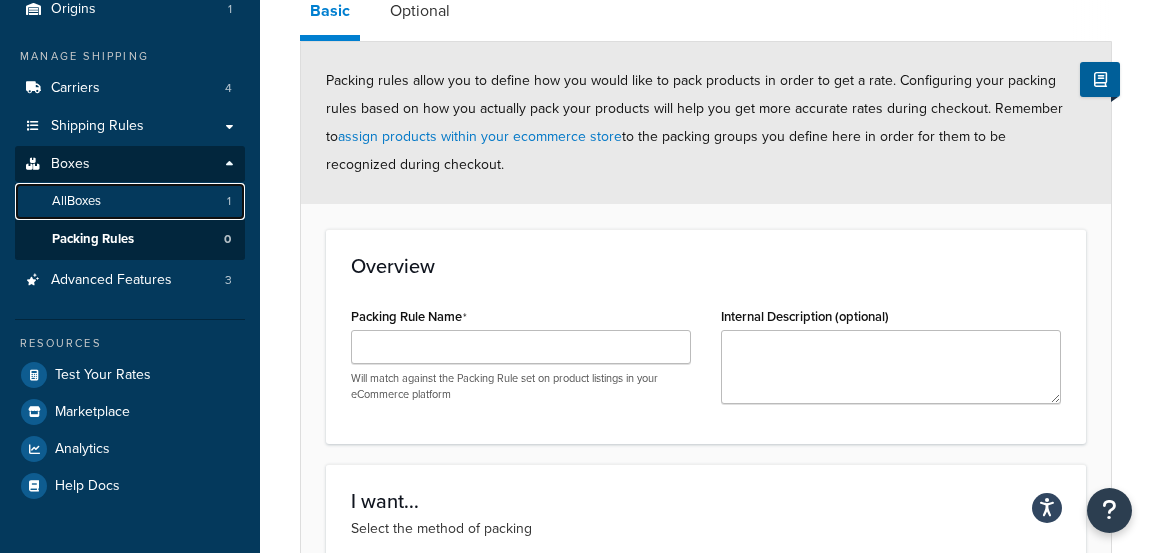 click on "All  Boxes 1" at bounding box center (130, 201) 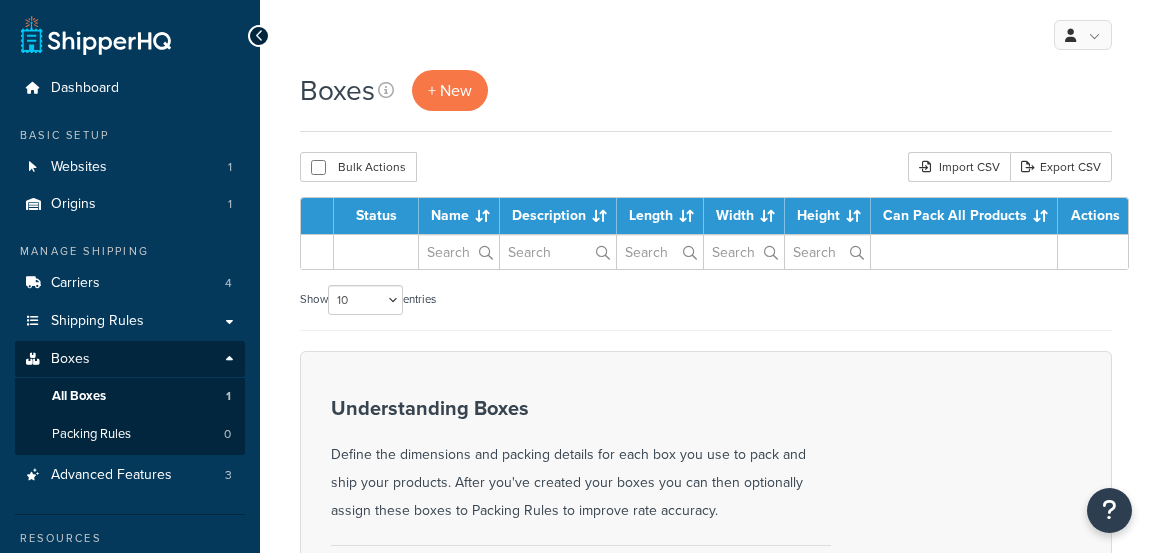 scroll, scrollTop: 0, scrollLeft: 0, axis: both 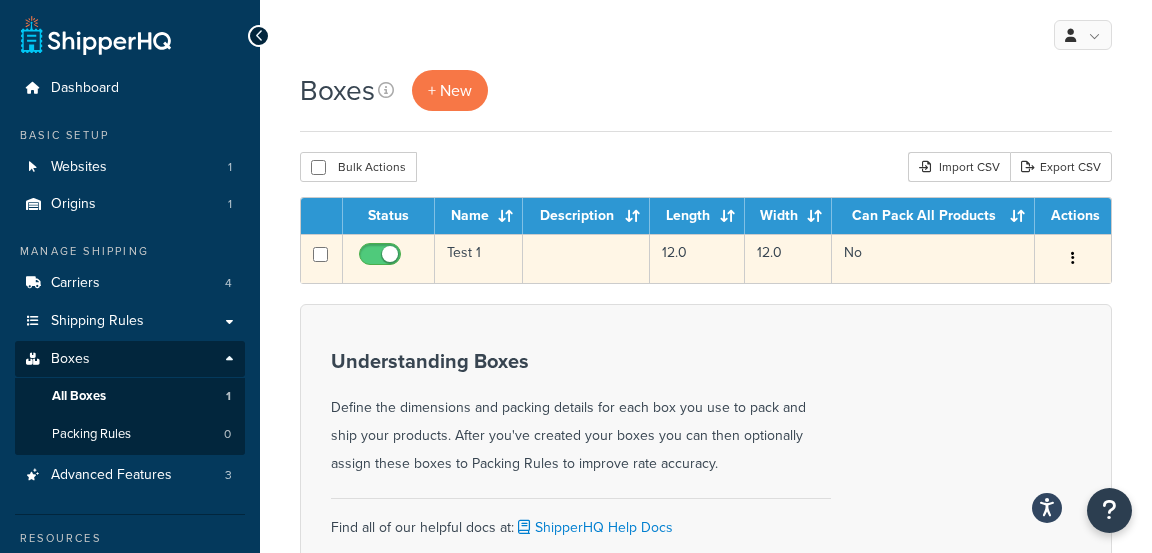 click on "Test 1" at bounding box center [479, 258] 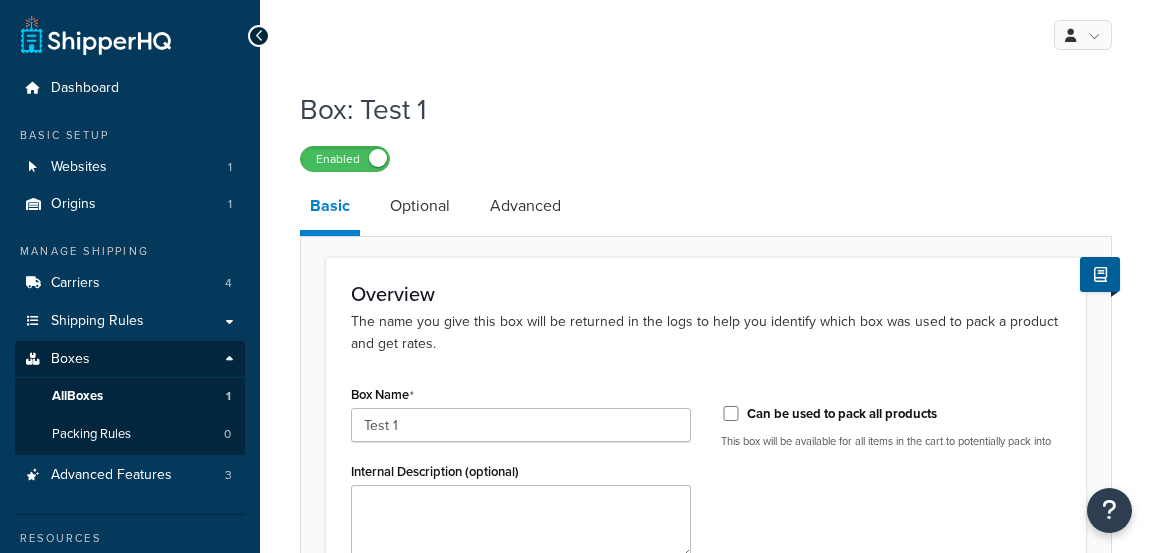 scroll, scrollTop: 0, scrollLeft: 0, axis: both 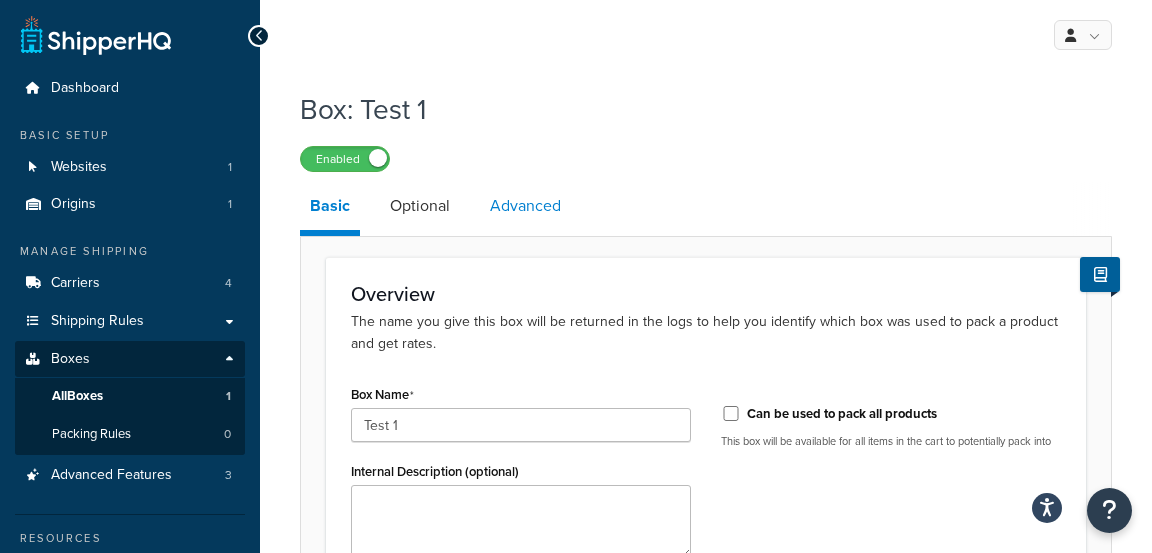 click on "Advanced" at bounding box center [525, 206] 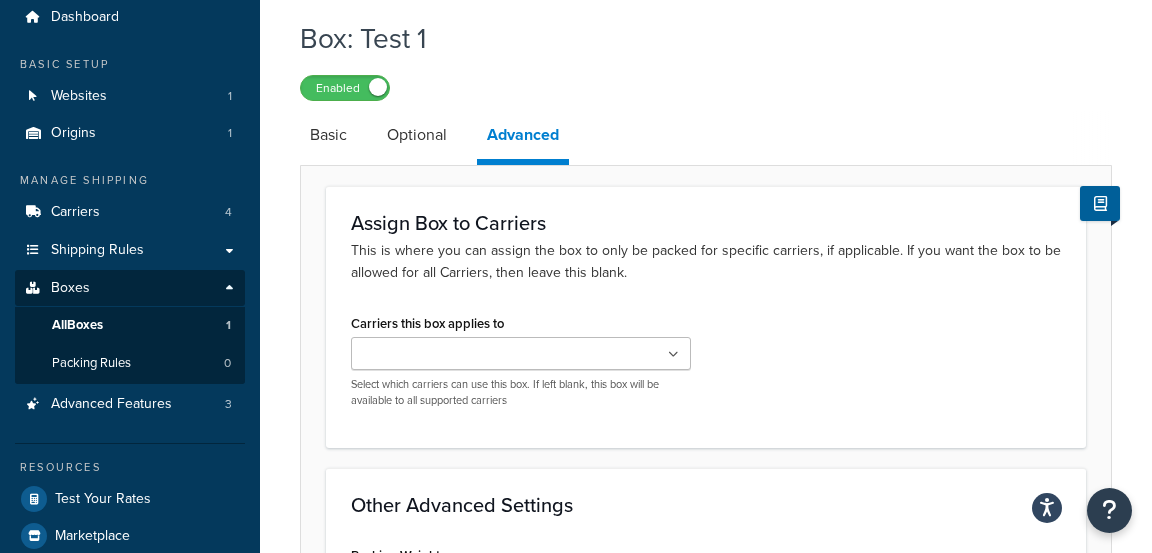 scroll, scrollTop: 91, scrollLeft: 0, axis: vertical 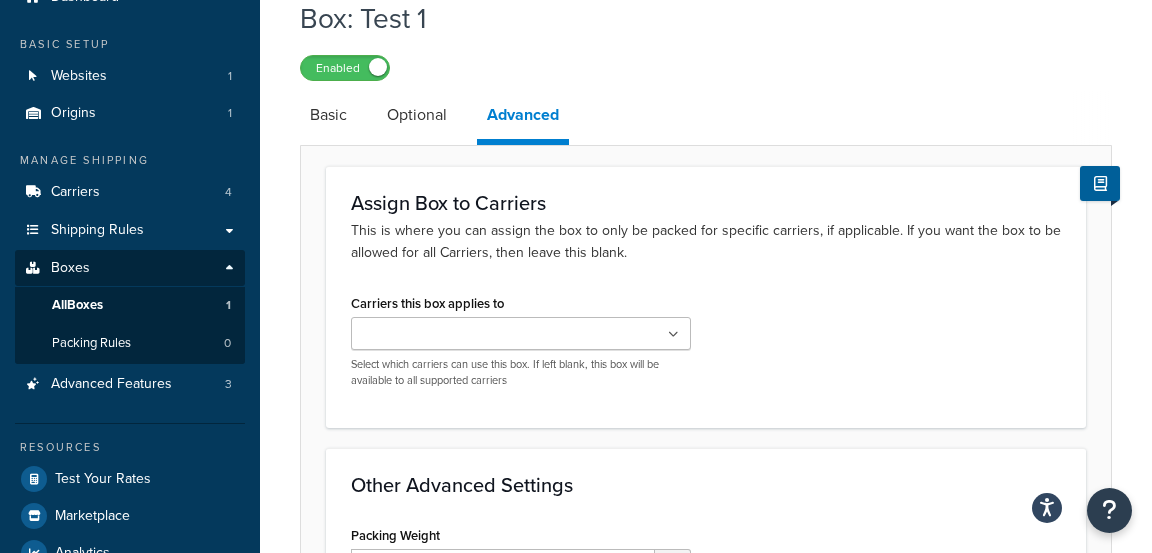 click at bounding box center (521, 333) 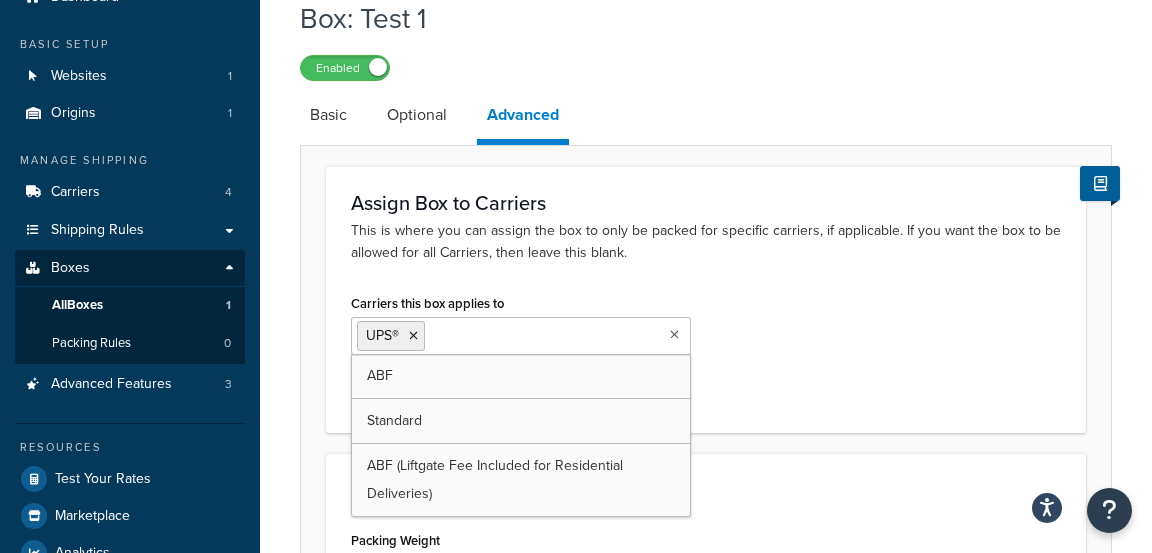 drag, startPoint x: 410, startPoint y: 337, endPoint x: 591, endPoint y: 332, distance: 181.06905 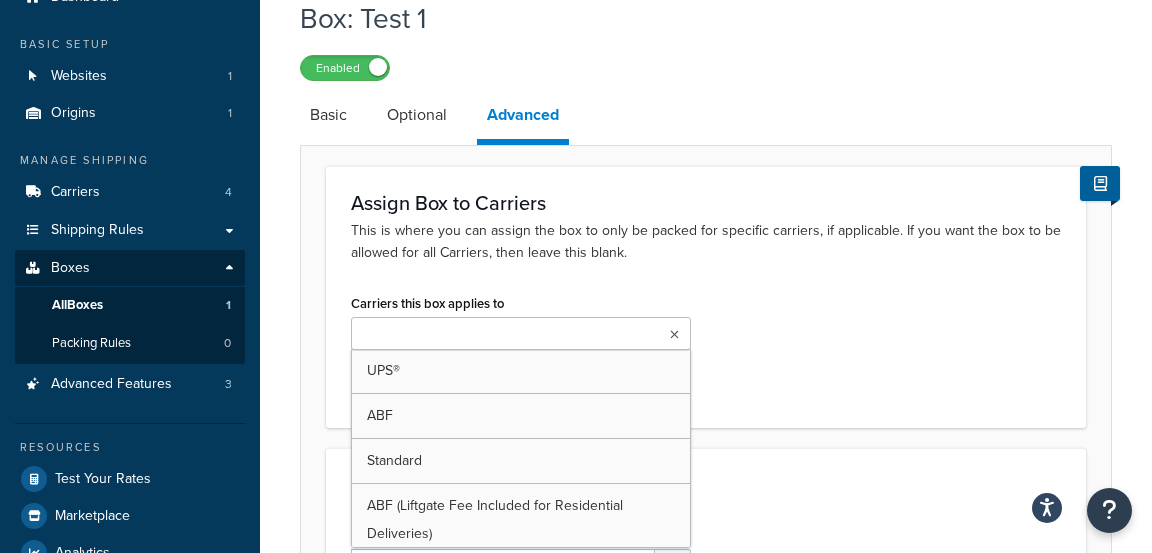 click on "Carriers this box applies to   UPS® ABF Standard ABF (Liftgate Fee Included for Residential Deliveries) Select which carriers can use this box. If left blank, this box will be available to all supported carriers" at bounding box center [706, 346] 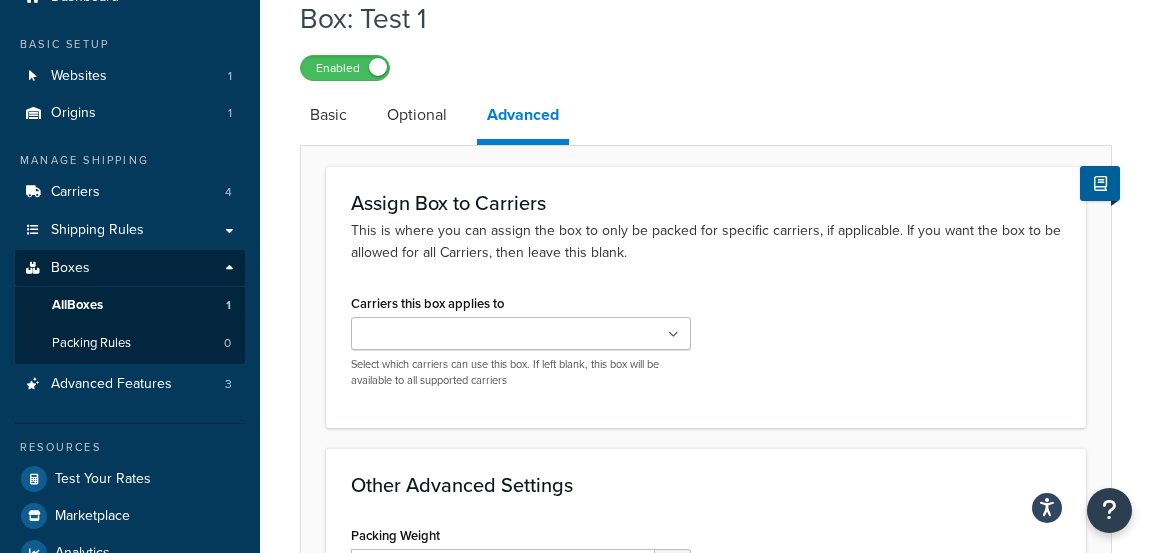 click at bounding box center [521, 333] 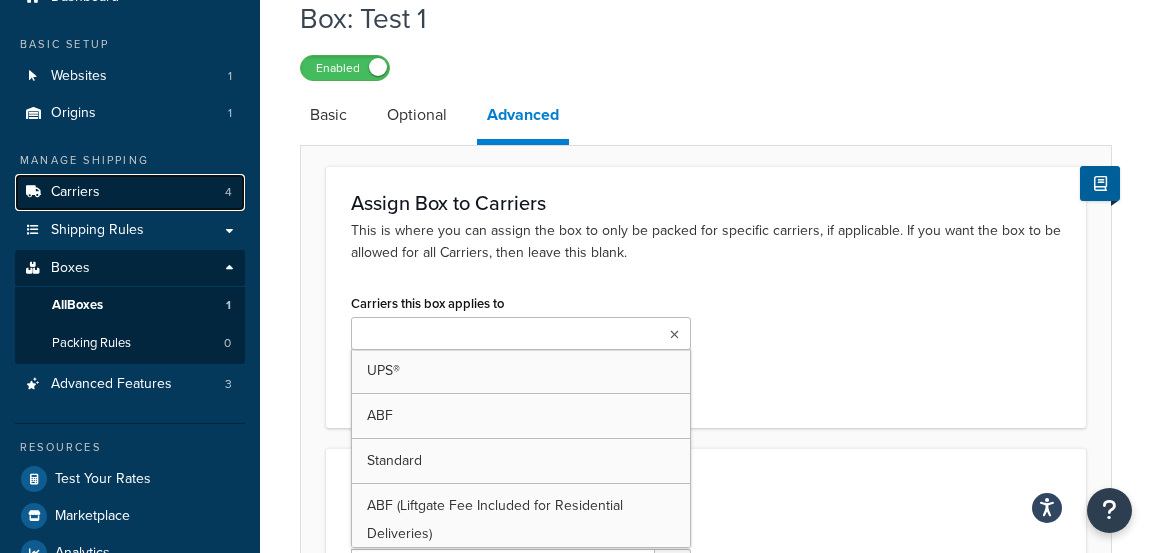 click on "Carriers 4" at bounding box center (130, 192) 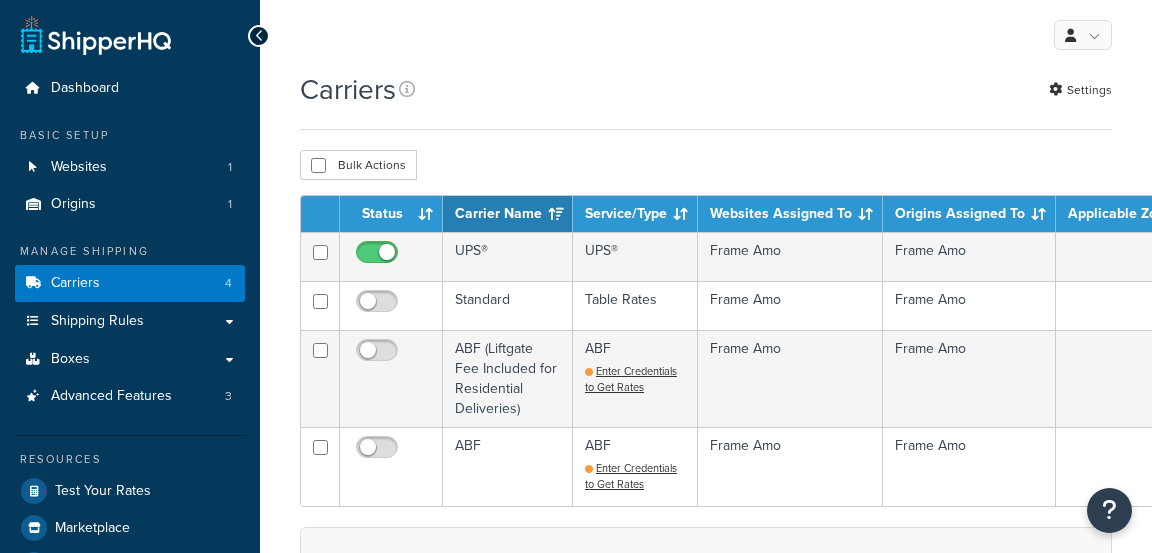 scroll, scrollTop: 0, scrollLeft: 0, axis: both 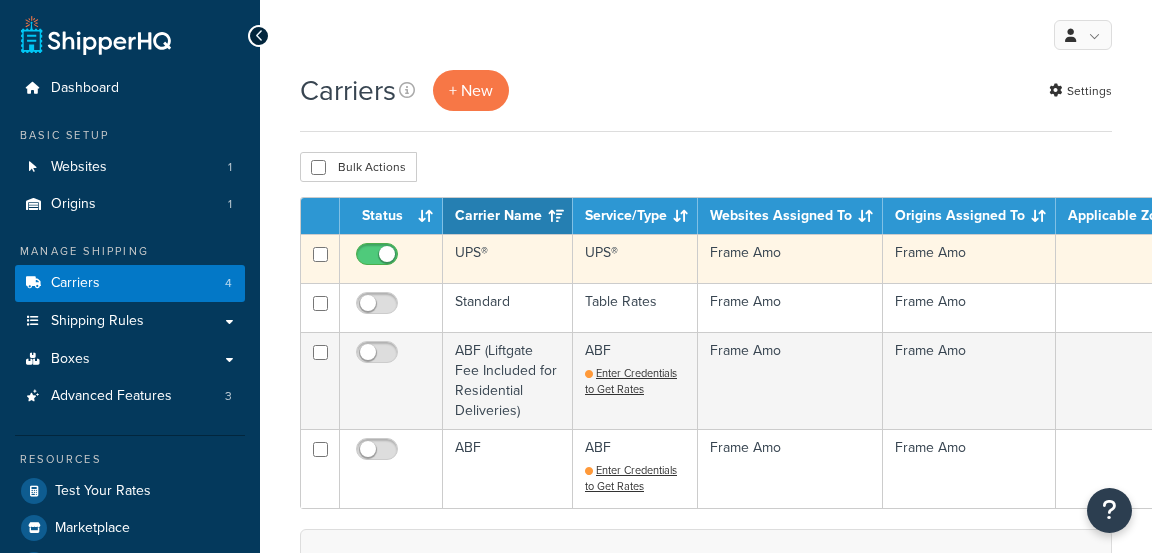 click on "UPS®" at bounding box center [508, 258] 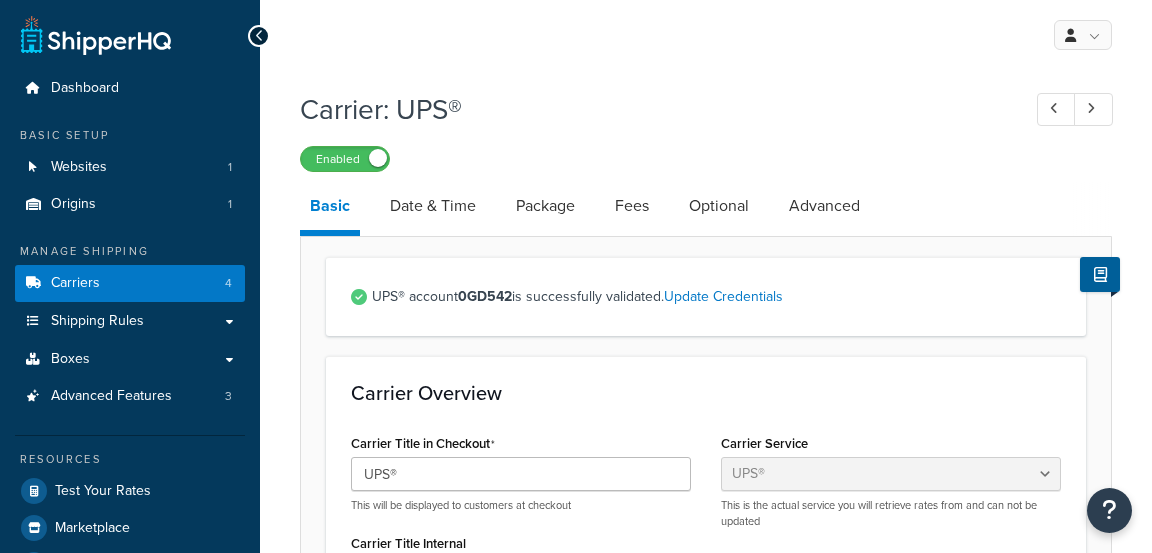 select on "ups" 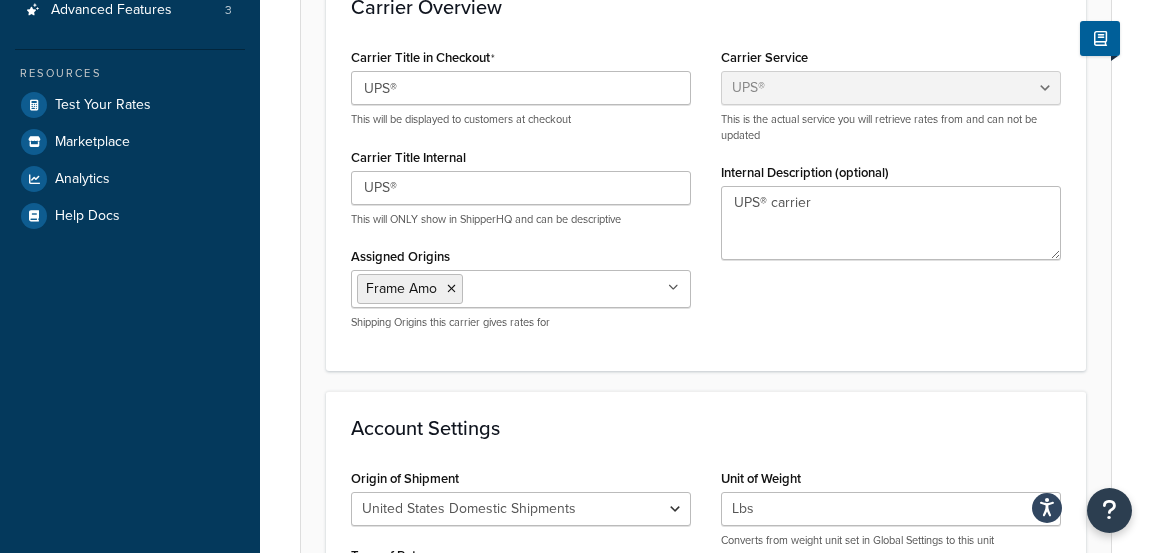scroll, scrollTop: 0, scrollLeft: 0, axis: both 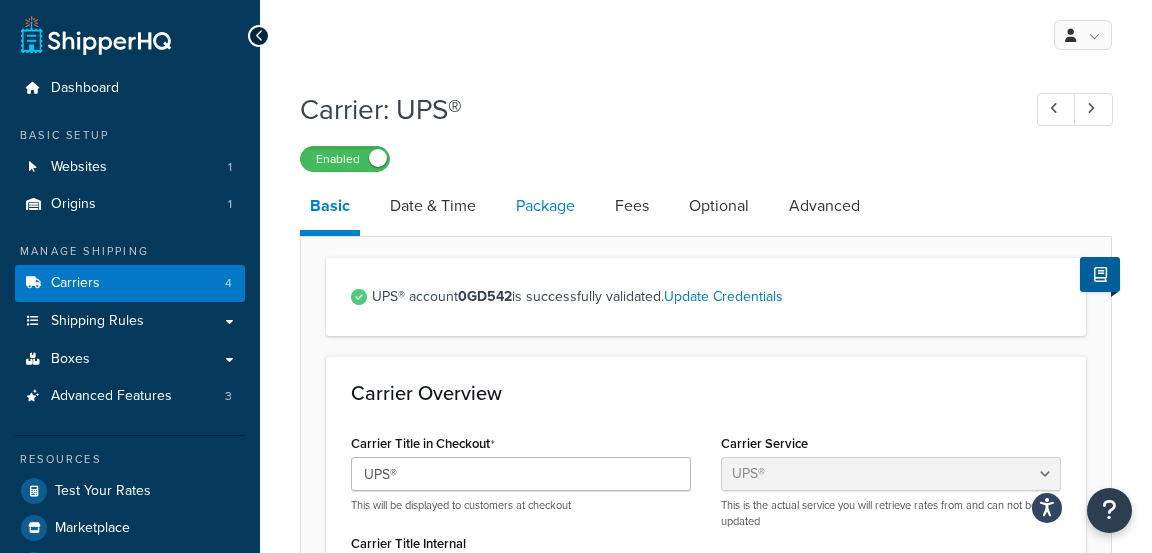 click on "Package" at bounding box center (545, 206) 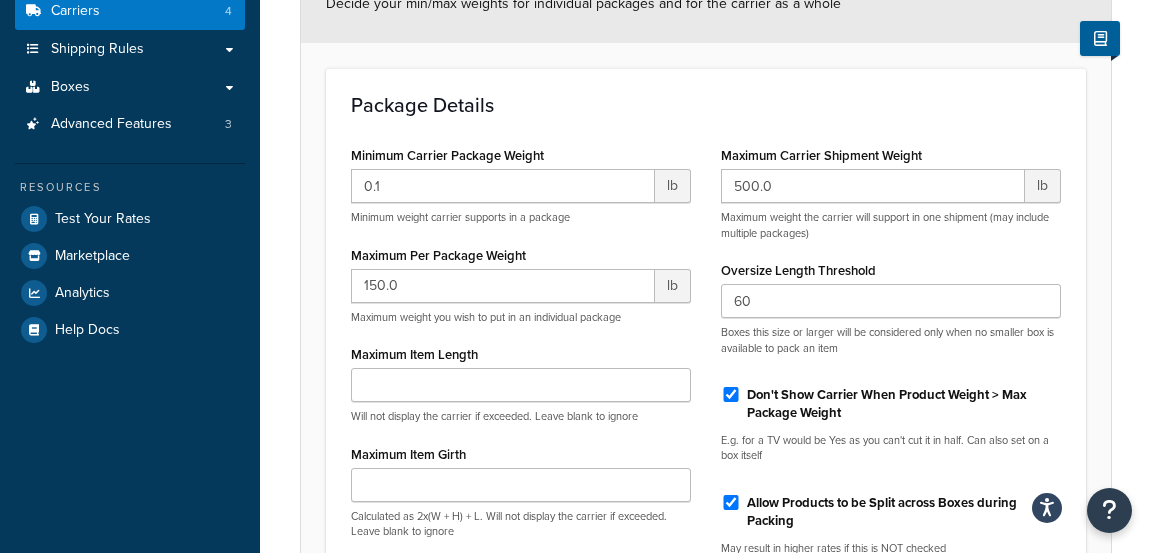scroll, scrollTop: 268, scrollLeft: 0, axis: vertical 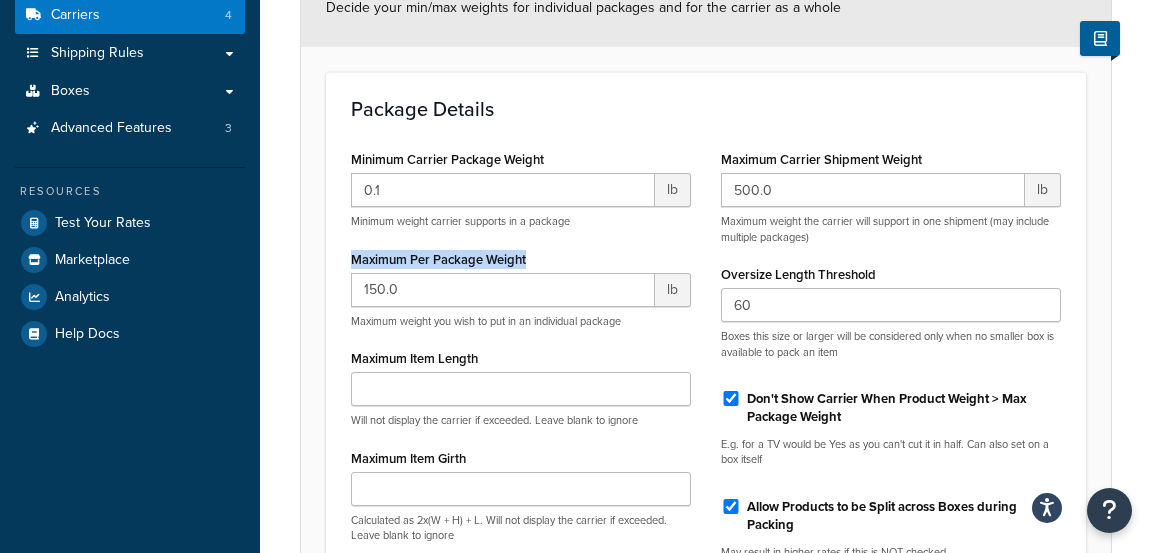 drag, startPoint x: 543, startPoint y: 257, endPoint x: 348, endPoint y: 258, distance: 195.00256 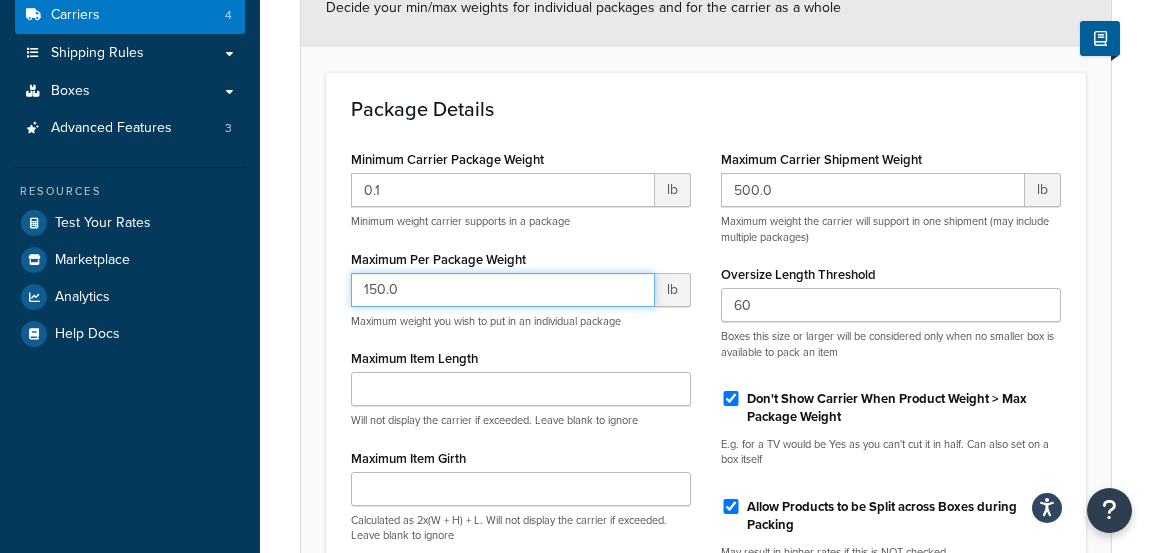 click on "150.0" at bounding box center [503, 290] 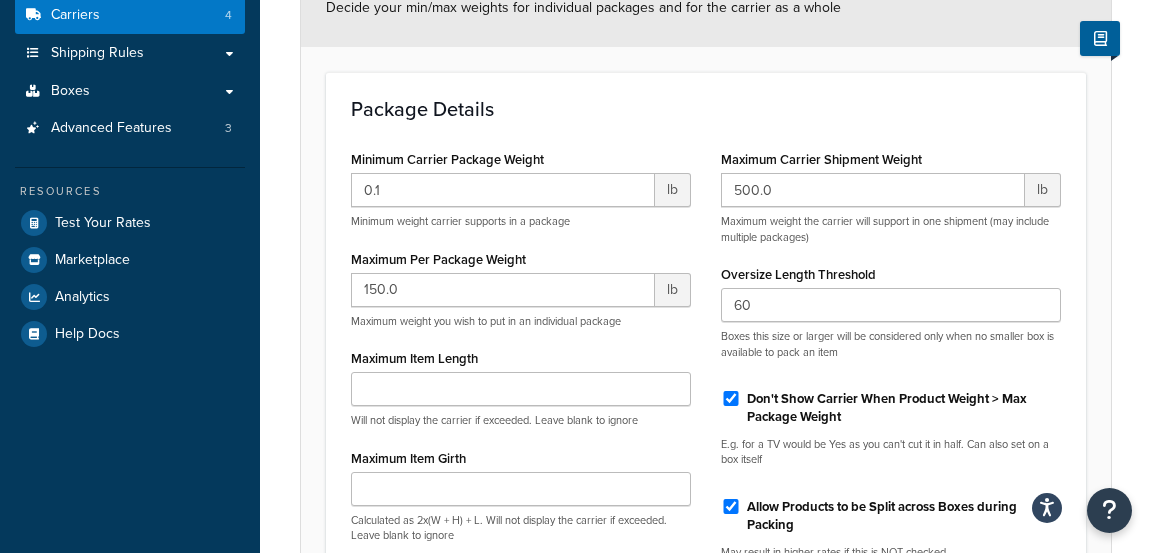 click on "Maximum Carrier Shipment Weight" at bounding box center [821, 159] 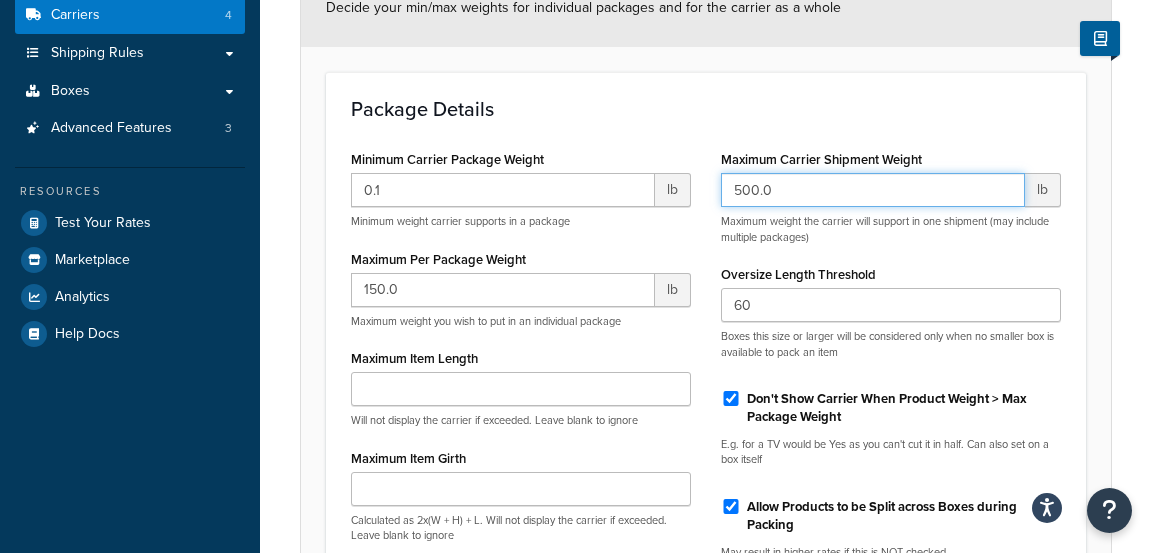 click on "500.0" at bounding box center [873, 190] 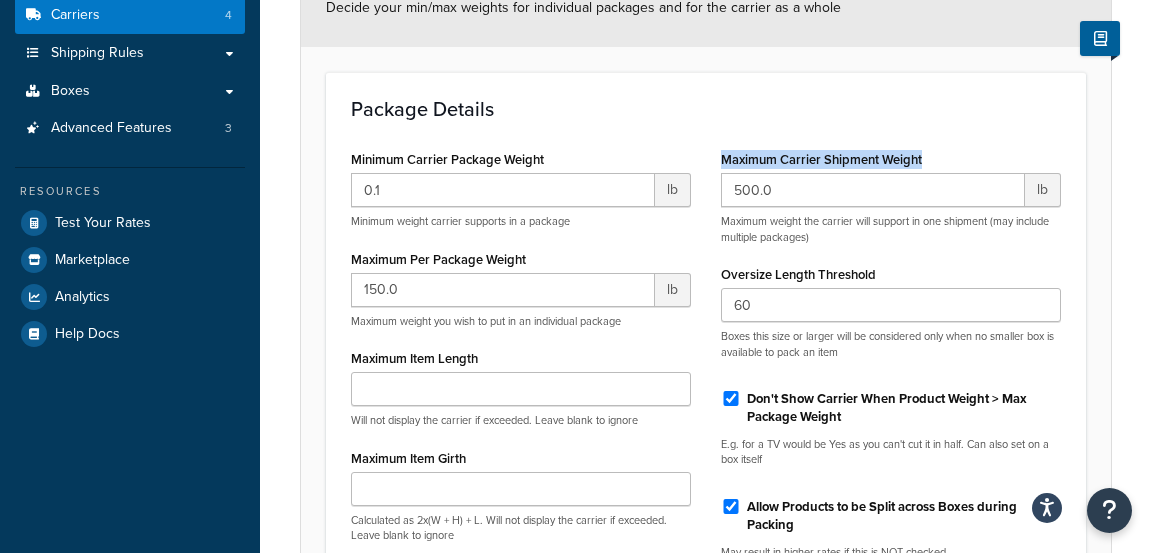 drag, startPoint x: 941, startPoint y: 157, endPoint x: 713, endPoint y: 155, distance: 228.00877 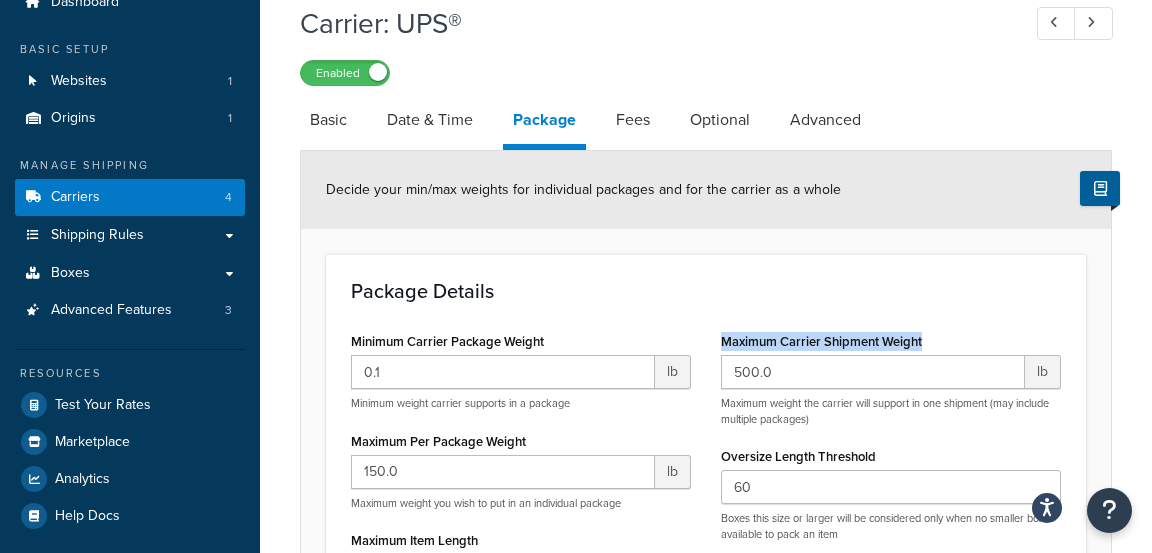 scroll, scrollTop: 84, scrollLeft: 0, axis: vertical 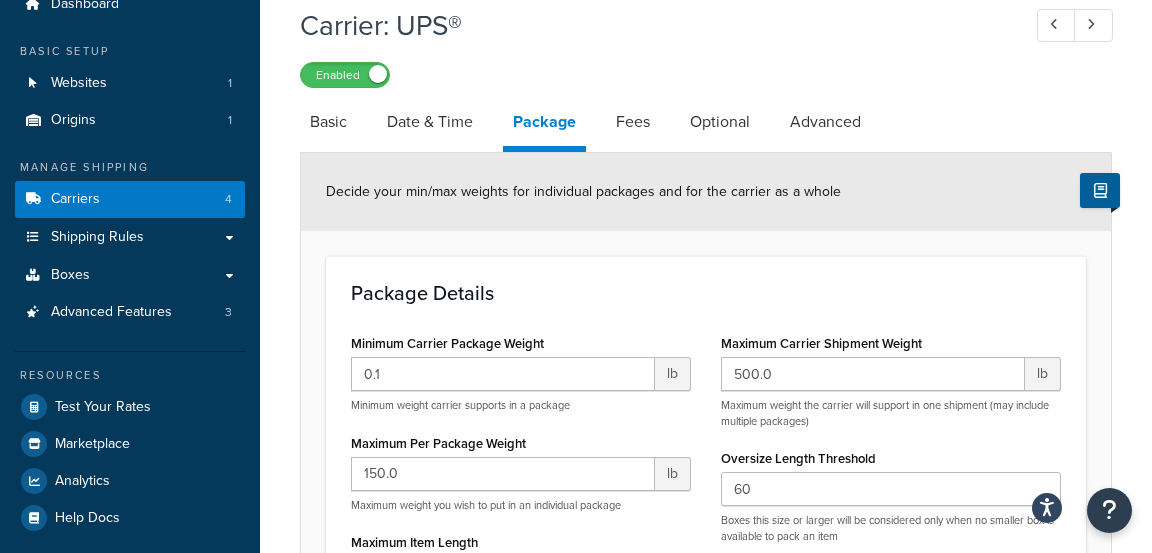 click on "Package Details Minimum Carrier Package Weight   0.1 lb Minimum weight carrier supports in a package Maximum Per Package Weight   150.0 lb Maximum weight you wish to put in an individual package Maximum Item Length   Will not display the carrier if exceeded. Leave blank to ignore Maximum Item Girth   Calculated as 2x(W + H) + L. Will not display the carrier if exceeded. Leave blank to ignore Default Packing Box   N/A  Test 1  Default box to be used when cannot find alternate box to pack into Maximum Carrier Shipment Weight   500.0 lb Maximum weight the carrier will support in one shipment (may include multiple packages) Oversize Length Threshold   60 Boxes this size or larger will be considered only when no smaller box is available to pack an item   Don't Show Carrier When Product Weight > Max Package Weight E.g. for a TV would be Yes as you can't cut it in half. Can also set on a box itself   Allow Products to be Split across Boxes during Packing May result in higher rates if this is NOT checked" at bounding box center [706, 561] 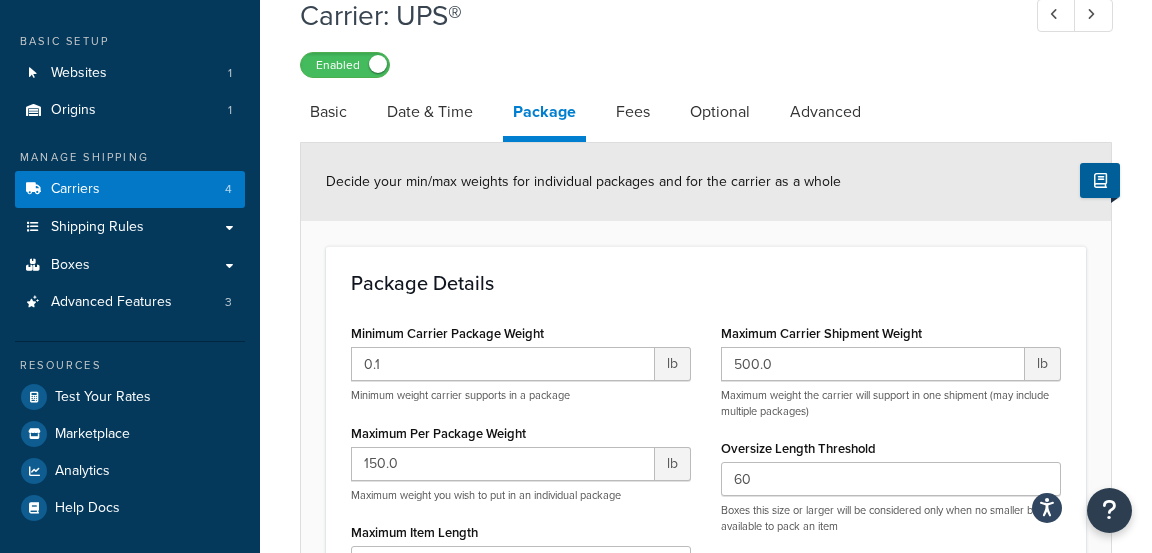 scroll, scrollTop: 95, scrollLeft: 0, axis: vertical 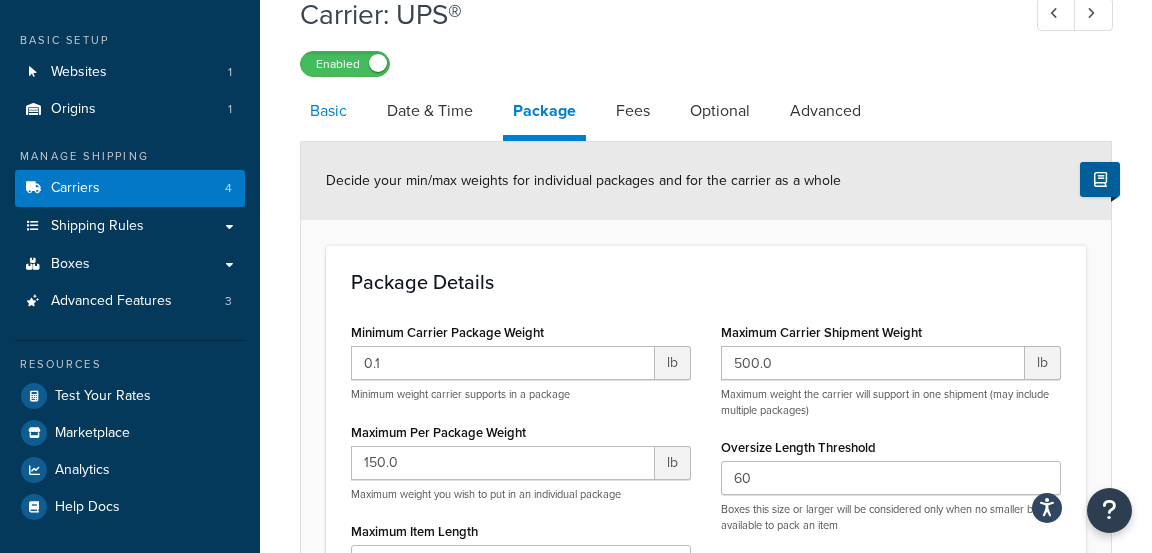 click on "Basic" at bounding box center [328, 111] 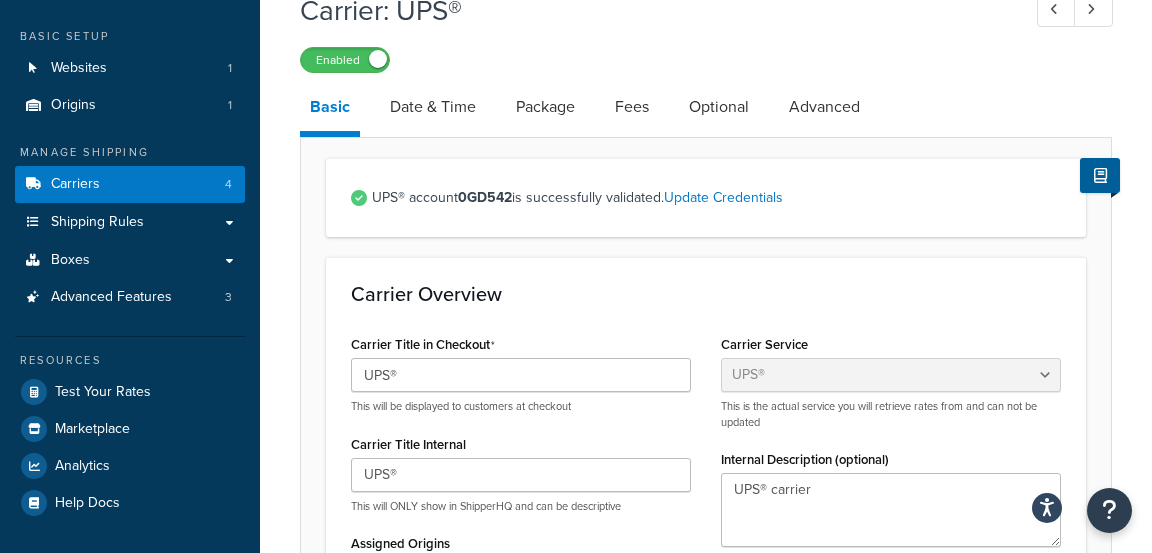 scroll, scrollTop: 84, scrollLeft: 0, axis: vertical 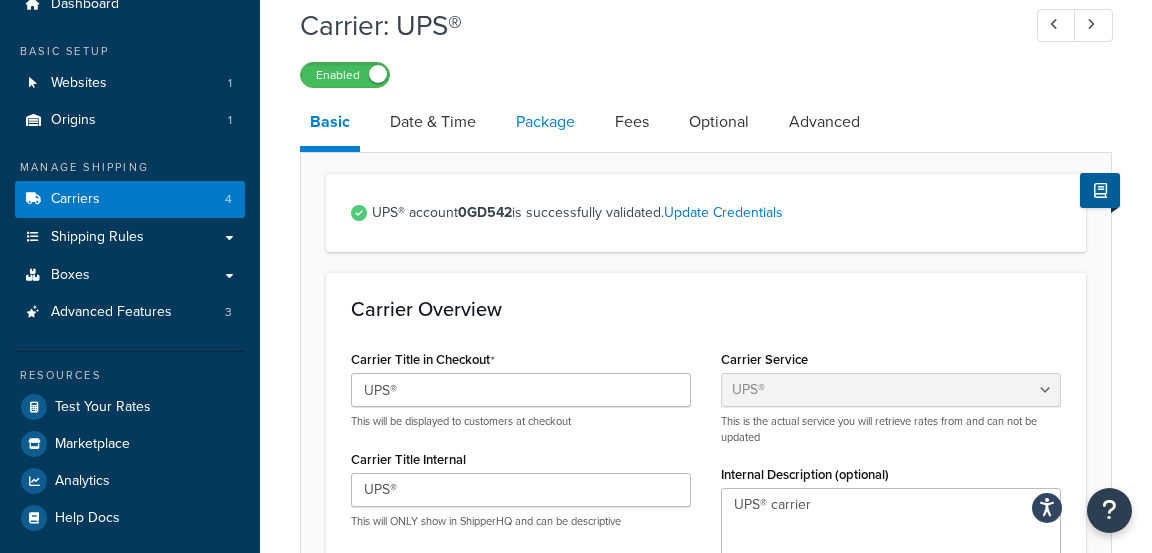click on "Package" at bounding box center [545, 122] 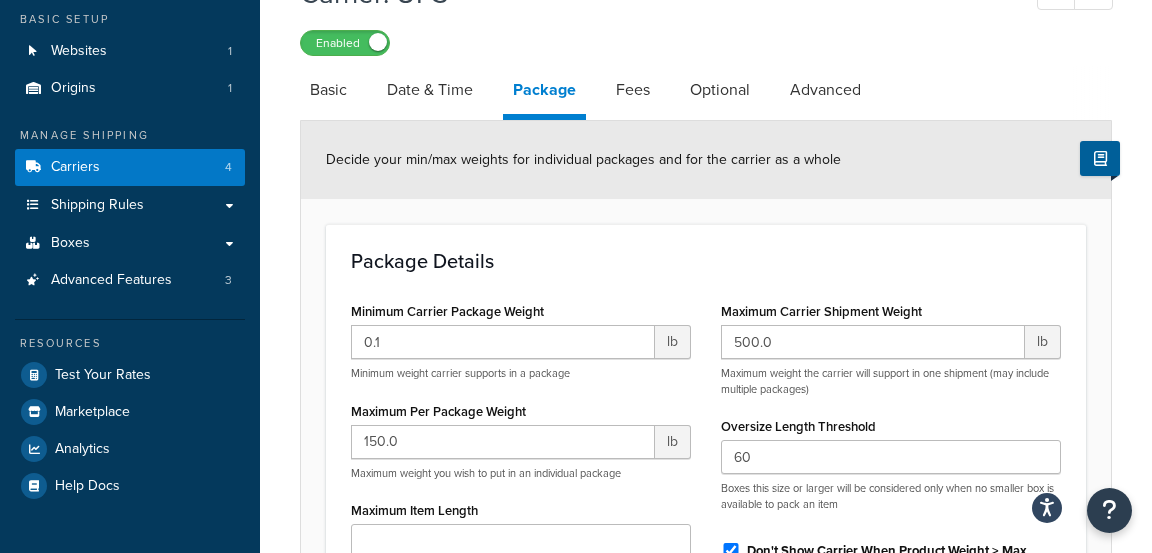 scroll, scrollTop: 118, scrollLeft: 0, axis: vertical 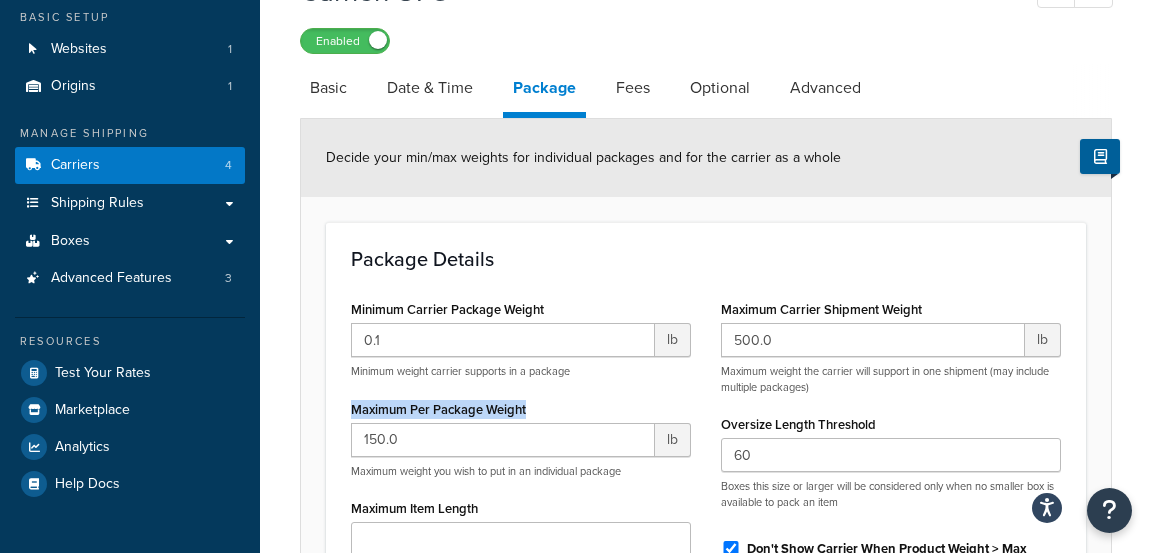 drag, startPoint x: 534, startPoint y: 412, endPoint x: 352, endPoint y: 410, distance: 182.01099 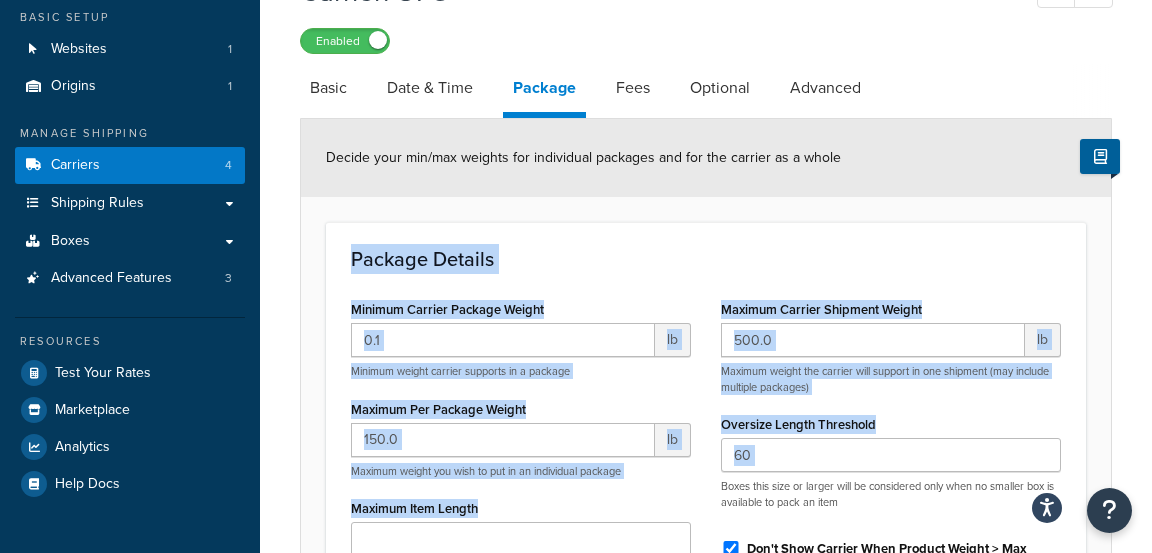 drag, startPoint x: 350, startPoint y: 248, endPoint x: 977, endPoint y: 419, distance: 649.89996 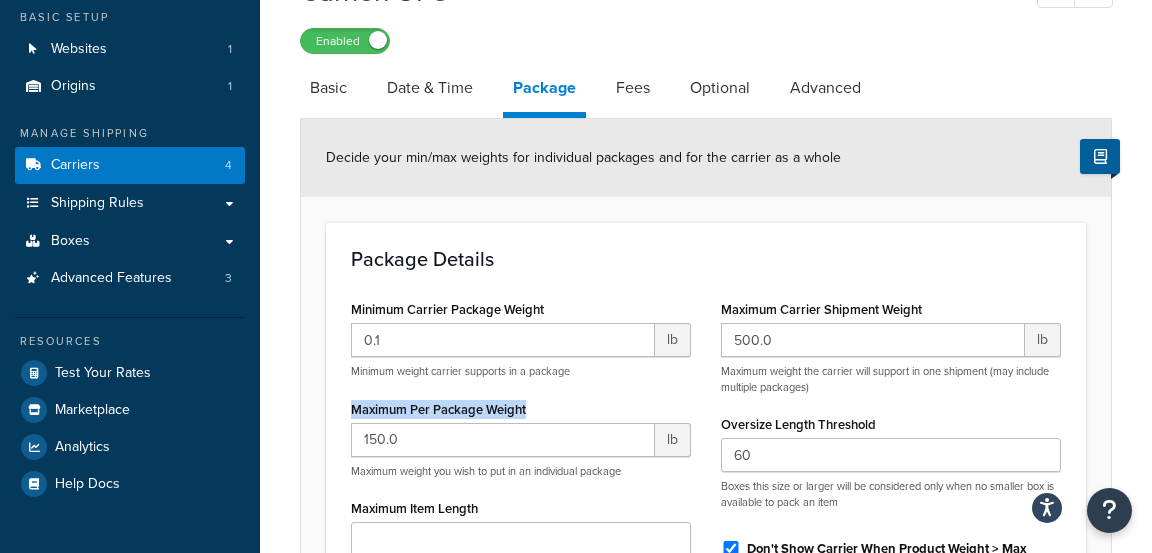 drag, startPoint x: 539, startPoint y: 405, endPoint x: 370, endPoint y: 407, distance: 169.01184 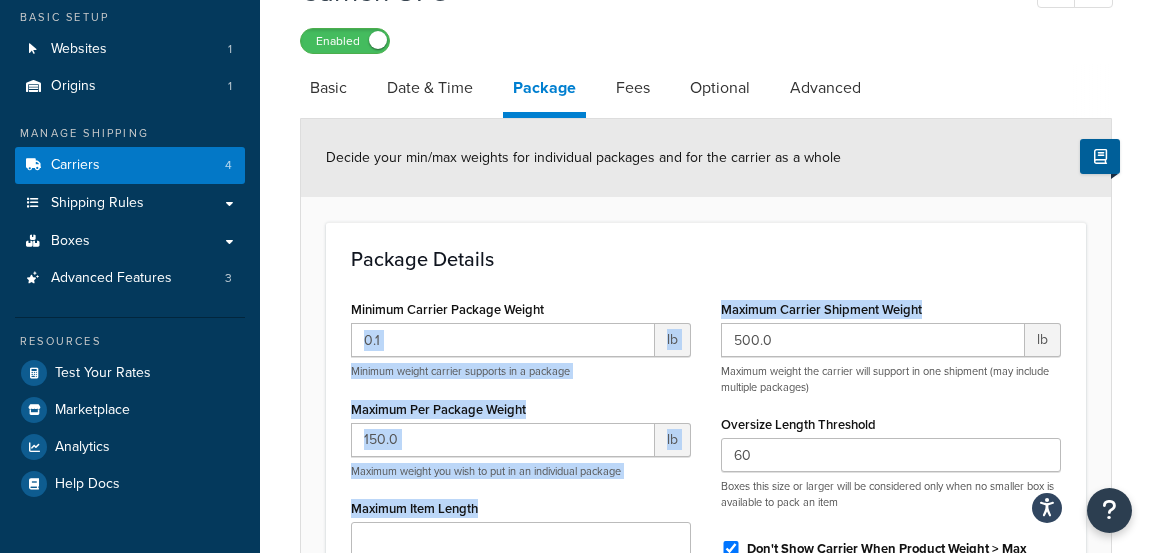 drag, startPoint x: 952, startPoint y: 305, endPoint x: 694, endPoint y: 308, distance: 258.01746 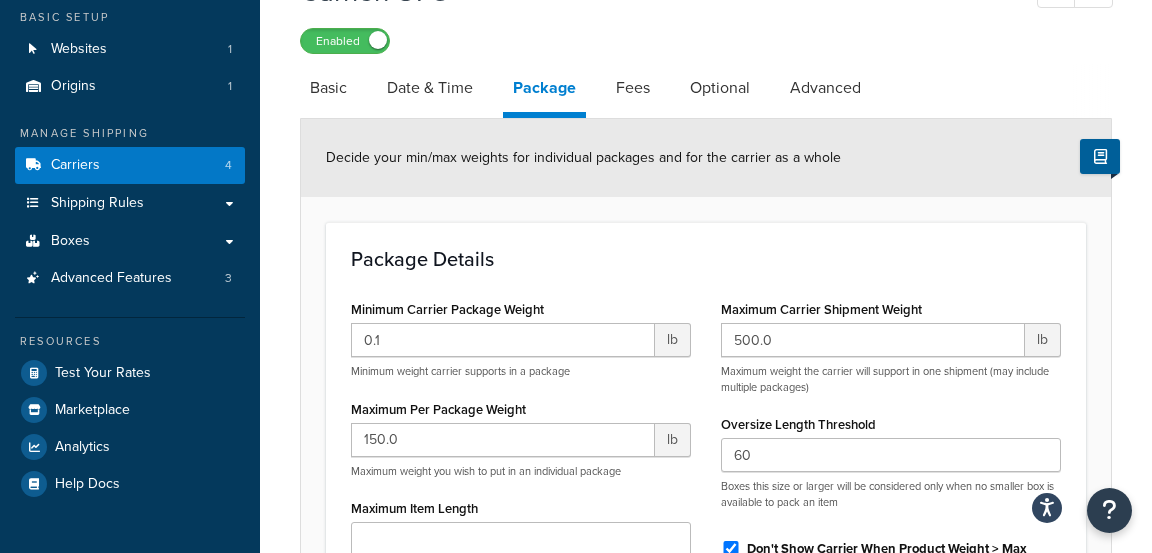 click on "Maximum Per Package Weight" at bounding box center [438, 409] 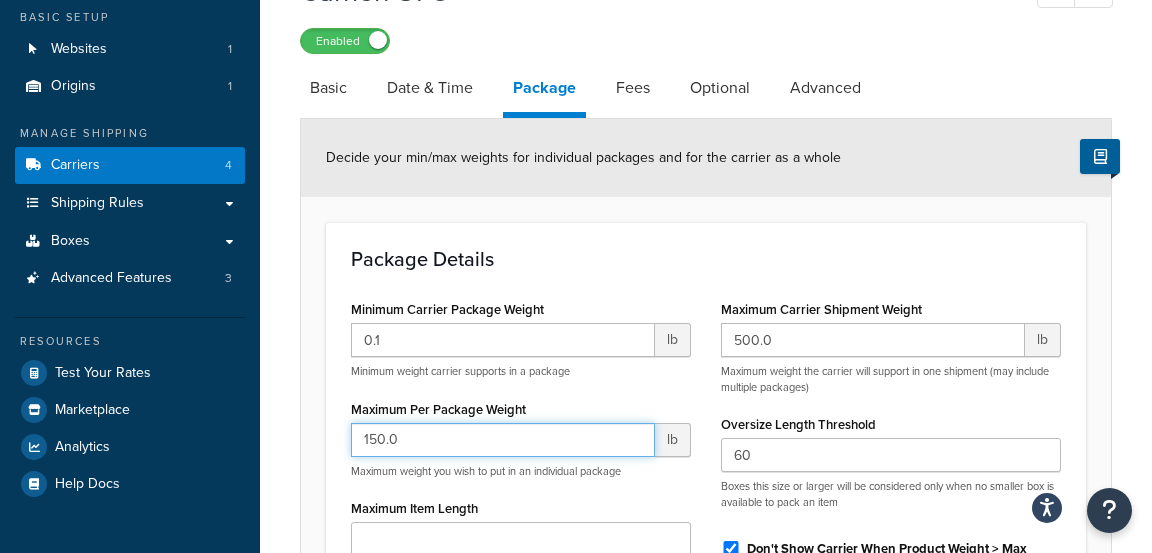 click on "150.0" at bounding box center [503, 440] 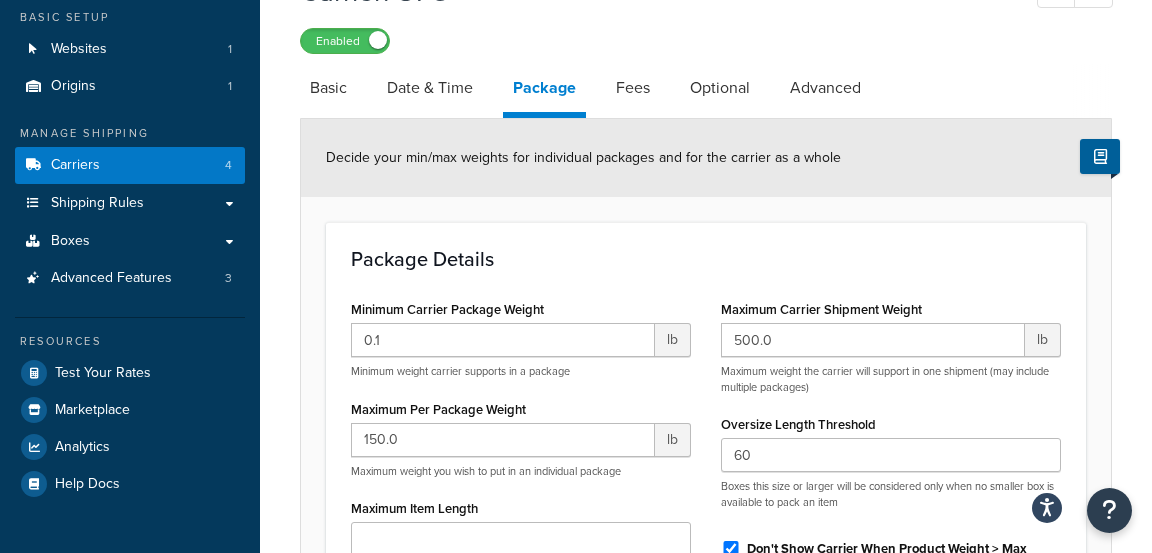 click on "Maximum Per Package Weight" at bounding box center (438, 409) 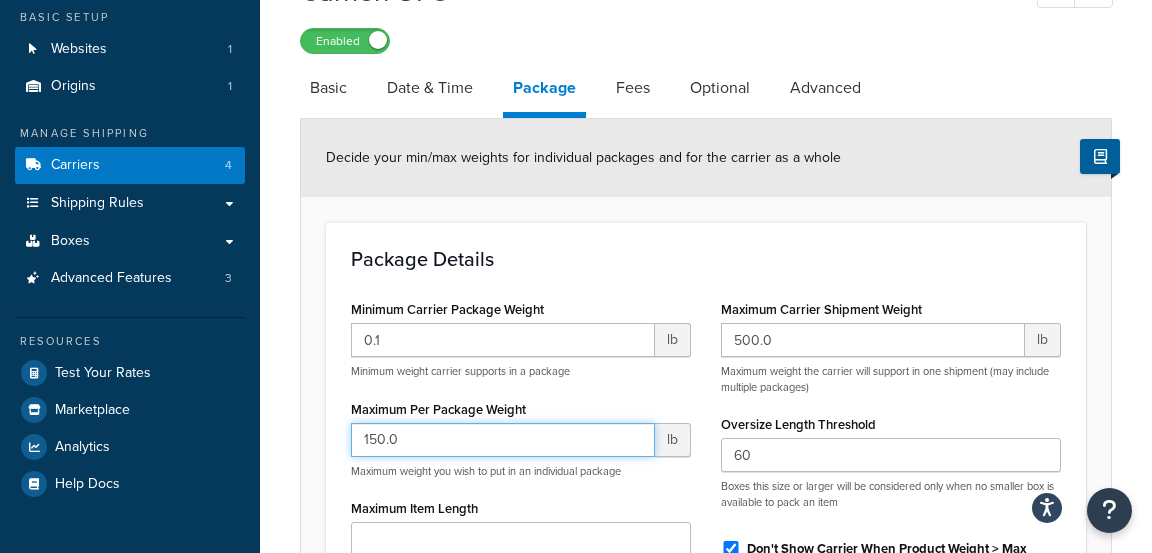 click on "150.0" at bounding box center (503, 440) 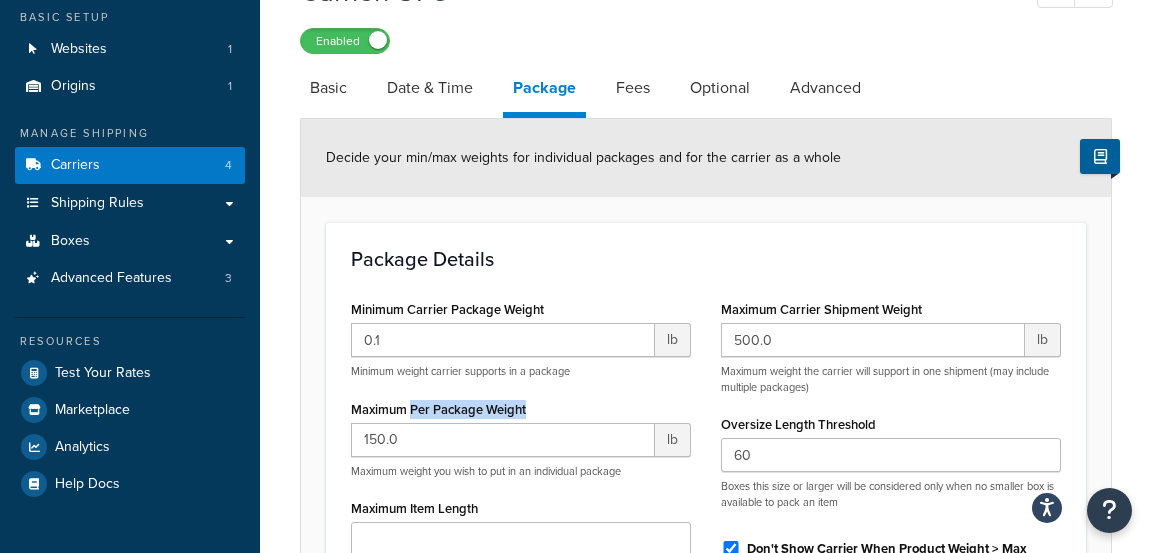 drag, startPoint x: 429, startPoint y: 410, endPoint x: 561, endPoint y: 421, distance: 132.45753 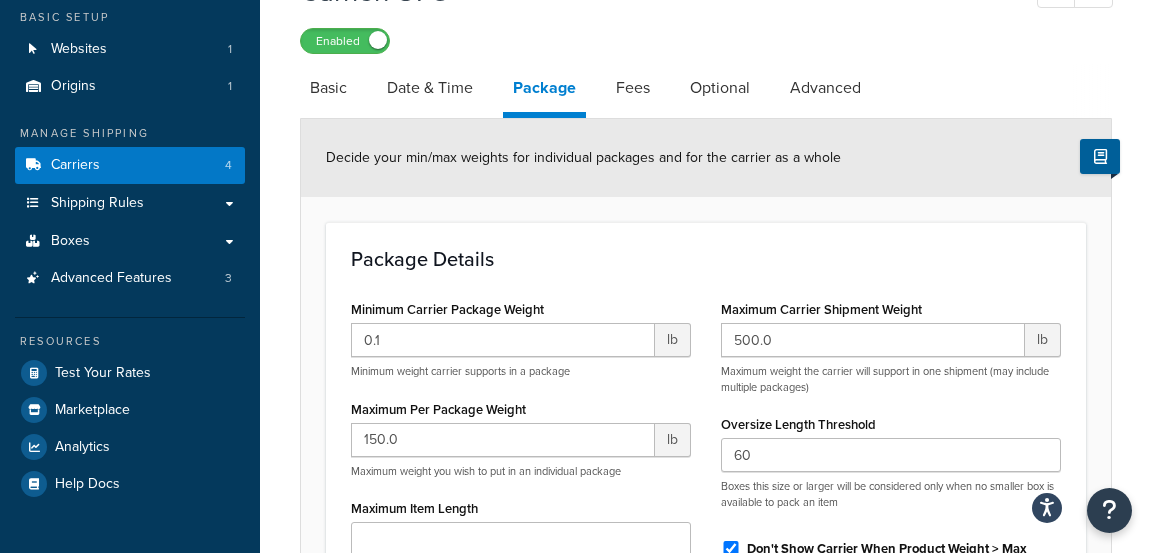 click on "Maximum Per Package Weight   150.0 lb Maximum weight you wish to put in an individual package" at bounding box center (521, 437) 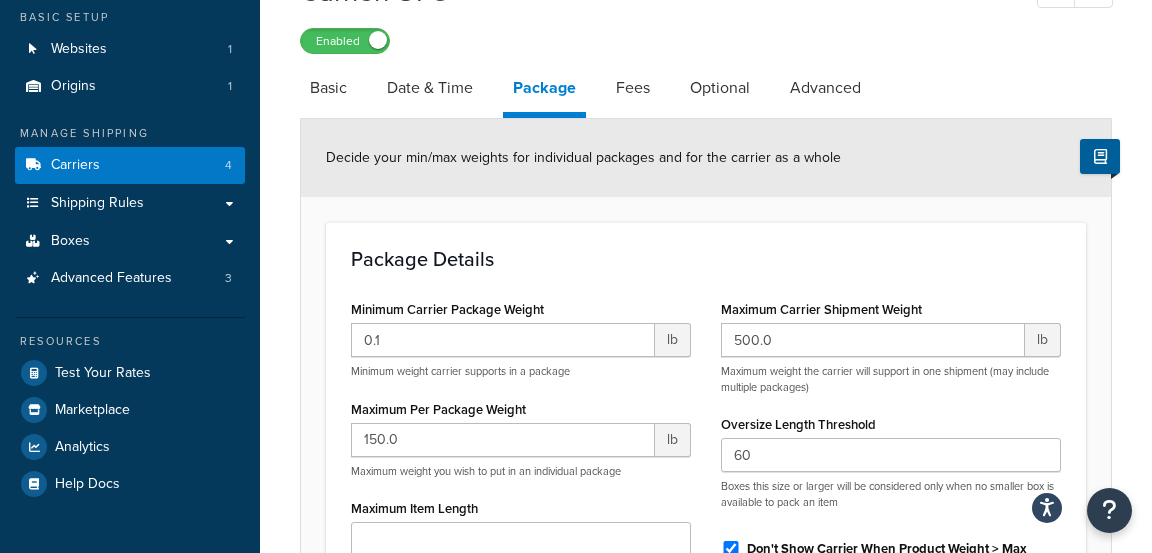 click on "Maximum Per Package Weight   150.0 lb Maximum weight you wish to put in an individual package" at bounding box center (521, 437) 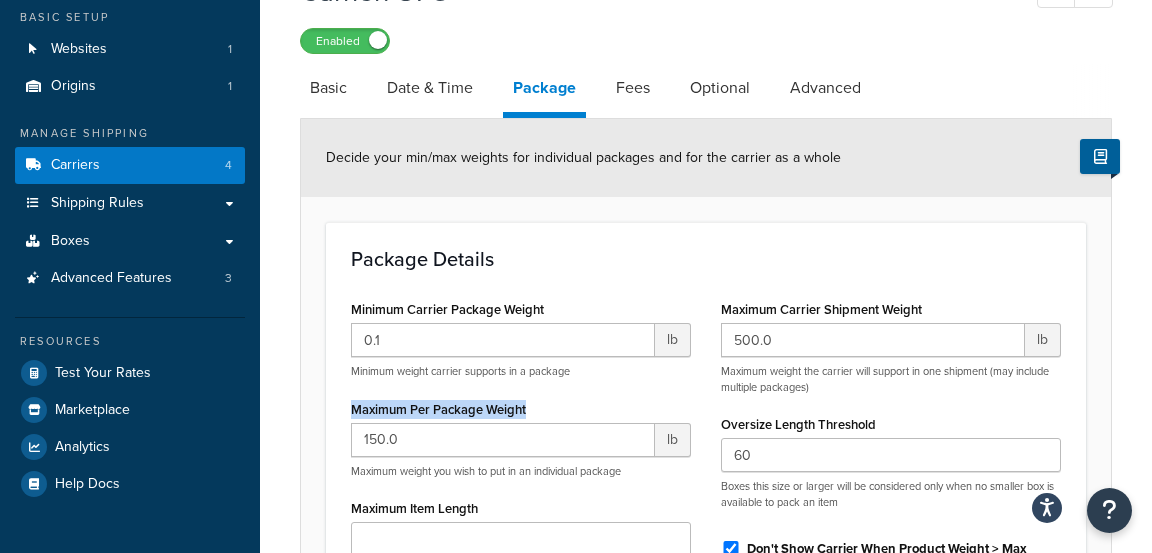 drag, startPoint x: 561, startPoint y: 404, endPoint x: 343, endPoint y: 412, distance: 218.14674 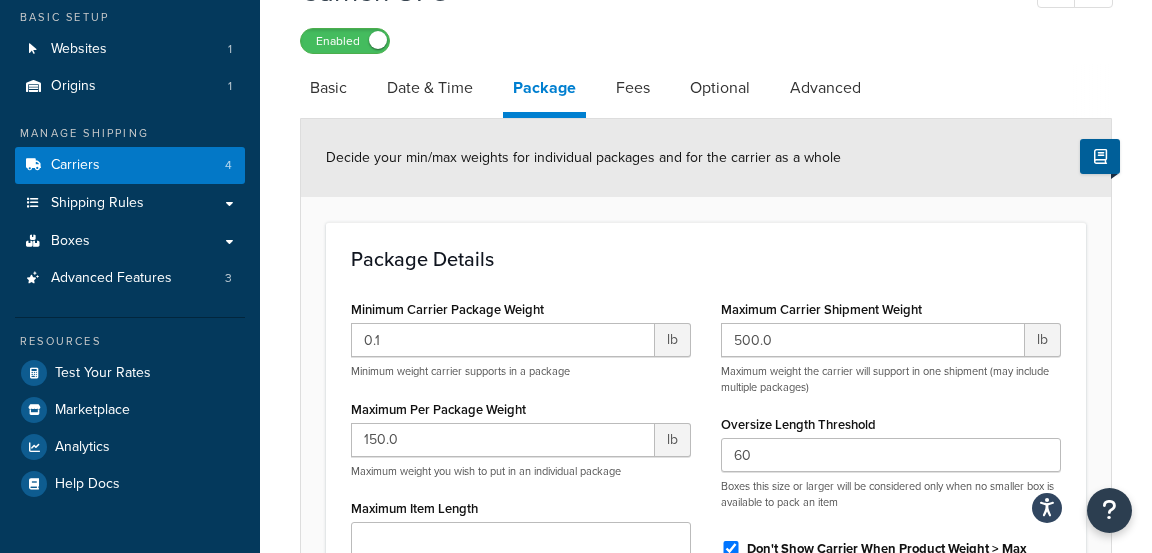 click on "Maximum Per Package Weight   150.0 lb Maximum weight you wish to put in an individual package" at bounding box center [521, 437] 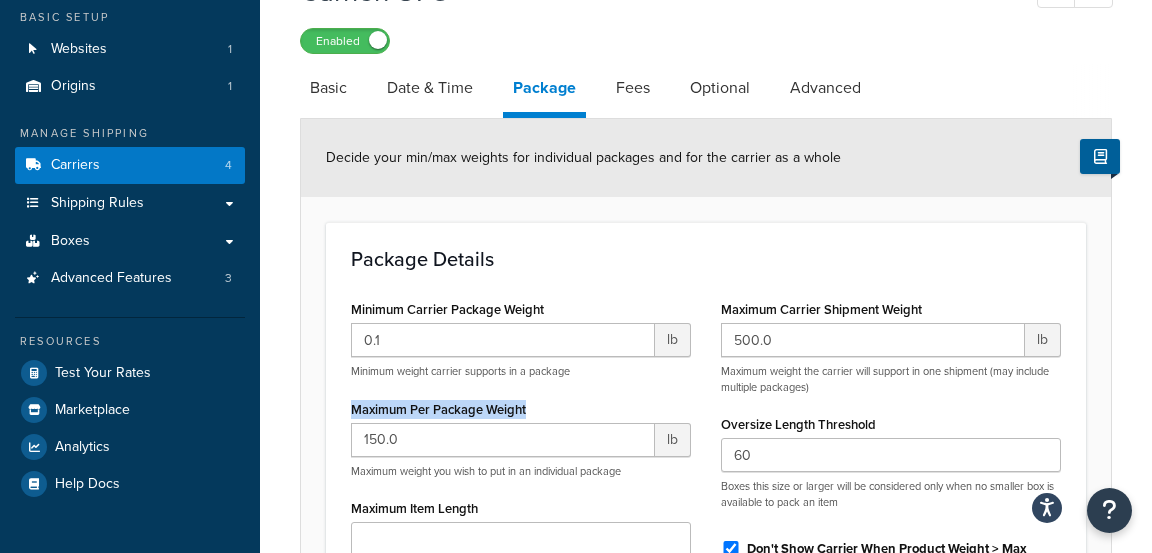 drag, startPoint x: 552, startPoint y: 403, endPoint x: 342, endPoint y: 405, distance: 210.00952 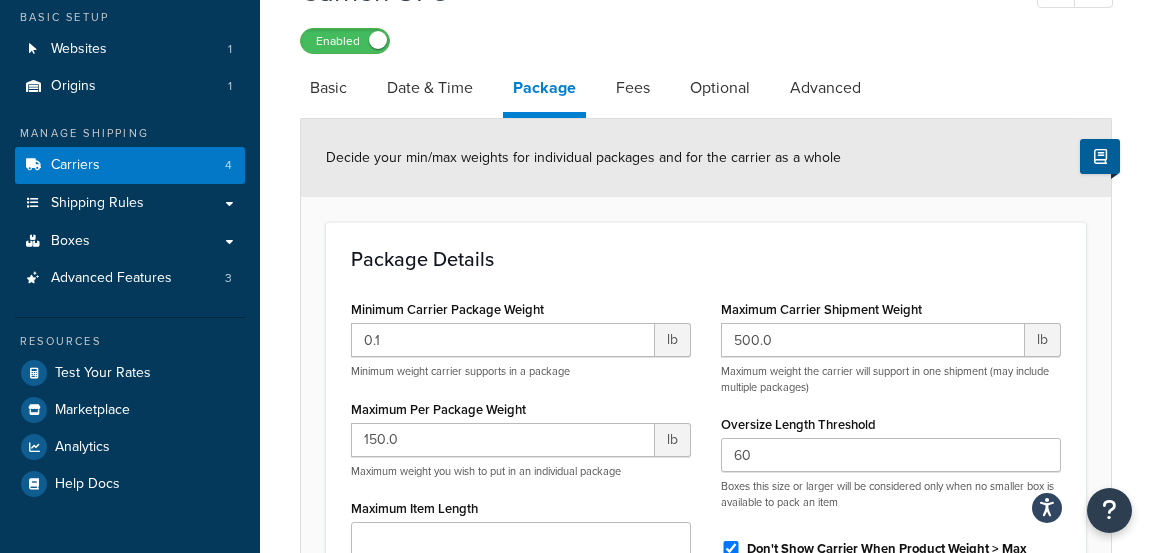 click on "Maximum Carrier Shipment Weight" at bounding box center (821, 309) 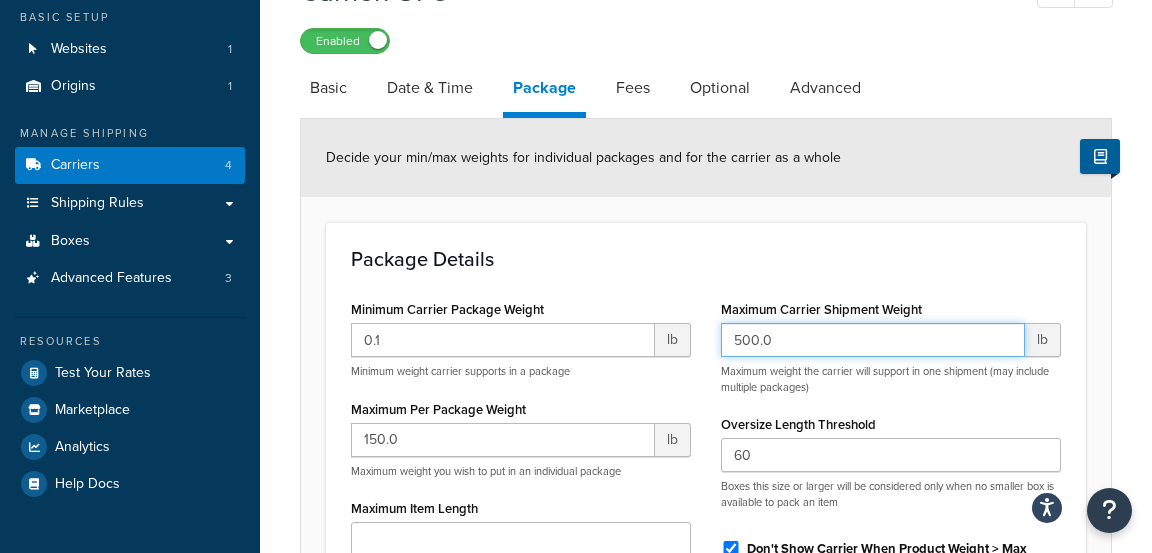 click on "500.0" at bounding box center (873, 340) 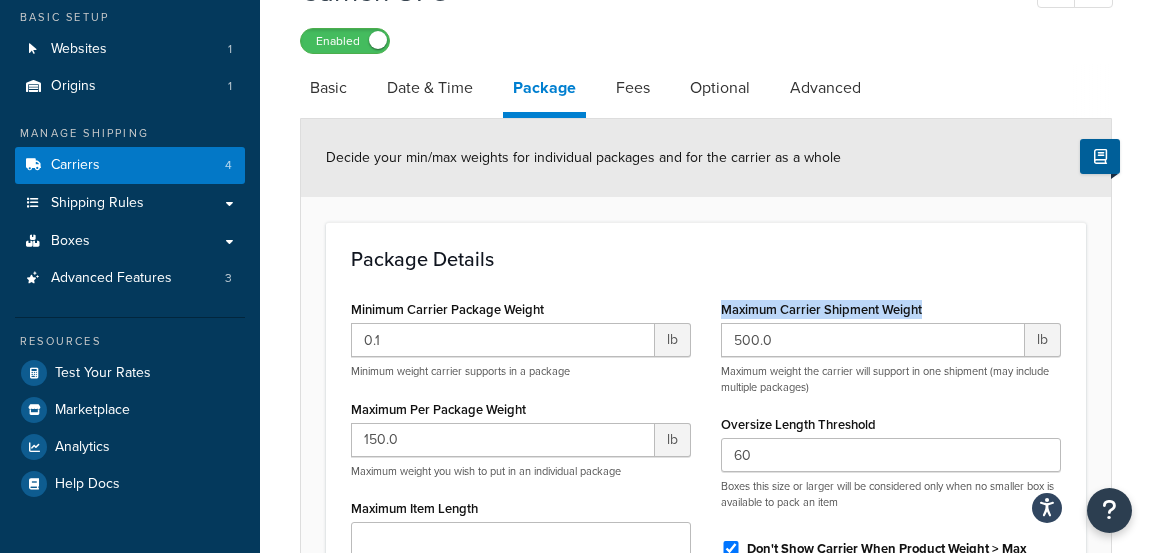 drag, startPoint x: 710, startPoint y: 309, endPoint x: 962, endPoint y: 309, distance: 252 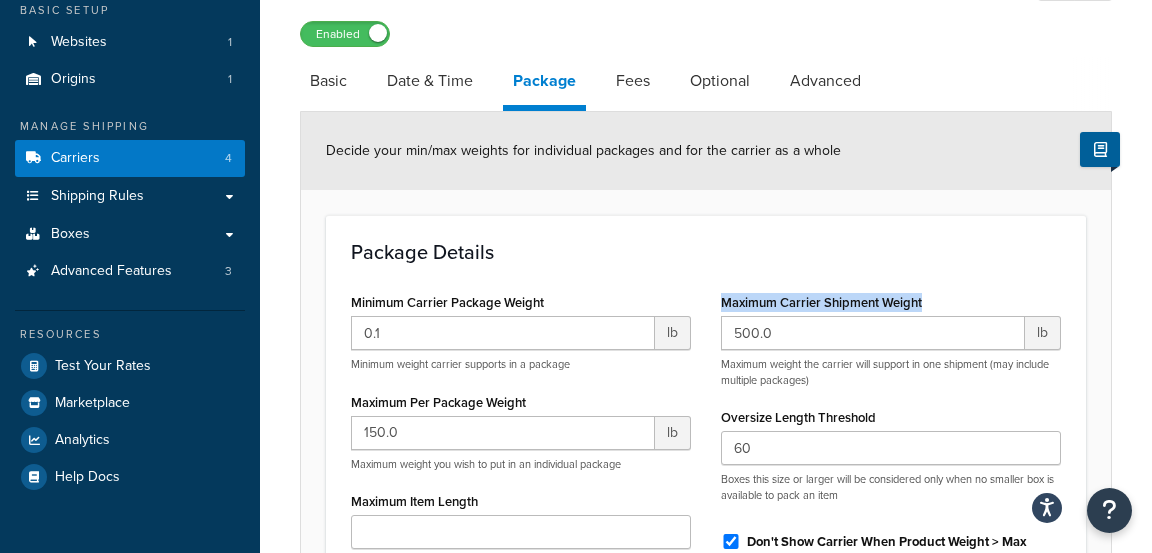 scroll, scrollTop: 128, scrollLeft: 0, axis: vertical 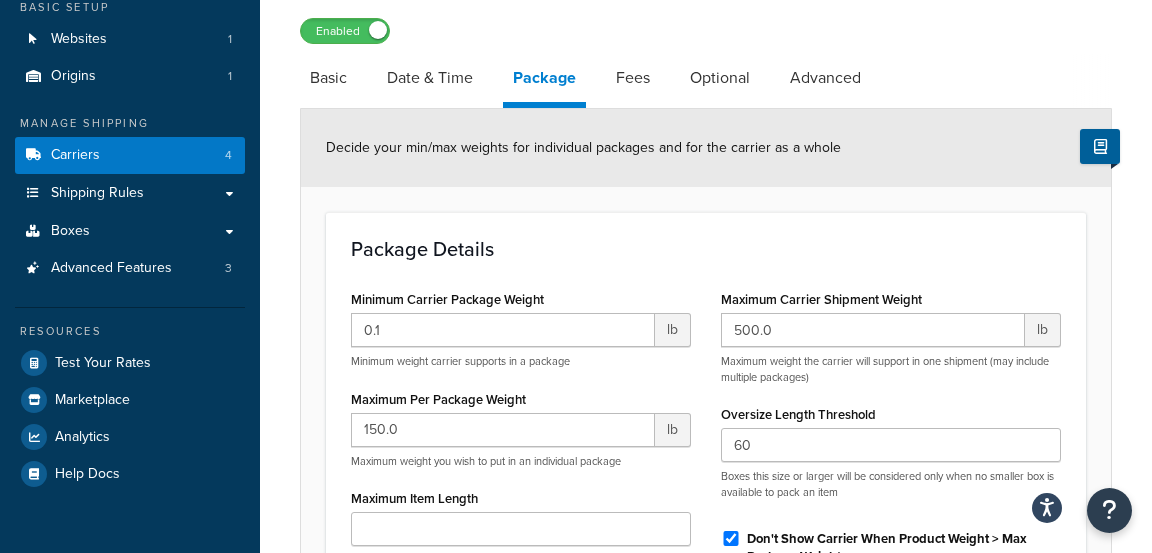 click on "Maximum Per Package Weight   150.0 lb Maximum weight you wish to put in an individual package" at bounding box center [521, 427] 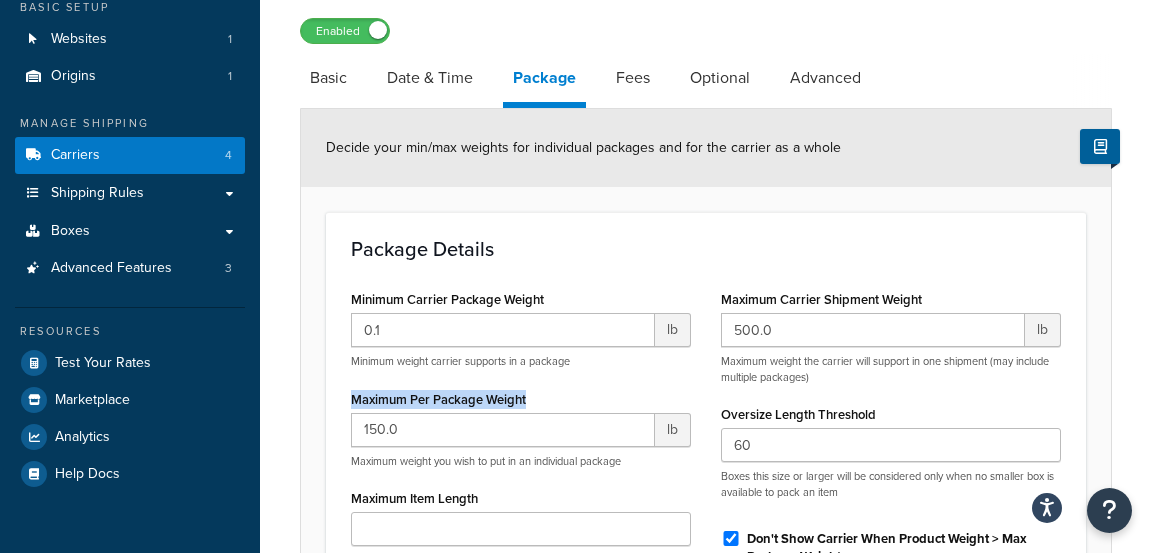 drag, startPoint x: 366, startPoint y: 398, endPoint x: 545, endPoint y: 406, distance: 179.17868 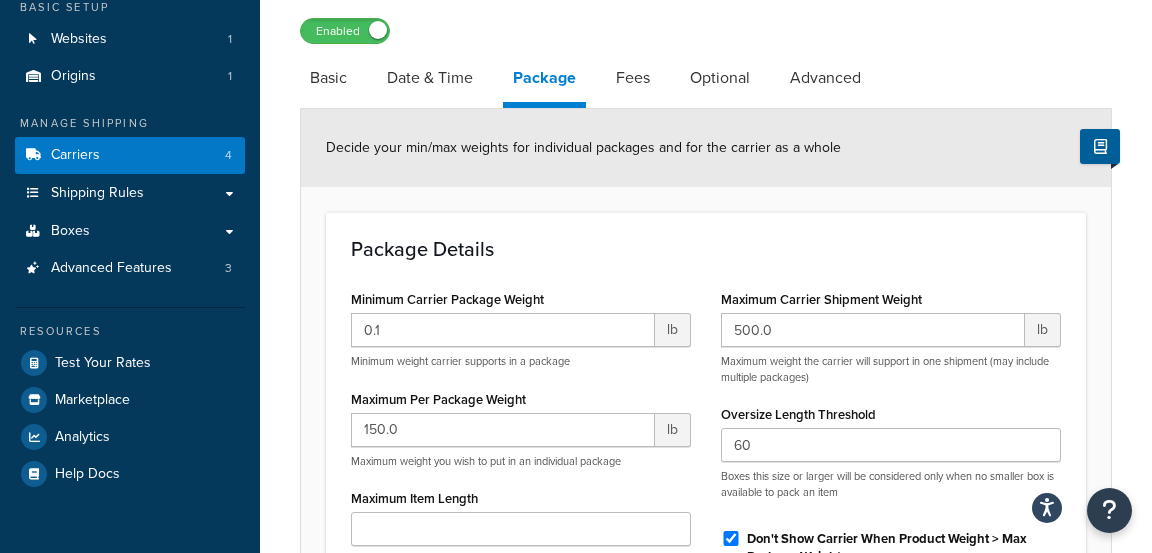 click on "Maximum Per Package Weight   150.0 lb Maximum weight you wish to put in an individual package" at bounding box center [521, 427] 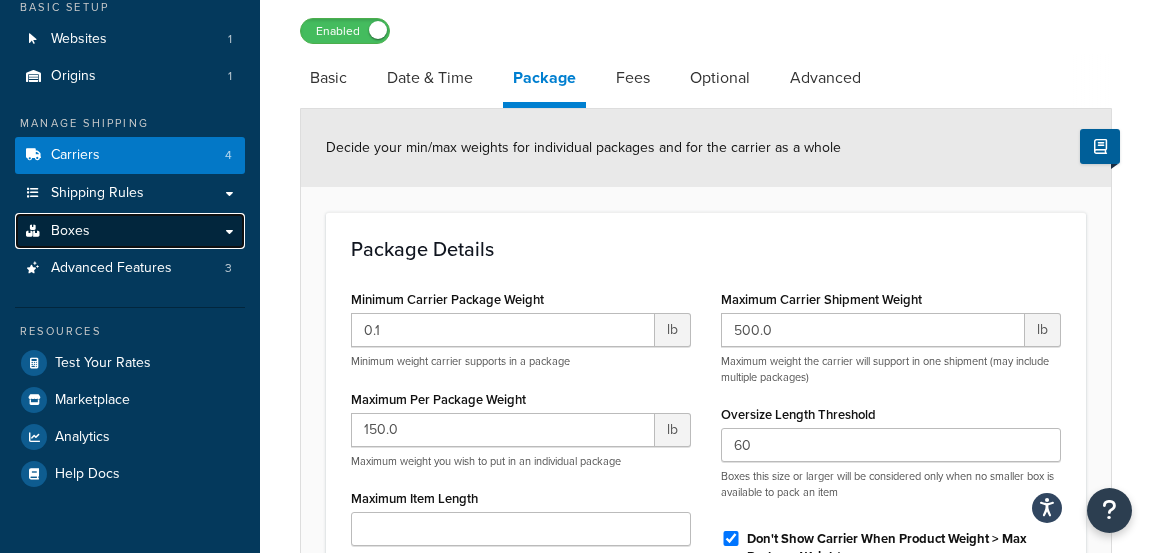 click on "Boxes" at bounding box center [130, 231] 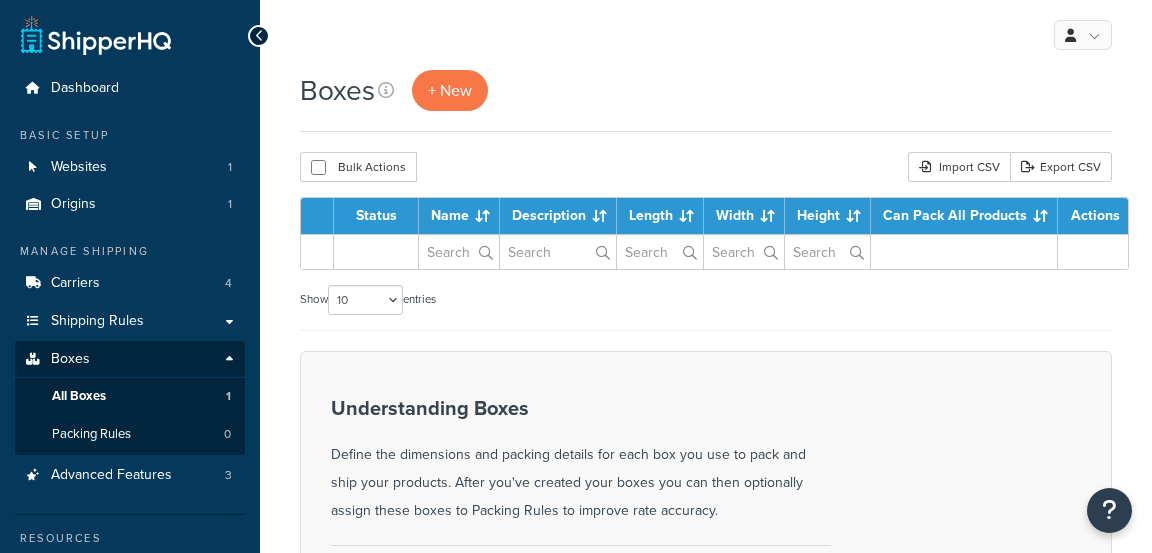 scroll, scrollTop: 0, scrollLeft: 0, axis: both 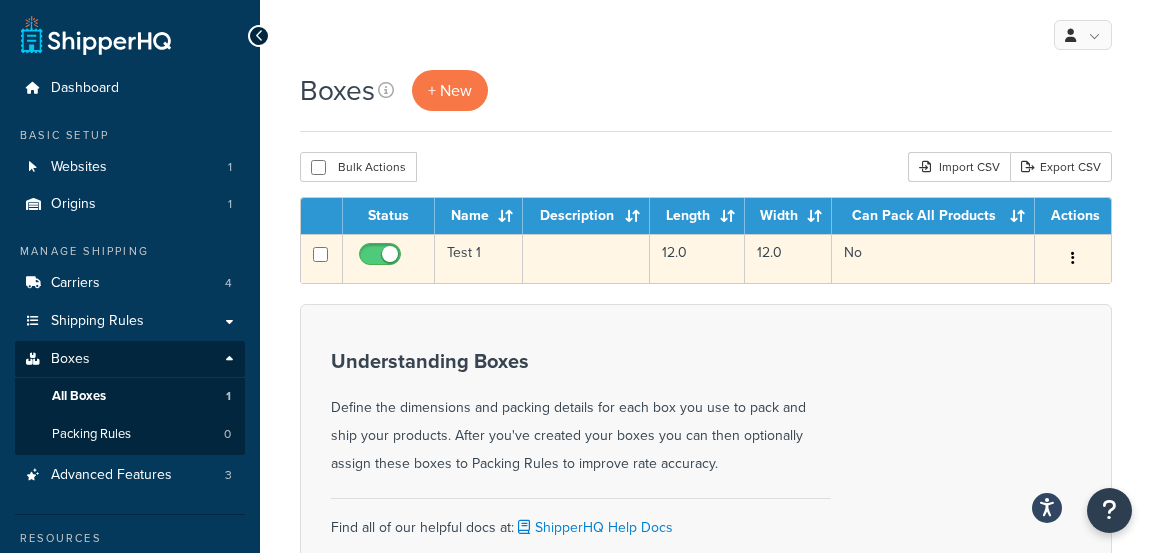 click at bounding box center [586, 258] 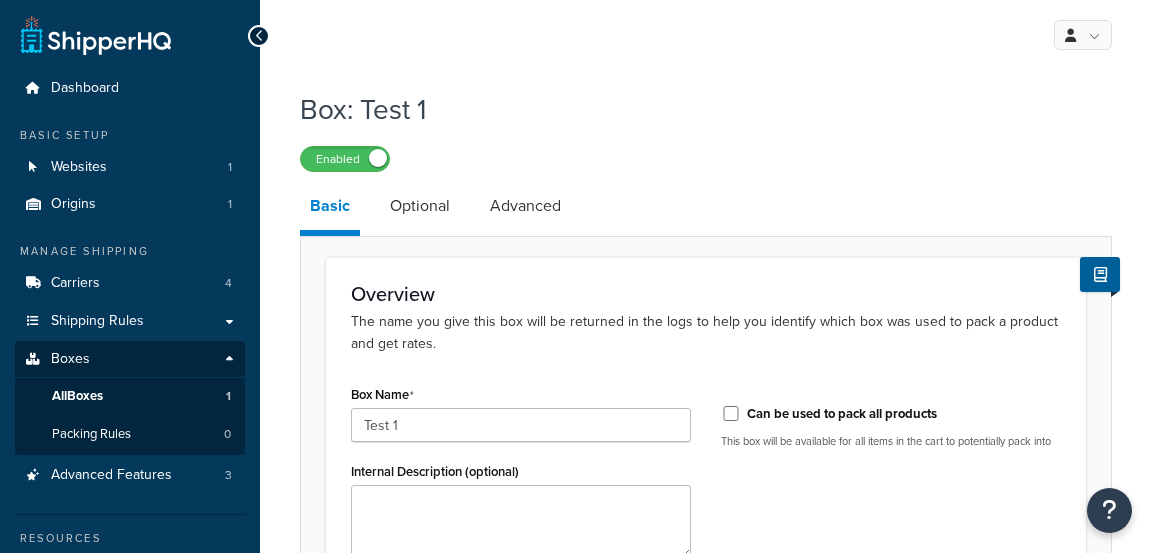 scroll, scrollTop: 0, scrollLeft: 0, axis: both 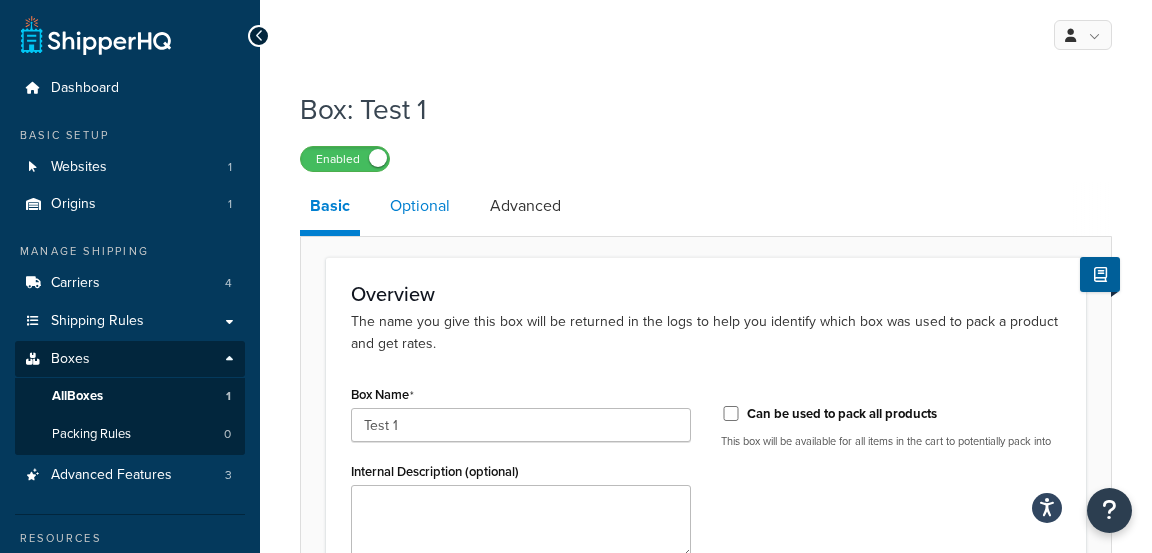 click on "Optional" at bounding box center [420, 206] 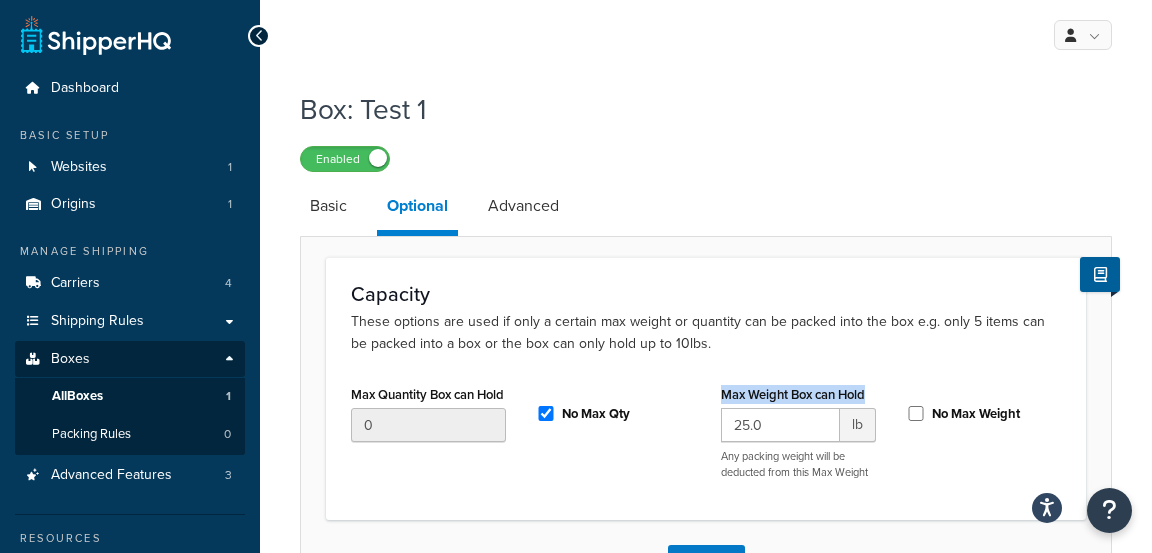 drag, startPoint x: 879, startPoint y: 397, endPoint x: 710, endPoint y: 397, distance: 169 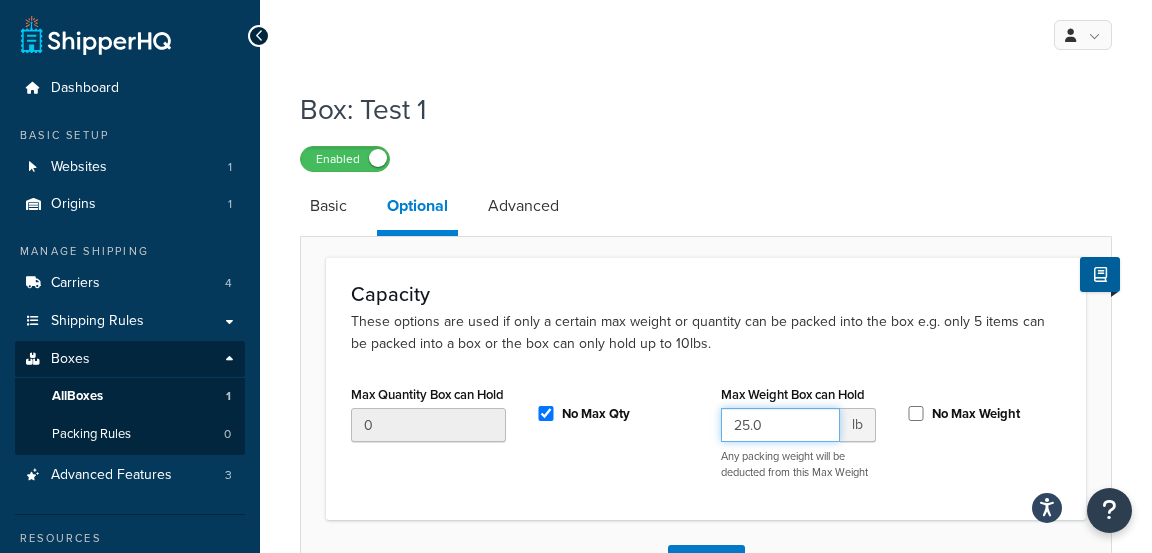 drag, startPoint x: 758, startPoint y: 426, endPoint x: 722, endPoint y: 428, distance: 36.05551 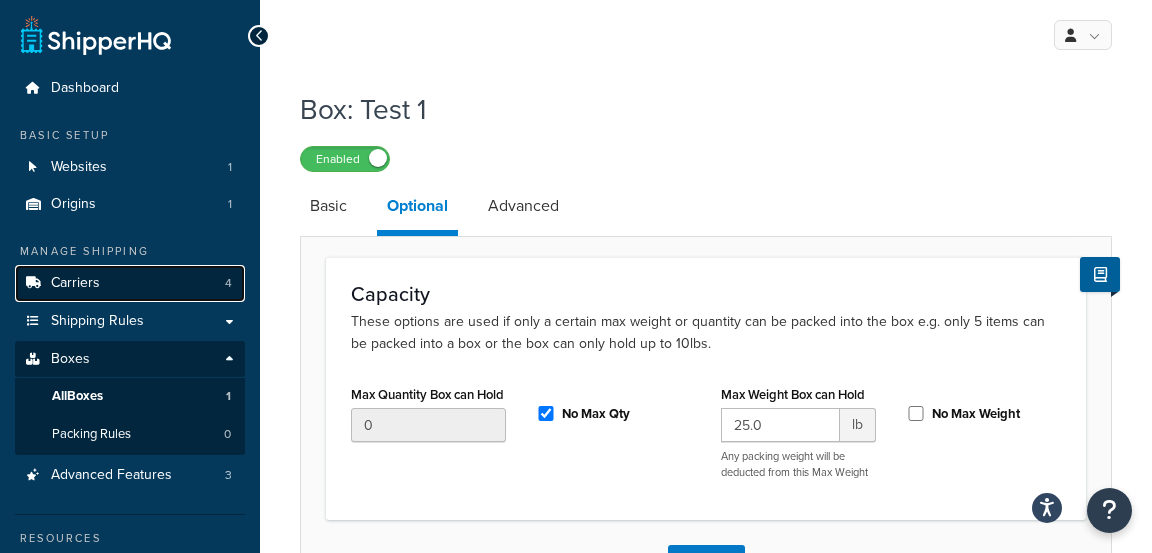 click on "Carriers 4" at bounding box center [130, 283] 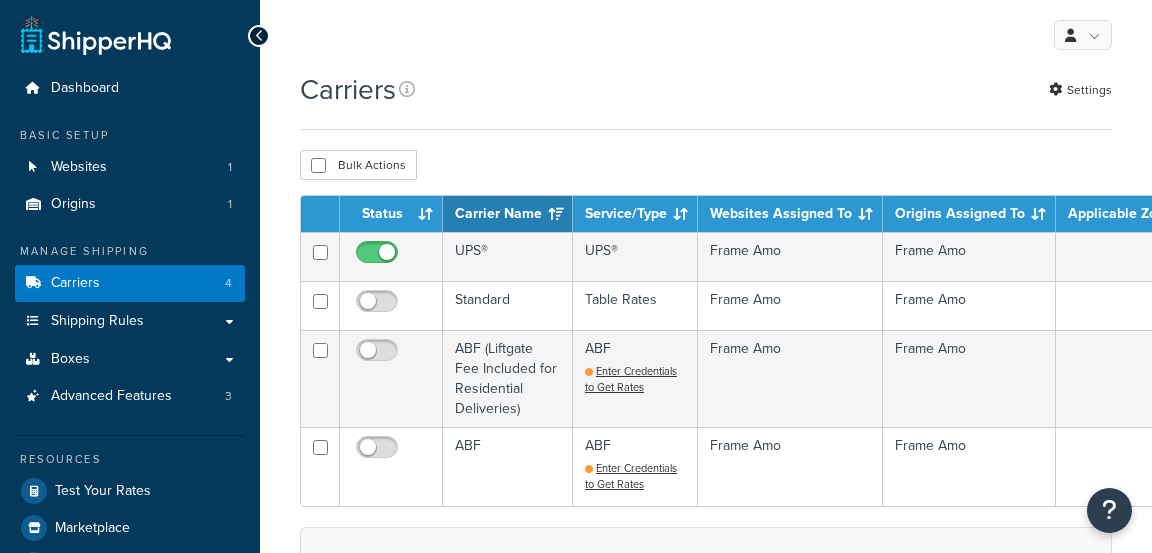 scroll, scrollTop: 0, scrollLeft: 0, axis: both 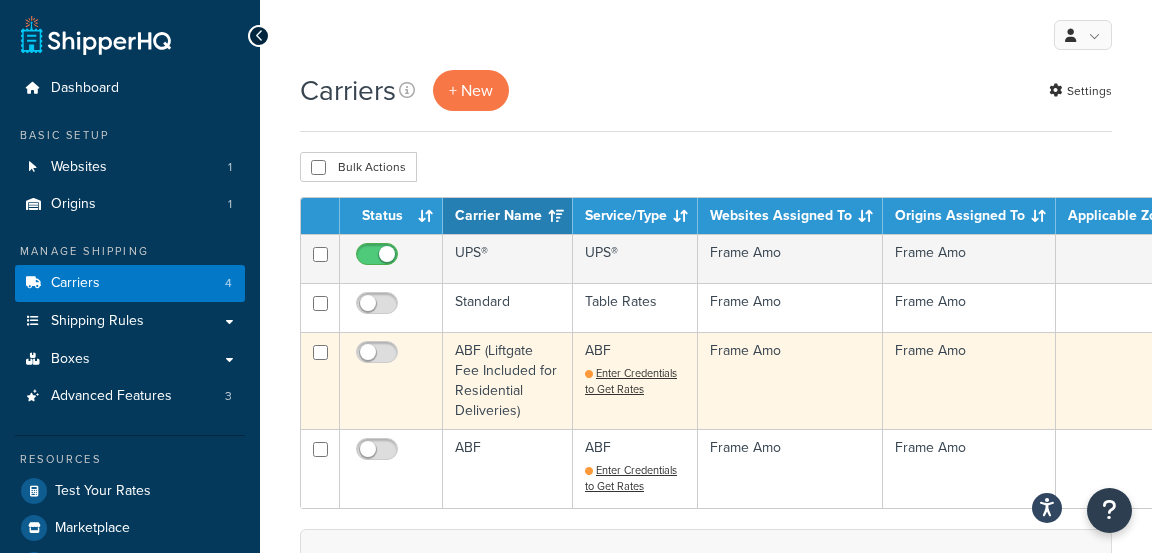 click on "ABF (Liftgate Fee Included for Residential Deliveries)" at bounding box center [508, 380] 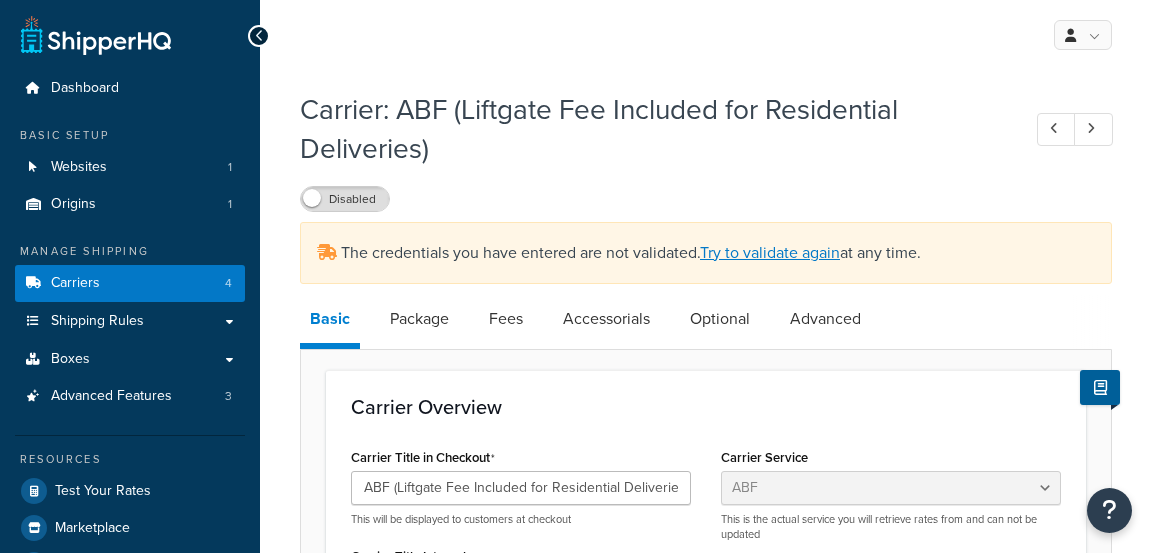 select on "abfFreight" 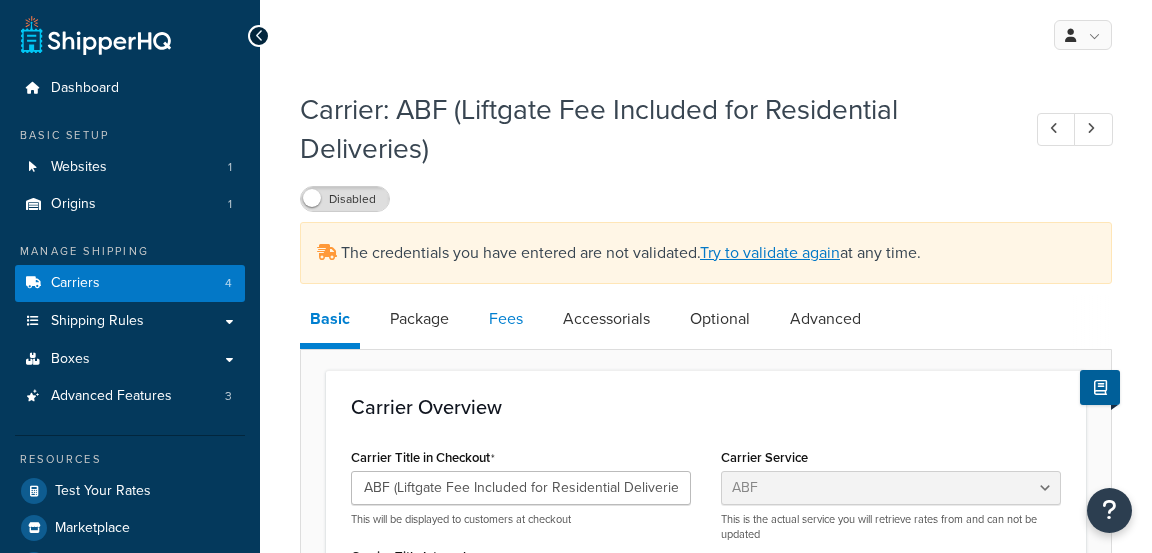scroll, scrollTop: 0, scrollLeft: 0, axis: both 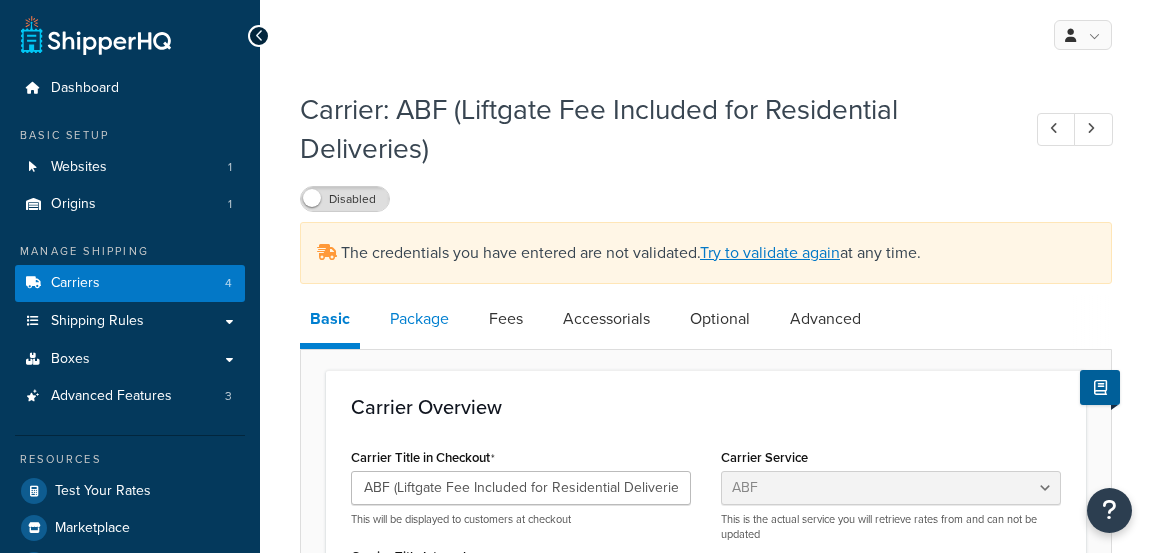 click on "Package" at bounding box center (419, 319) 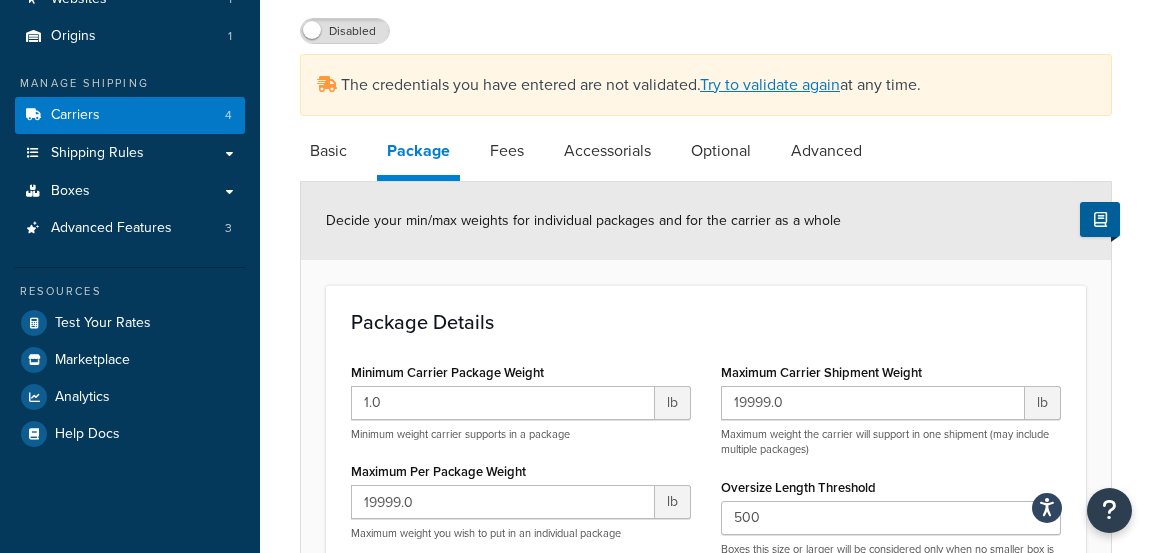 scroll, scrollTop: 192, scrollLeft: 0, axis: vertical 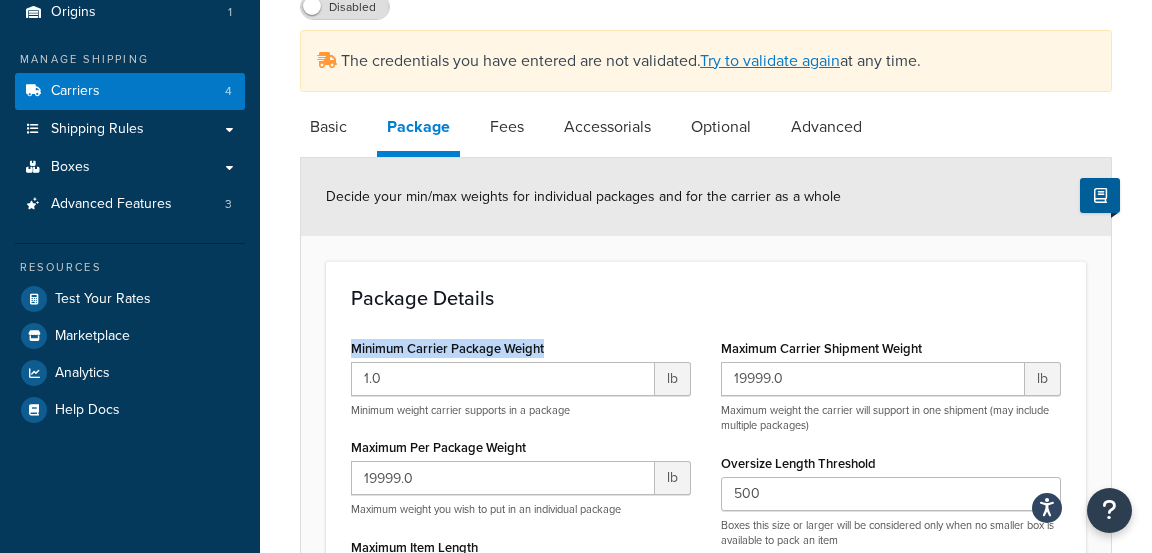 drag, startPoint x: 557, startPoint y: 349, endPoint x: 331, endPoint y: 332, distance: 226.63847 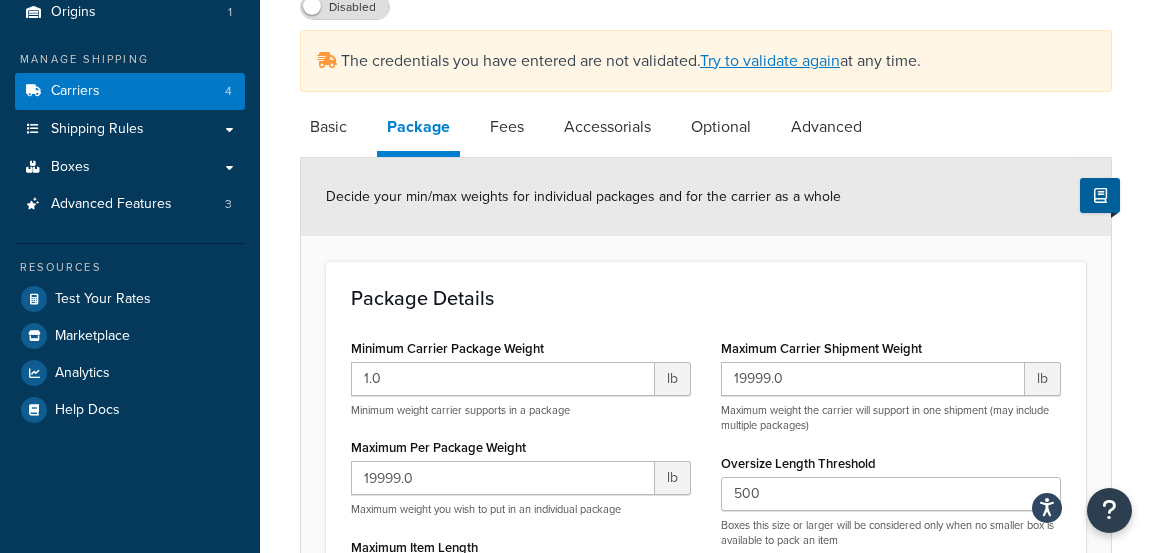 drag, startPoint x: 332, startPoint y: 293, endPoint x: 351, endPoint y: 288, distance: 19.646883 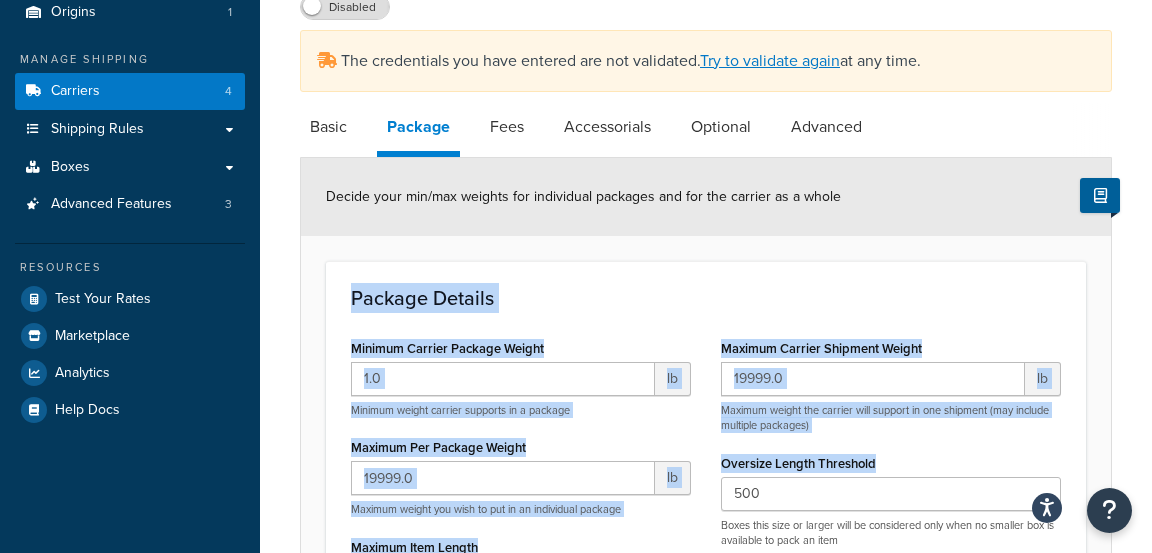 drag, startPoint x: 352, startPoint y: 287, endPoint x: 895, endPoint y: 453, distance: 567.8072 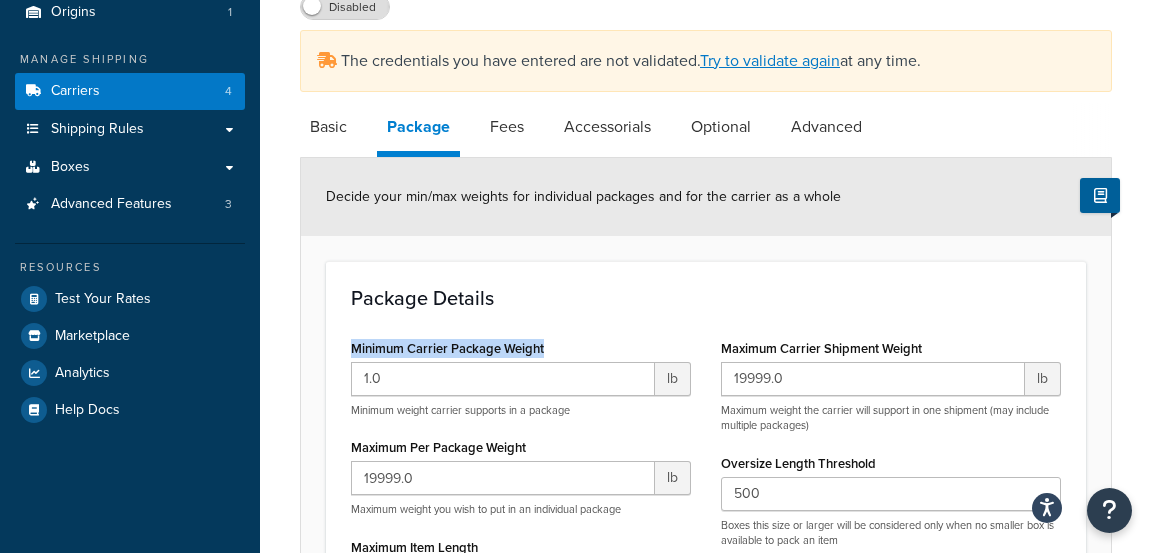 drag, startPoint x: 432, startPoint y: 345, endPoint x: 543, endPoint y: 347, distance: 111.01801 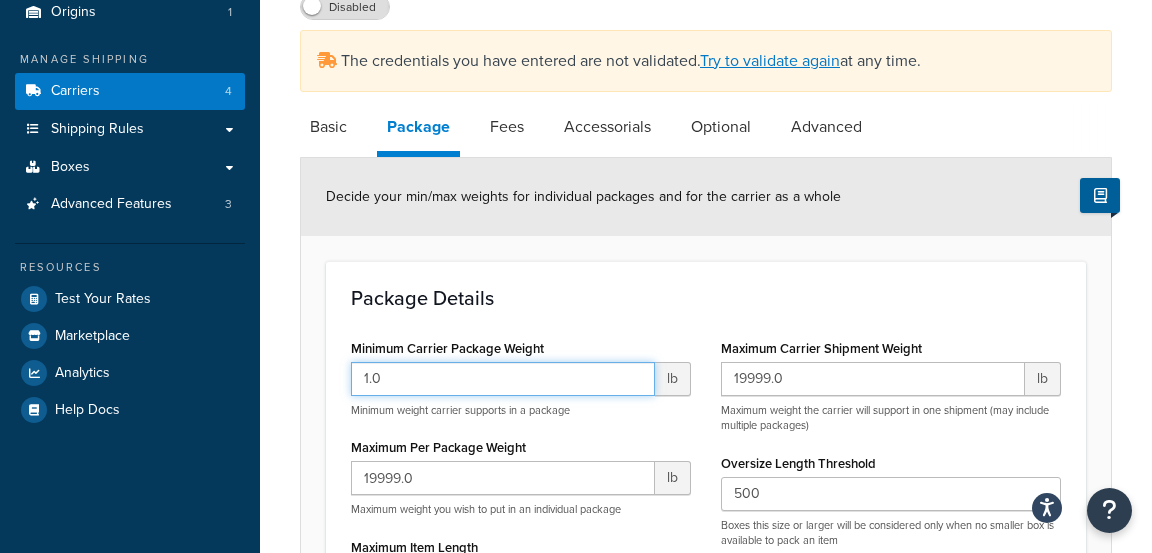 click on "1.0" at bounding box center [503, 379] 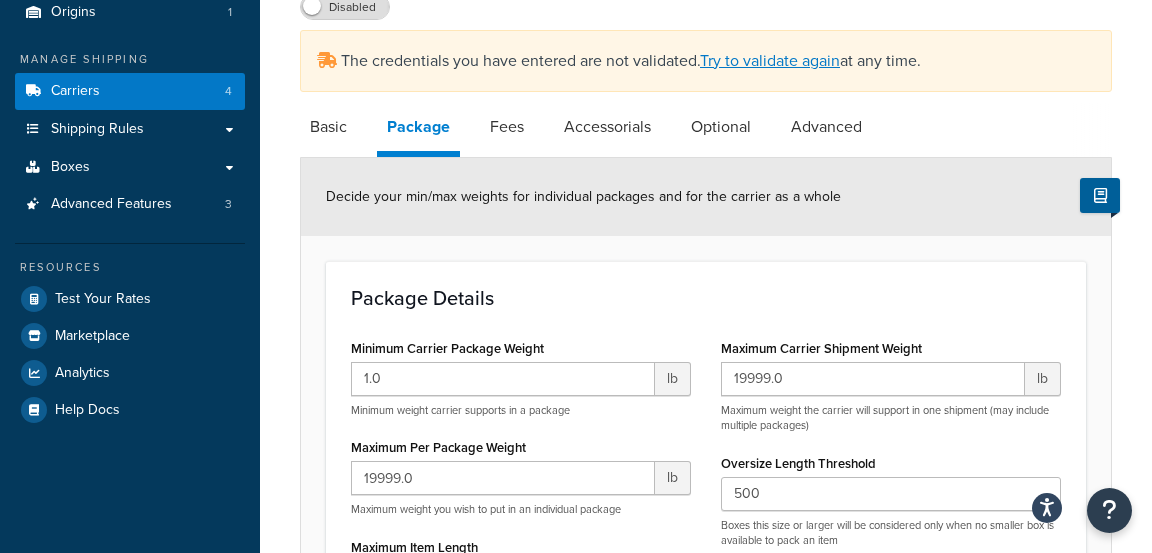 click on "Minimum Carrier Package Weight   1.0 lb Minimum weight carrier supports in a package" at bounding box center (521, 376) 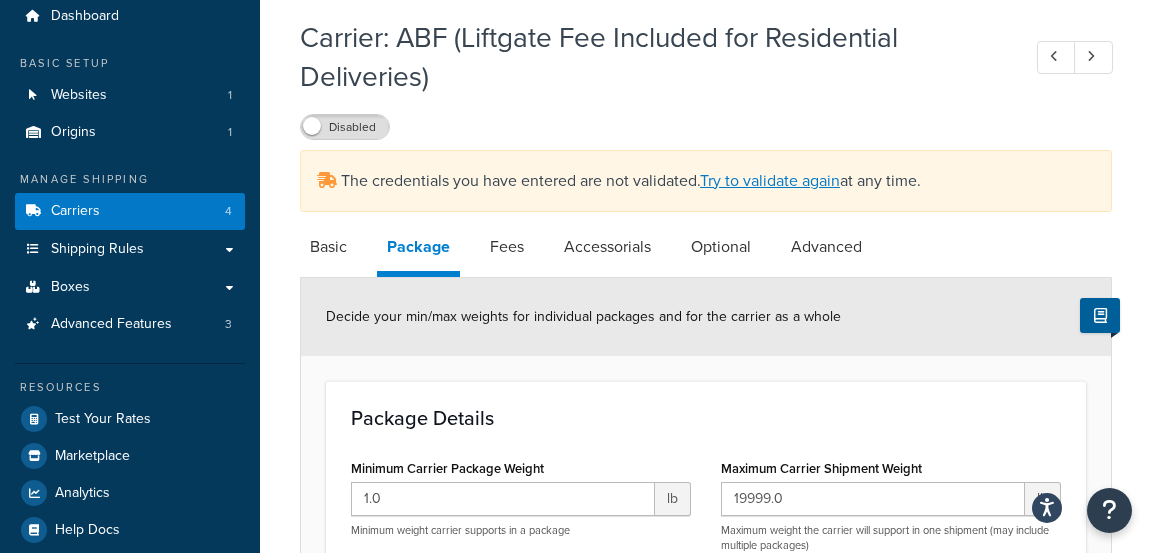 scroll, scrollTop: 72, scrollLeft: 0, axis: vertical 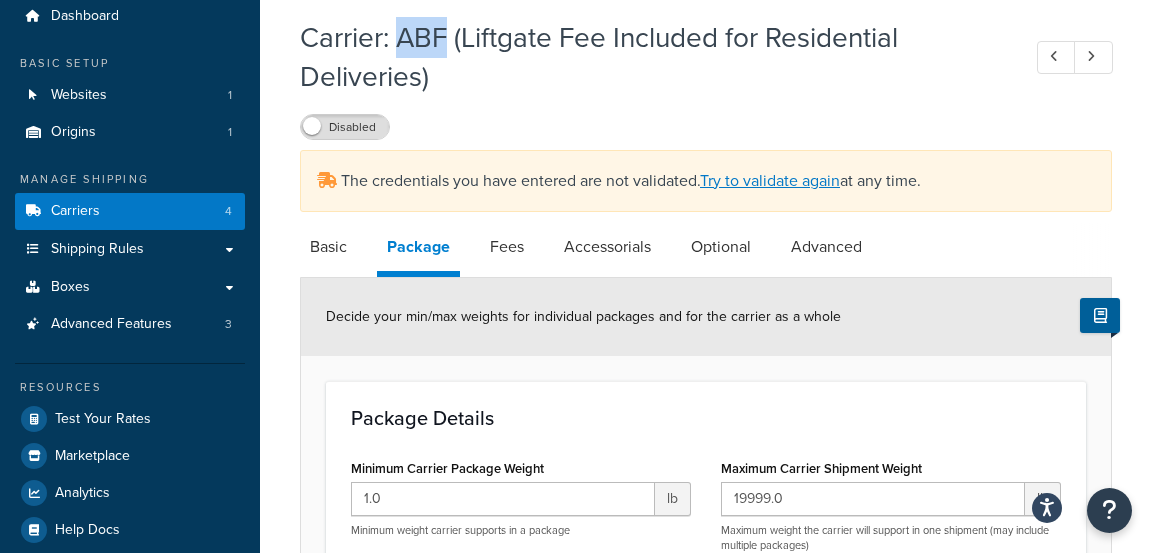 click on "Carrier: ABF (Liftgate Fee Included for Residential Deliveries)" at bounding box center [650, 57] 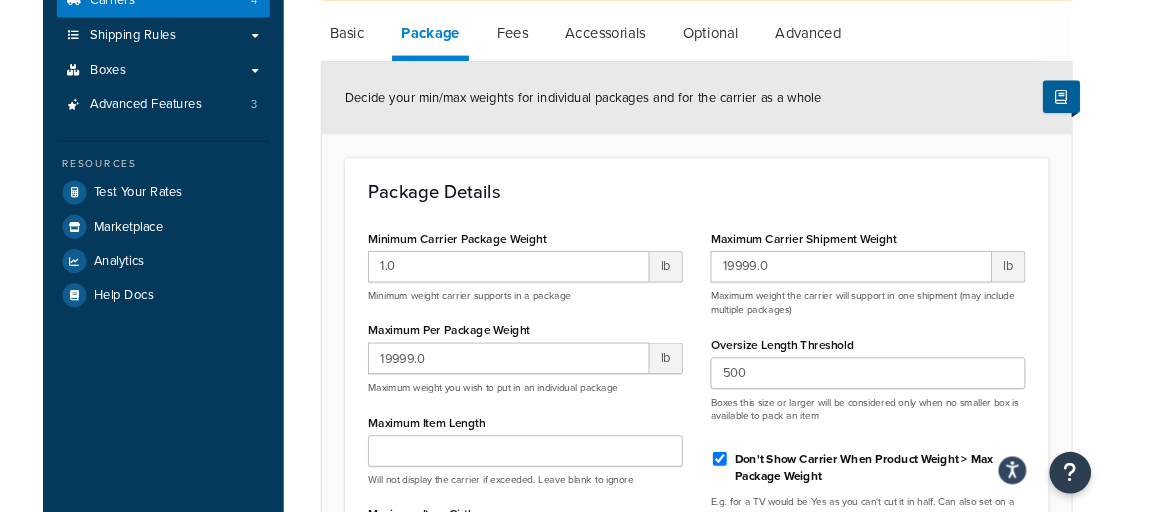 scroll, scrollTop: 282, scrollLeft: 0, axis: vertical 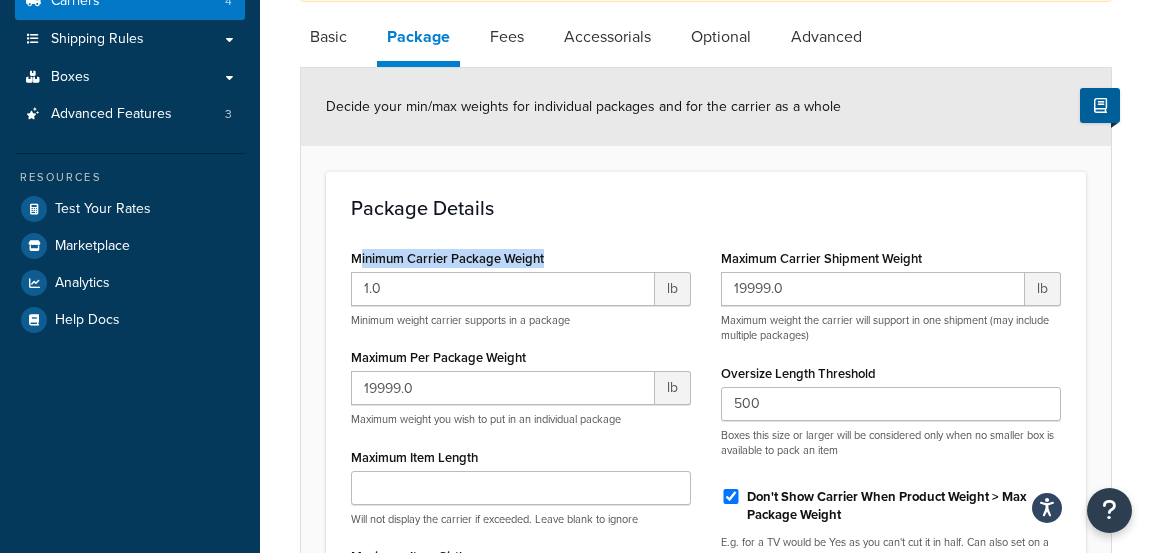 drag, startPoint x: 552, startPoint y: 259, endPoint x: 361, endPoint y: 257, distance: 191.01047 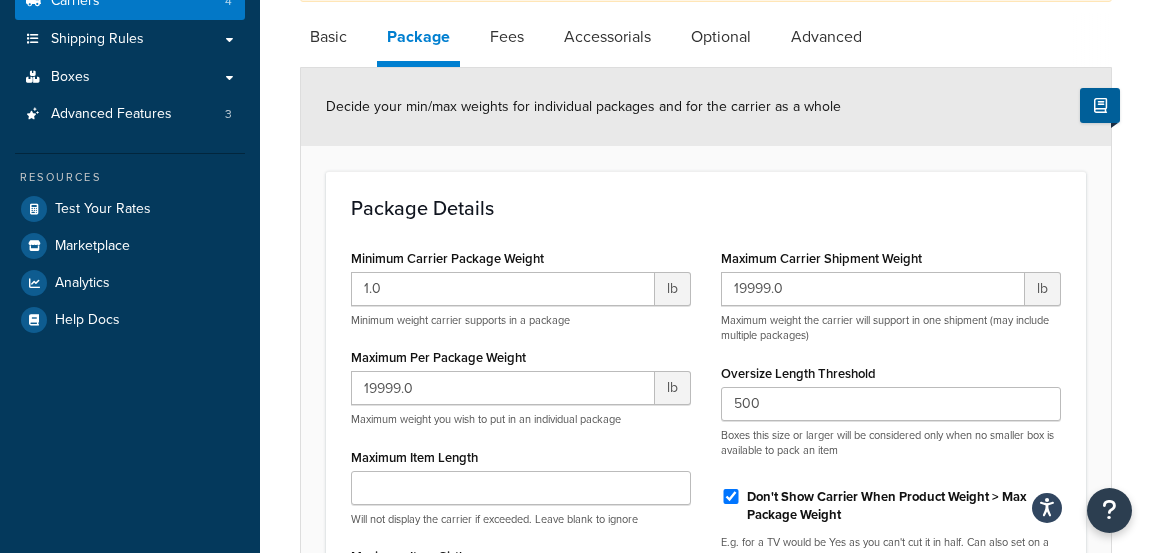 click on "Package Details" 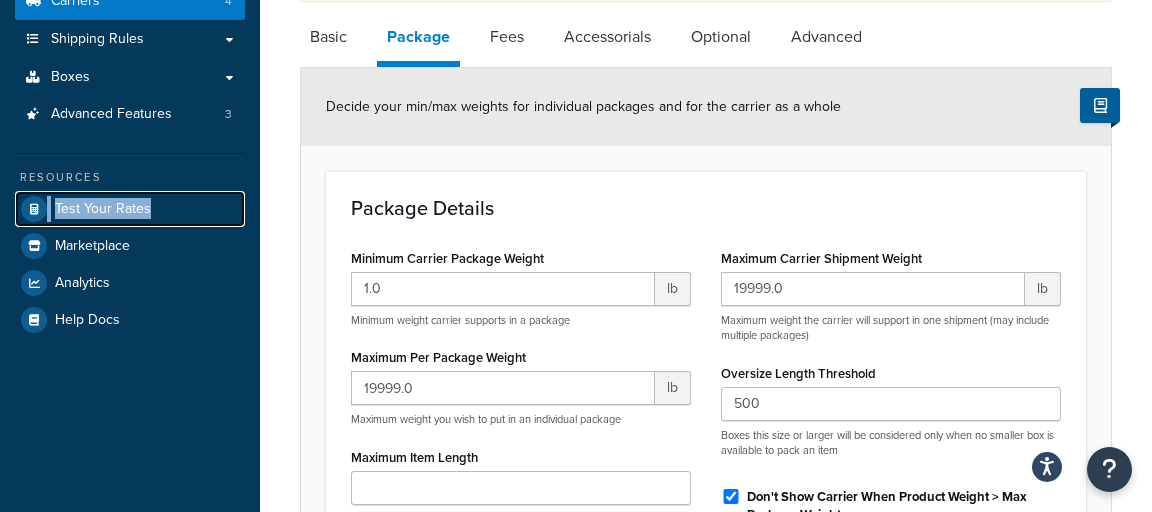 scroll, scrollTop: 0, scrollLeft: 0, axis: both 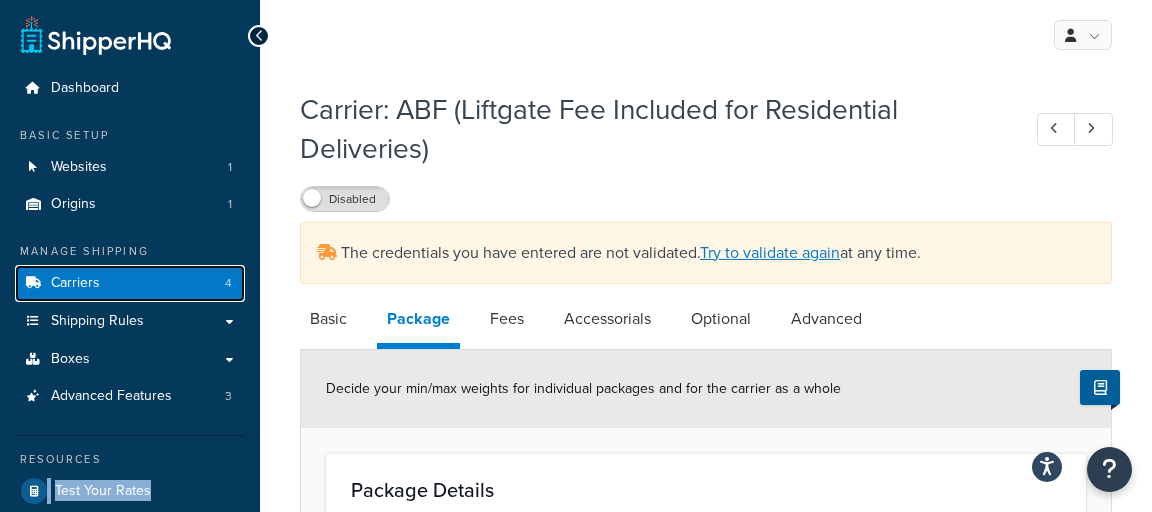click on "Carriers 4" at bounding box center (130, 283) 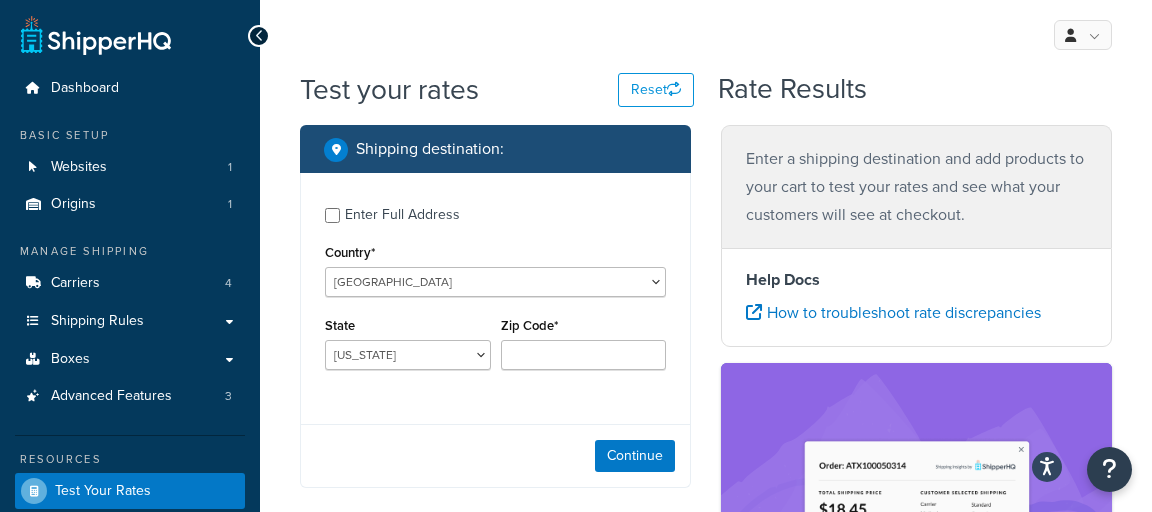scroll, scrollTop: 0, scrollLeft: 0, axis: both 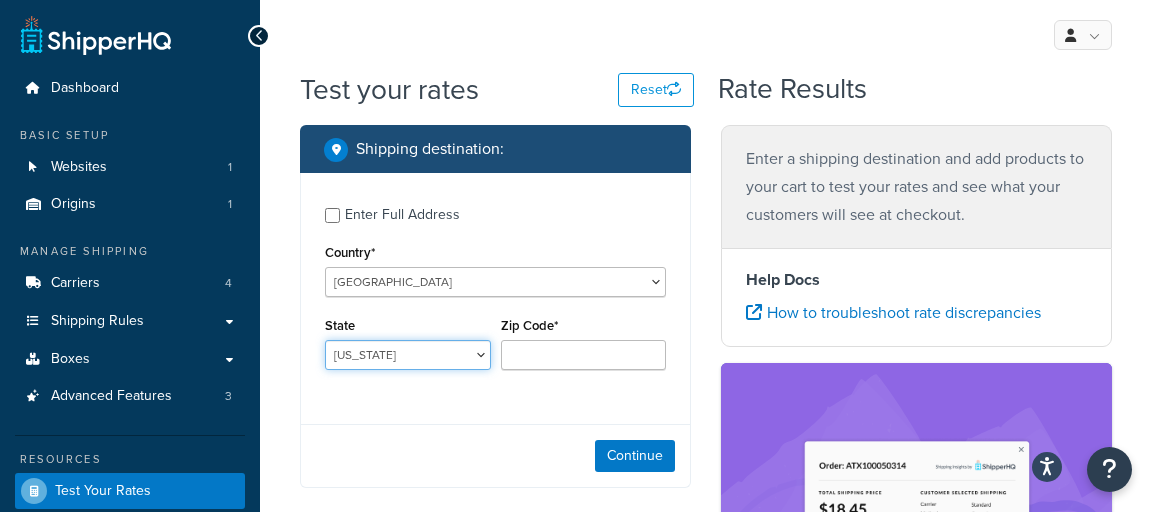 click on "Alabama  Alaska  American Samoa  Arizona  Arkansas  Armed Forces Americas  Armed Forces Europe, Middle East, Africa, Canada  Armed Forces Pacific  California  Colorado  Connecticut  Delaware  District of Columbia  Federated States of Micronesia  Florida  Georgia  Guam  Hawaii  Idaho  Illinois  Indiana  Iowa  Kansas  Kentucky  Louisiana  Maine  Marshall Islands  Maryland  Massachusetts  Michigan  Minnesota  Mississippi  Missouri  Montana  Nebraska  Nevada  New Hampshire  New Jersey  New Mexico  New York  North Carolina  North Dakota  Northern Mariana Islands  Ohio  Oklahoma  Oregon  Palau  Pennsylvania  Puerto Rico  Rhode Island  South Carolina  South Dakota  Tennessee  Texas  United States Minor Outlying Islands  Utah  Vermont  Virgin Islands  Virginia  Washington  West Virginia  Wisconsin  Wyoming" at bounding box center (408, 355) 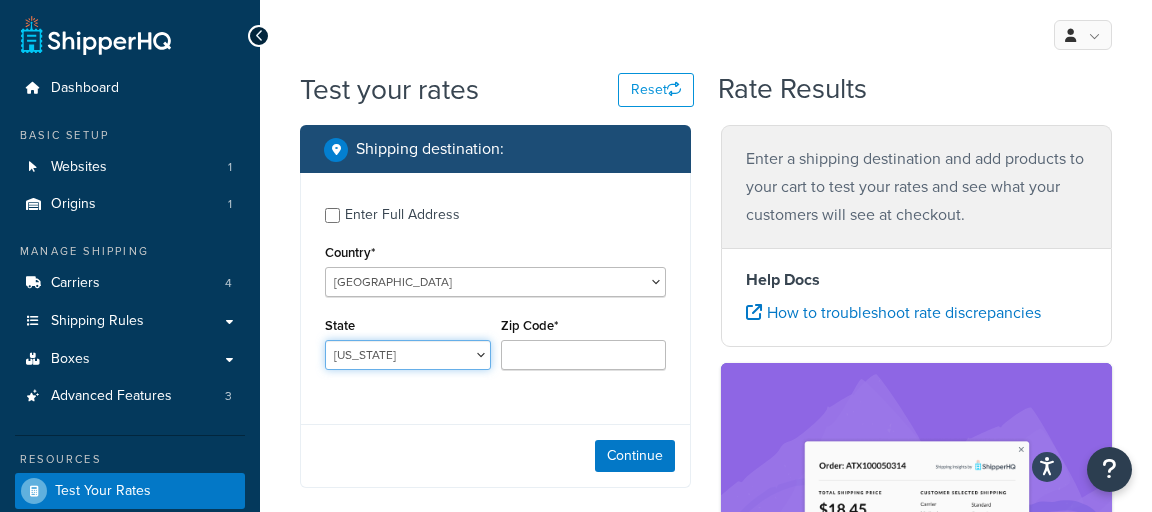 select on "TX" 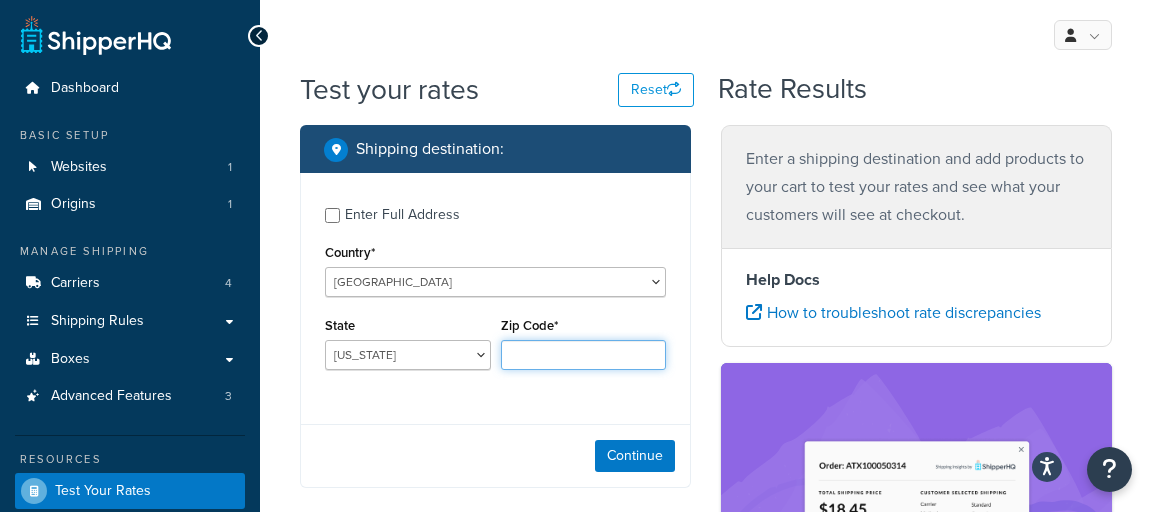click on "Zip Code*" at bounding box center [584, 355] 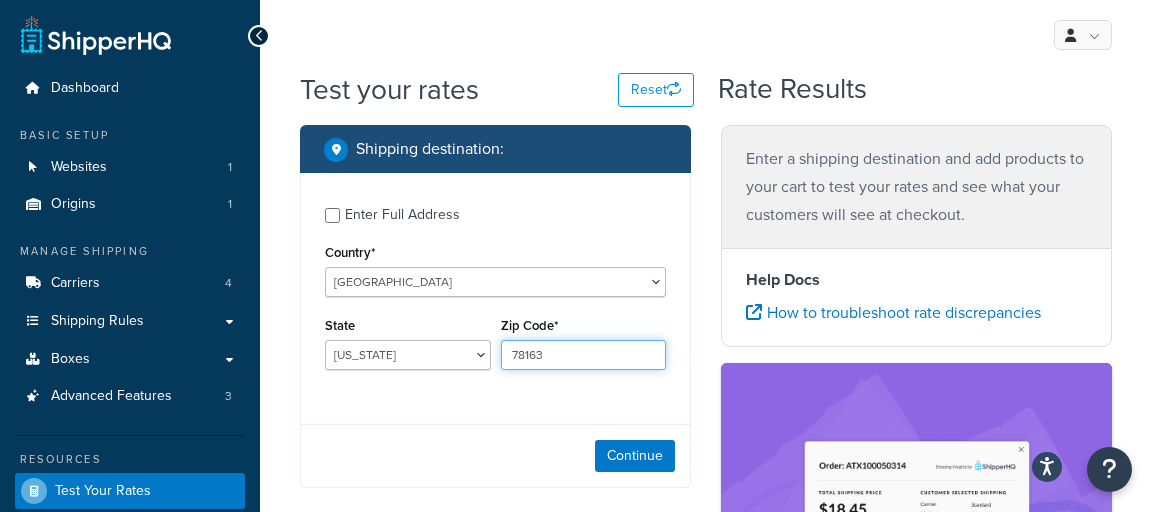 type on "78163" 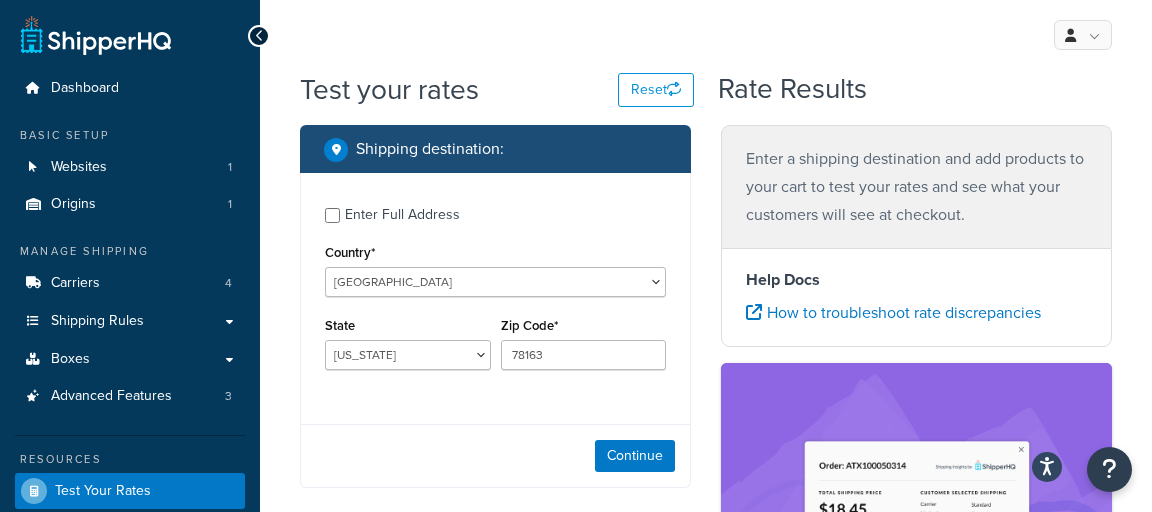 click on "Shipping destination :   Enter Full Address Country*   United States  United Kingdom  Afghanistan  Åland Islands  Albania  Algeria  American Samoa  Andorra  Angola  Anguilla  Antarctica  Antigua and Barbuda  Argentina  Armenia  Aruba  Australia  Austria  Azerbaijan  Bahamas  Bahrain  Bangladesh  Barbados  Belarus  Belgium  Belize  Benin  Bermuda  Bhutan  Bolivia  Bonaire, Sint Eustatius and Saba  Bosnia and Herzegovina  Botswana  Bouvet Island  Brazil  British Indian Ocean Territory  Brunei Darussalam  Bulgaria  Burkina Faso  Burundi  Cambodia  Cameroon  Canada  Cape Verde  Cayman Islands  Central African Republic  Chad  Chile  China  Christmas Island  Cocos (Keeling) Islands  Colombia  Comoros  Congo  Congo, The Democratic Republic of the  Cook Islands  Costa Rica  Côte d'Ivoire  Croatia  Cuba  Curacao  Cyprus  Czech Republic  Denmark  Djibouti  Dominica  Dominican Republic  Ecuador  Egypt  El Salvador  Equatorial Guinea  Eritrea  Estonia  Ethiopia  Falkland Islands (Malvinas)  Faroe Islands  Fiji  France" at bounding box center [495, 361] 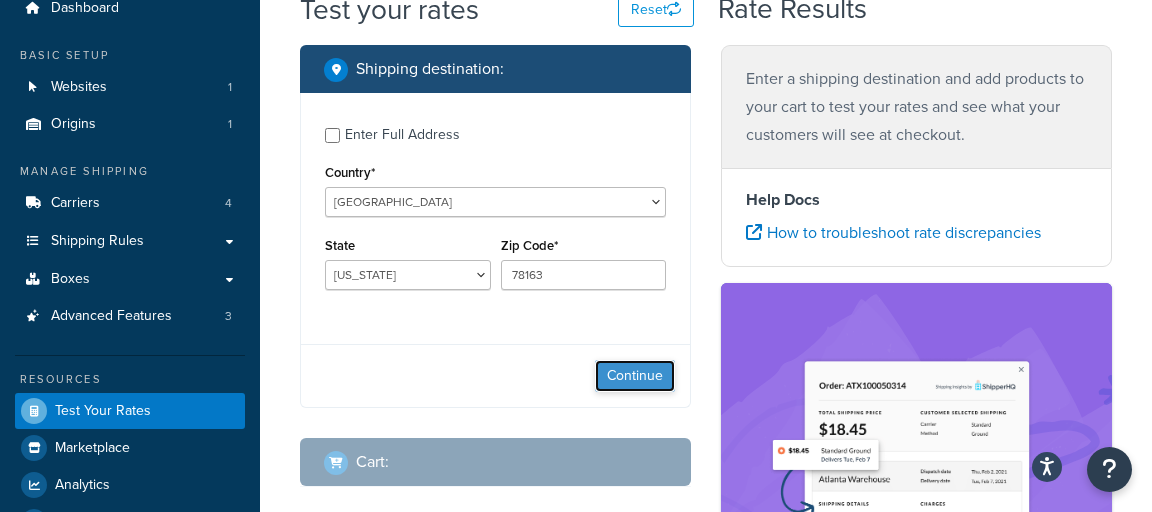 click on "Continue" at bounding box center [635, 376] 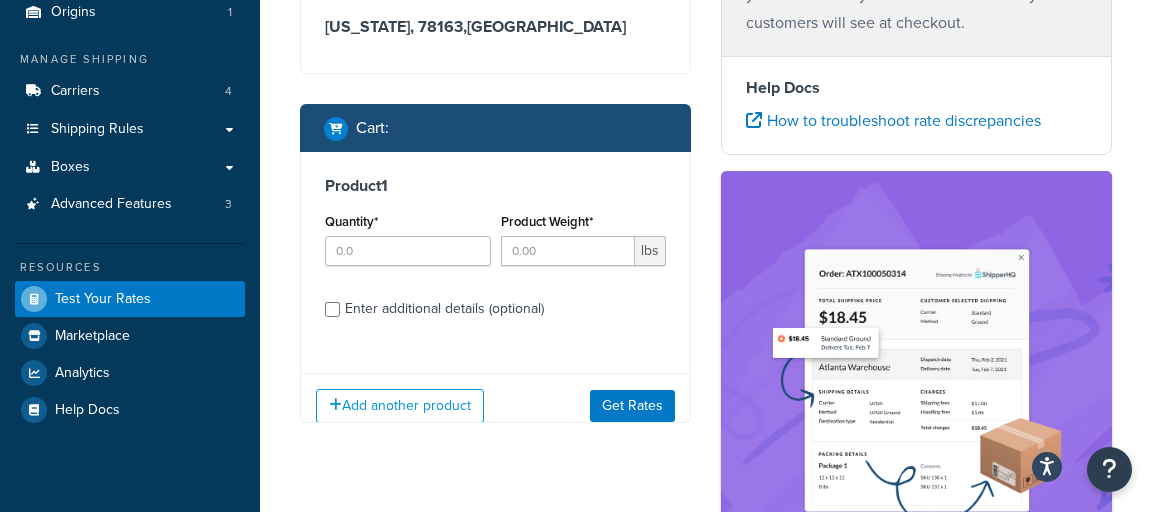 scroll, scrollTop: 200, scrollLeft: 0, axis: vertical 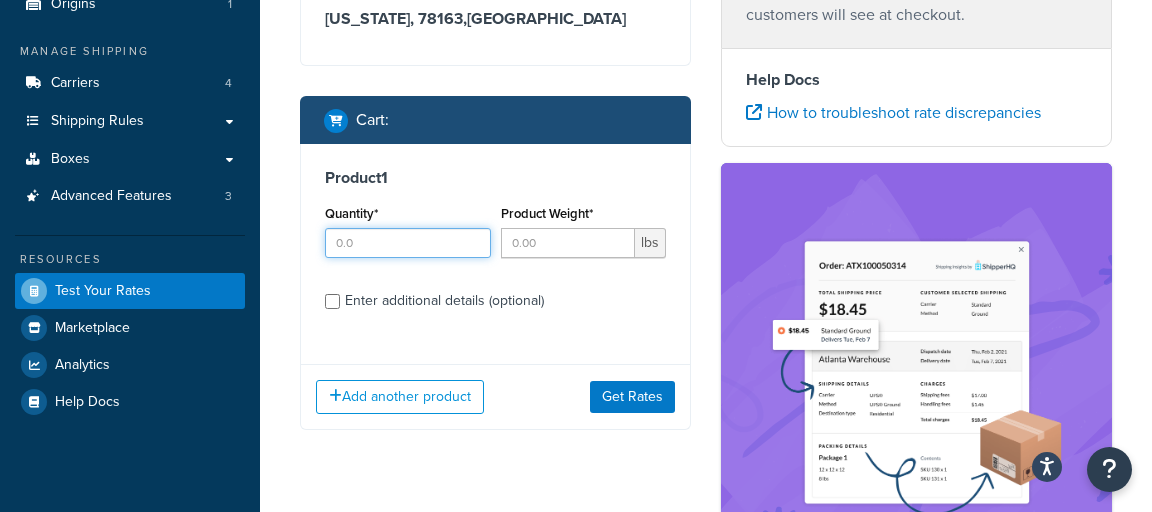 click on "Quantity*" at bounding box center [408, 243] 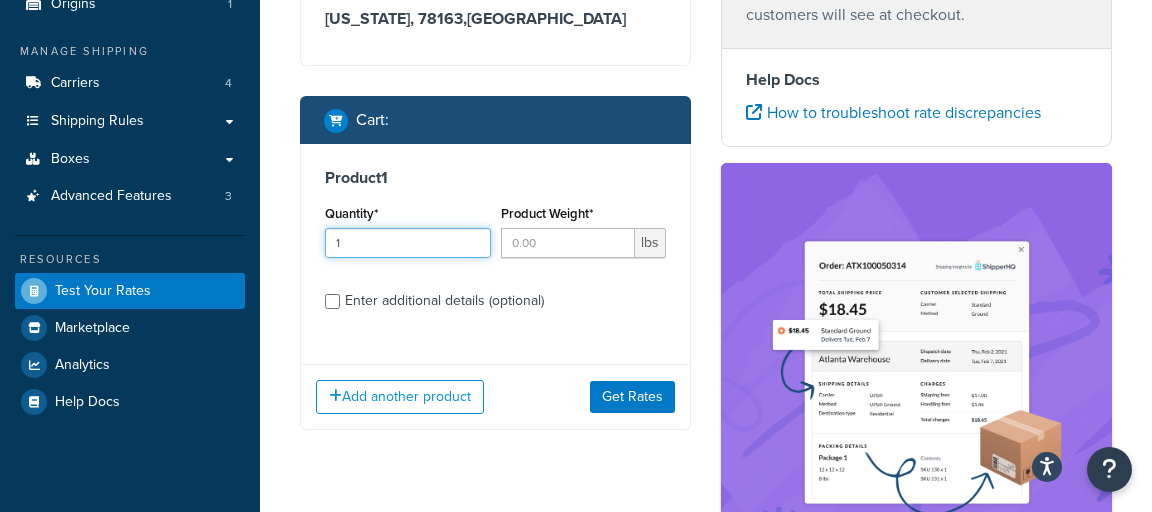 type on "1" 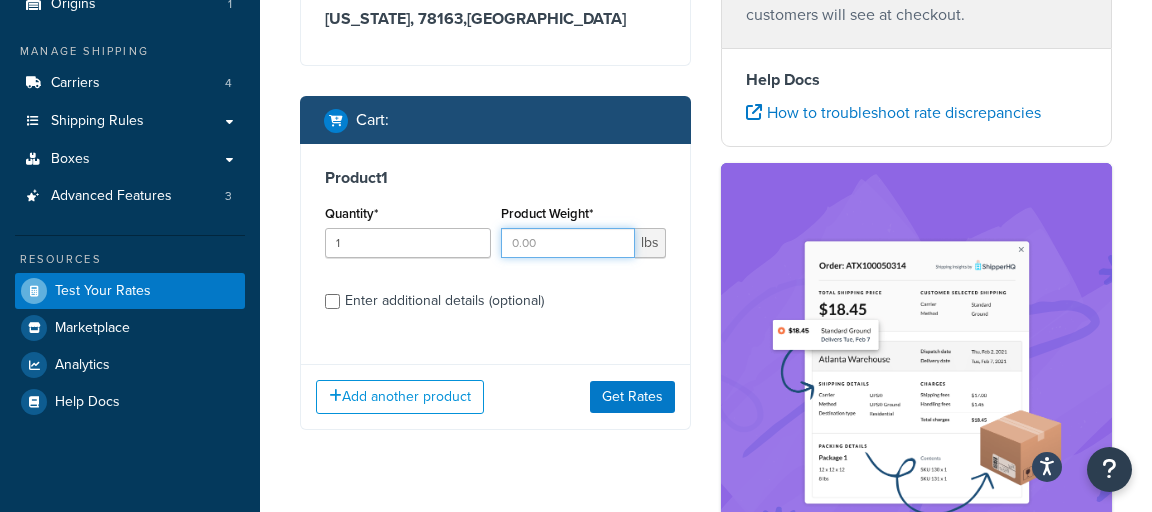 click on "Product Weight*" at bounding box center [568, 243] 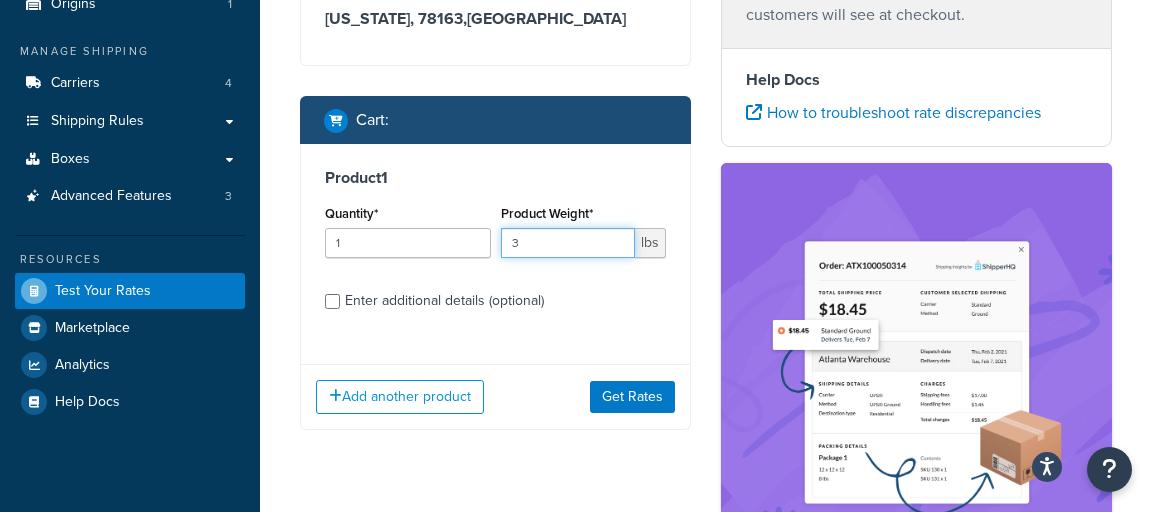 type on "3" 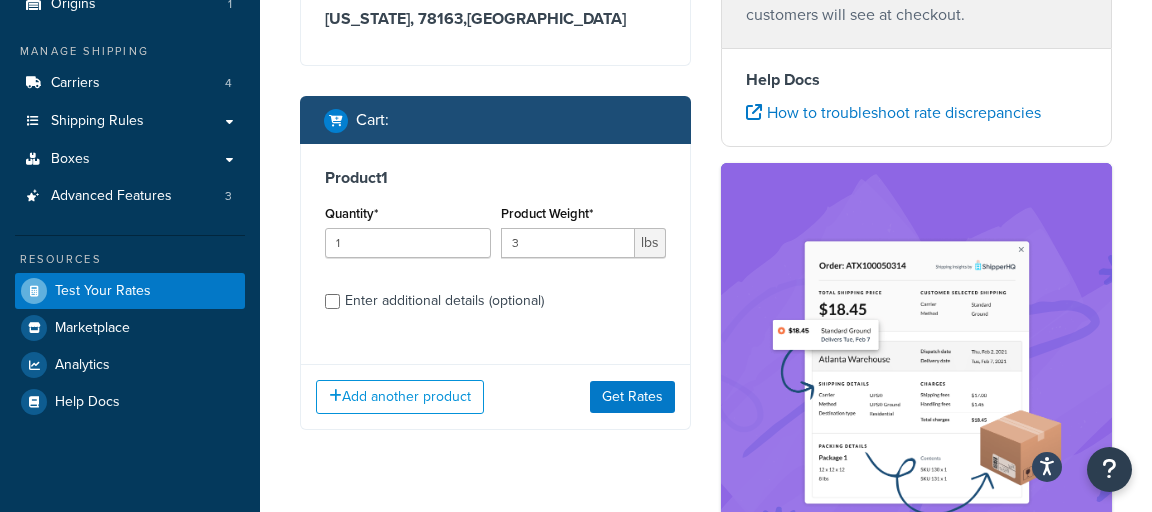 click on "Enter additional details (optional)" at bounding box center [444, 301] 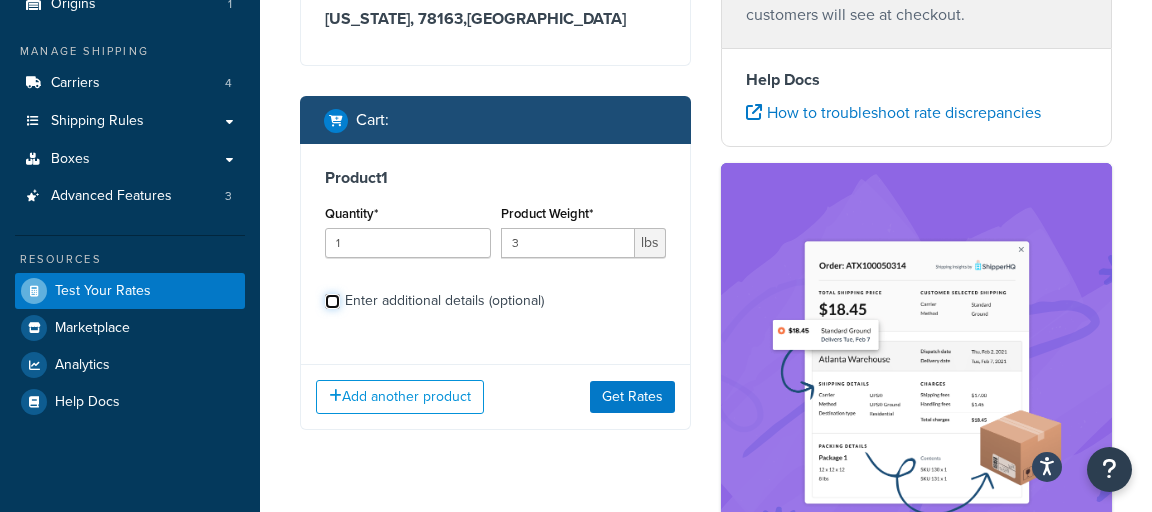 click on "Enter additional details (optional)" at bounding box center [332, 301] 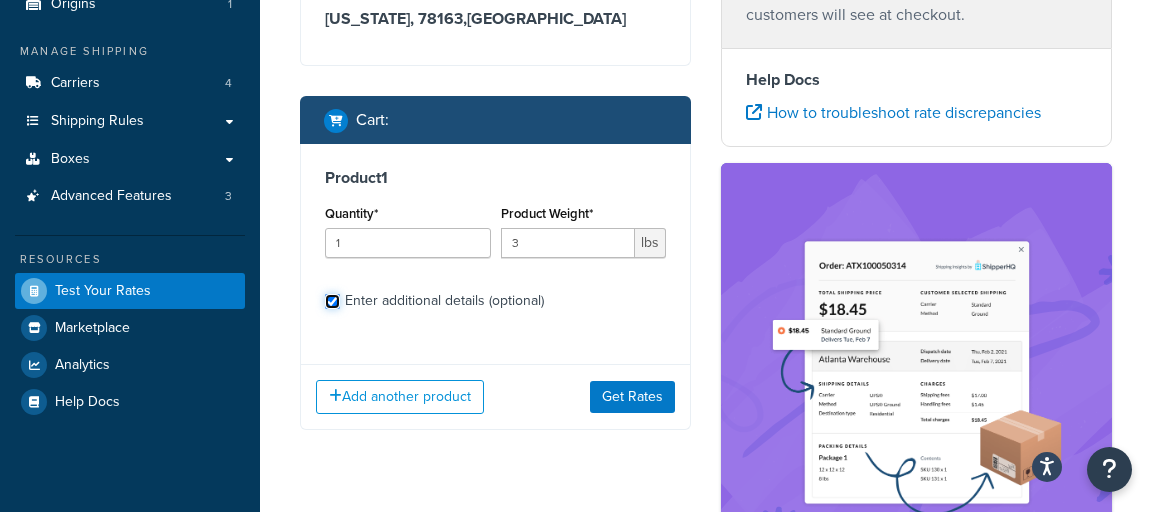 checkbox on "true" 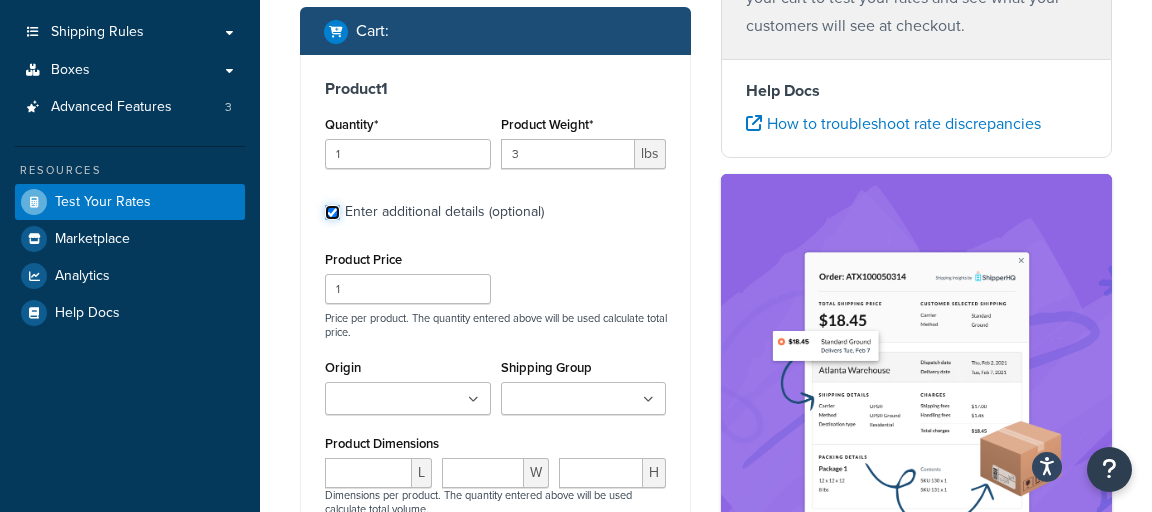 scroll, scrollTop: 331, scrollLeft: 0, axis: vertical 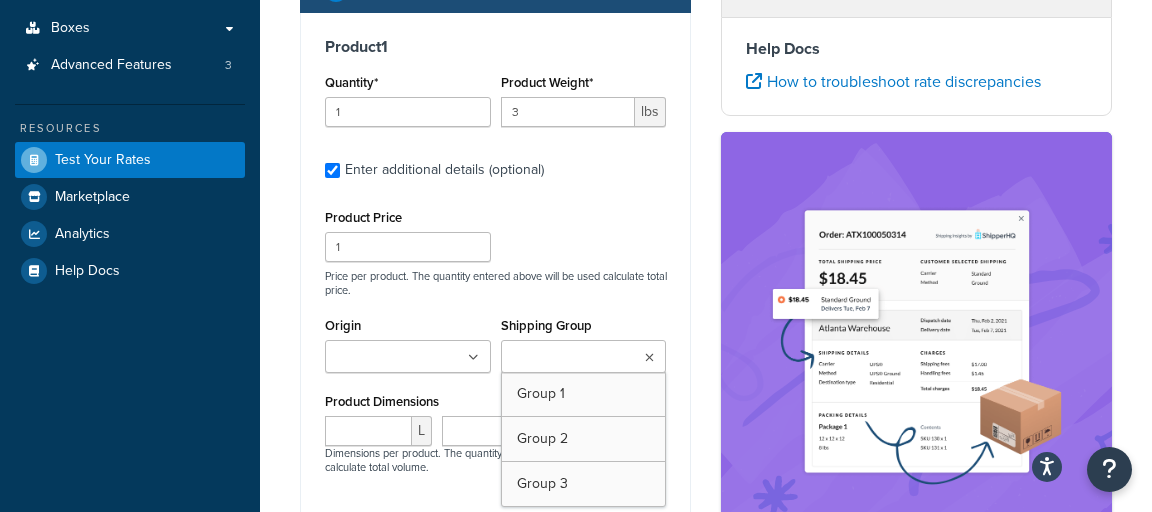 click at bounding box center [584, 356] 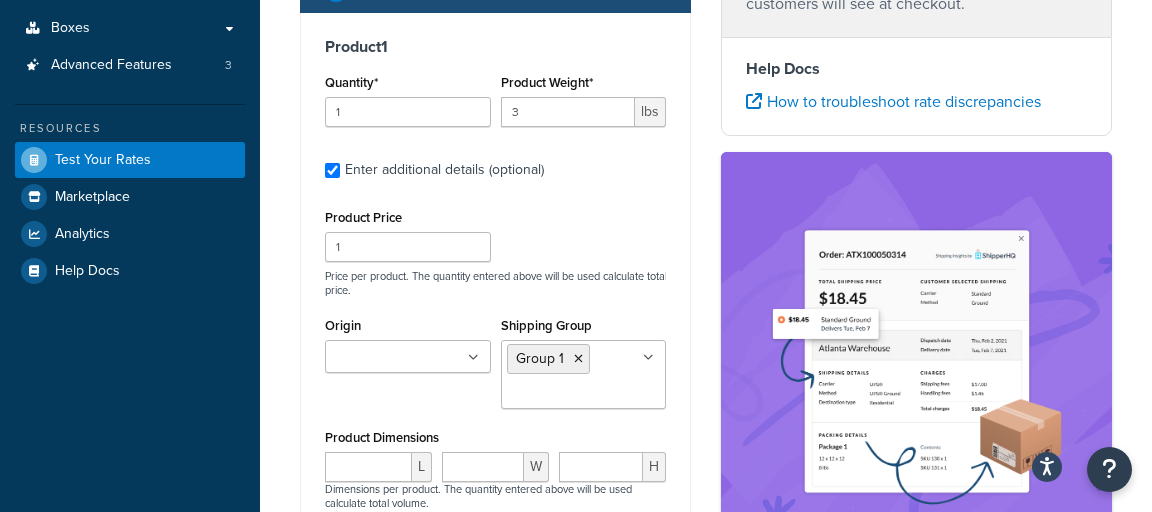 click on "Product  1 Quantity*   1 Product Weight*   3 lbs   Enter additional details (optional) Product Price   1 Price per product. The quantity entered above will be used calculate total price. Origin   Frame Amo Shipping Group   Group 1   Group 2 Group 3 Product Dimensions   L   W   H Dimensions per product. The quantity entered above will be used calculate total volume. Packing Rule     Freight Class     50  55  60  65  70  77.5  85  92.5  100  110  125  150  175  200  250  300  400  500" at bounding box center [495, 357] 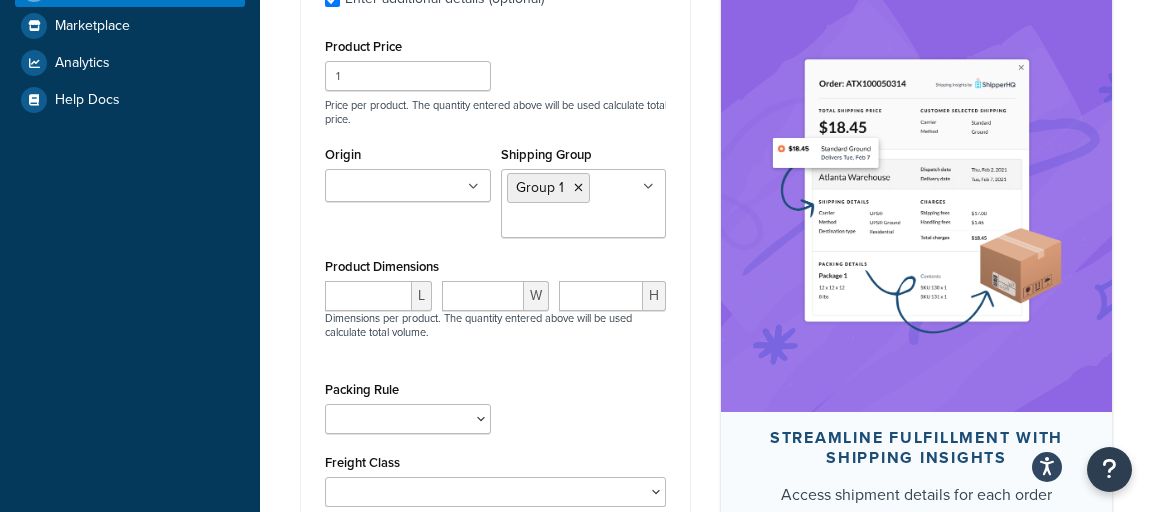 scroll, scrollTop: 576, scrollLeft: 0, axis: vertical 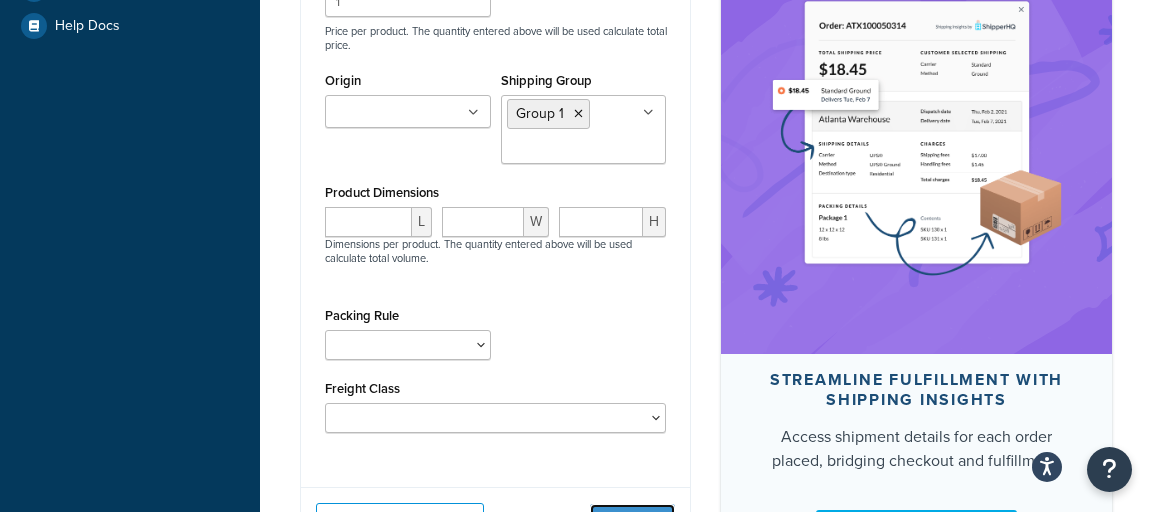 click on "Get Rates" at bounding box center [632, 520] 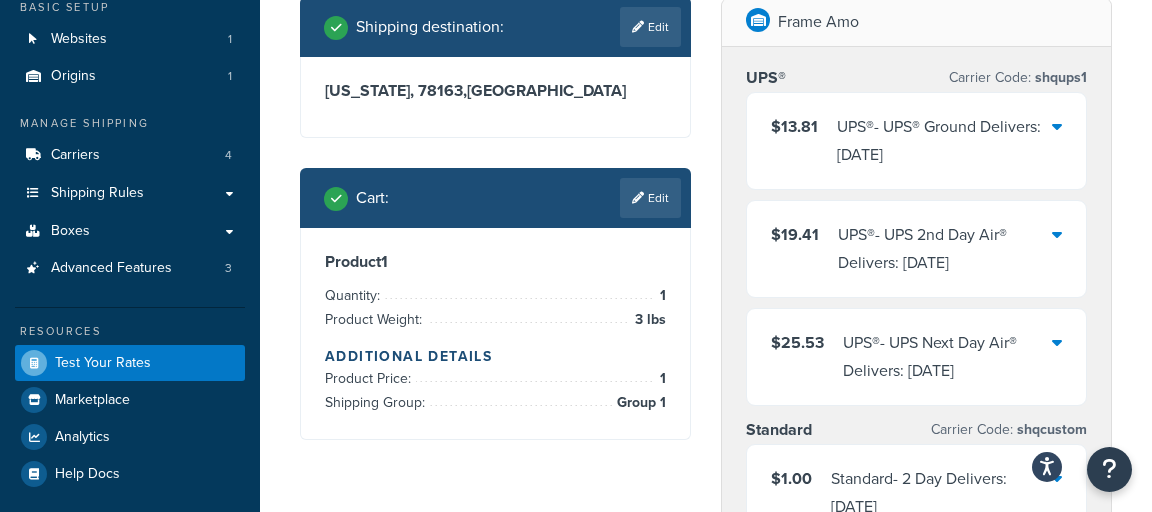 scroll, scrollTop: 126, scrollLeft: 0, axis: vertical 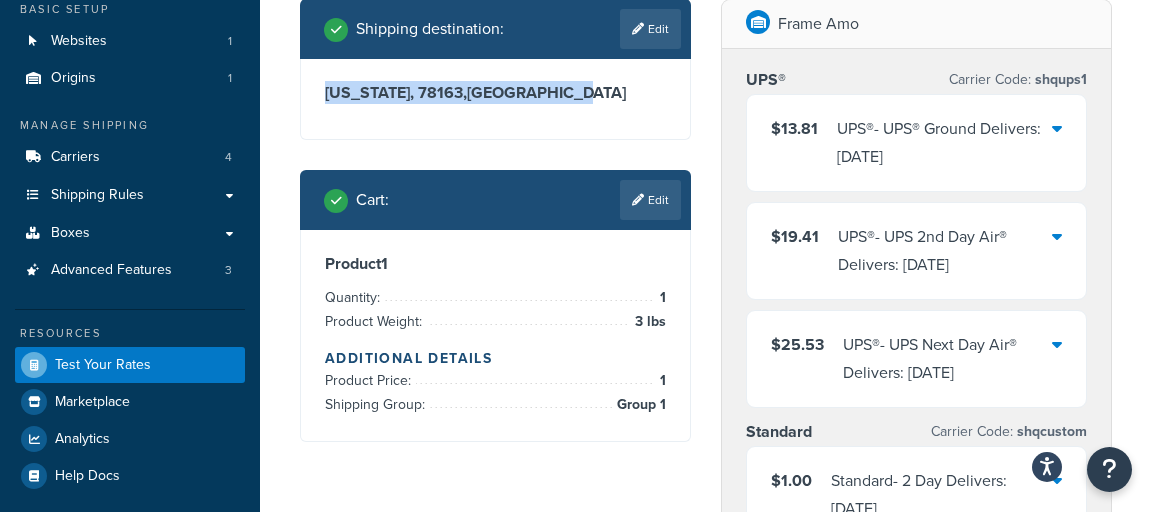 drag, startPoint x: 544, startPoint y: 93, endPoint x: 317, endPoint y: 95, distance: 227.0088 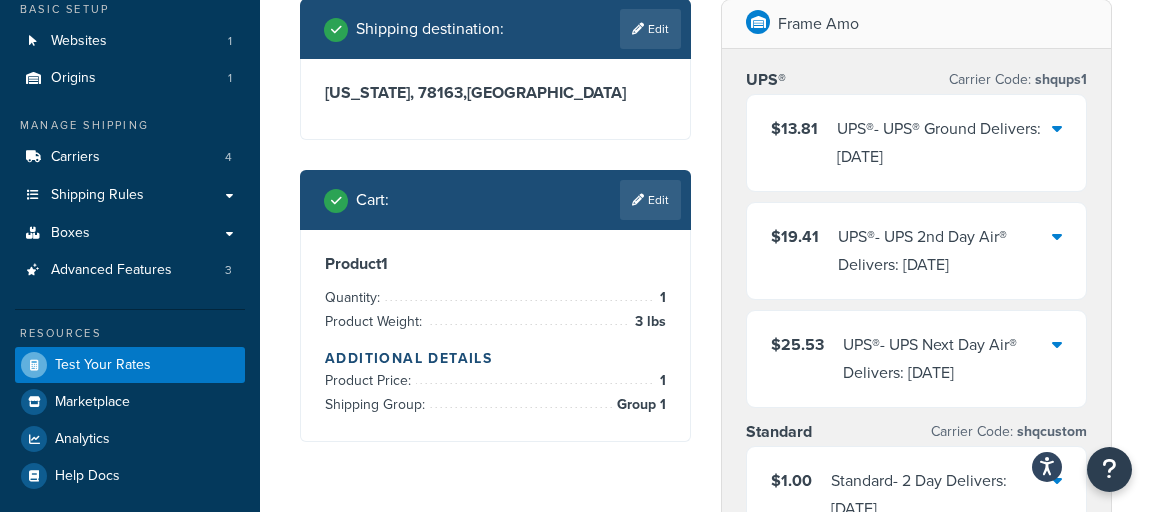 click on "3   lbs" at bounding box center (648, 322) 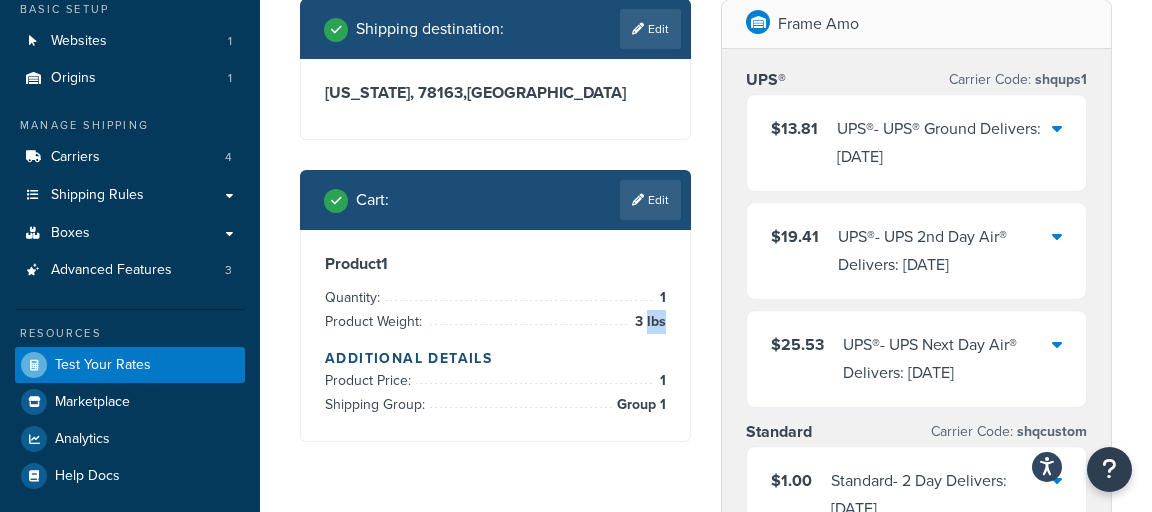 click on "3   lbs" at bounding box center (648, 322) 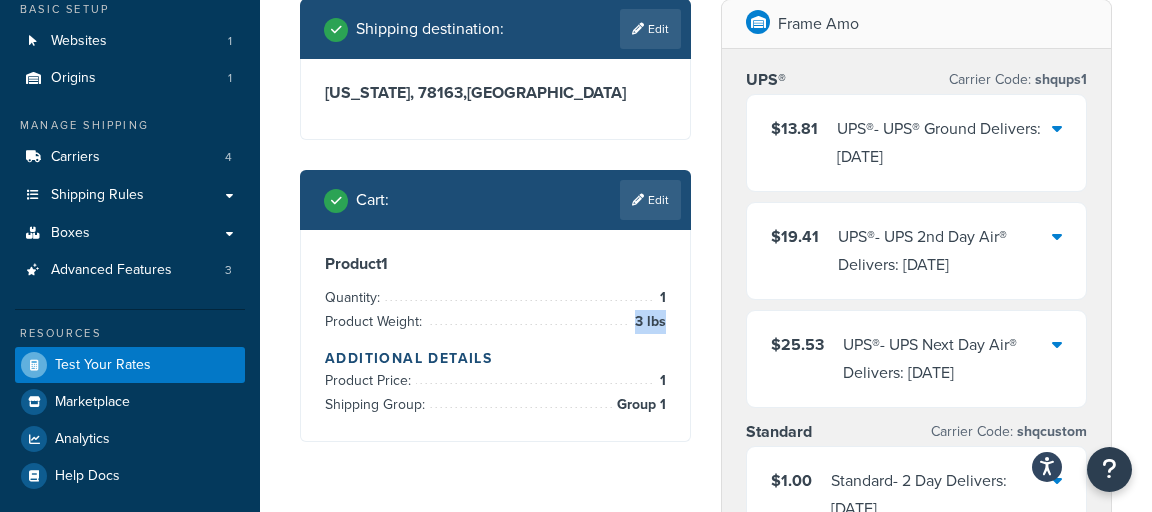 drag, startPoint x: 635, startPoint y: 327, endPoint x: 665, endPoint y: 323, distance: 30.265491 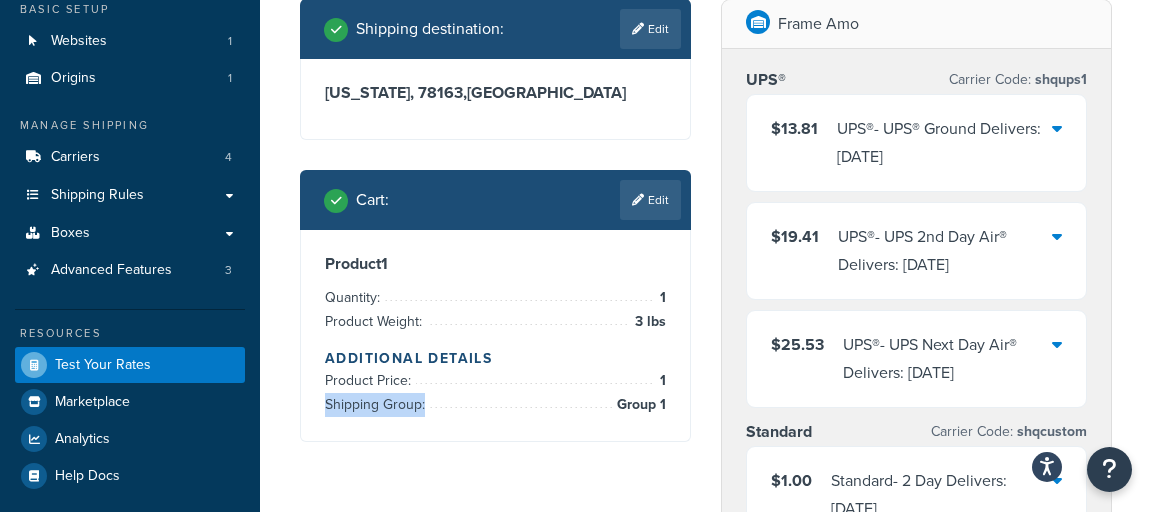 drag, startPoint x: 670, startPoint y: 407, endPoint x: 615, endPoint y: 400, distance: 55.443665 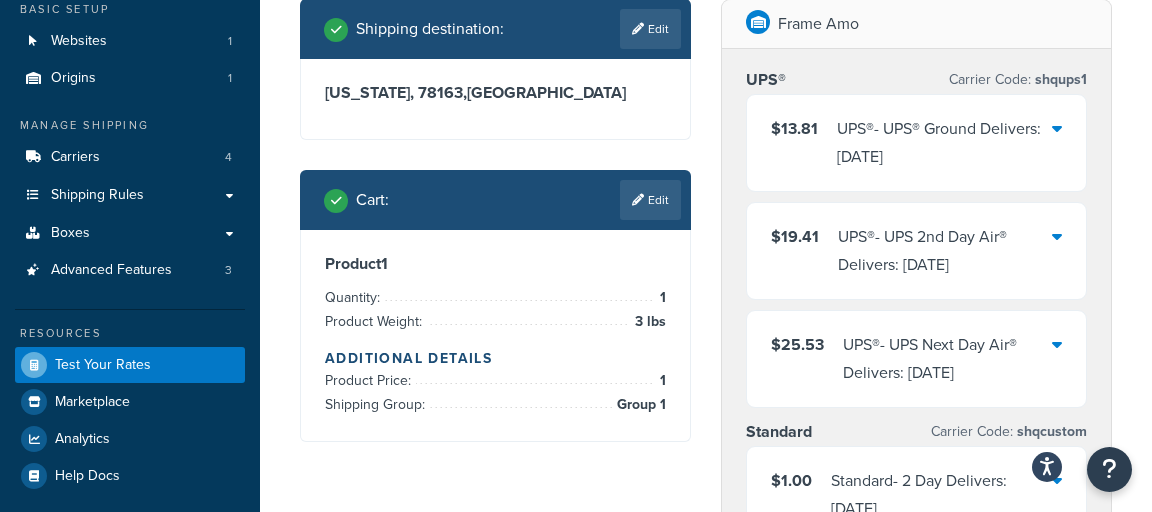 click on "Frame Amo UPS® Carrier Code:   shqups1 $13.81 UPS®  -   UPS® Ground Delivers: Mon, Jul 7 $19.41 UPS®  -   UPS 2nd Day Air® Delivers: Tue, Jul 8 $25.53 UPS®  -   UPS Next Day Air® Delivers: Sat, Jul 5 Standard Carrier Code:   shqcustom $1.00 Standard  -   2 Day Delivers: Thu, Jul 3 $1.50 Standard  -   Next Day Delivers: Thu, Jul 3 $9.99 Standard  -   Ground Delivers: Thu, Jul 3 Transaction ID  SHQ_20250703_2009_shipperws_19052_97783446" at bounding box center (916, 439) 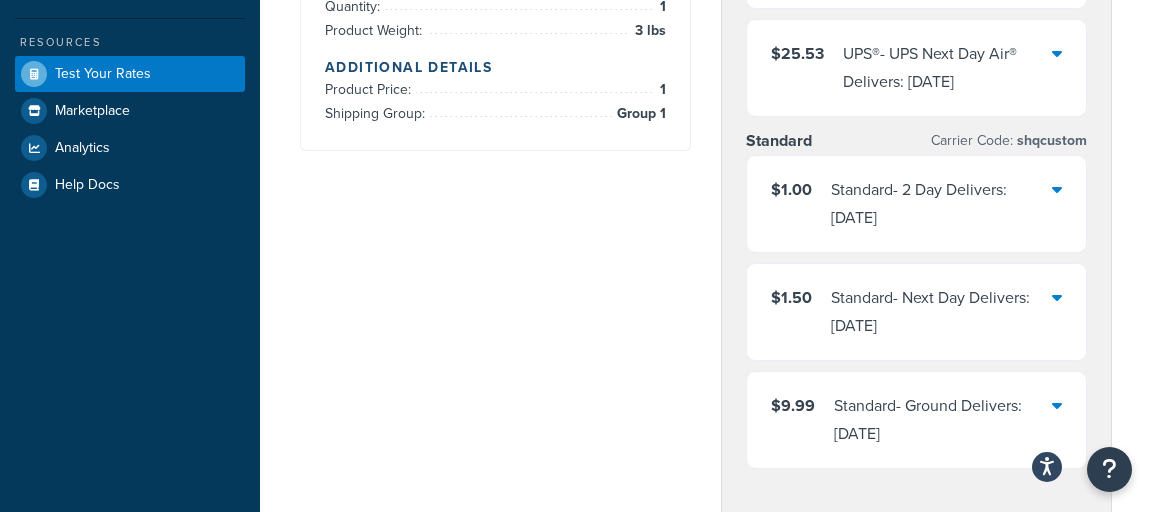 scroll, scrollTop: 438, scrollLeft: 0, axis: vertical 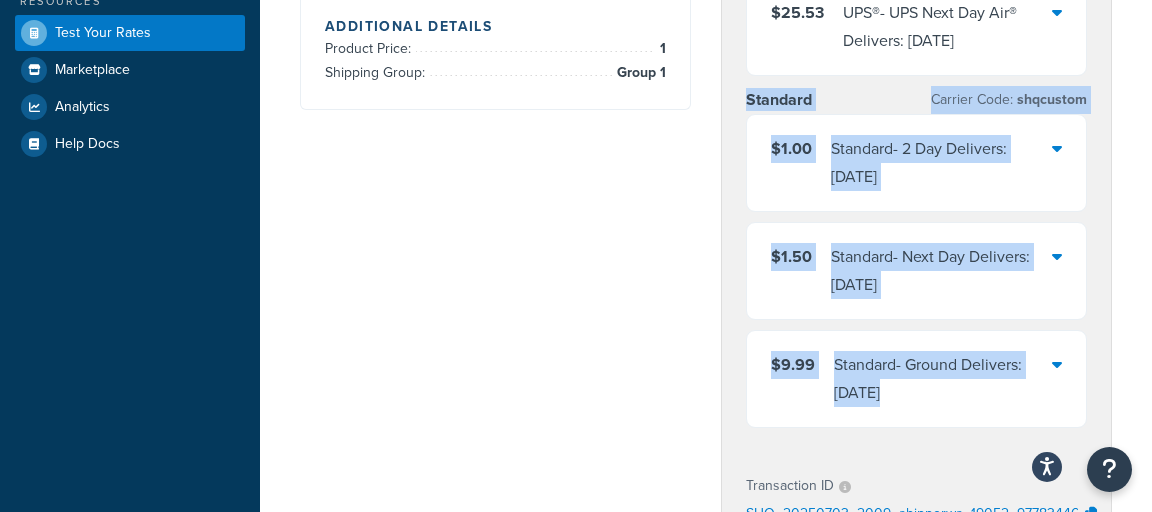 drag, startPoint x: 745, startPoint y: 119, endPoint x: 1072, endPoint y: 344, distance: 396.93073 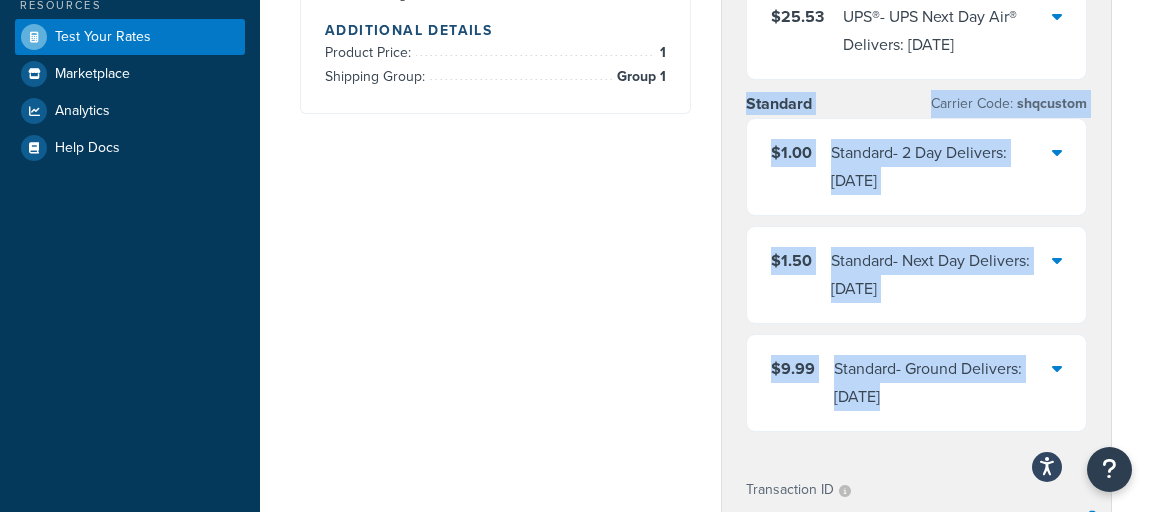 click on "Standard Carrier Code:   shqcustom" at bounding box center [916, 104] 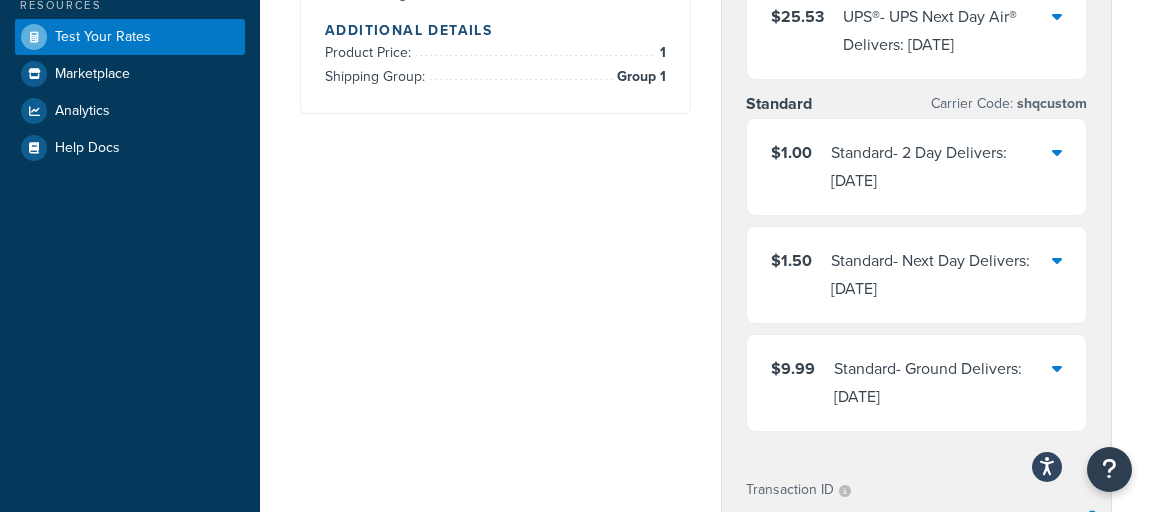 click on "shqcustom" at bounding box center (1050, 103) 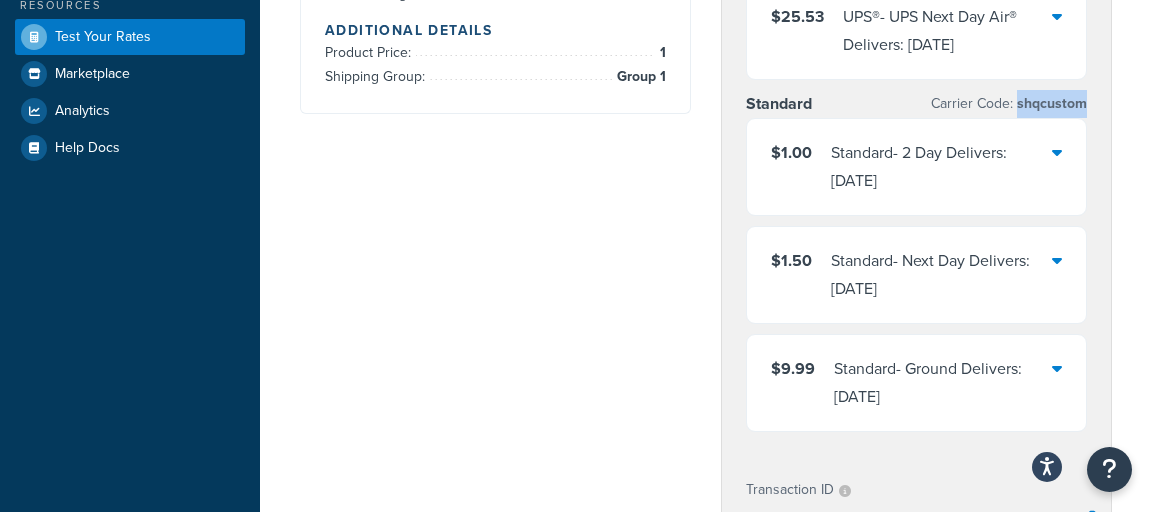 click on "shqcustom" at bounding box center (1050, 103) 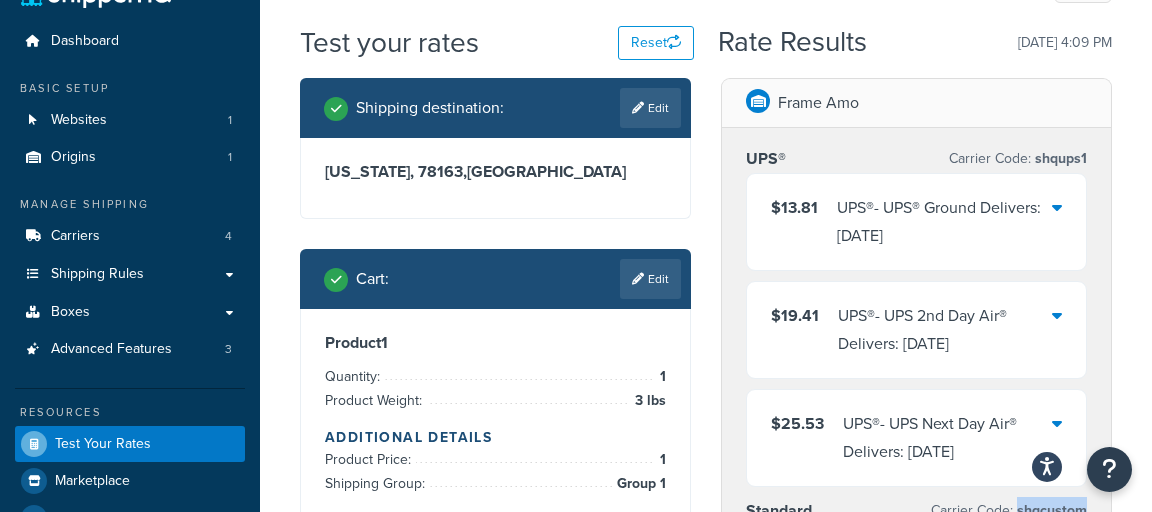 scroll, scrollTop: 48, scrollLeft: 0, axis: vertical 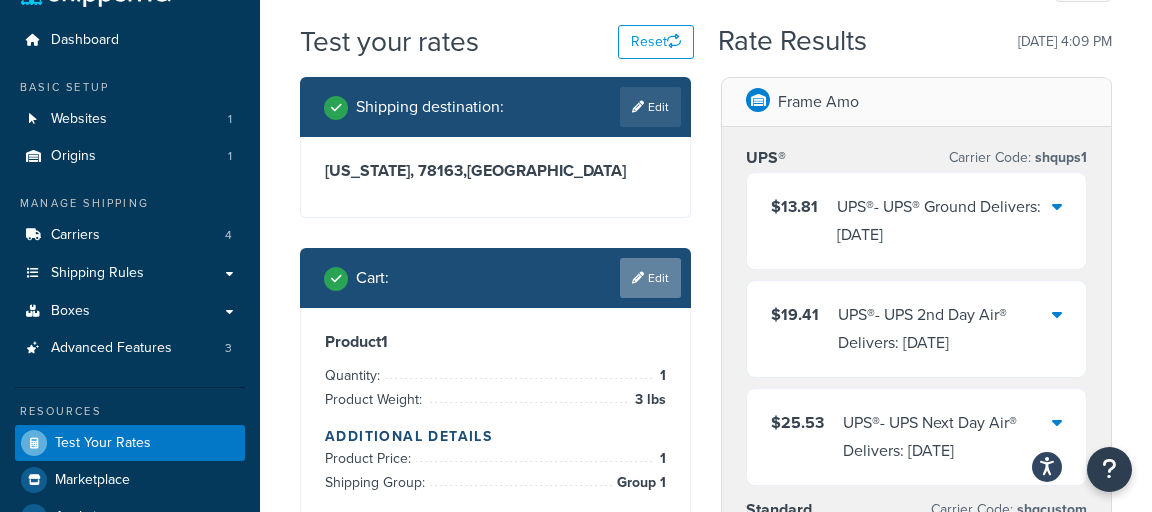click on "Edit" at bounding box center (650, 278) 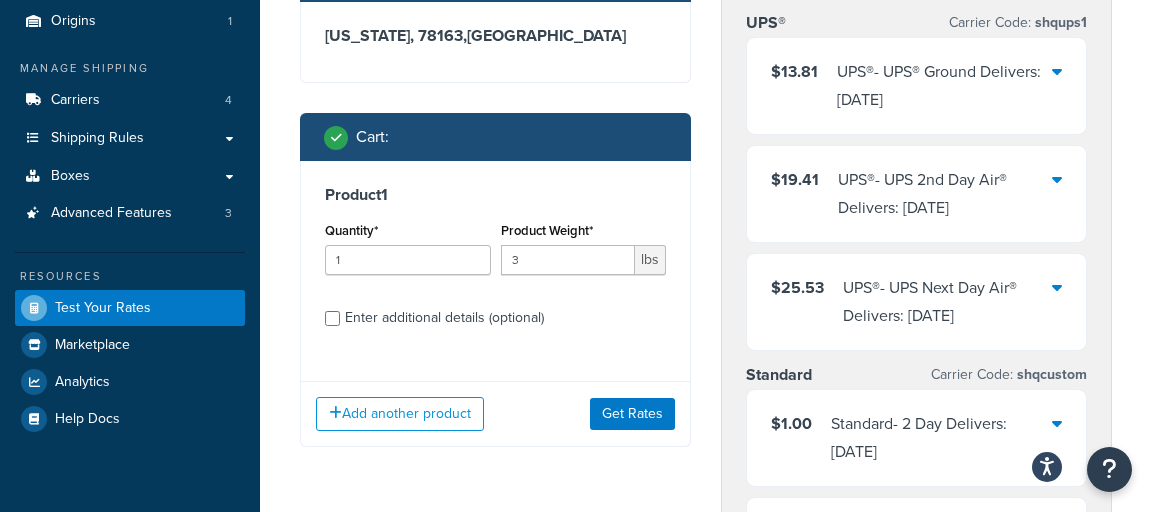 scroll, scrollTop: 185, scrollLeft: 0, axis: vertical 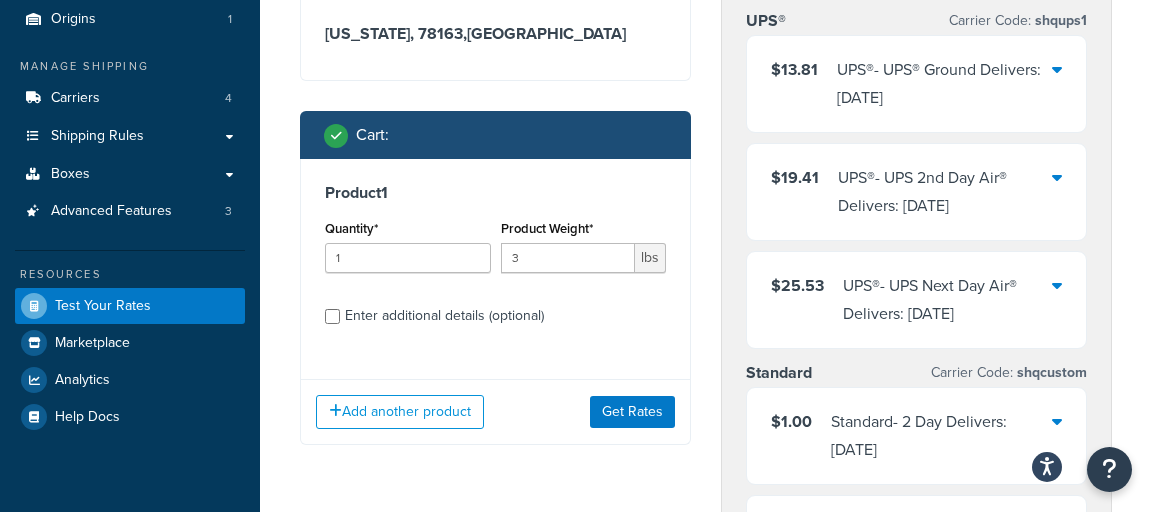 click on "Enter additional details (optional)" at bounding box center (444, 316) 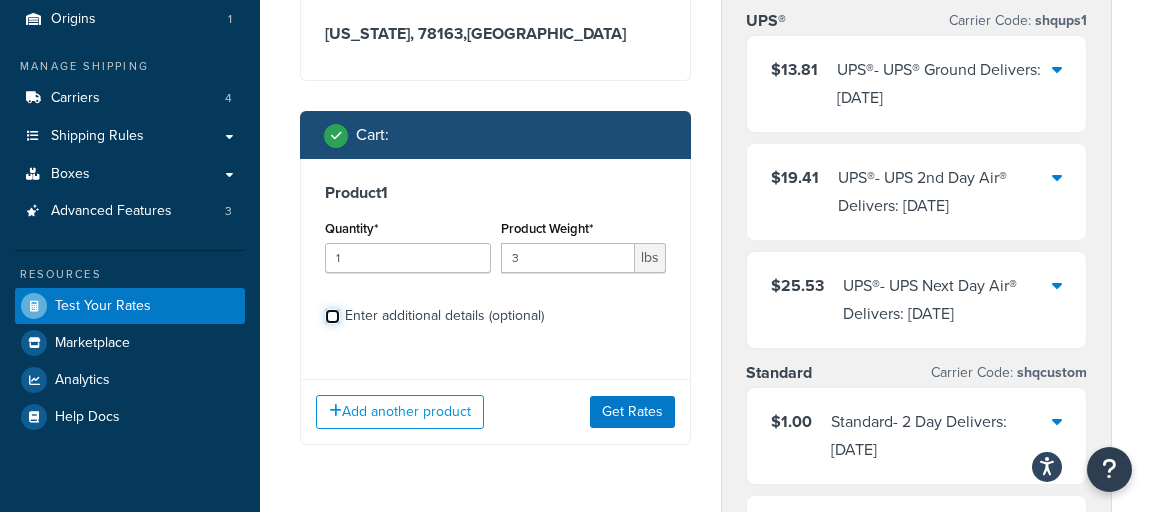 click on "Enter additional details (optional)" at bounding box center (332, 316) 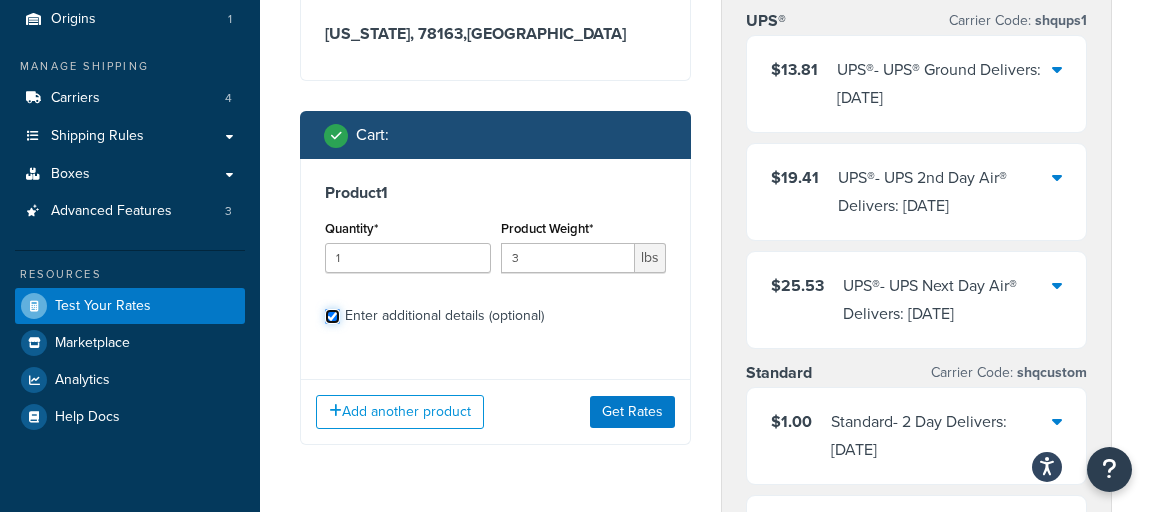 checkbox on "true" 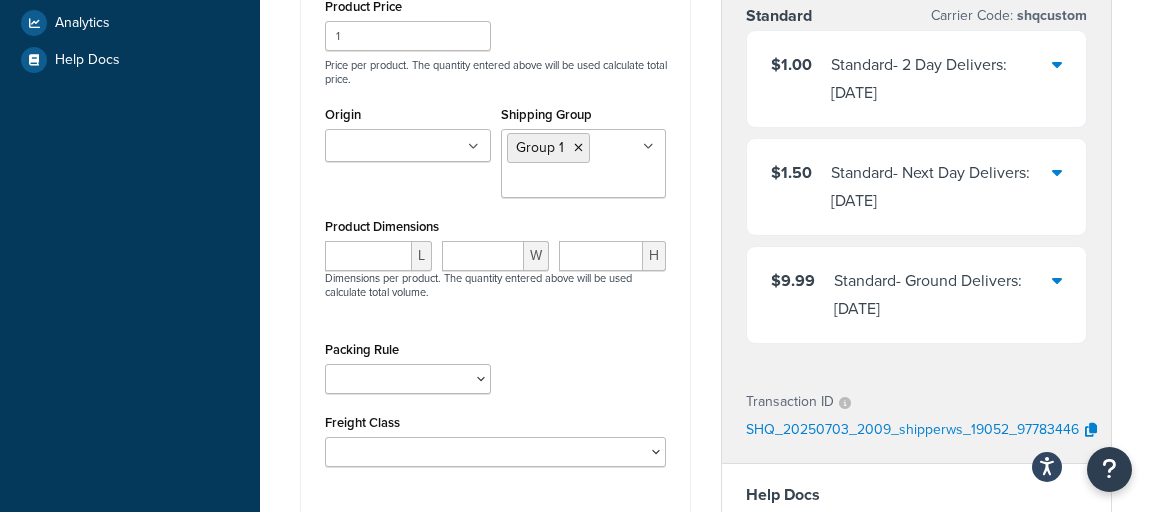 scroll, scrollTop: 592, scrollLeft: 0, axis: vertical 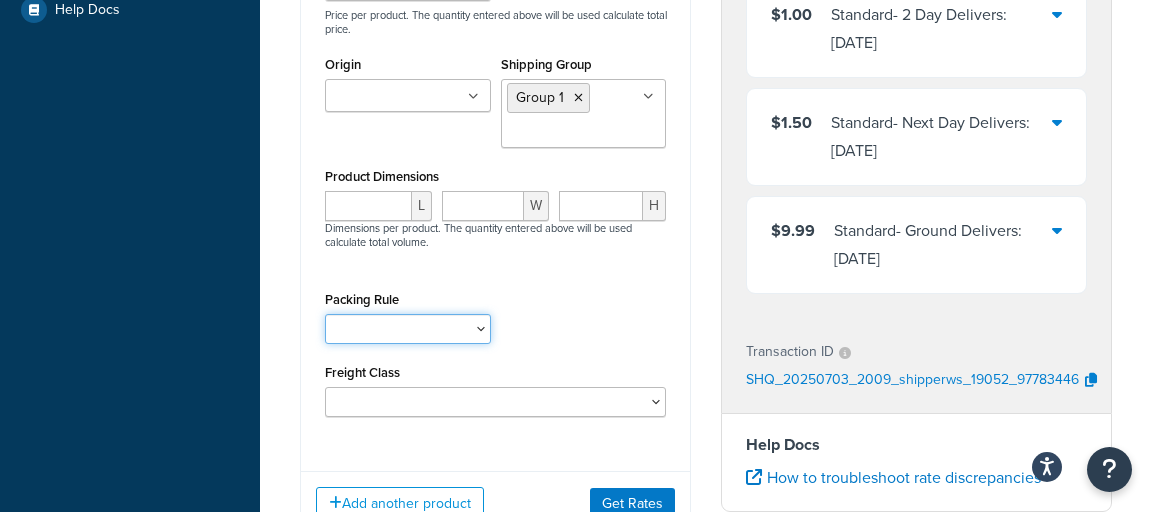 click on "Packing Rule" at bounding box center [408, 329] 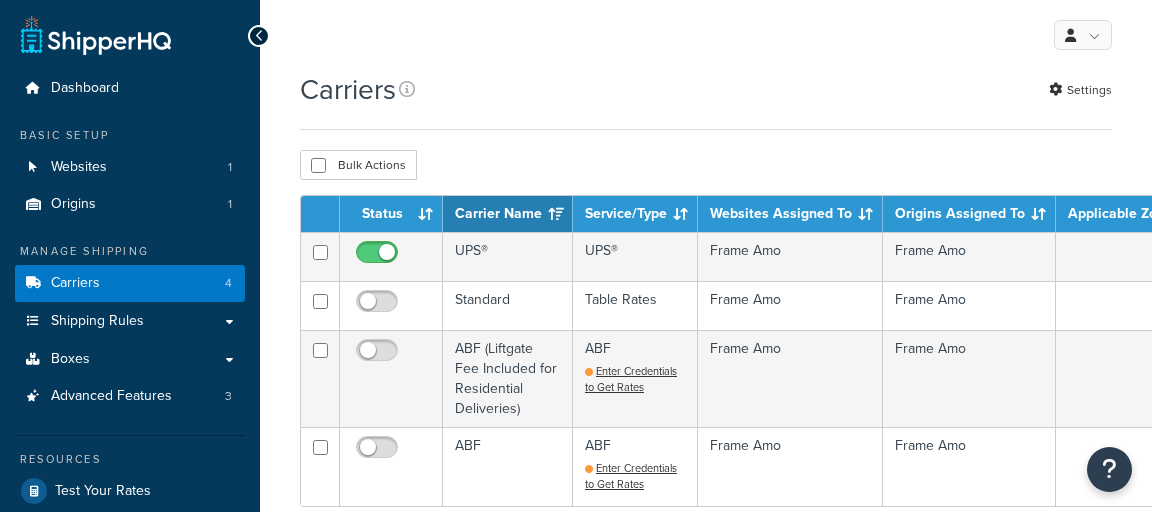 scroll, scrollTop: 0, scrollLeft: 0, axis: both 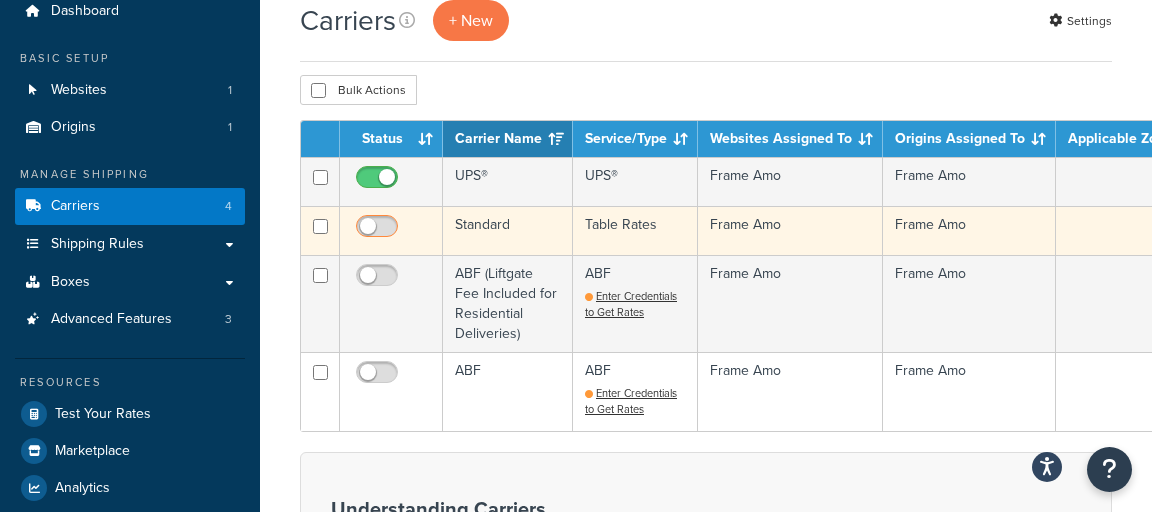 click at bounding box center (379, 231) 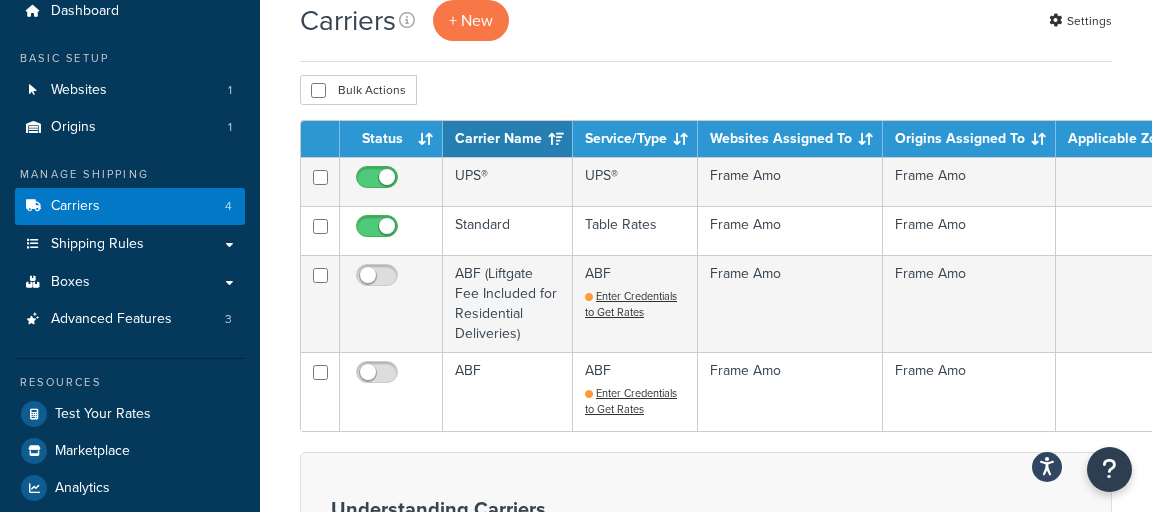 click on "Carriers
+ New
Settings
Bulk Actions
Duplicate
[GEOGRAPHIC_DATA]
Contact Us
Send Us A Message
Contact Information
Name  *
Email  *
Company name  *
Phone  *" at bounding box center (706, 563) 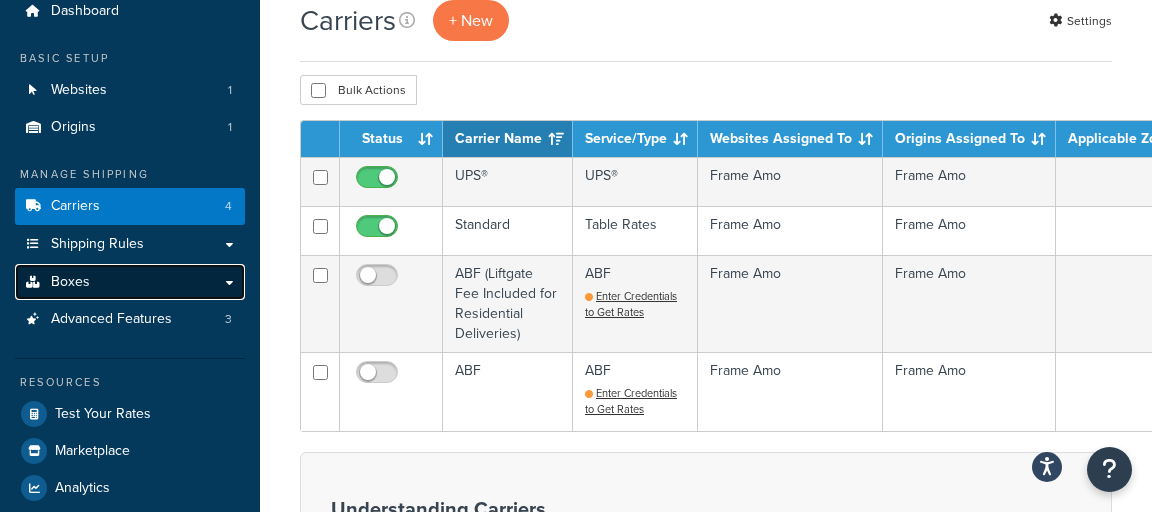 click on "Boxes" at bounding box center [130, 282] 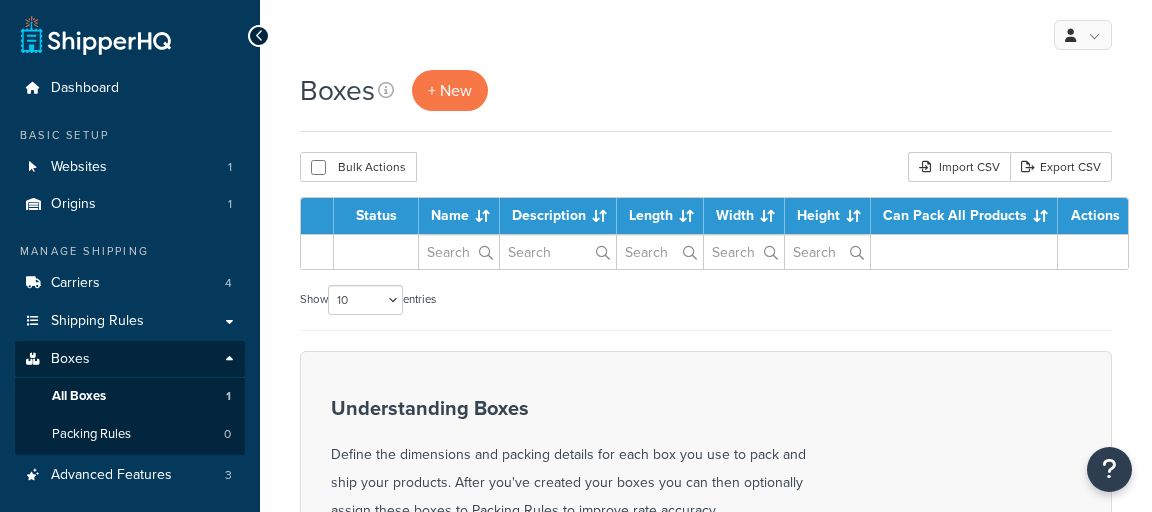 scroll, scrollTop: 0, scrollLeft: 0, axis: both 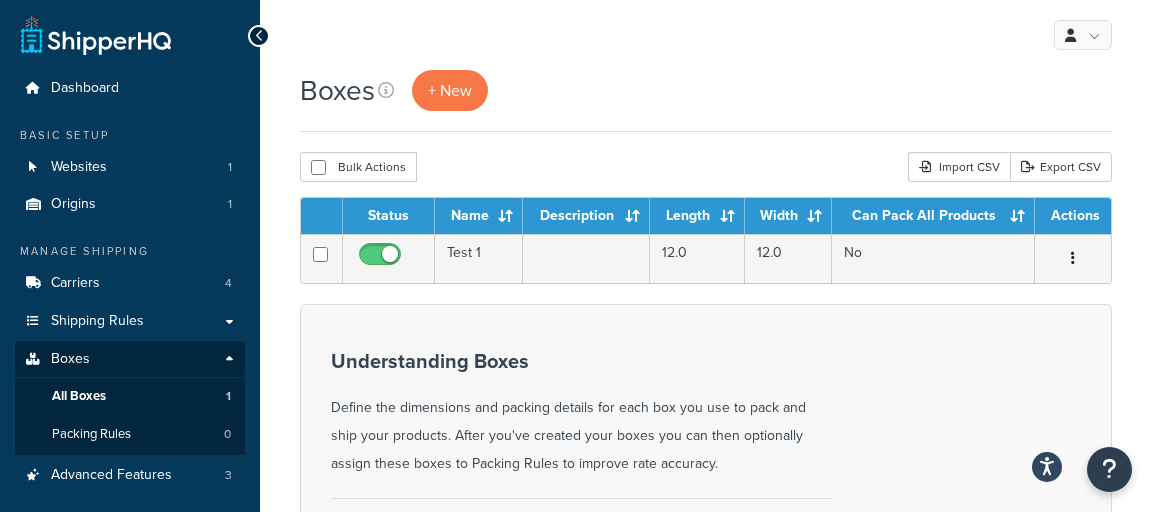 click on "Boxes
+ New" at bounding box center [706, 101] 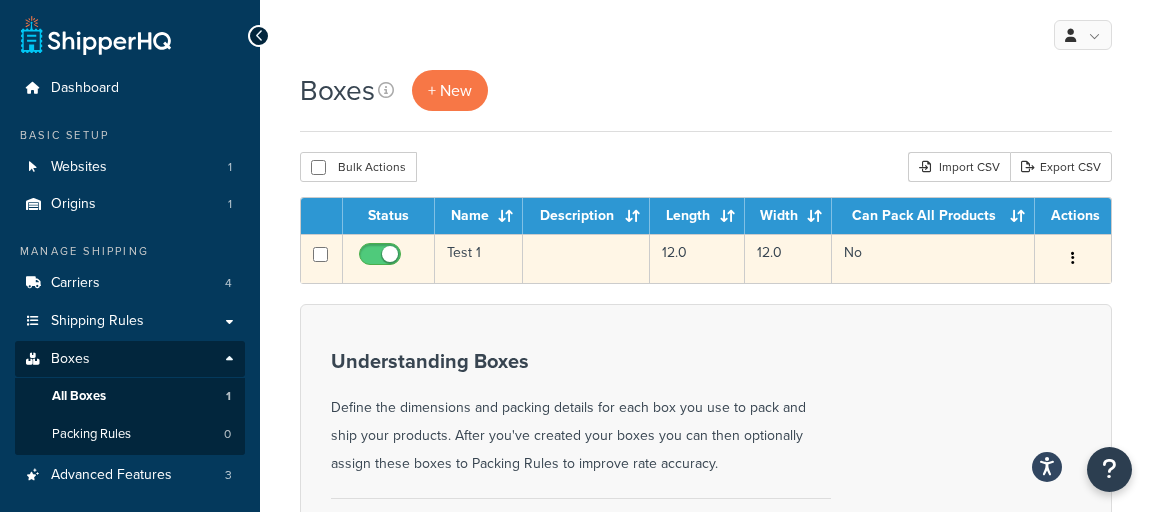 click at bounding box center (586, 258) 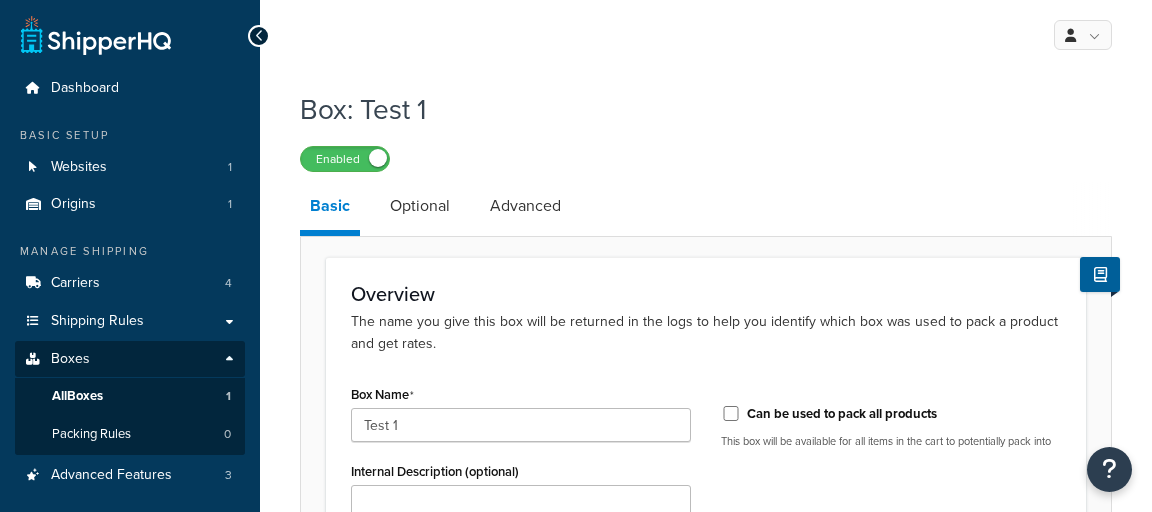 scroll, scrollTop: 0, scrollLeft: 0, axis: both 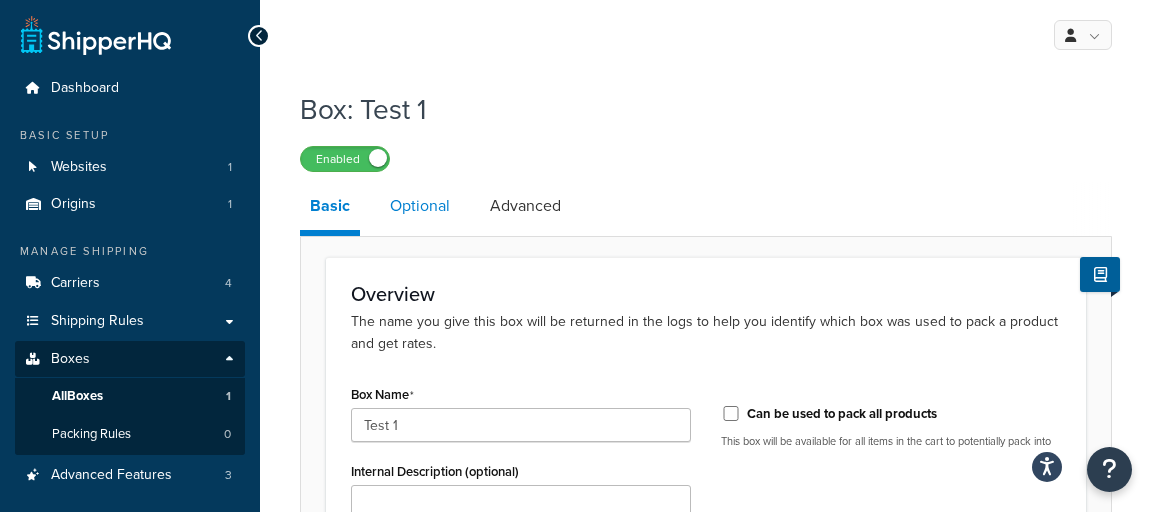 click on "Optional" at bounding box center [420, 206] 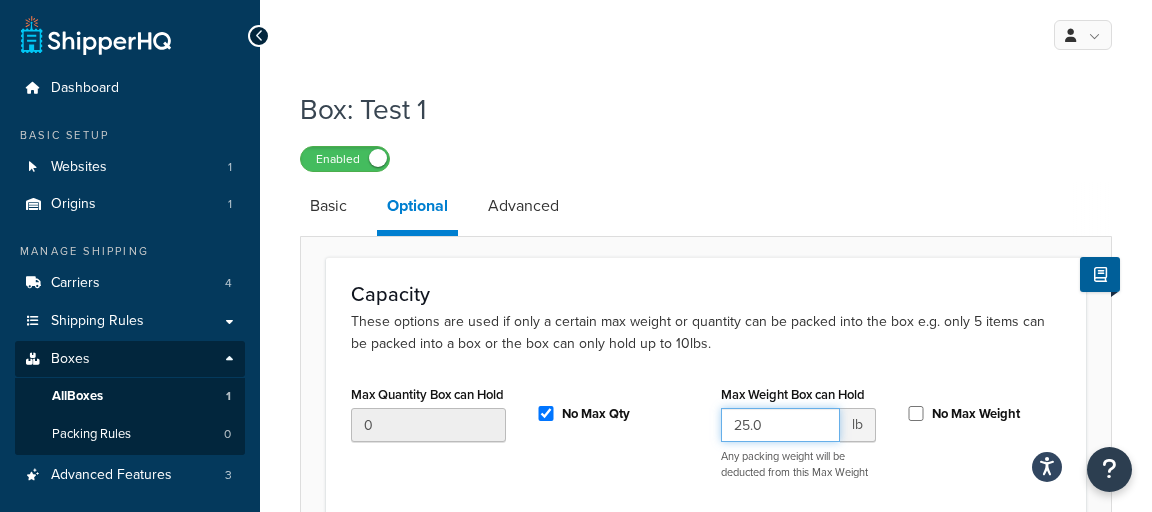 click on "25.0" at bounding box center (780, 425) 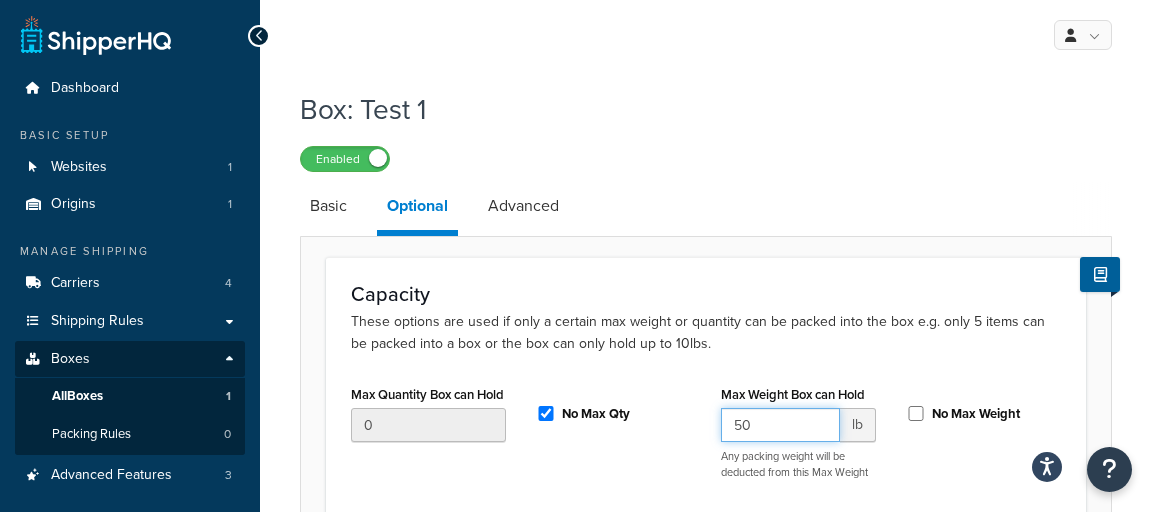 type on "50" 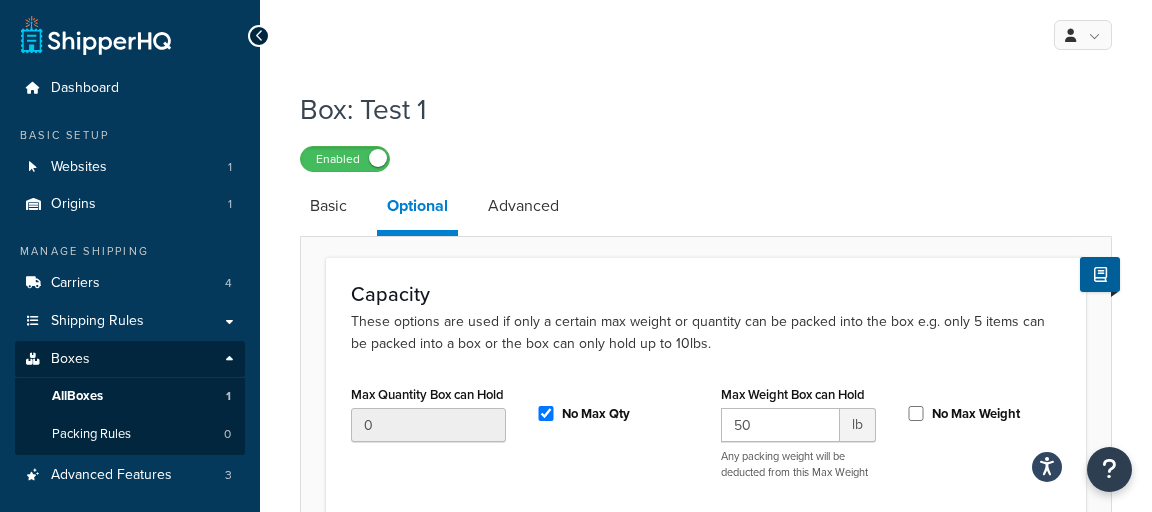 click on "Enabled" at bounding box center (706, 158) 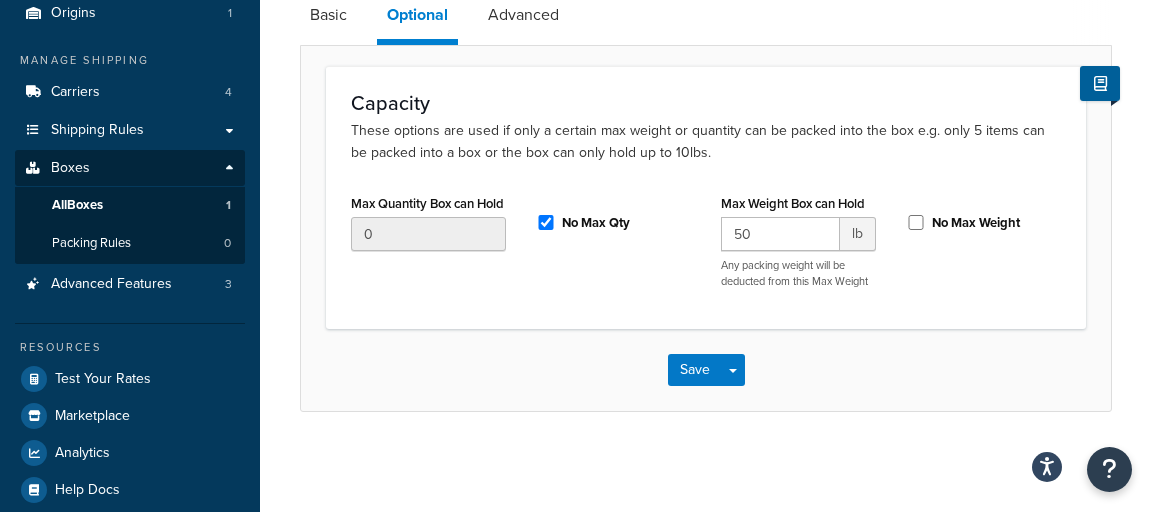 scroll, scrollTop: 202, scrollLeft: 0, axis: vertical 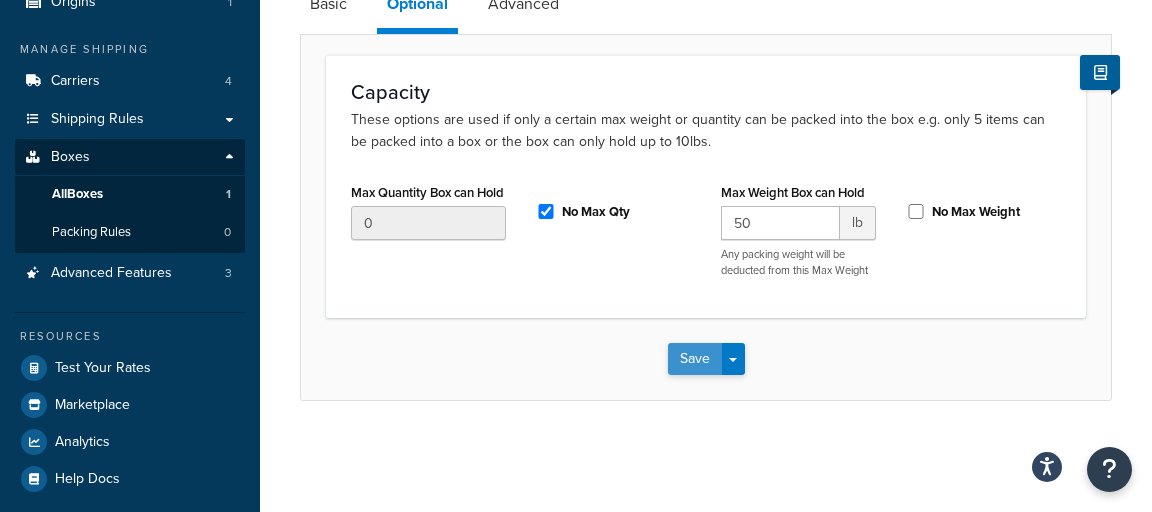 click on "Save" at bounding box center (695, 359) 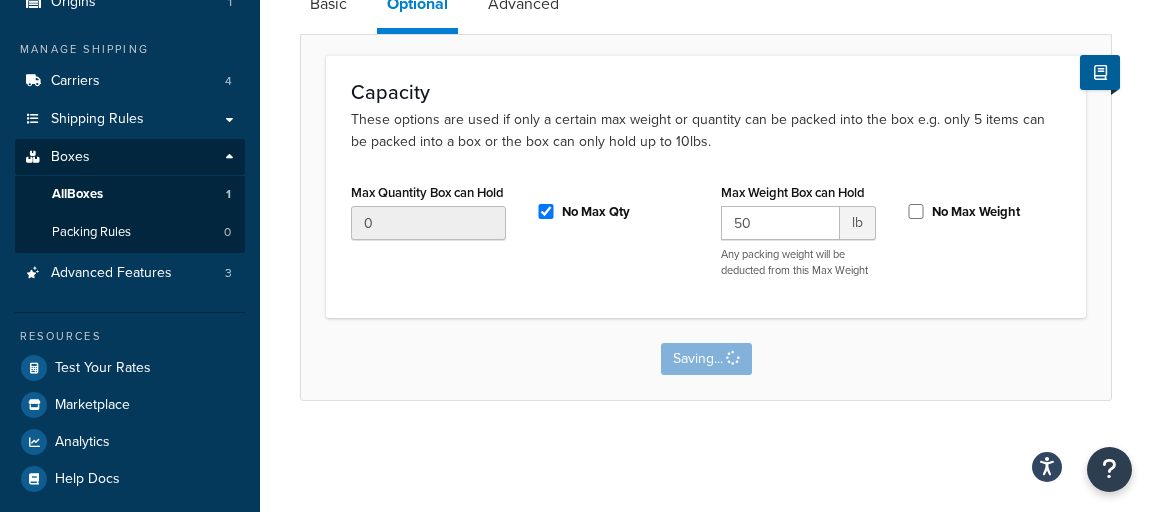 scroll, scrollTop: 0, scrollLeft: 0, axis: both 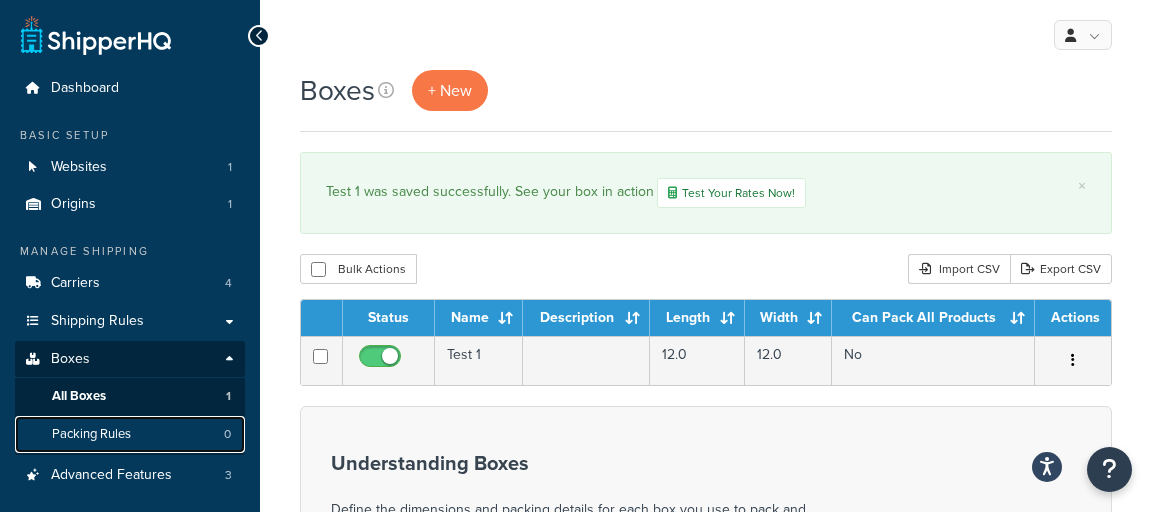click on "Packing Rules" at bounding box center (91, 434) 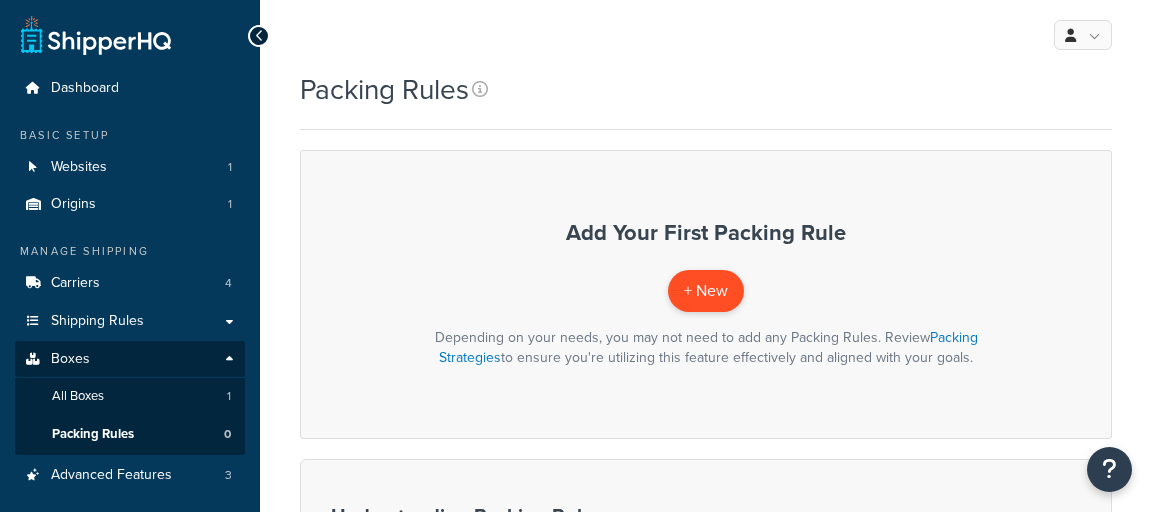 scroll, scrollTop: 0, scrollLeft: 0, axis: both 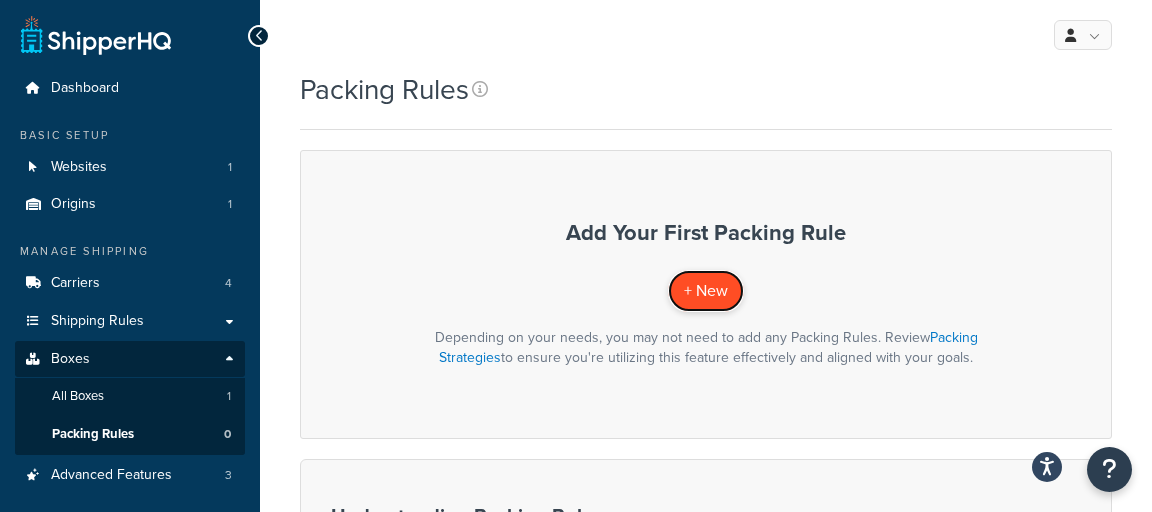 click on "+ New" at bounding box center (706, 290) 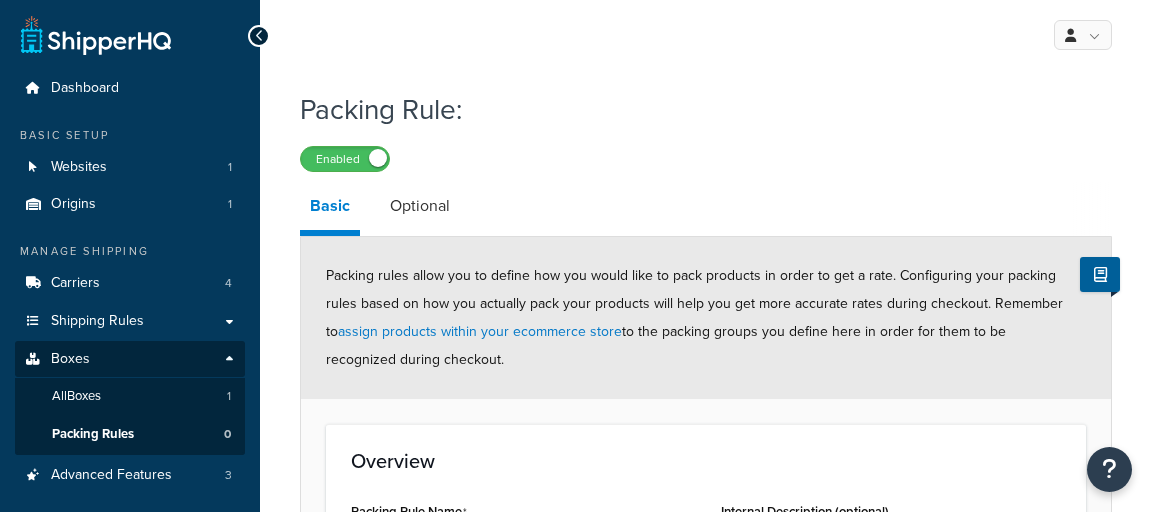 scroll, scrollTop: 0, scrollLeft: 0, axis: both 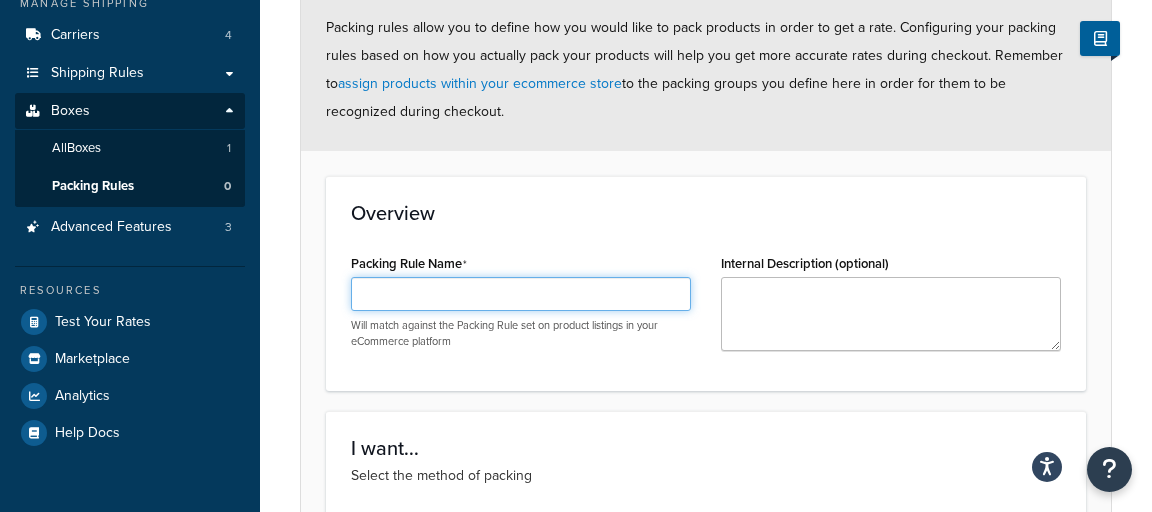 click on "Packing Rule Name" at bounding box center [521, 294] 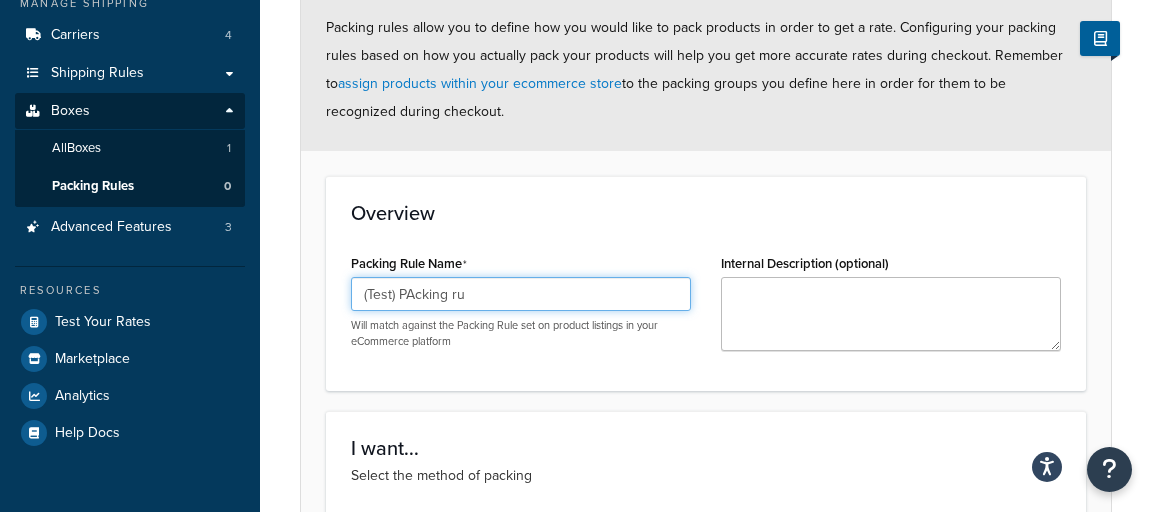 click on "(Test) PAcking ru" at bounding box center (521, 294) 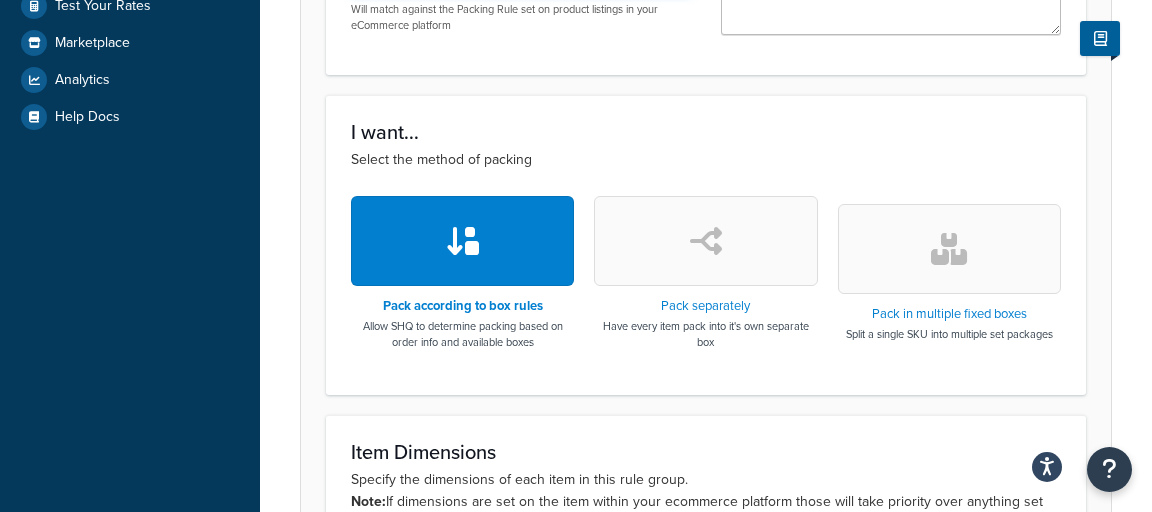 type on "(Test) Packing Rule Test" 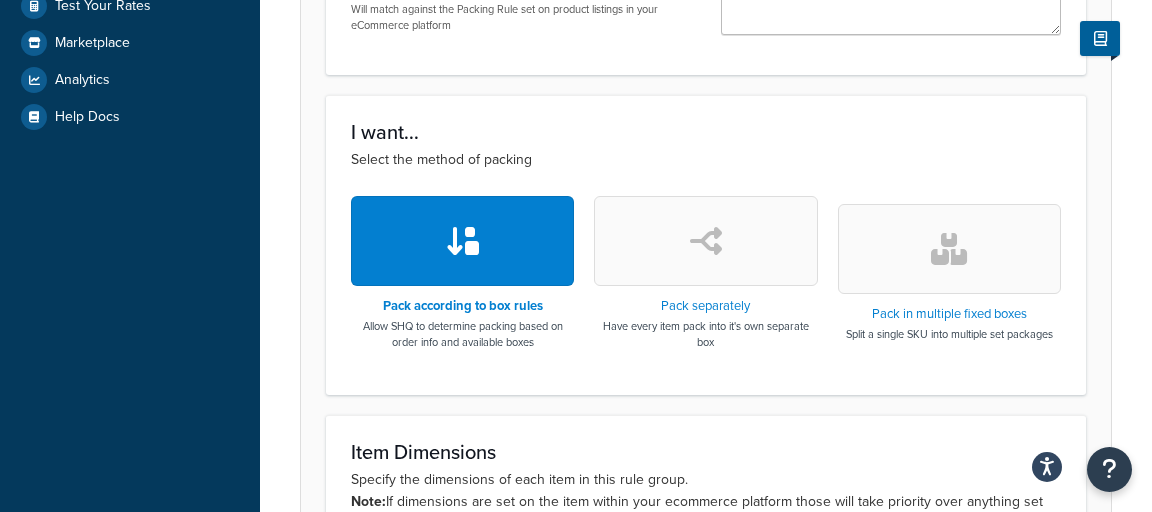 click at bounding box center (705, 241) 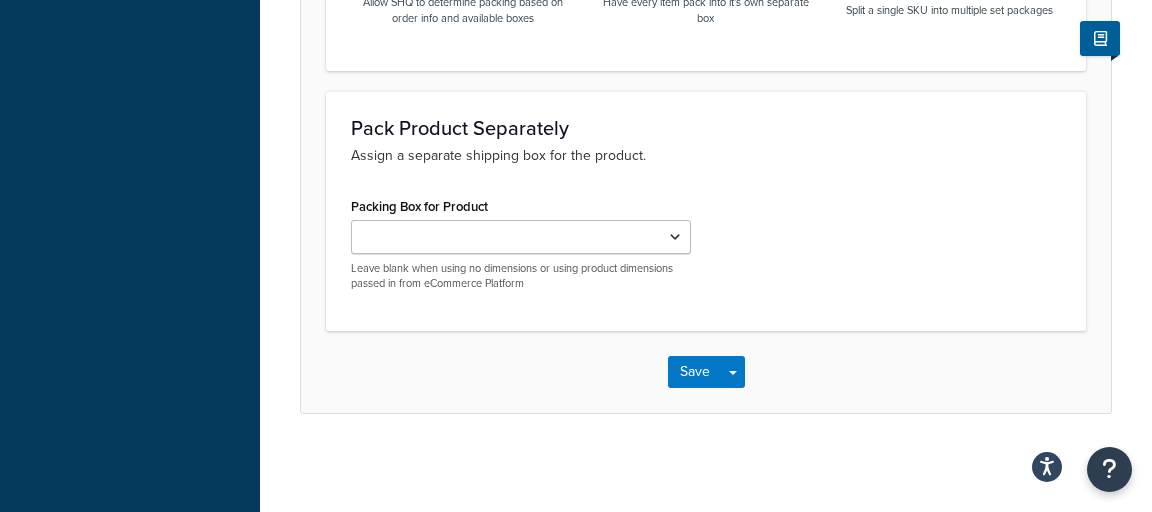 scroll, scrollTop: 886, scrollLeft: 0, axis: vertical 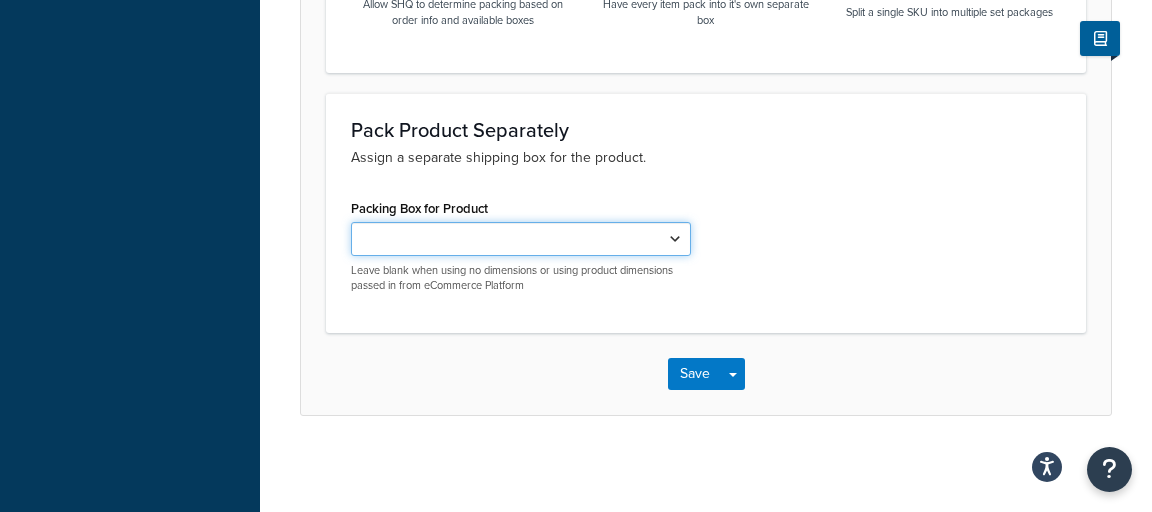 click on "Test 1" at bounding box center [521, 239] 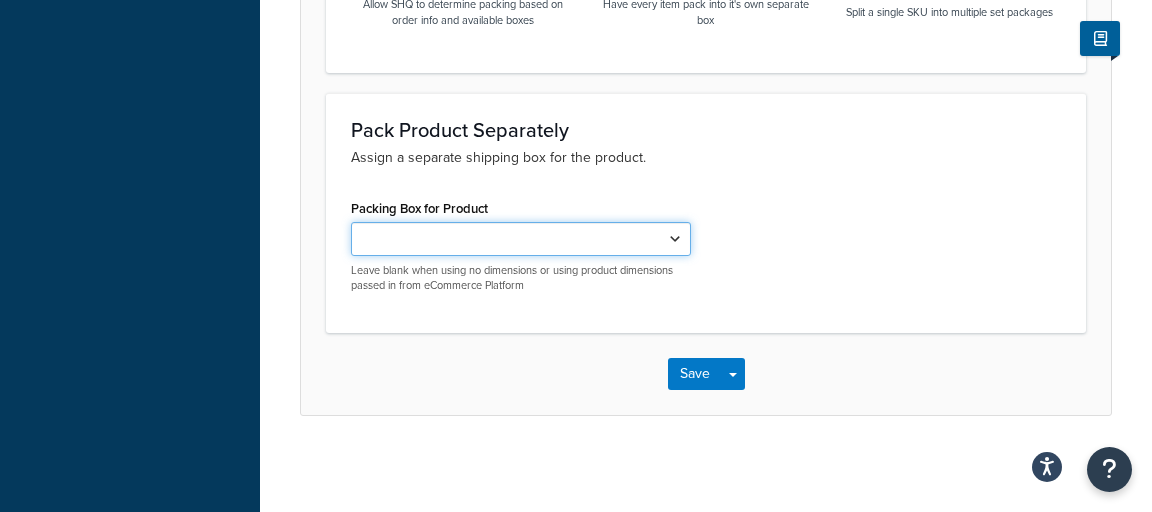 select on "733457" 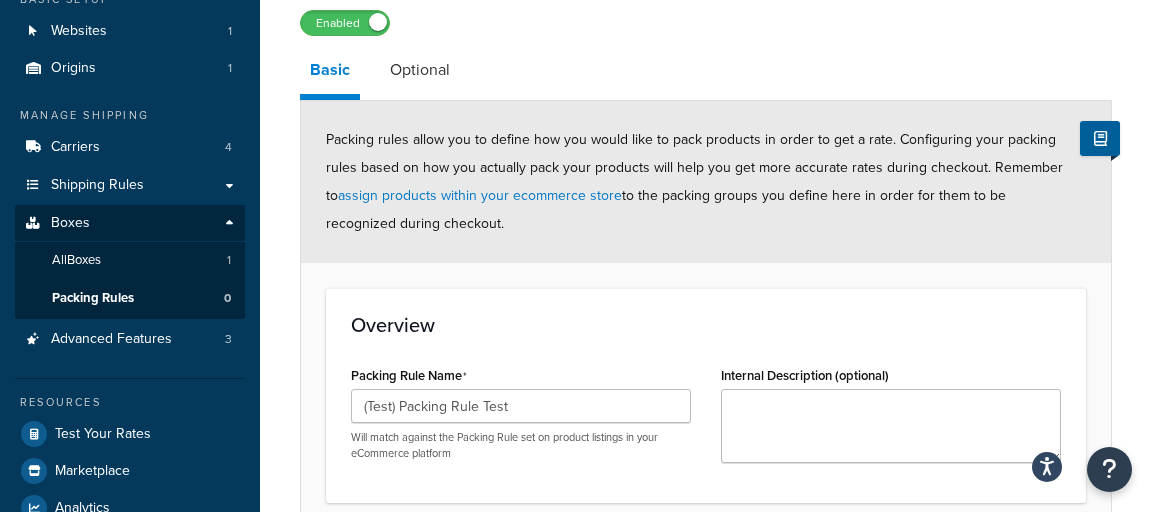 scroll, scrollTop: 166, scrollLeft: 0, axis: vertical 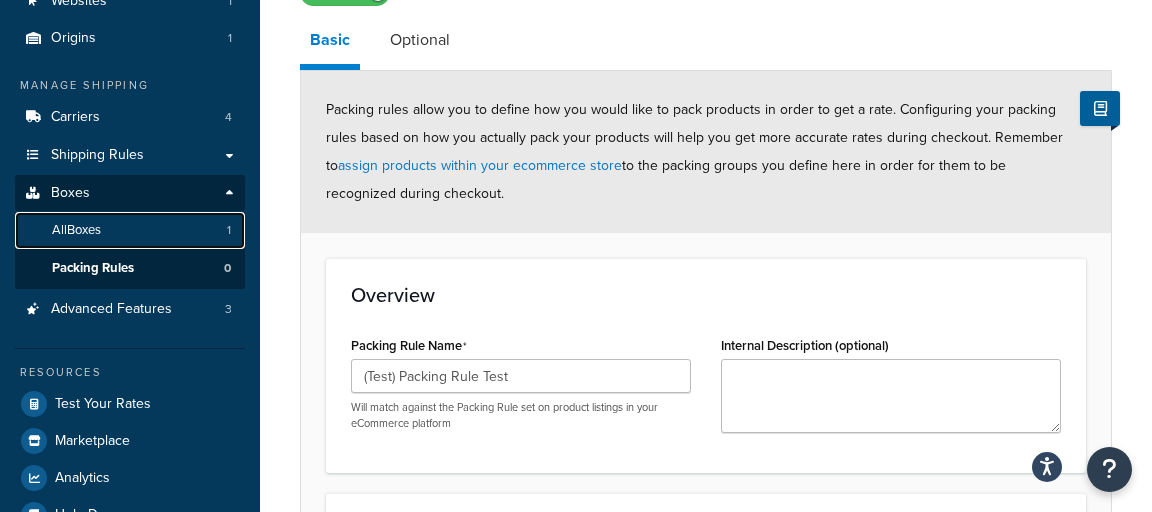 click on "All  Boxes 1" at bounding box center [130, 230] 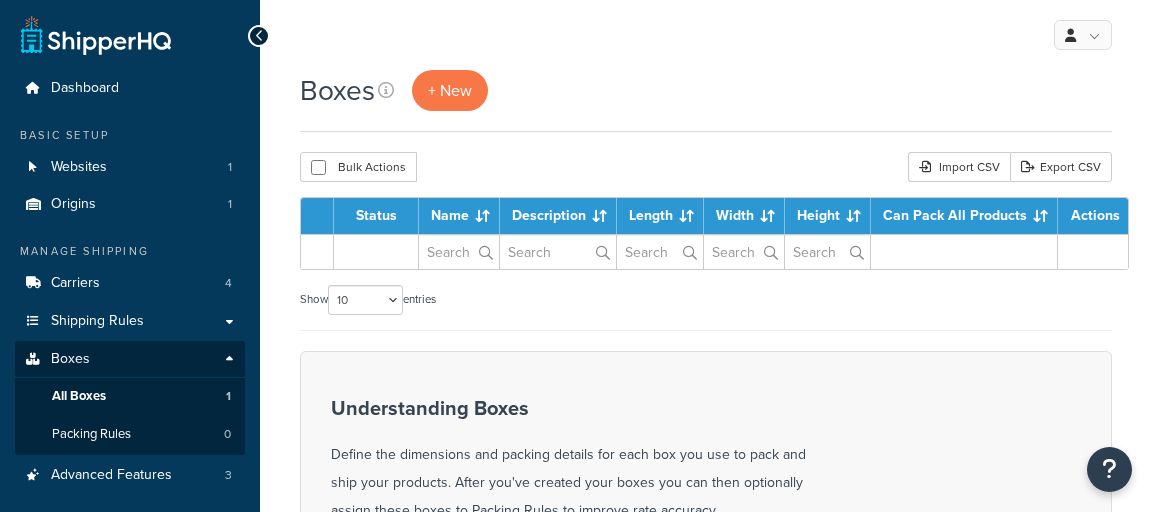 scroll, scrollTop: 0, scrollLeft: 0, axis: both 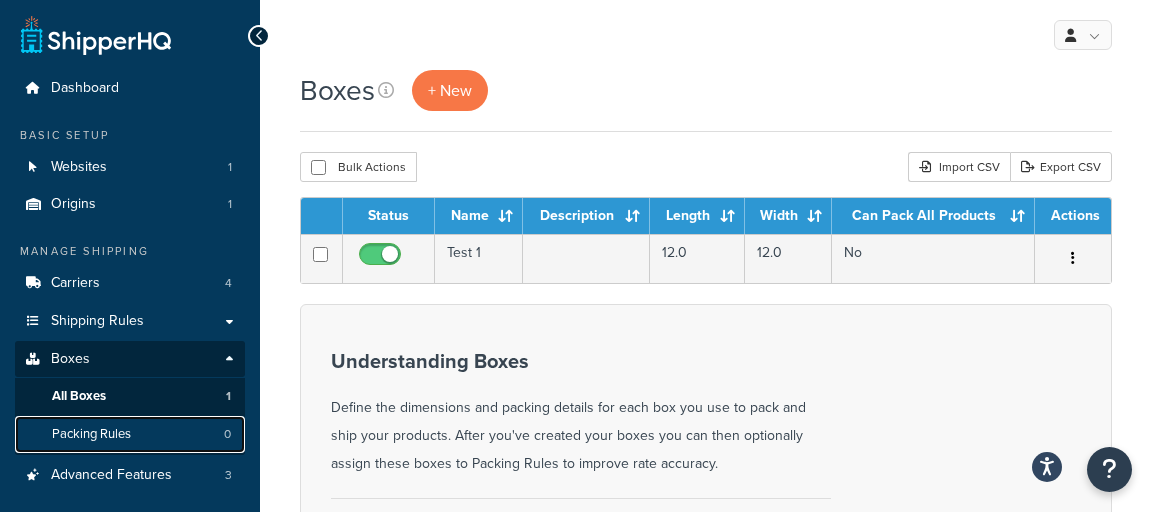 click on "Packing Rules
0" at bounding box center (130, 434) 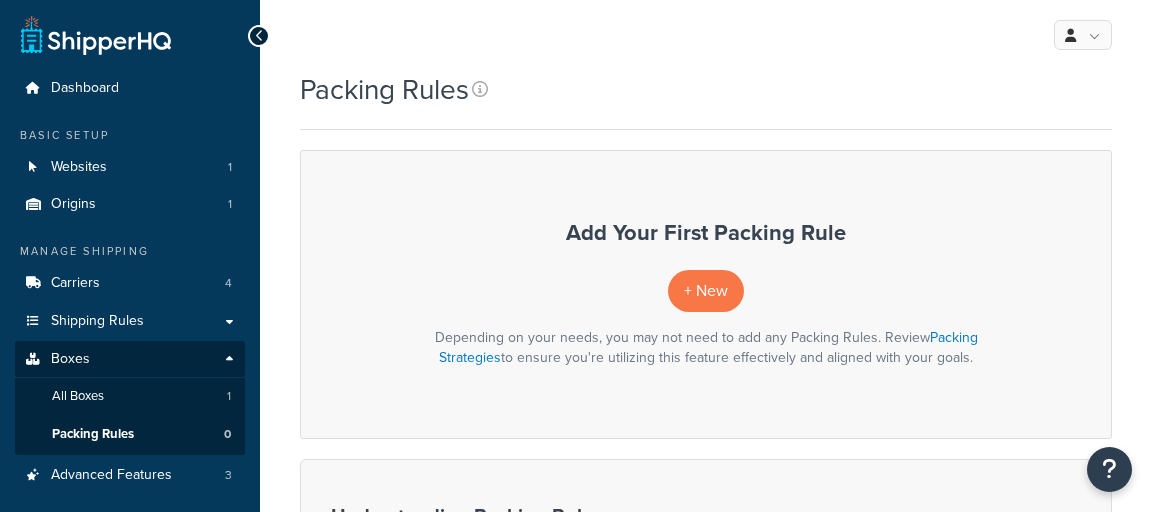 scroll, scrollTop: 0, scrollLeft: 0, axis: both 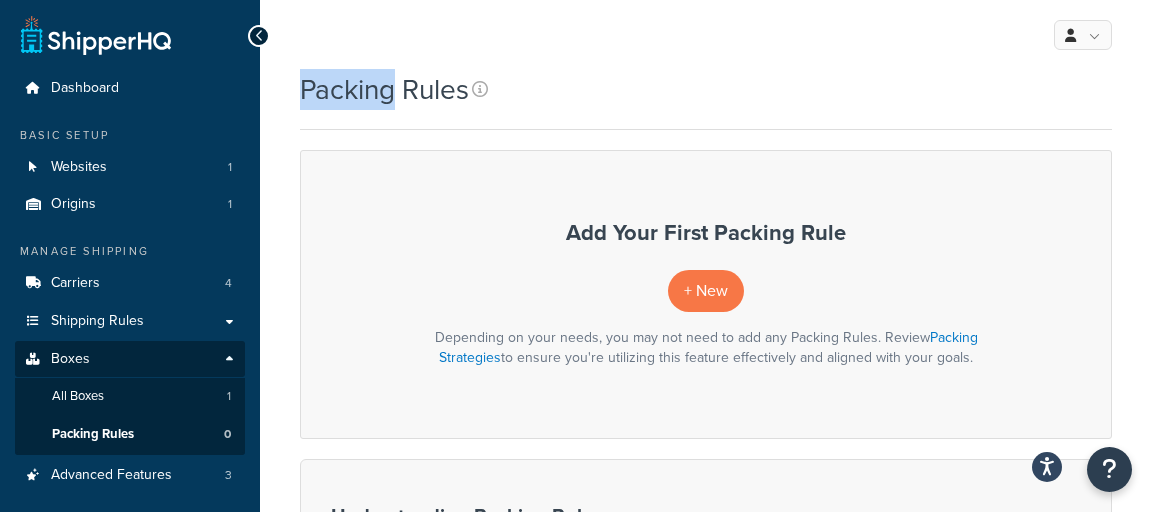 click on "Packing Rules" at bounding box center [384, 89] 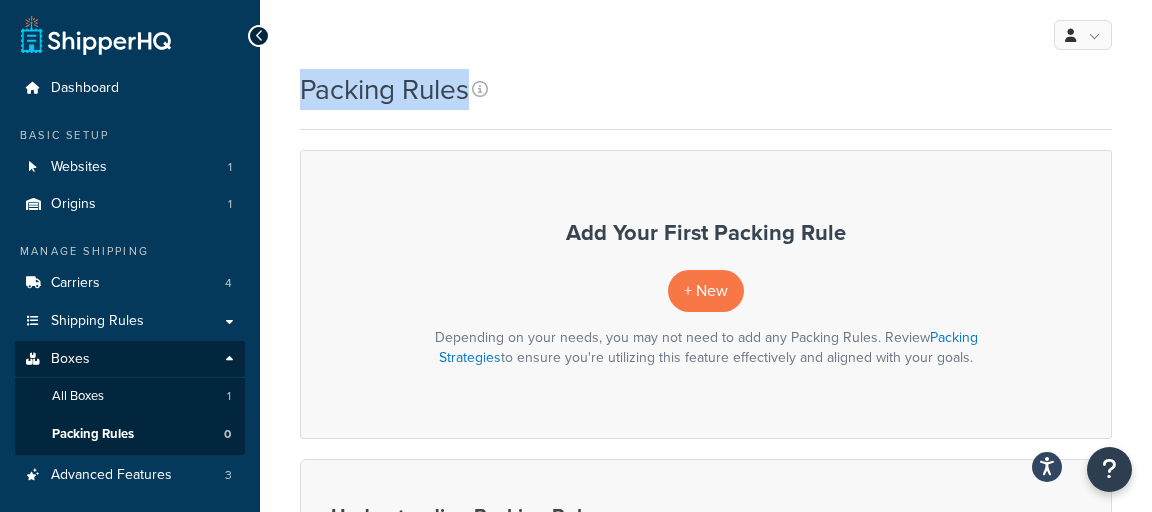 drag, startPoint x: 469, startPoint y: 85, endPoint x: 432, endPoint y: 96, distance: 38.600517 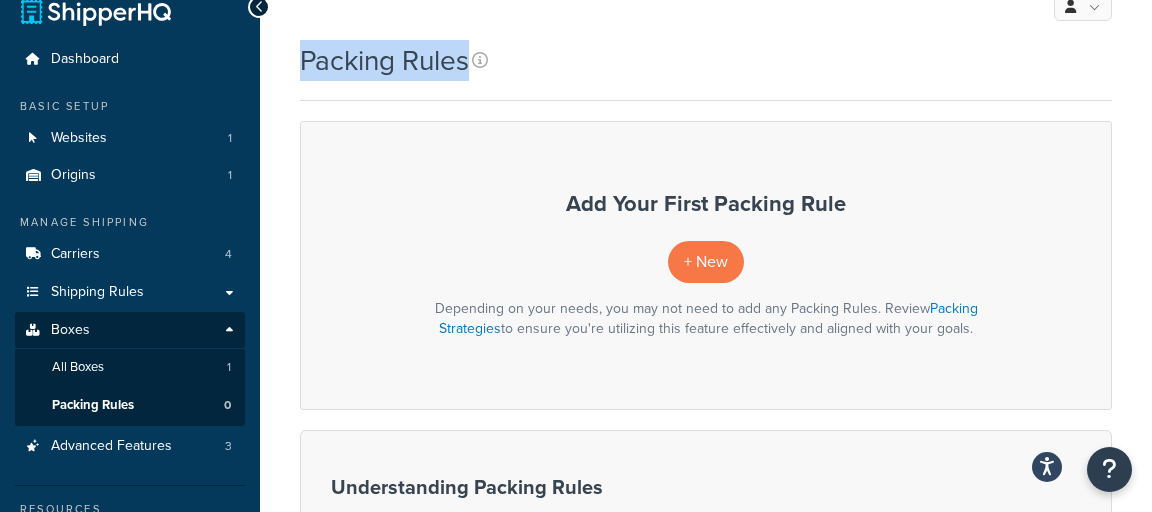 scroll, scrollTop: 28, scrollLeft: 0, axis: vertical 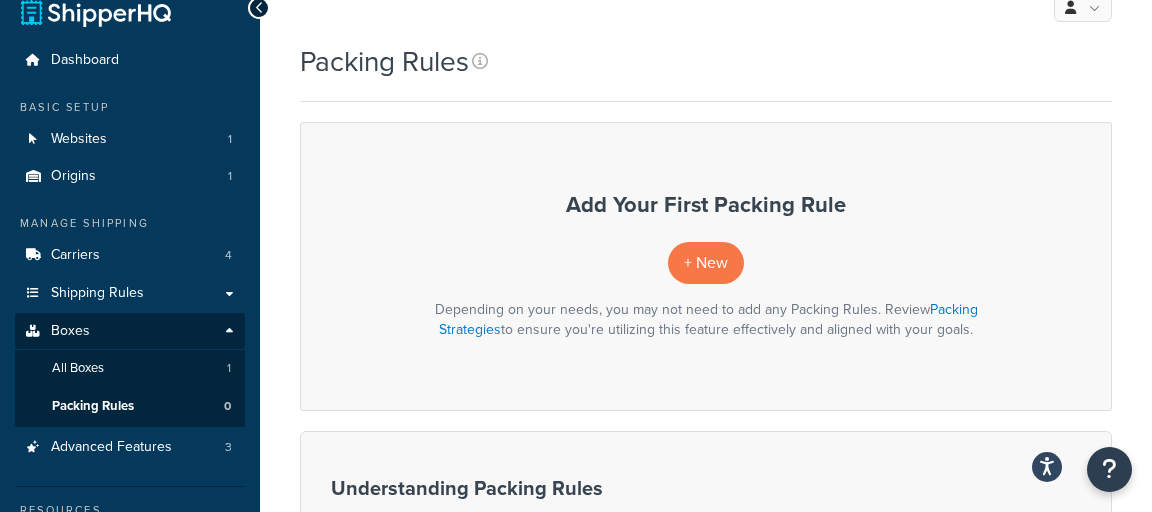click on "Packing Rules" at bounding box center (706, 72) 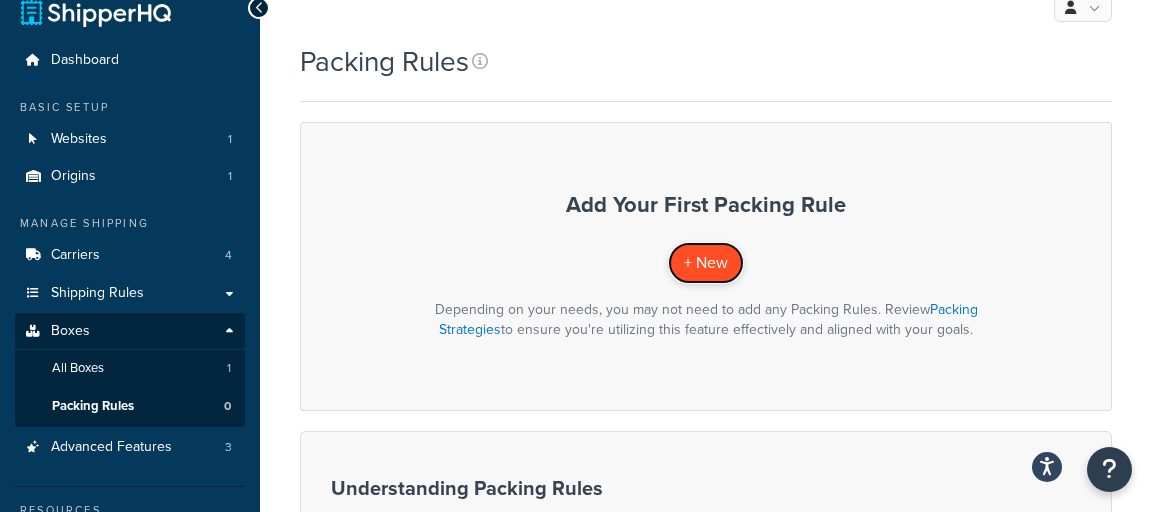 click on "+ New" at bounding box center [706, 262] 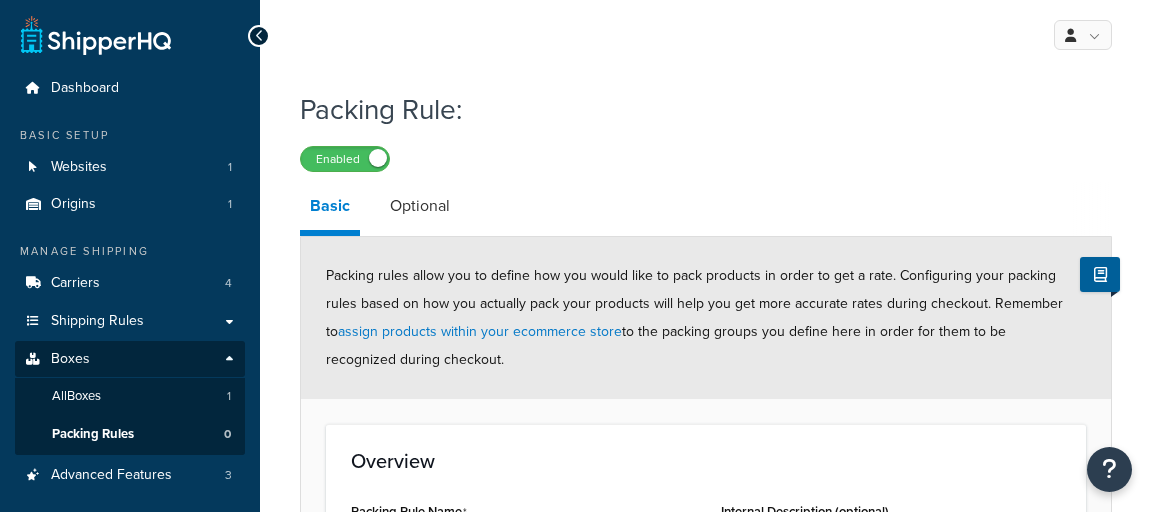 scroll, scrollTop: 43, scrollLeft: 0, axis: vertical 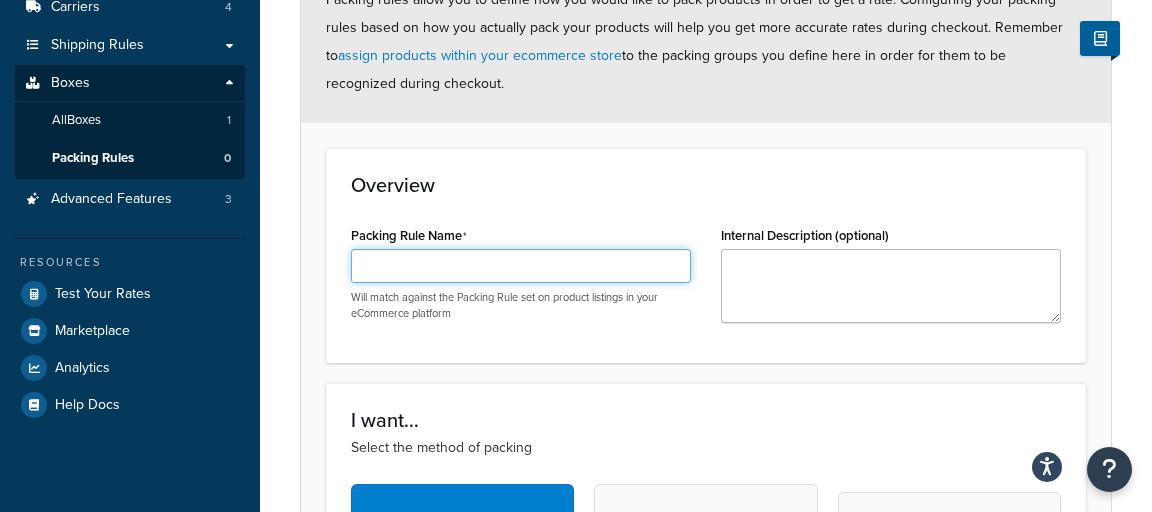 click on "Packing Rule Name" at bounding box center (521, 266) 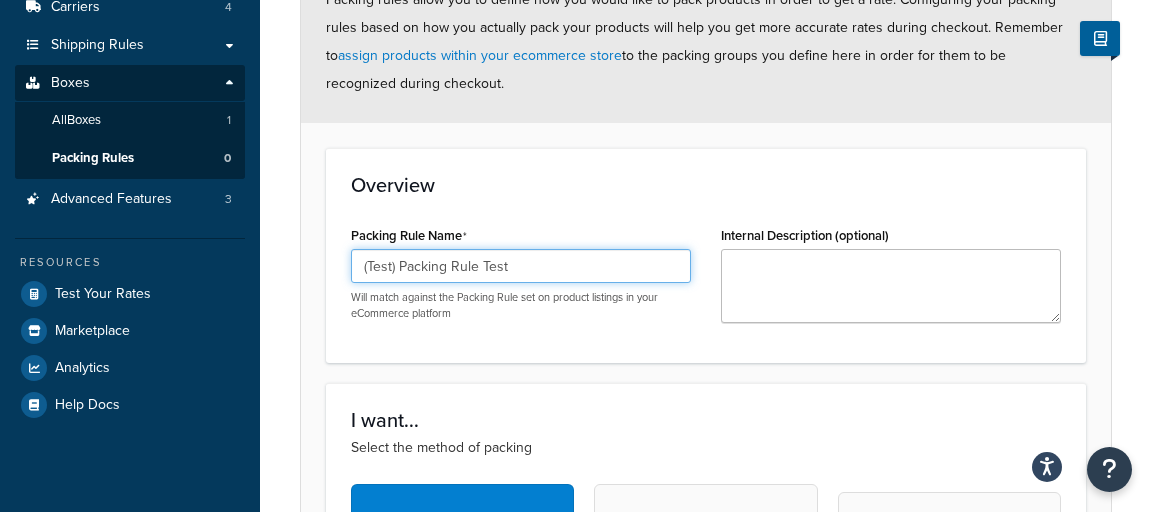 type on "(Test) Packing Rule Test" 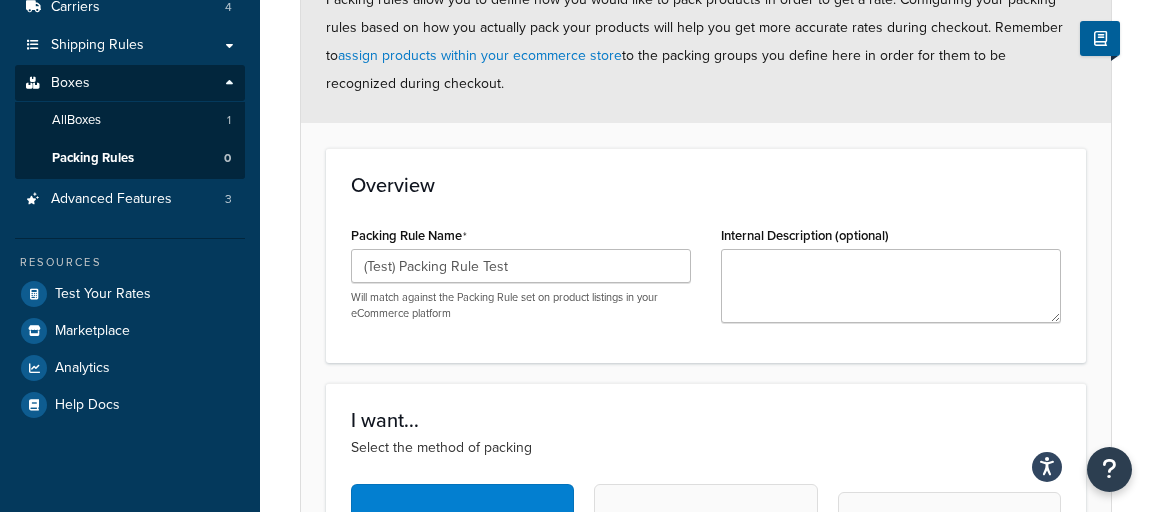 click on "Packing rules allow you to define how you would like to pack products in order to get a rate. Configuring your packing rules based on how you actually pack your products will help you get more accurate rates during checkout. Remember to  assign products within your ecommerce store  to the packing groups you define here in order for them to be recognized during checkout. Overview Packing Rule Name   (Test) Packing Rule Test Will match against the Packing Rule set on product listings in your eCommerce platform Internal Description (optional)   I want... Select the method of packing Pack according to box rules Allow SHQ to determine packing based on order info and available boxes Pack separately Have every item pack into it's own separate box Pack in multiple fixed boxes Split a single SKU into multiple set packages Item Dimensions Specify the dimensions of each item in this rule group.  Note:  If dimensions are set on the item within your ecommerce platform those will take priority over anything set here.   0.0" at bounding box center [706, 569] 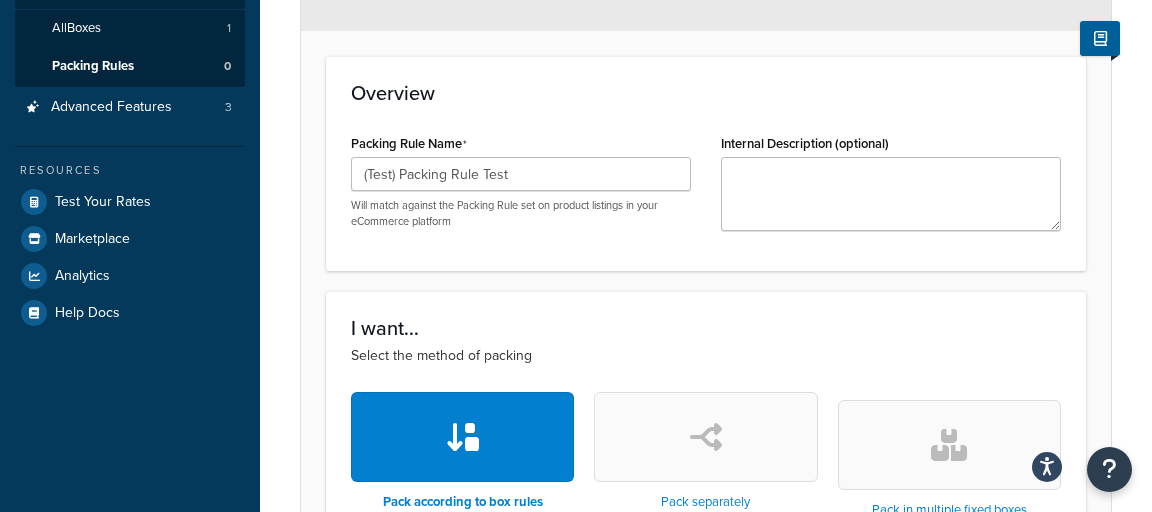 scroll, scrollTop: 404, scrollLeft: 0, axis: vertical 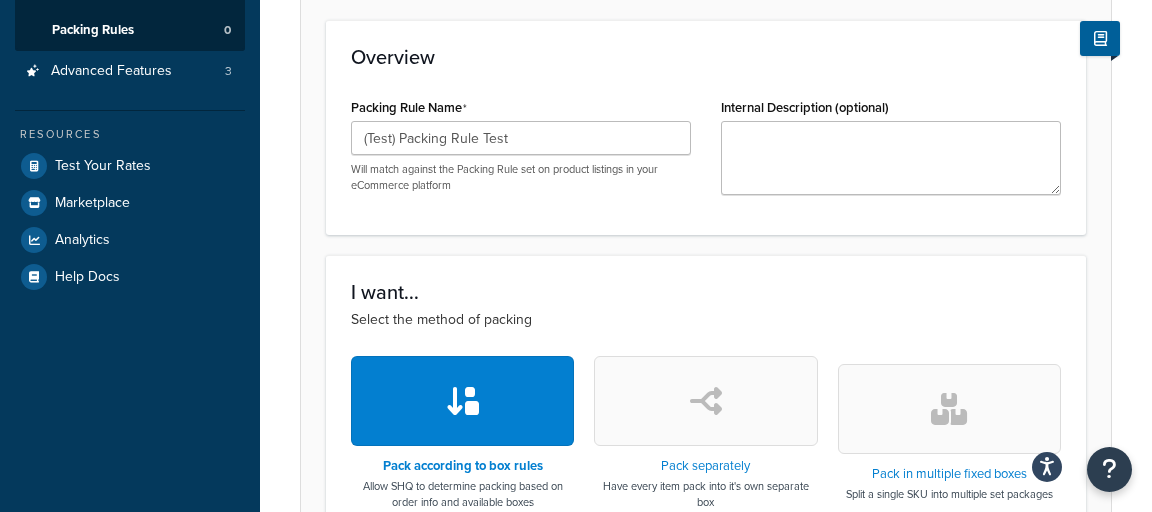 click at bounding box center (705, 401) 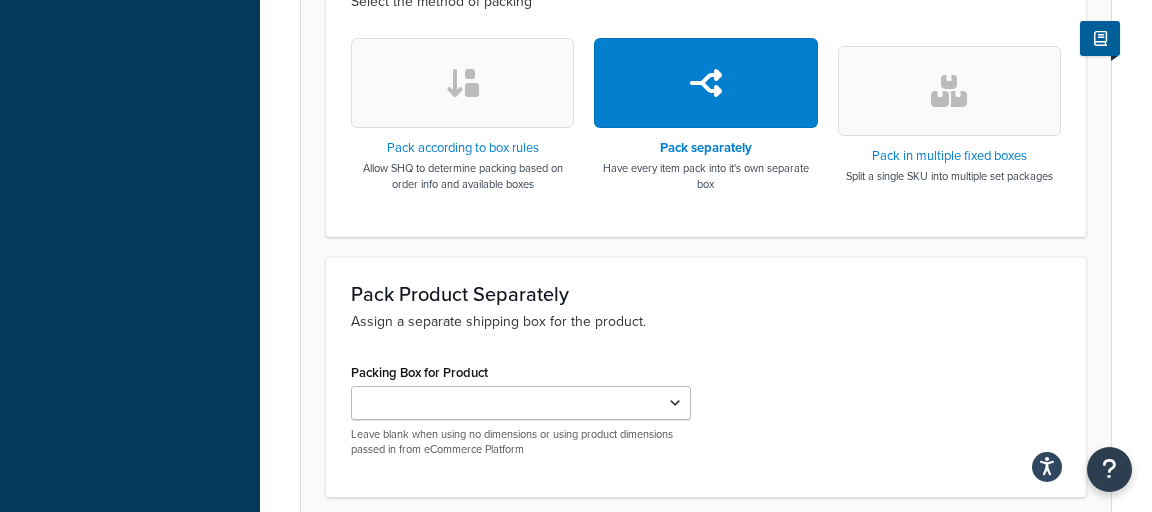 scroll, scrollTop: 792, scrollLeft: 0, axis: vertical 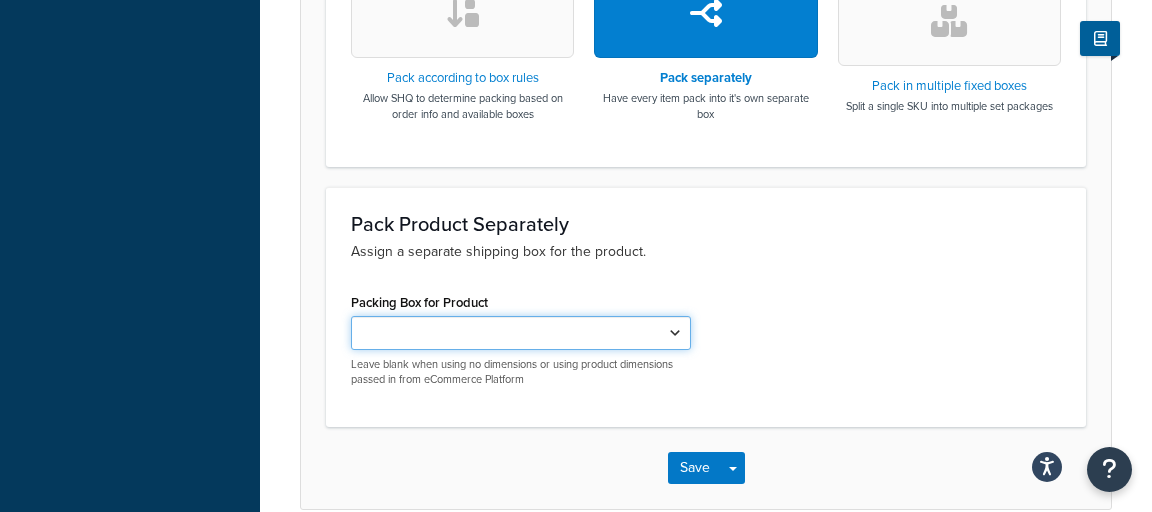 click on "Test 1" at bounding box center (521, 333) 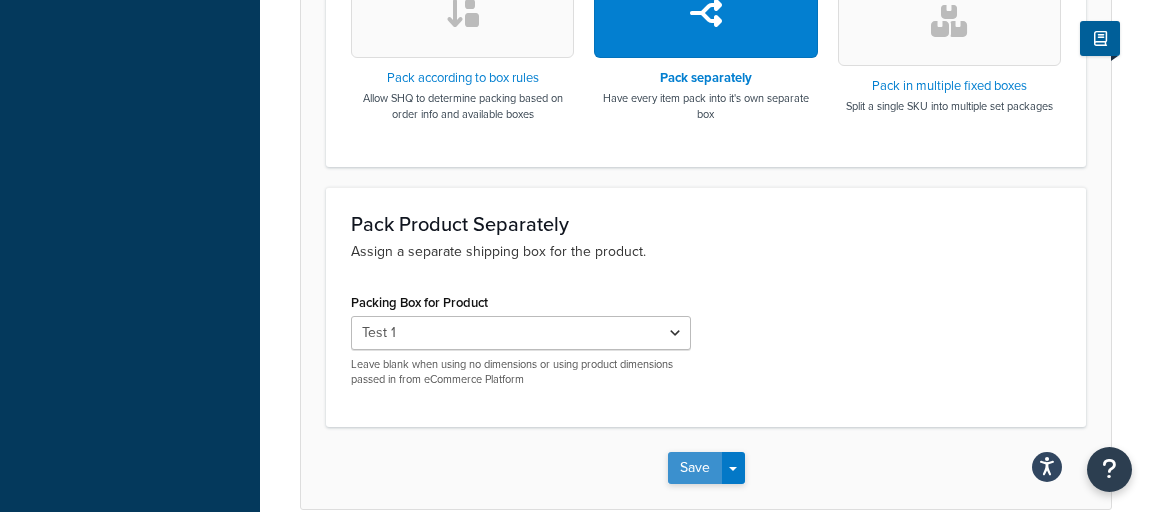 click on "Save" at bounding box center (695, 468) 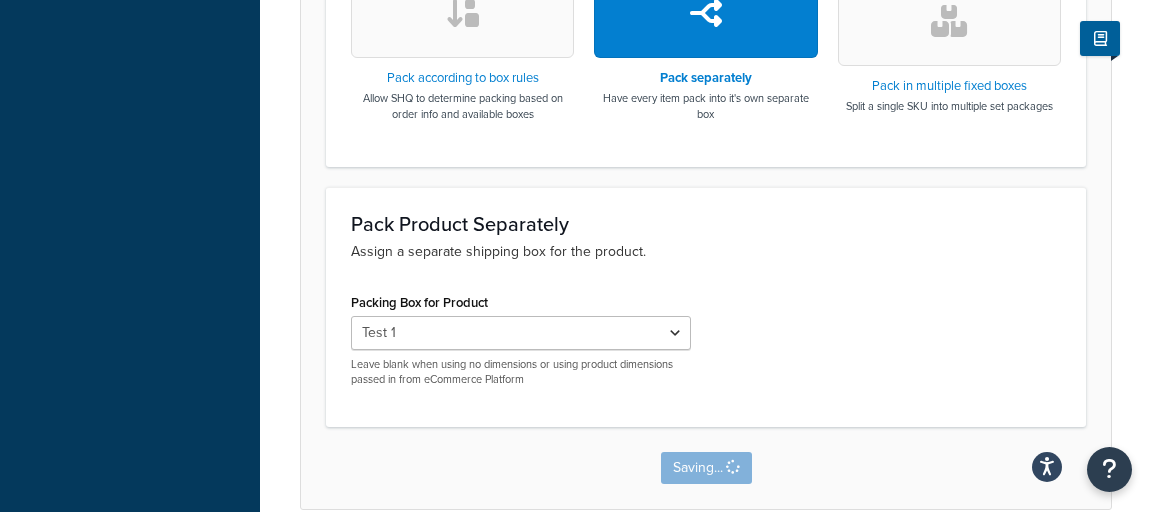 scroll, scrollTop: 0, scrollLeft: 0, axis: both 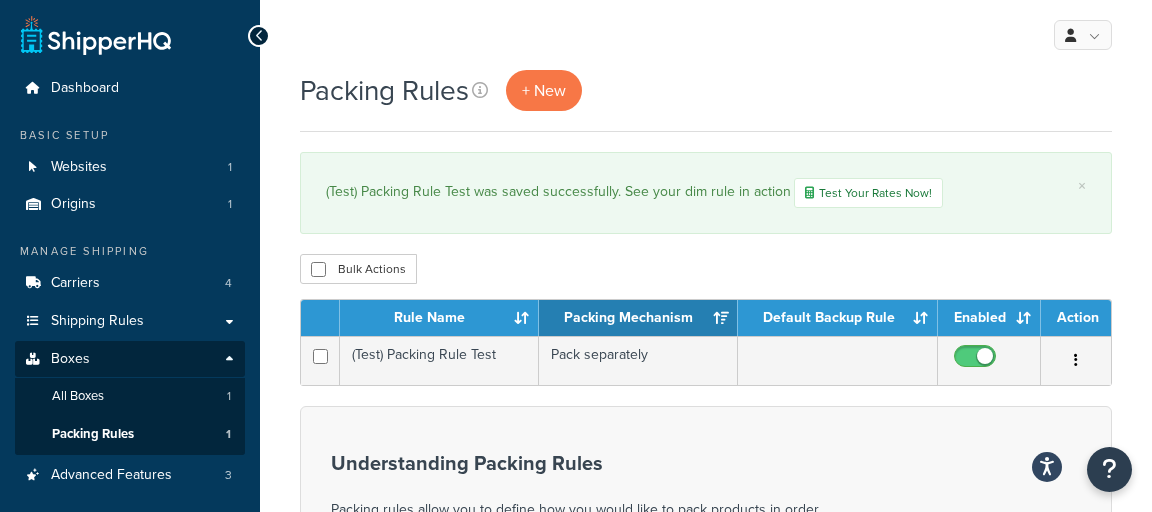 click on "Packing Rules
+ New
×
(Test) Packing Rule Test was saved successfully. See your dim rule in action   Test Your Rates Now!
Bulk Actions
Duplicate
Delete
Contact Us
Send Us A Message
Contact Information
*" at bounding box center [706, 582] 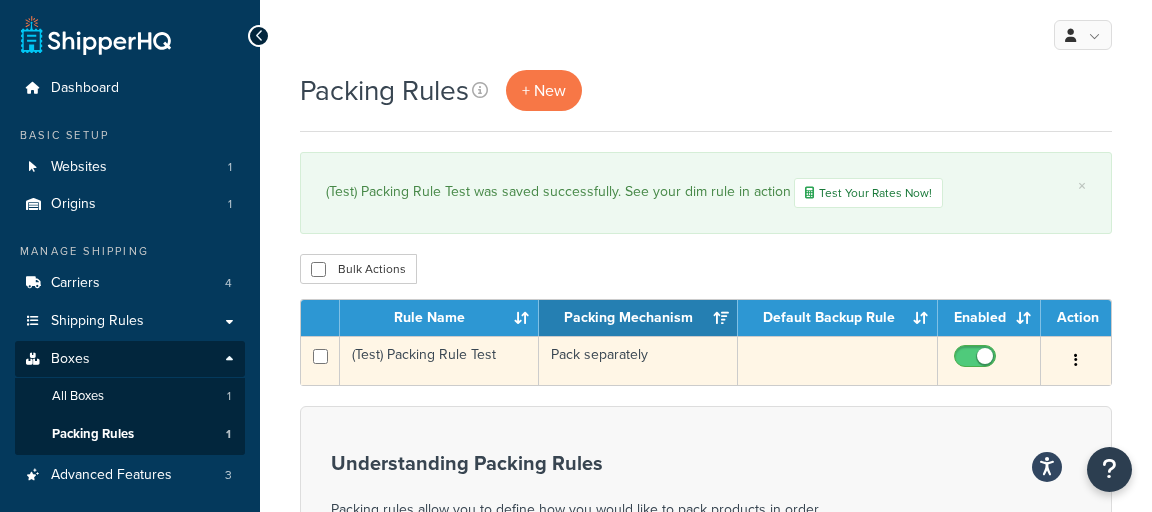 click at bounding box center [977, 361] 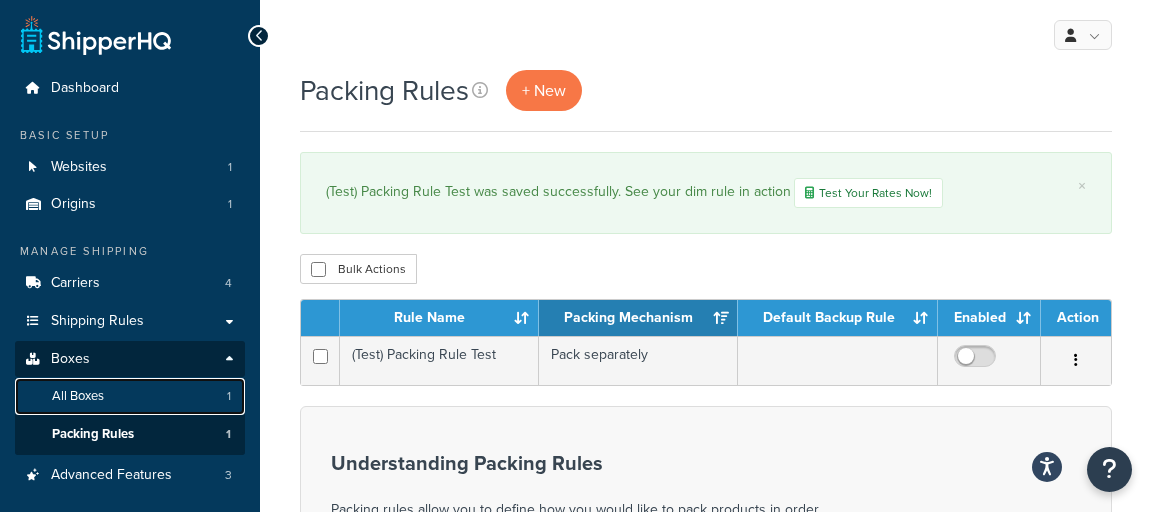 click on "All Boxes
1" at bounding box center [130, 396] 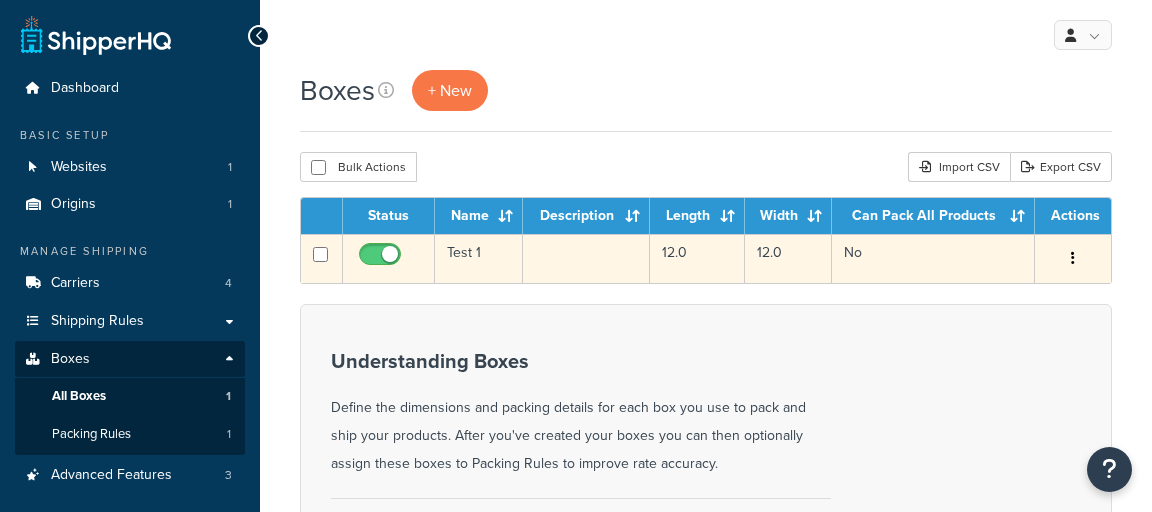 scroll, scrollTop: 0, scrollLeft: 0, axis: both 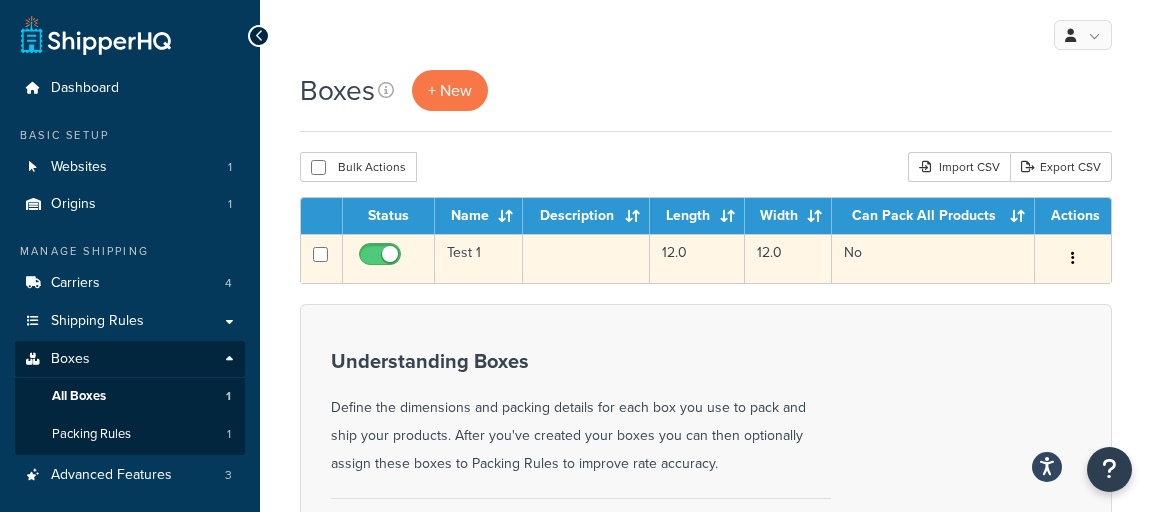 click at bounding box center (382, 259) 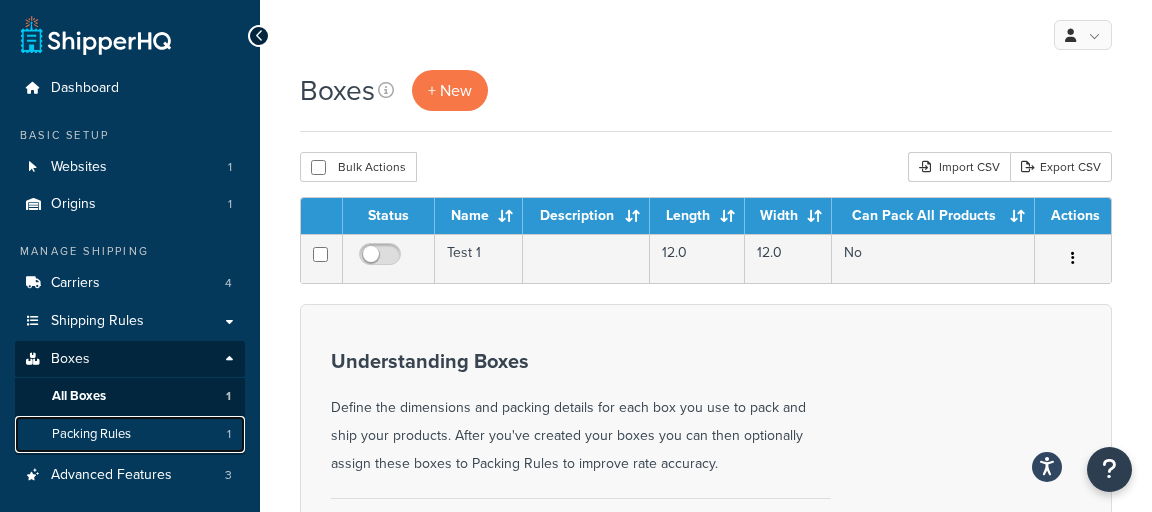 click on "Packing Rules
1" at bounding box center (130, 434) 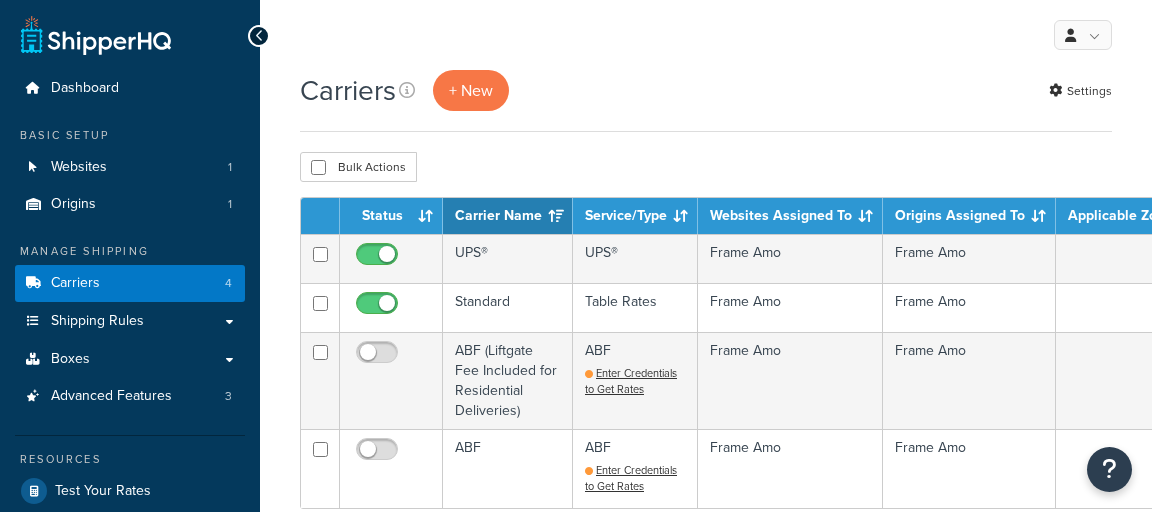 scroll, scrollTop: 0, scrollLeft: 0, axis: both 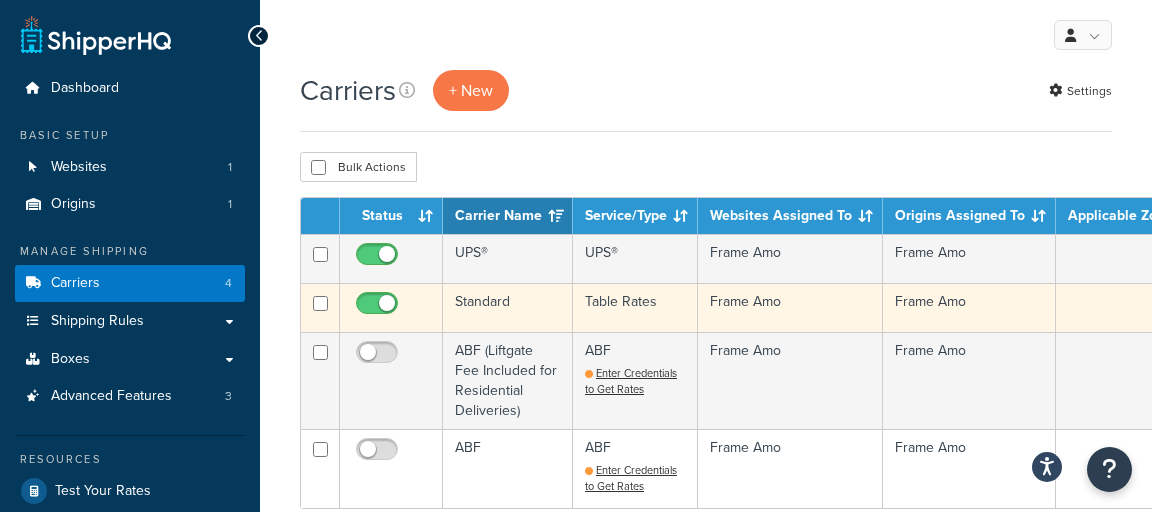 click at bounding box center [379, 308] 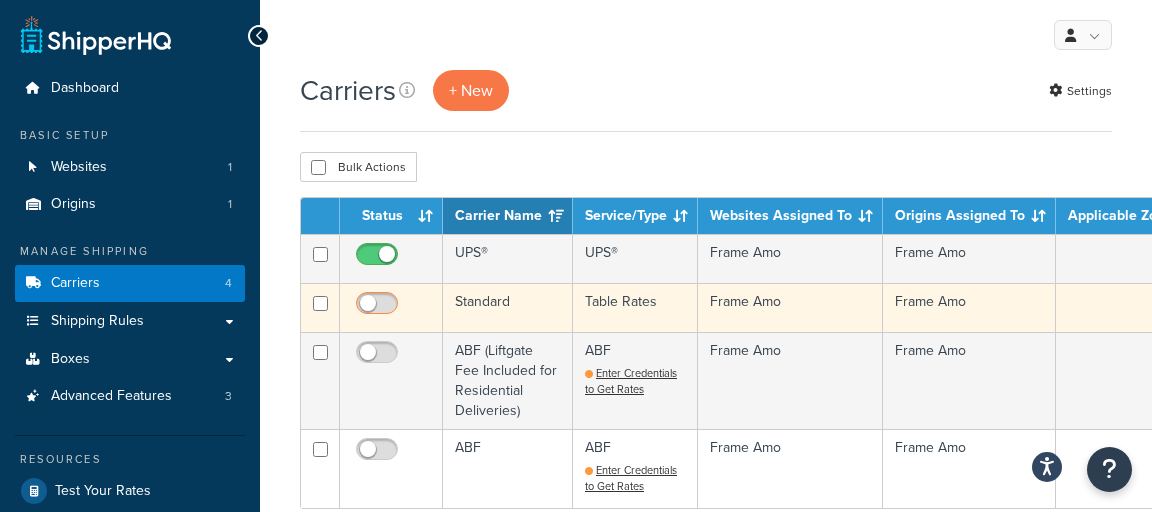 drag, startPoint x: 383, startPoint y: 305, endPoint x: 363, endPoint y: 306, distance: 20.024984 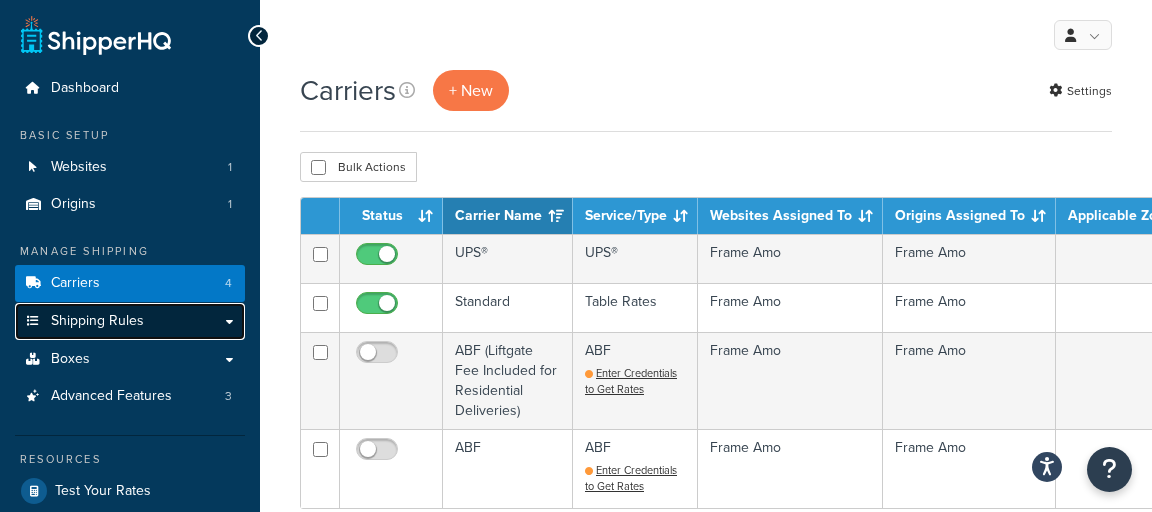 click on "Shipping Rules" at bounding box center [130, 321] 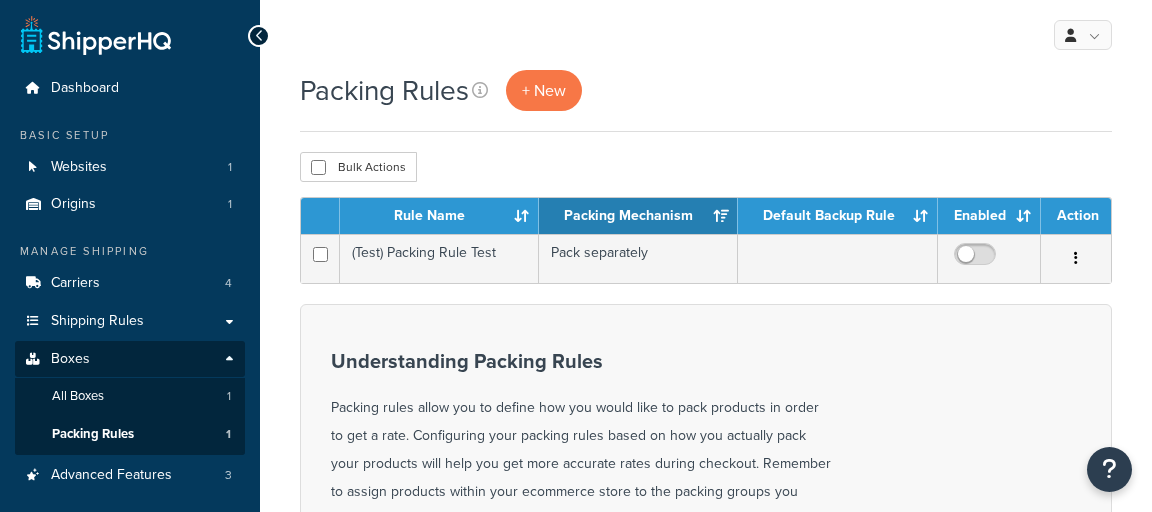 scroll, scrollTop: 0, scrollLeft: 0, axis: both 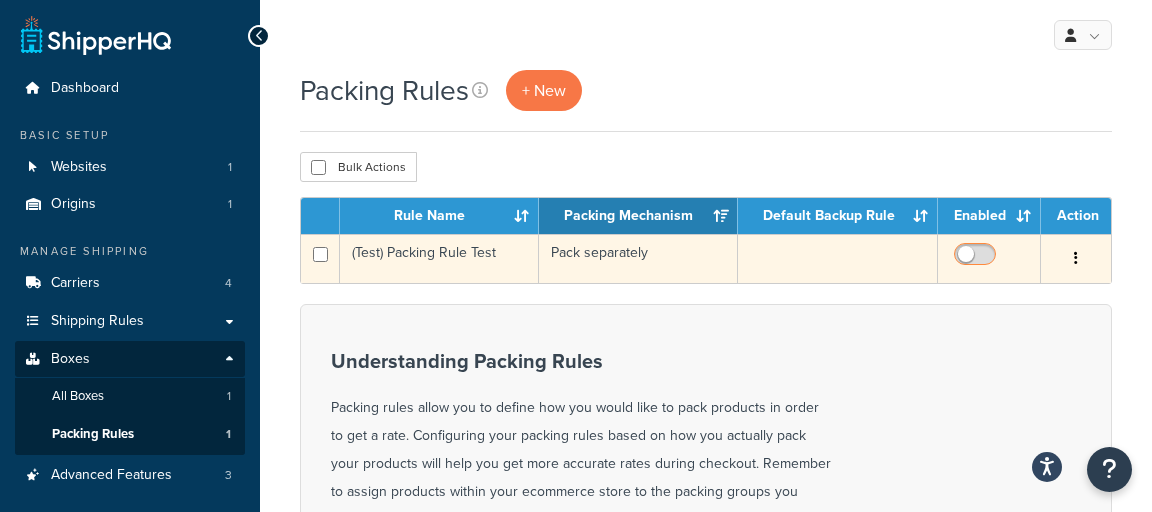 click at bounding box center (977, 259) 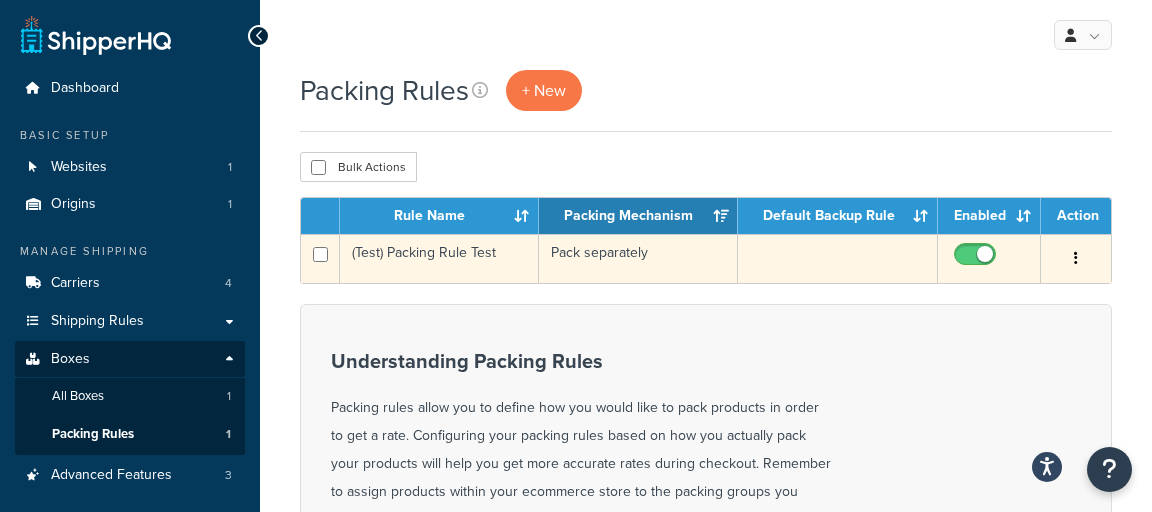 drag, startPoint x: 978, startPoint y: 254, endPoint x: 946, endPoint y: 234, distance: 37.735924 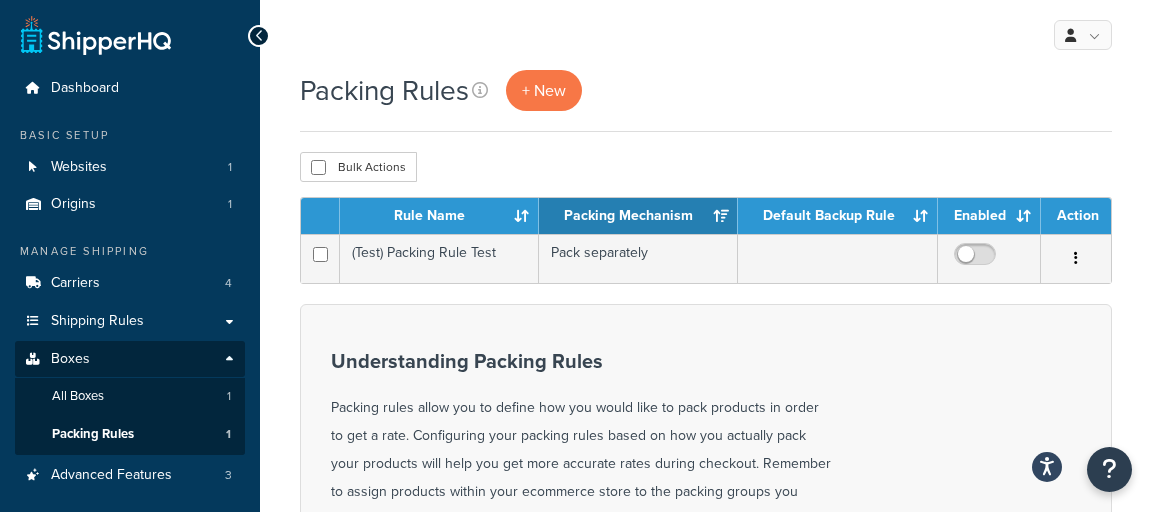 click on "Packing Rules
+ New
Bulk Actions
Duplicate
[GEOGRAPHIC_DATA]
Contact Us
Send Us A Message
Contact Information
Name  *
Email  *
Company name  *
Phone  *
Subject" at bounding box center [706, 531] 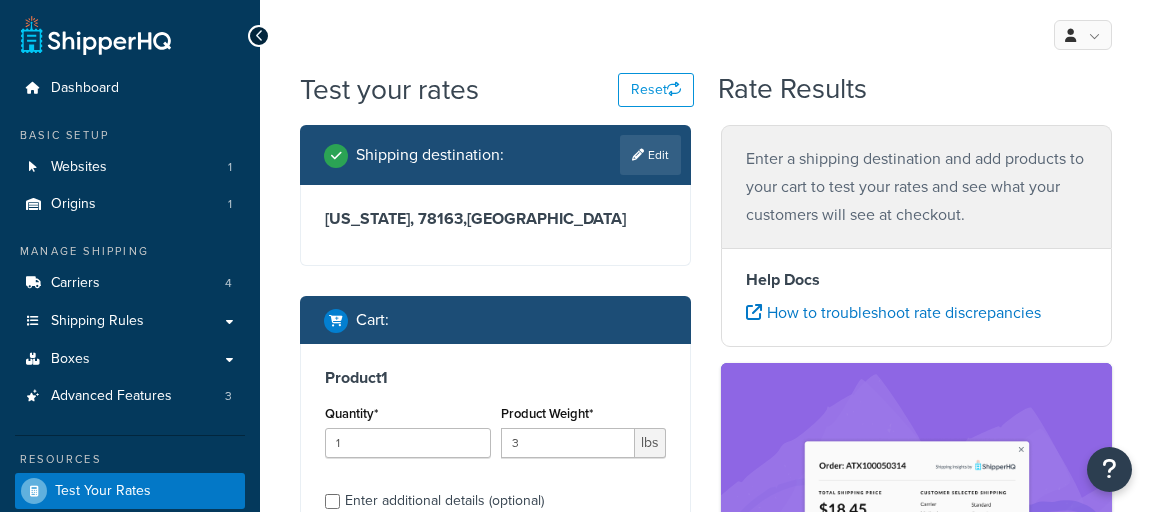 scroll, scrollTop: 592, scrollLeft: 0, axis: vertical 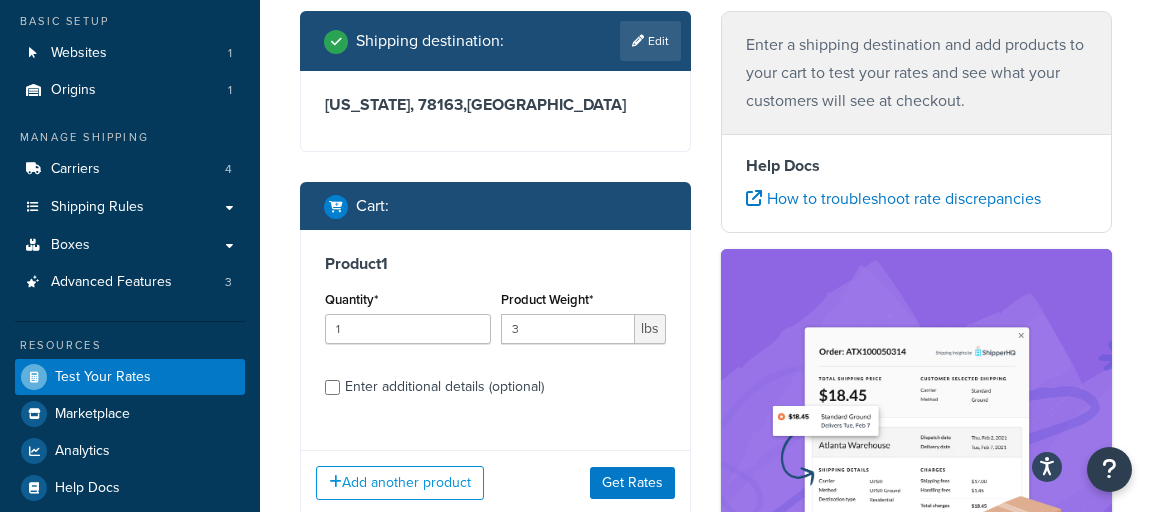 drag, startPoint x: 423, startPoint y: 391, endPoint x: 465, endPoint y: 349, distance: 59.39697 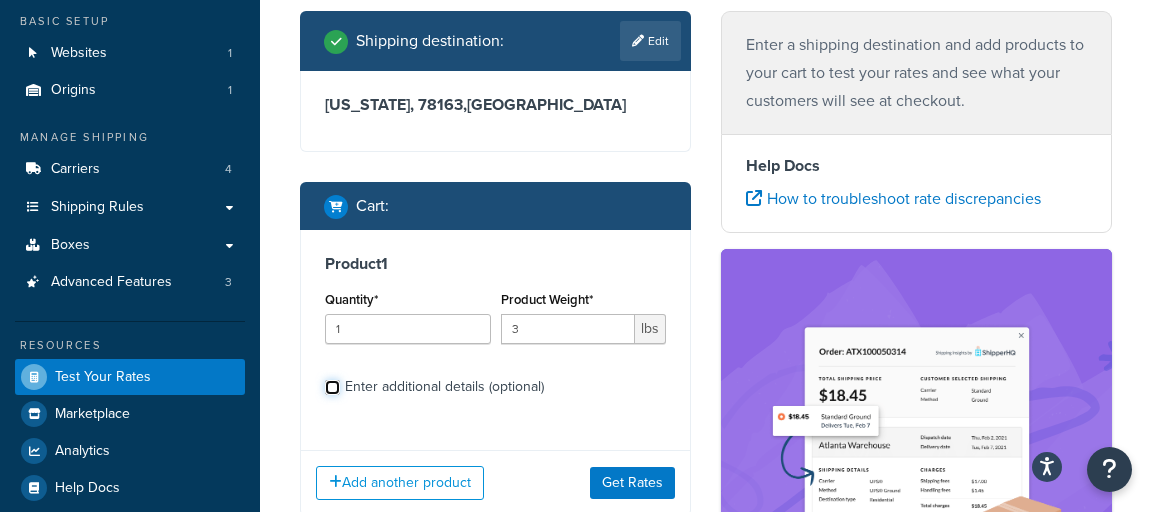 click on "Enter additional details (optional)" at bounding box center (332, 387) 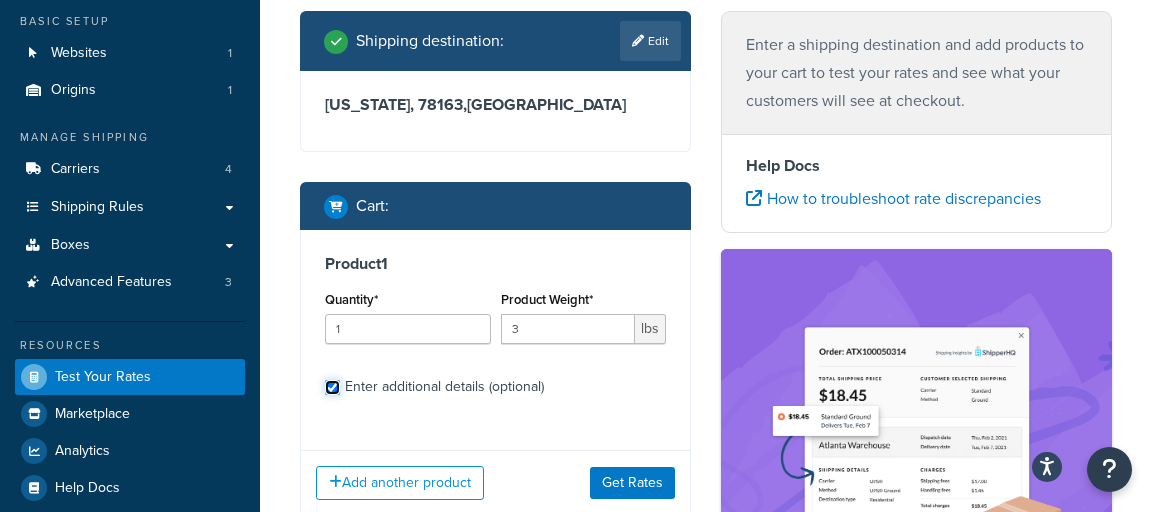 checkbox on "true" 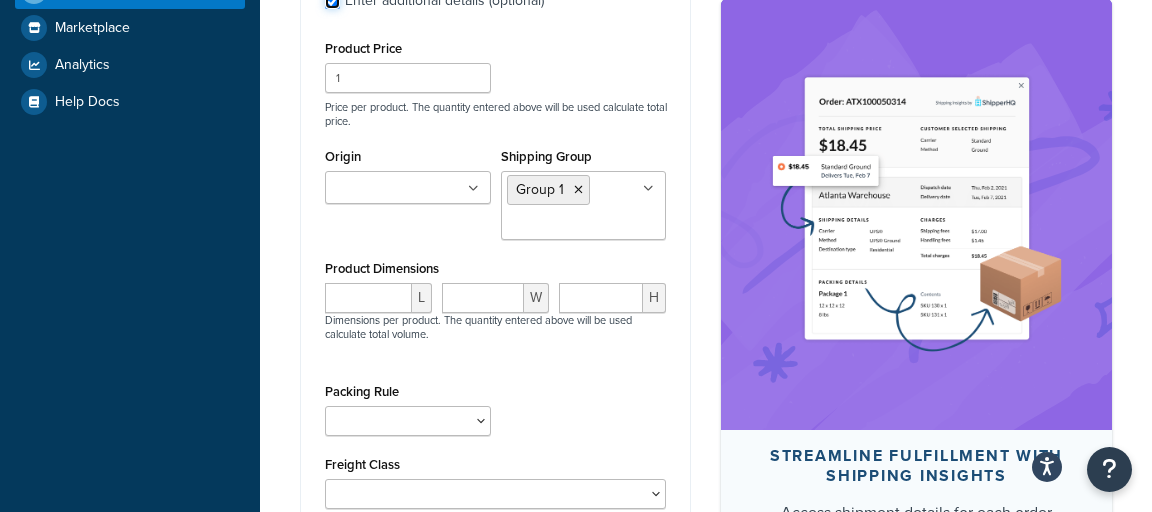 scroll, scrollTop: 522, scrollLeft: 0, axis: vertical 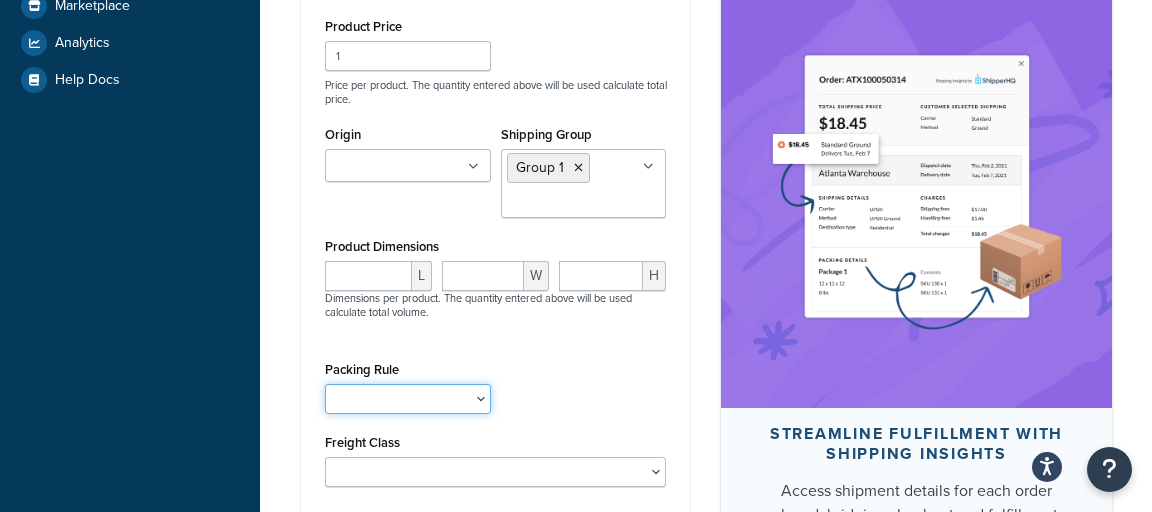 click on "(Test) Packing Rule Test" at bounding box center (408, 399) 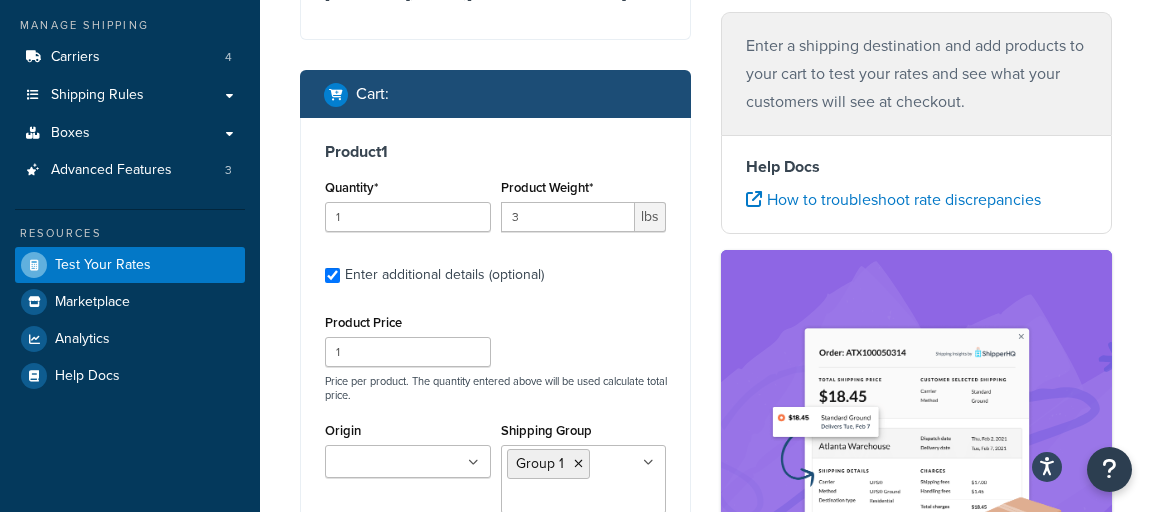 scroll, scrollTop: 223, scrollLeft: 0, axis: vertical 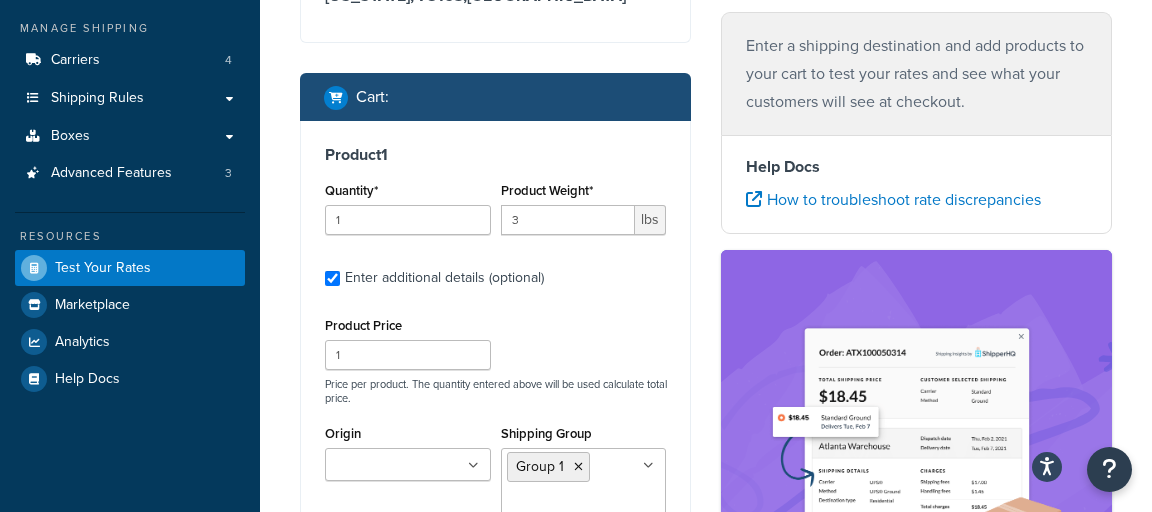 click on "Shipping destination :  Edit   Texas,    78163 ,  United States Cart : Product  1 Quantity*   1 Product Weight*   3 lbs   Enter additional details (optional) Product Price   1 Price per product. The quantity entered above will be used calculate total price. Origin   Frame Amo Shipping Group   Group 1   Group 2 Group 3 Product Dimensions   L   W   H Dimensions per product. The quantity entered above will be used calculate total volume. Packing Rule     (Test) Packing Rule Test  Freight Class     50  55  60  65  70  77.5  85  92.5  100  110  125  150  175  200  250  300  400  500   Add another product Get Rates" at bounding box center (495, 419) 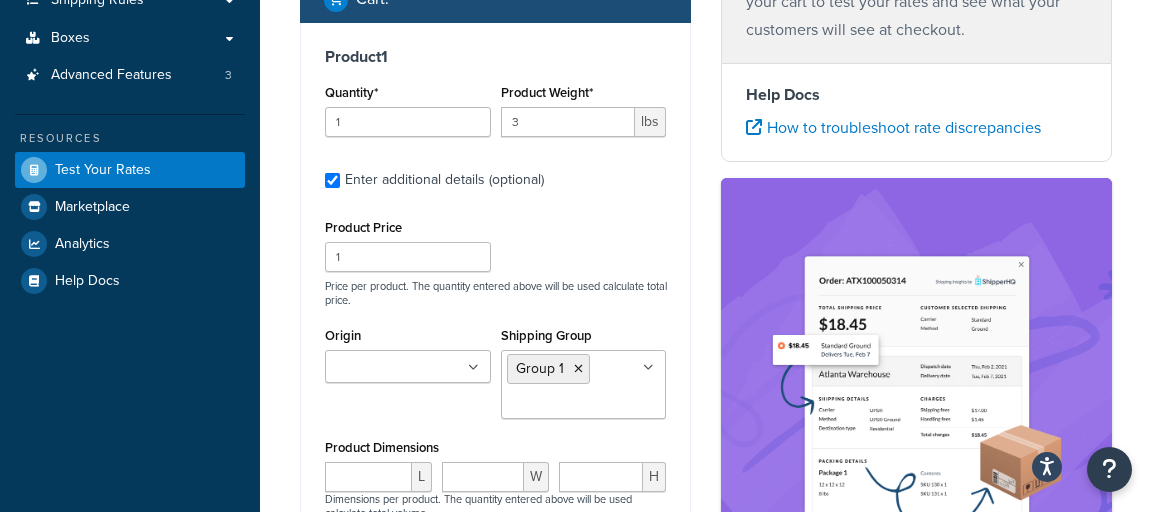 scroll, scrollTop: 320, scrollLeft: 0, axis: vertical 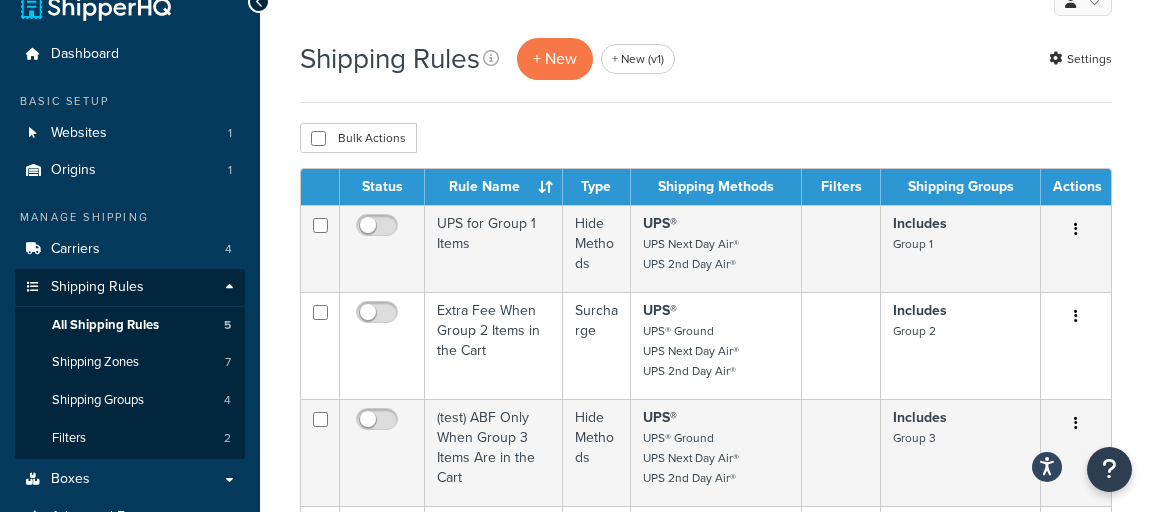 click on "Shipping Rules
+ New + New (v1)
Settings" at bounding box center [706, 69] 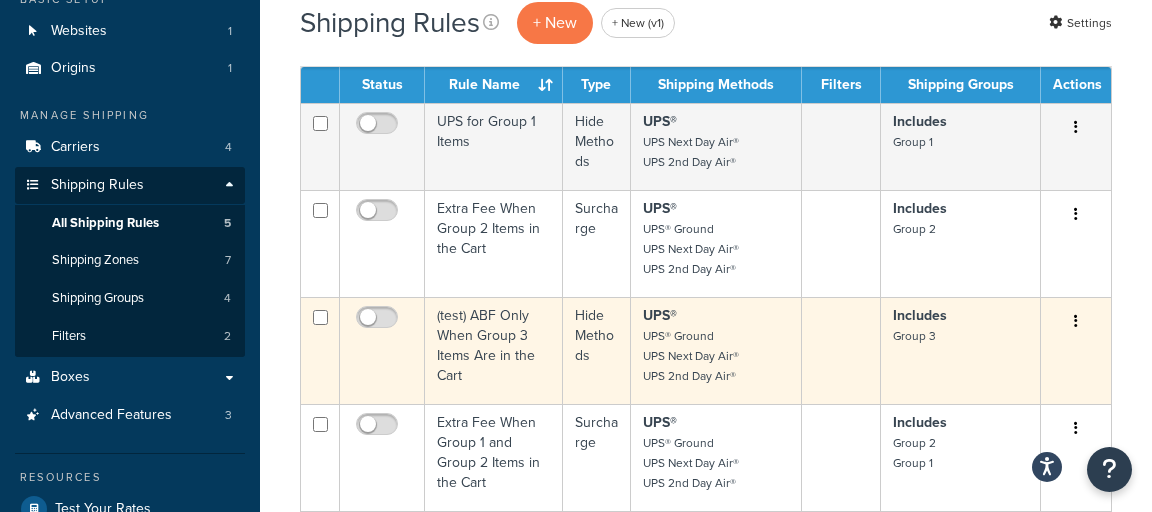 scroll, scrollTop: 134, scrollLeft: 0, axis: vertical 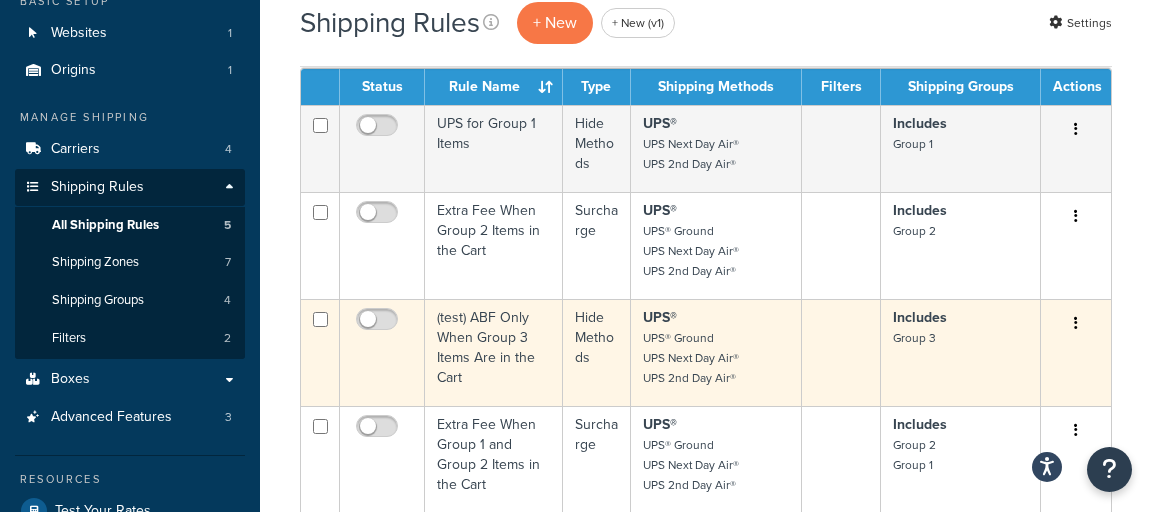 click on "Group 3" at bounding box center [914, 338] 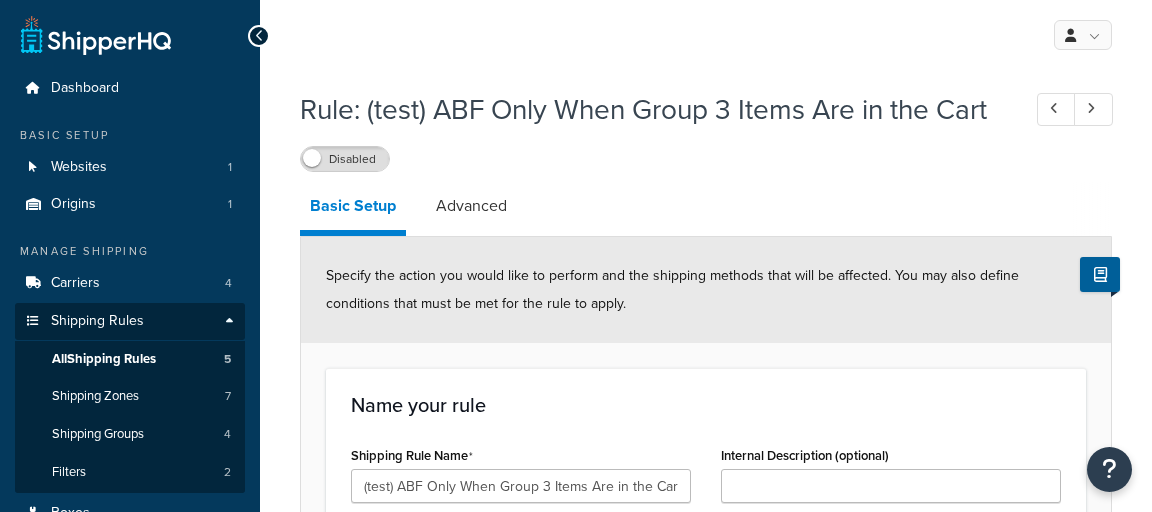 scroll, scrollTop: 0, scrollLeft: 0, axis: both 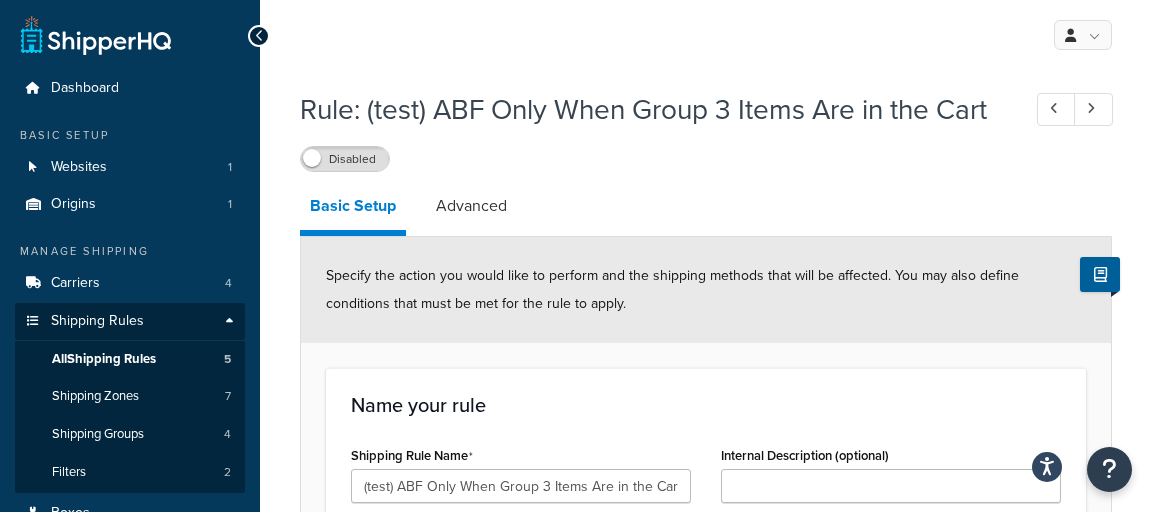 click on "Rule: (test) ABF Only When Group 3 Items Are in the Cart" at bounding box center (650, 109) 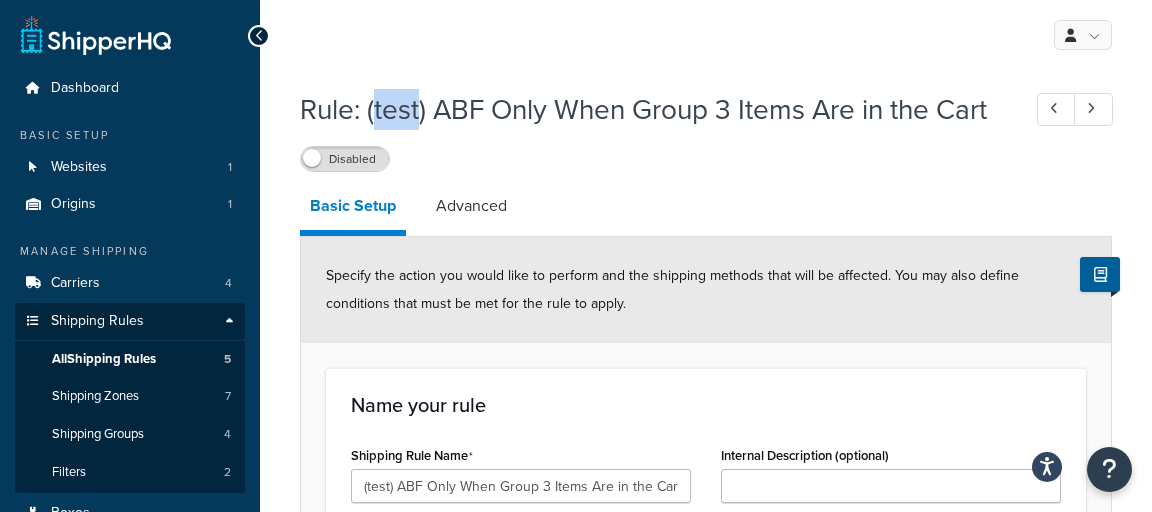 click on "Rule: (test) ABF Only When Group 3 Items Are in the Cart" at bounding box center [650, 109] 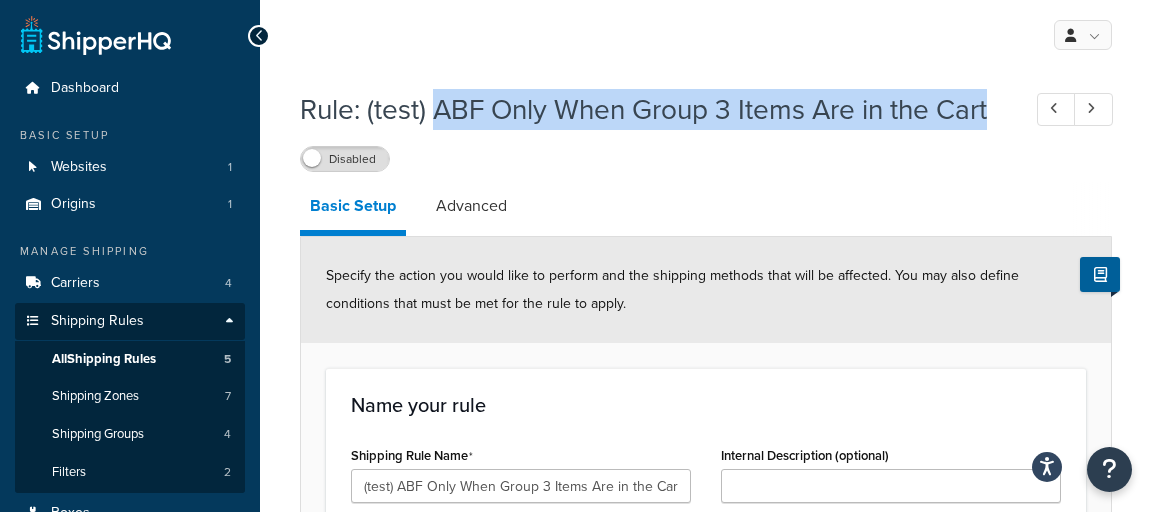drag, startPoint x: 458, startPoint y: 113, endPoint x: 742, endPoint y: 123, distance: 284.176 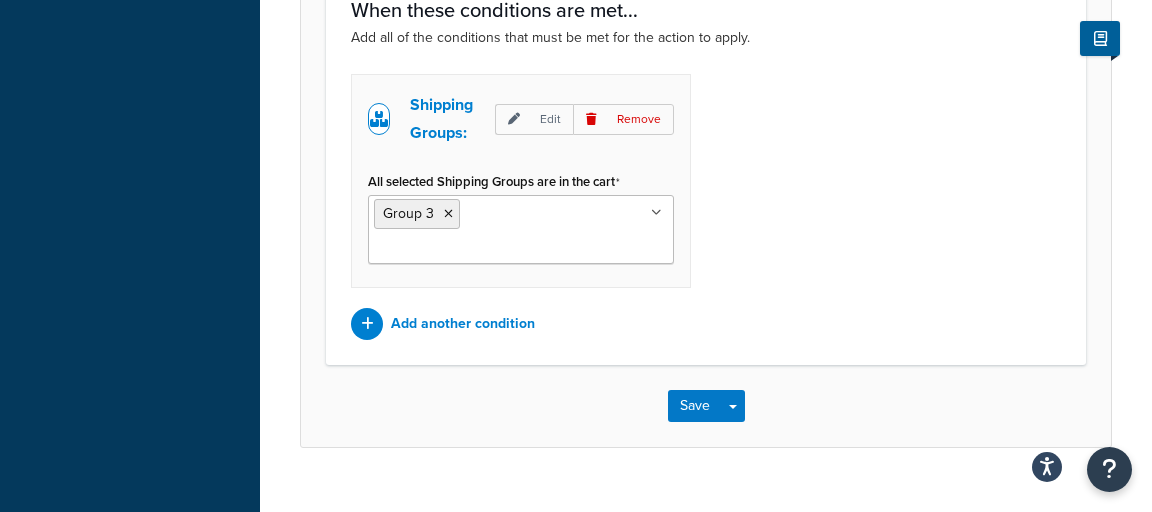 scroll, scrollTop: 1332, scrollLeft: 0, axis: vertical 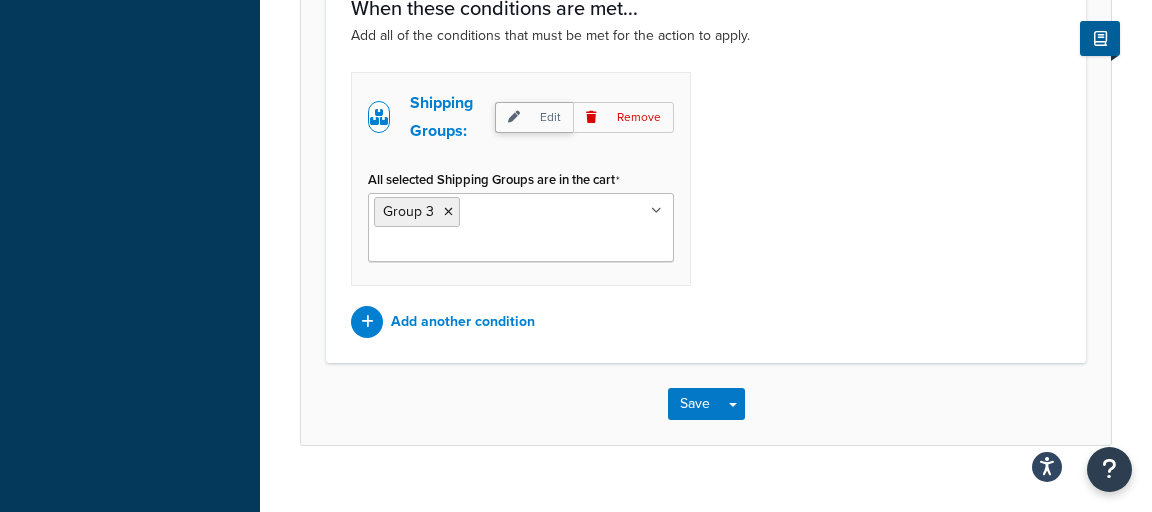 click on "Edit" at bounding box center [534, 117] 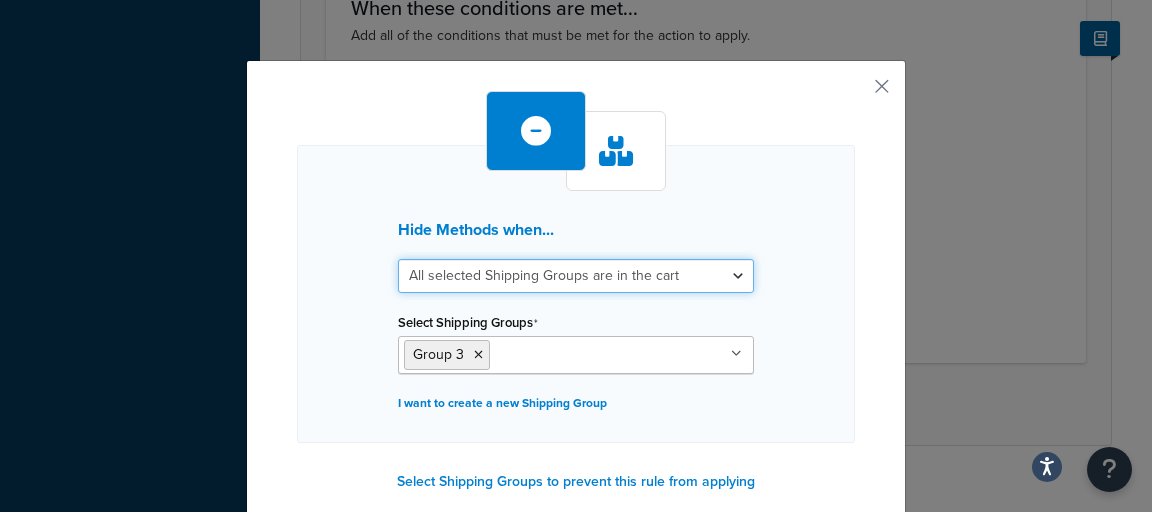 click on "All selected Shipping Groups are in the cart  Any selected Shipping Groups are in the cart" at bounding box center [576, 276] 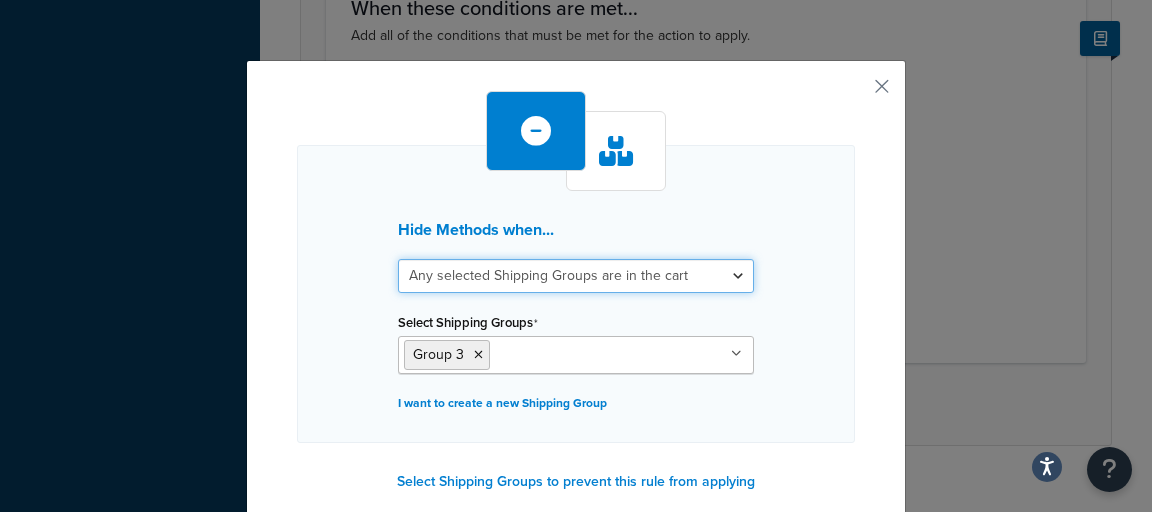 scroll, scrollTop: 125, scrollLeft: 0, axis: vertical 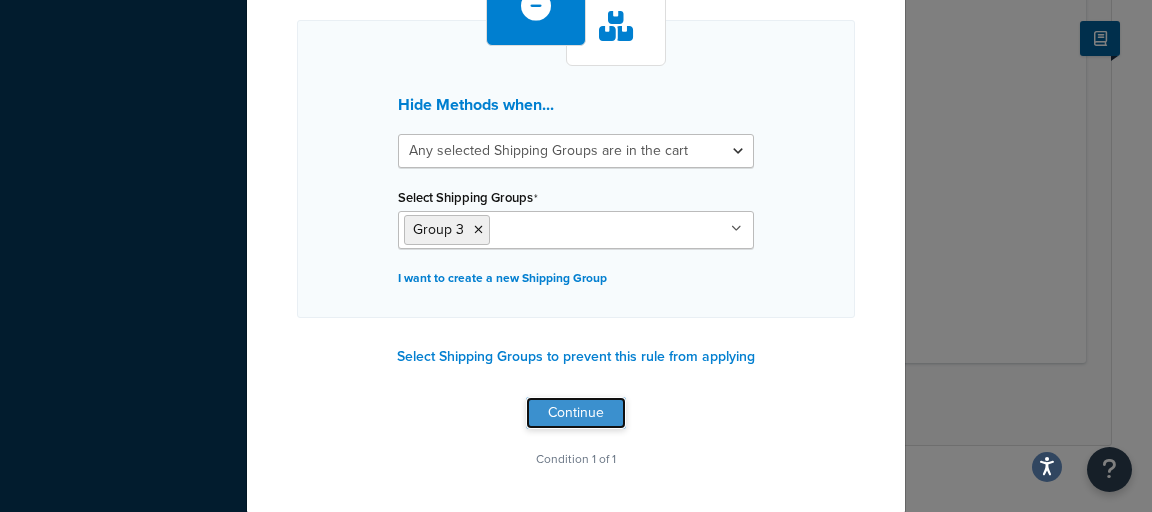 click on "Continue" at bounding box center (576, 413) 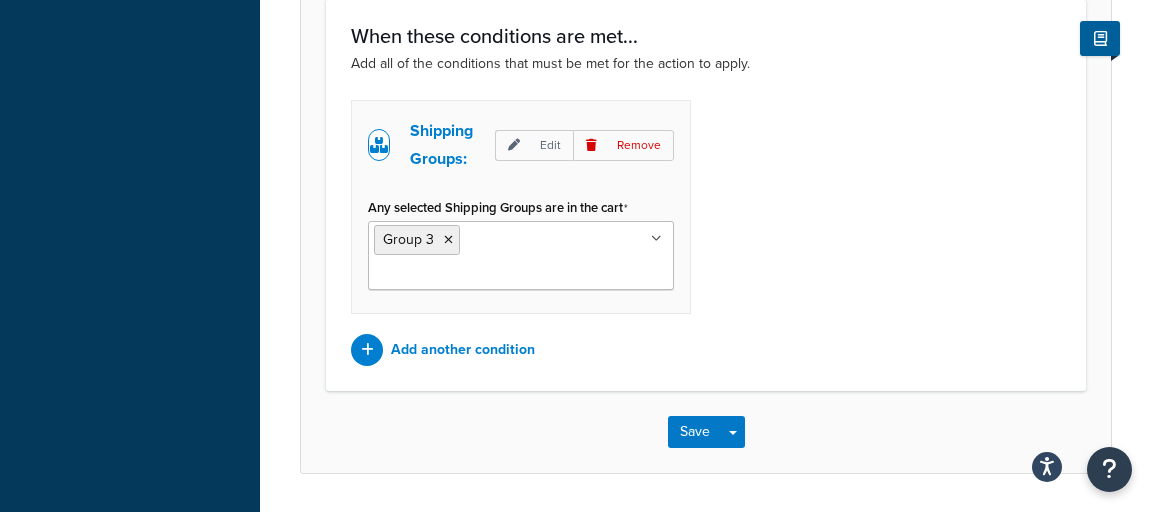 scroll, scrollTop: 1294, scrollLeft: 0, axis: vertical 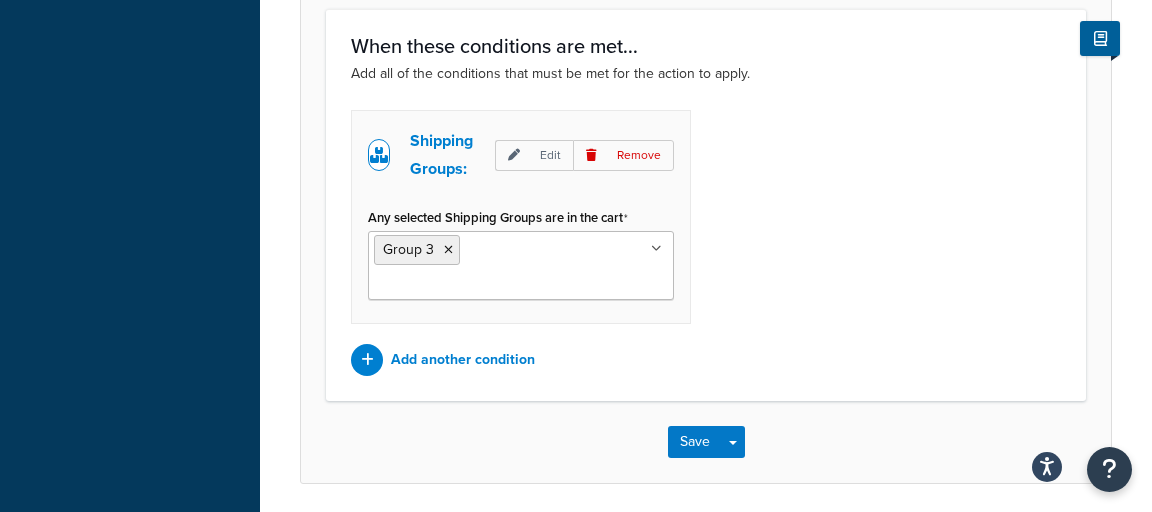 drag, startPoint x: 739, startPoint y: 236, endPoint x: 721, endPoint y: 234, distance: 18.110771 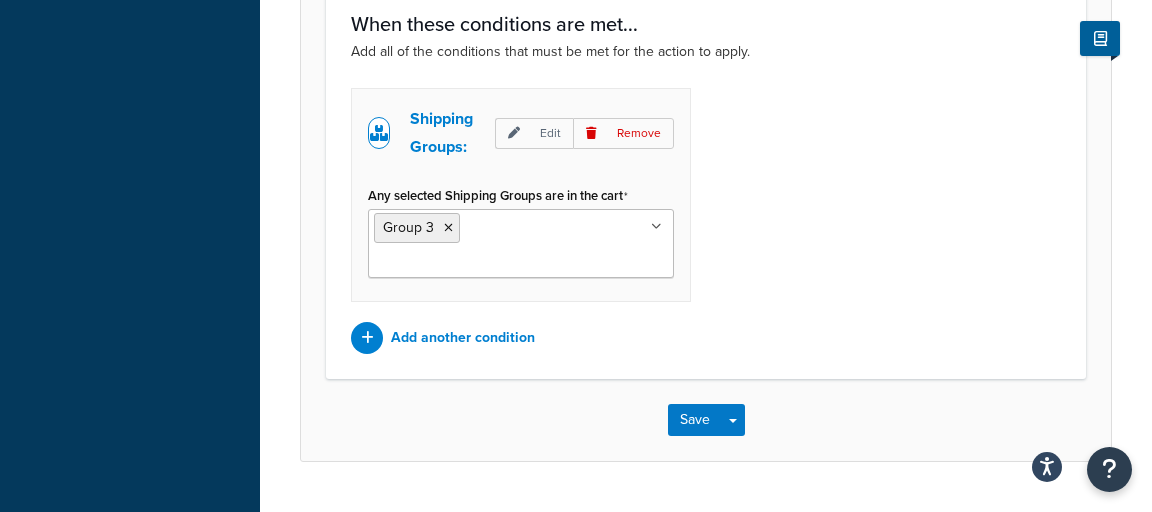 scroll, scrollTop: 1332, scrollLeft: 0, axis: vertical 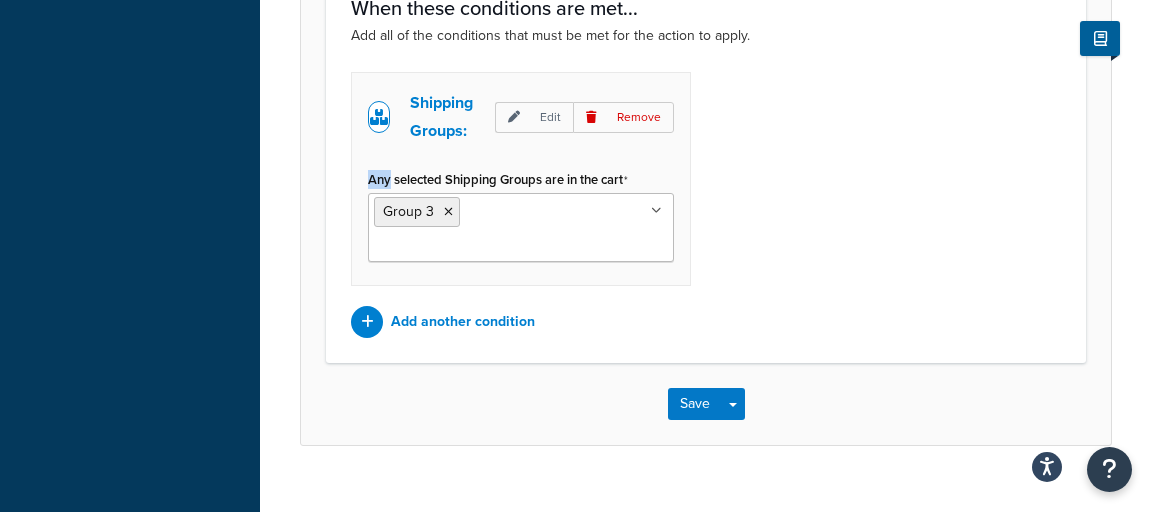 drag, startPoint x: 370, startPoint y: 176, endPoint x: 390, endPoint y: 176, distance: 20 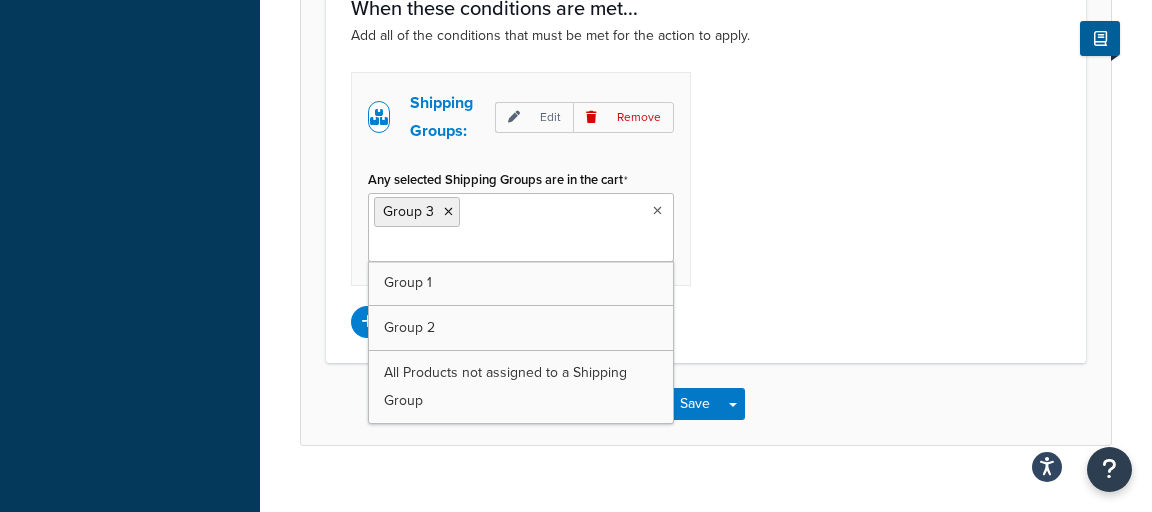 click on "Shipping Groups: Edit Remove Any selected Shipping Groups are in the cart   Group 3   Group 1 Group 2 All Products not assigned to a Shipping Group Add another condition" at bounding box center (706, 205) 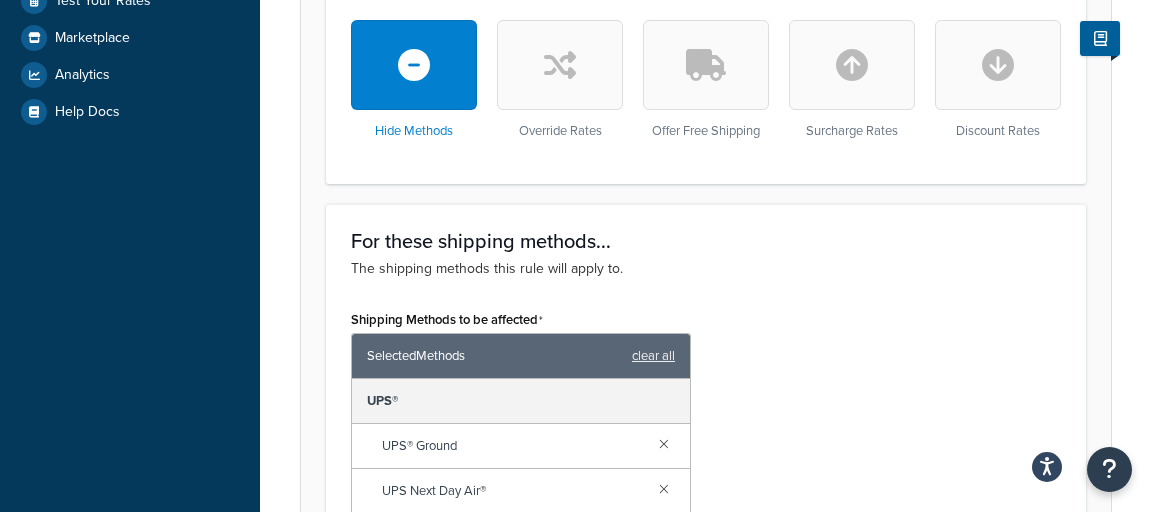 scroll, scrollTop: 613, scrollLeft: 0, axis: vertical 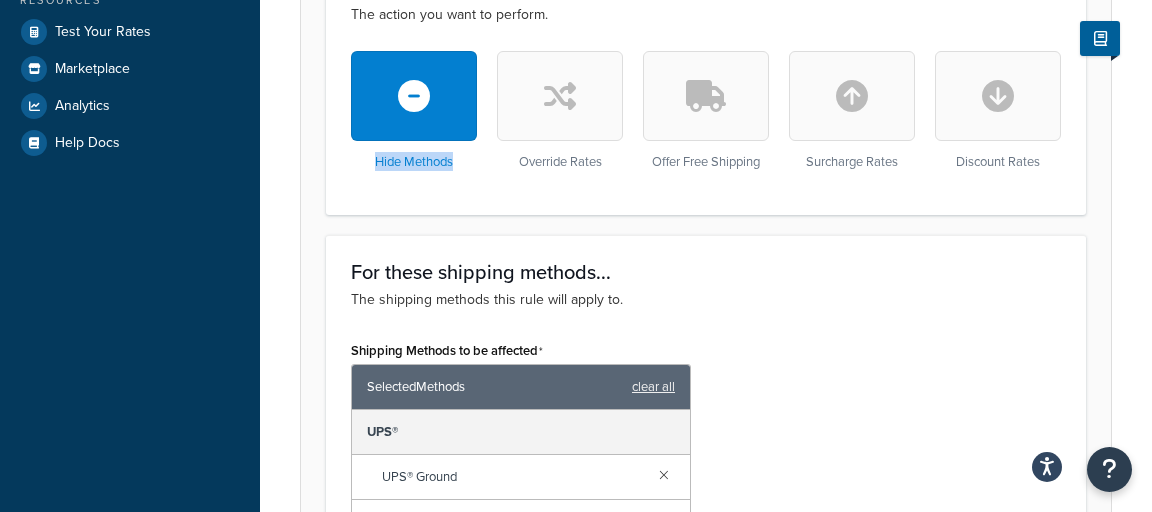 drag, startPoint x: 462, startPoint y: 162, endPoint x: 417, endPoint y: 174, distance: 46.572525 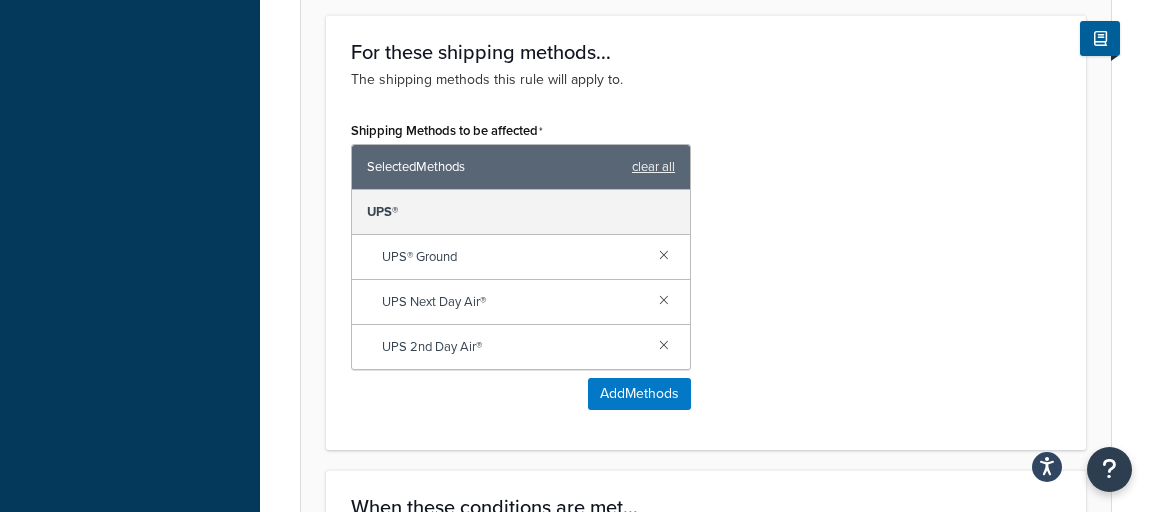 scroll, scrollTop: 869, scrollLeft: 0, axis: vertical 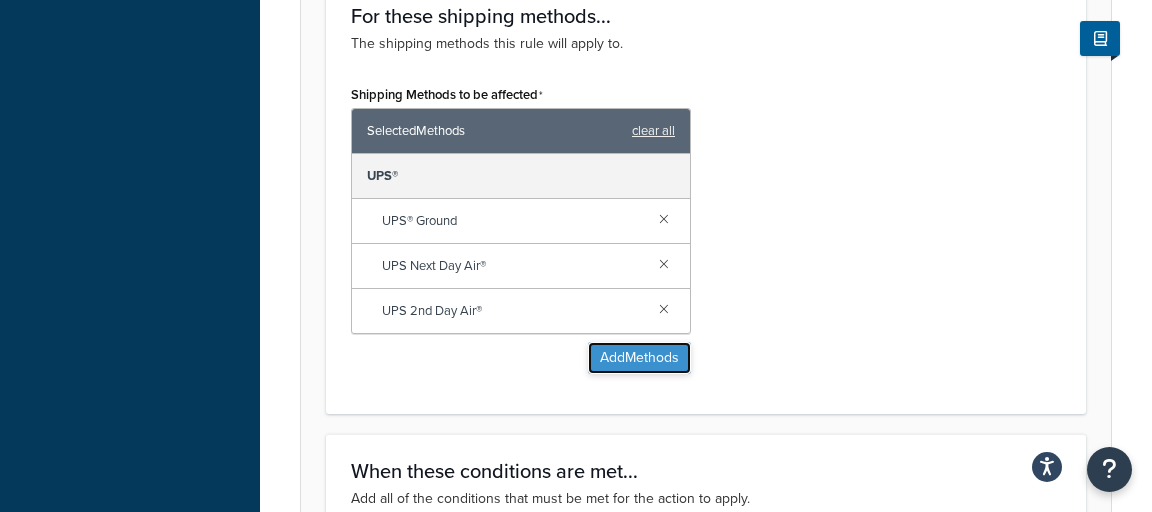 click on "Add  Methods" at bounding box center (639, 358) 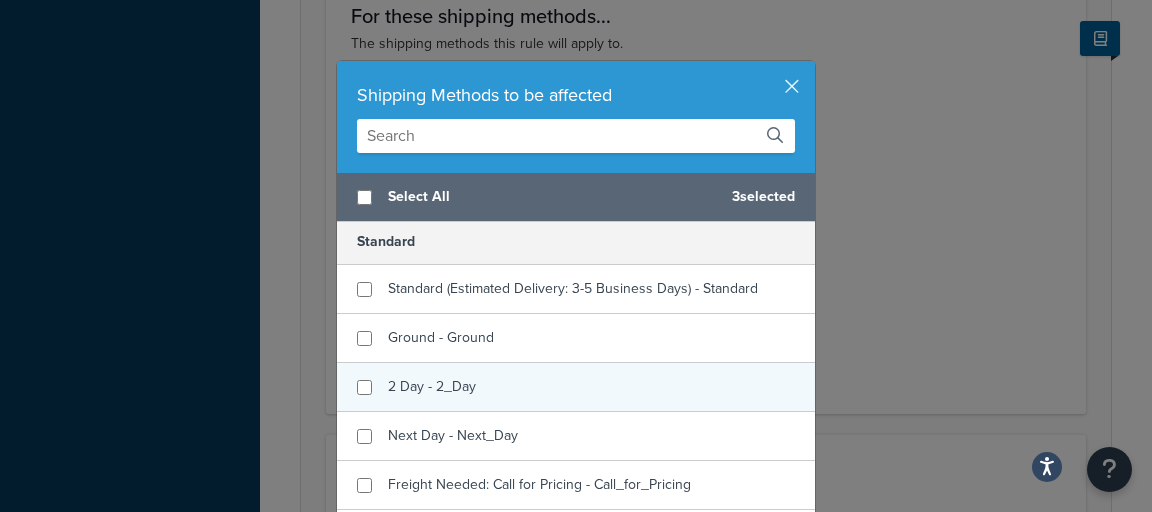 scroll, scrollTop: 0, scrollLeft: 0, axis: both 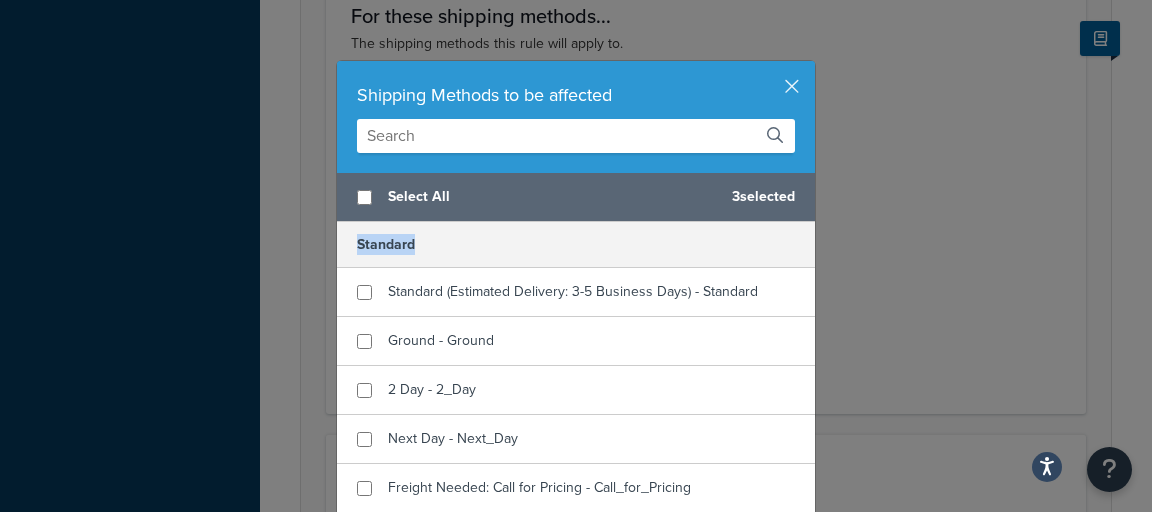 drag, startPoint x: 422, startPoint y: 239, endPoint x: 352, endPoint y: 241, distance: 70.028564 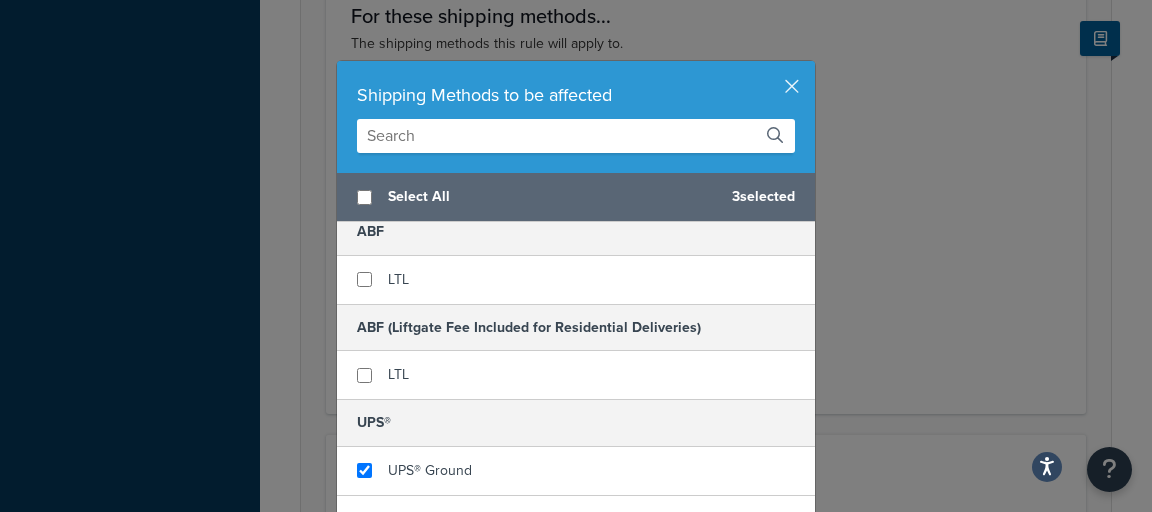 scroll, scrollTop: 320, scrollLeft: 0, axis: vertical 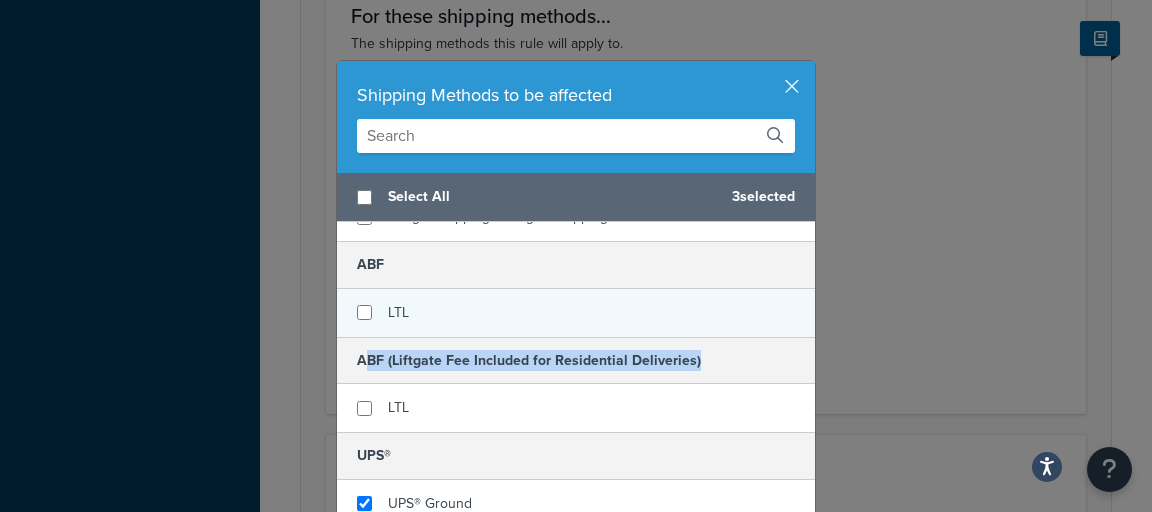 drag, startPoint x: 703, startPoint y: 357, endPoint x: 371, endPoint y: 316, distance: 334.52203 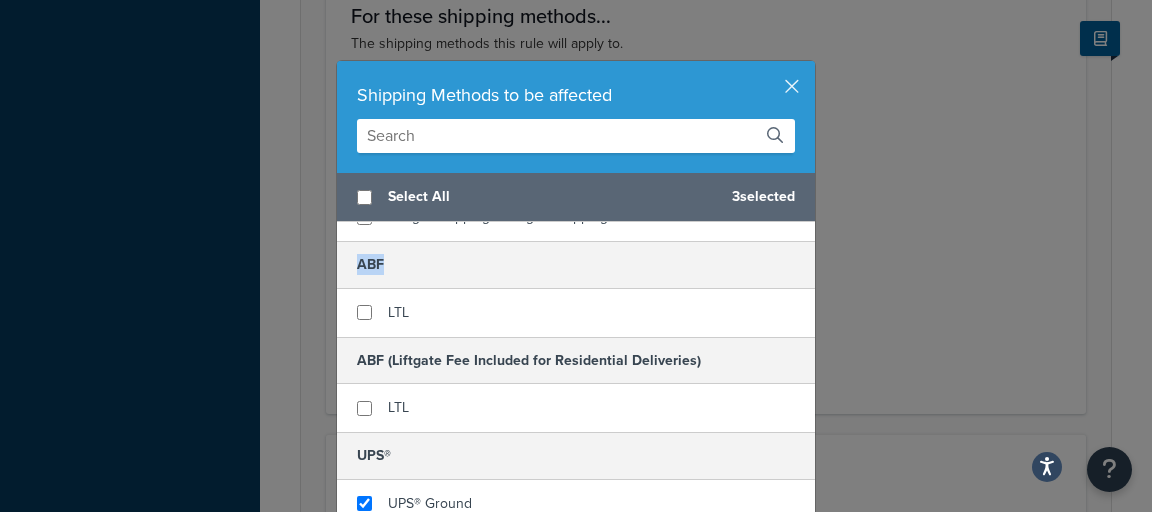 drag, startPoint x: 395, startPoint y: 264, endPoint x: 374, endPoint y: 279, distance: 25.806976 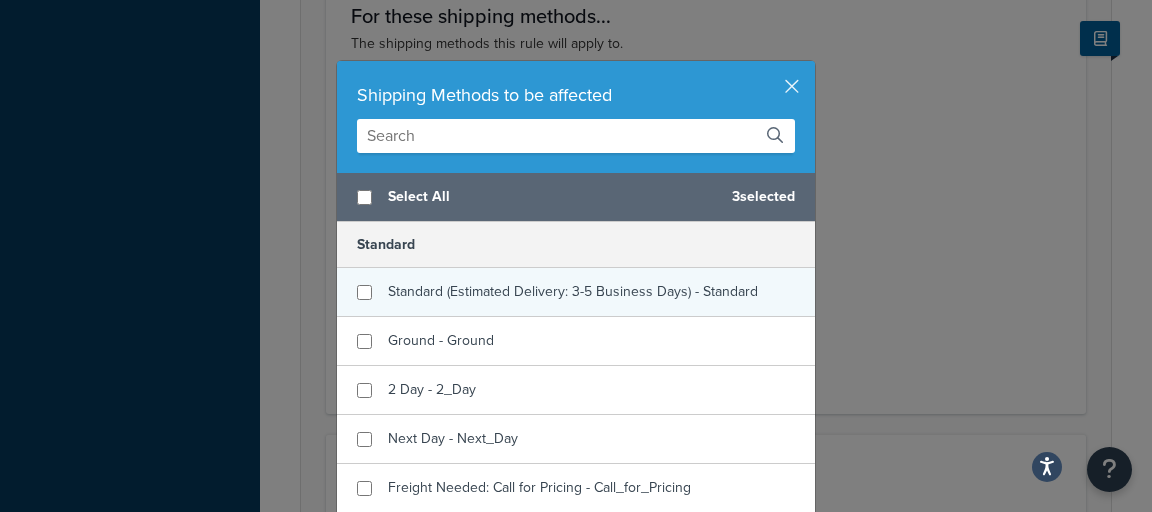 scroll, scrollTop: 0, scrollLeft: 0, axis: both 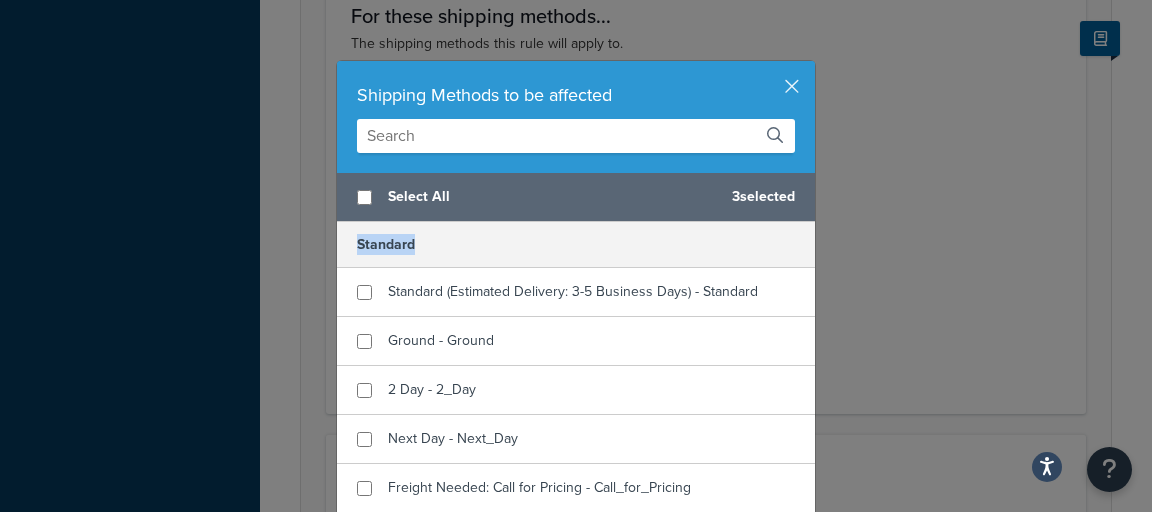 drag, startPoint x: 426, startPoint y: 246, endPoint x: 341, endPoint y: 240, distance: 85.2115 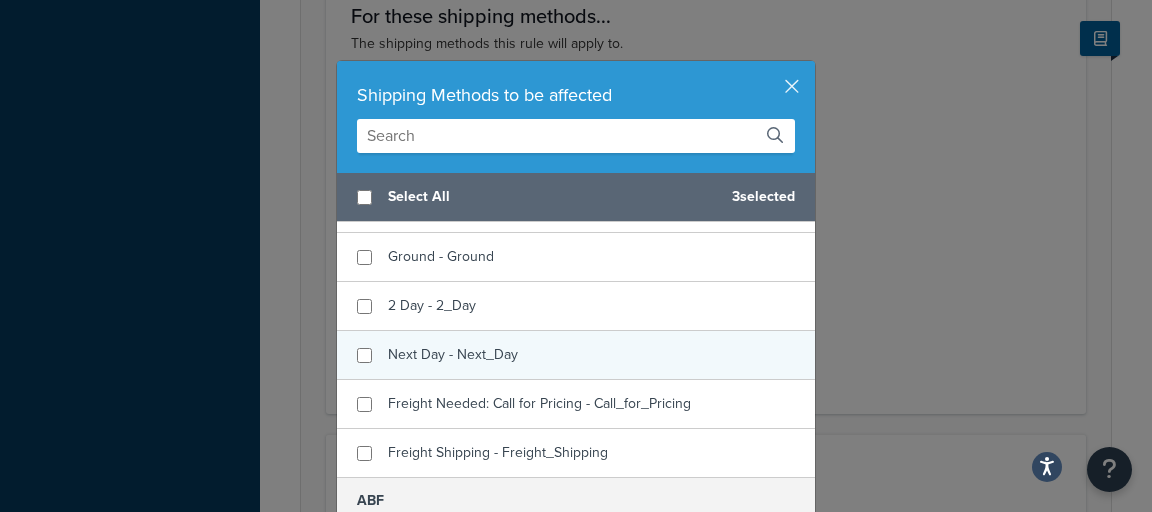 scroll, scrollTop: 85, scrollLeft: 0, axis: vertical 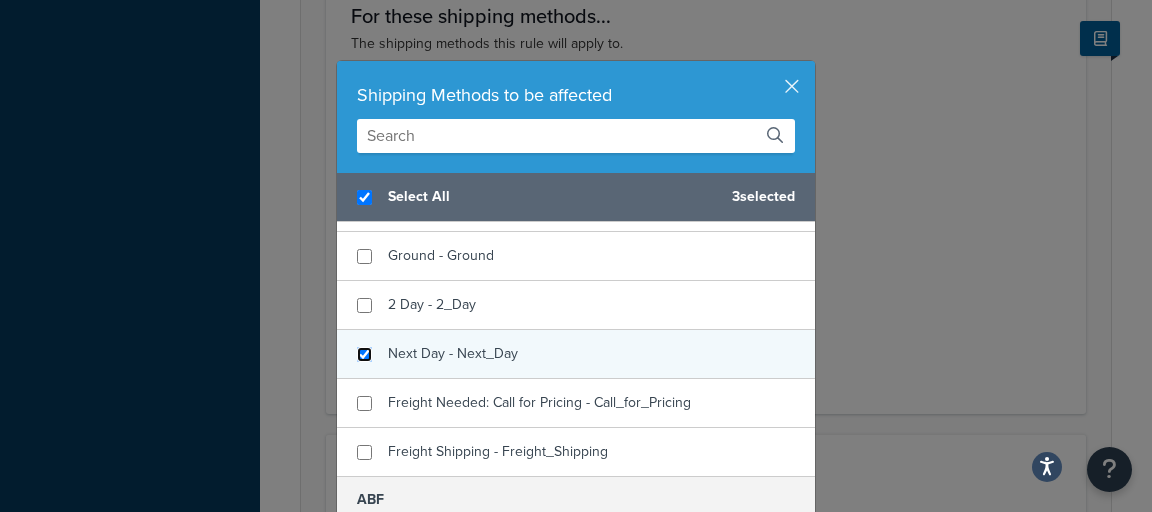 checkbox on "true" 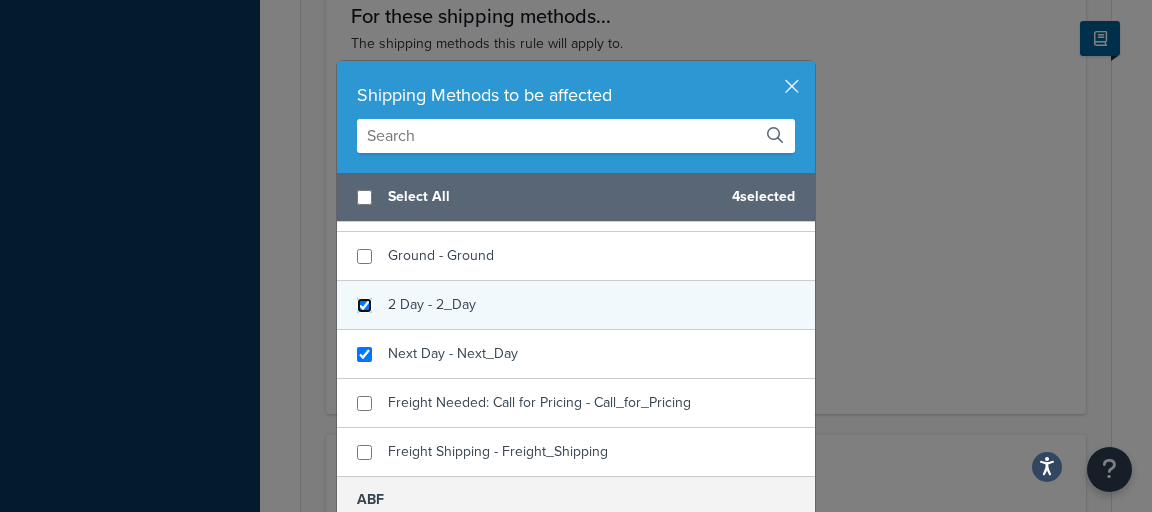 checkbox on "false" 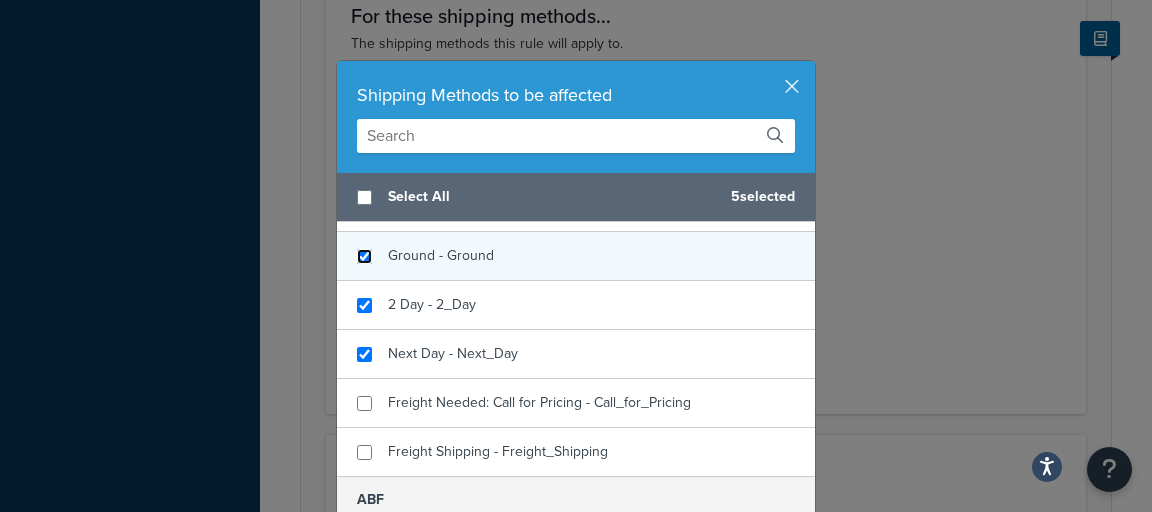 click at bounding box center [364, 256] 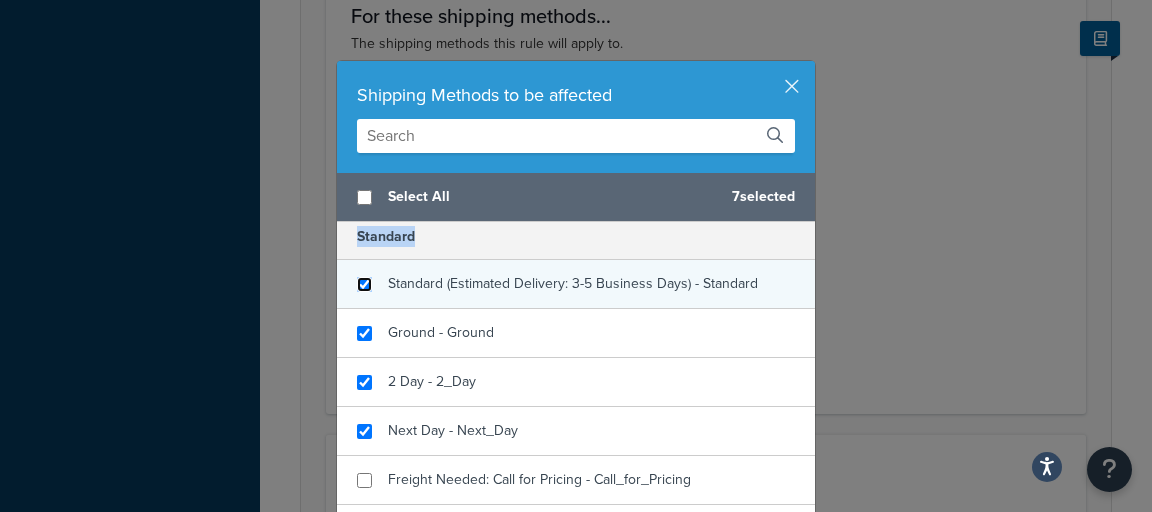 click at bounding box center (364, 284) 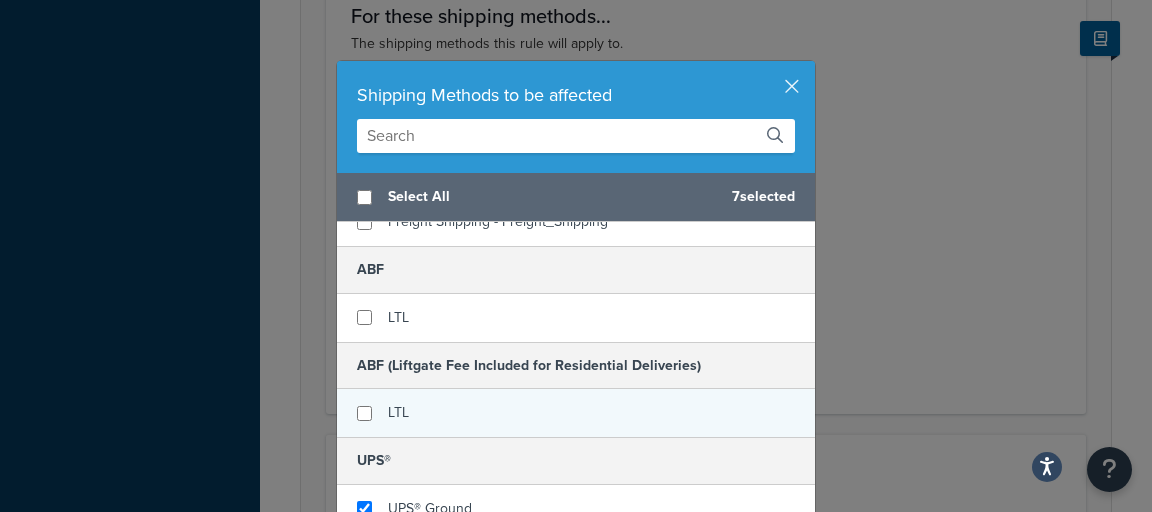 scroll, scrollTop: 321, scrollLeft: 0, axis: vertical 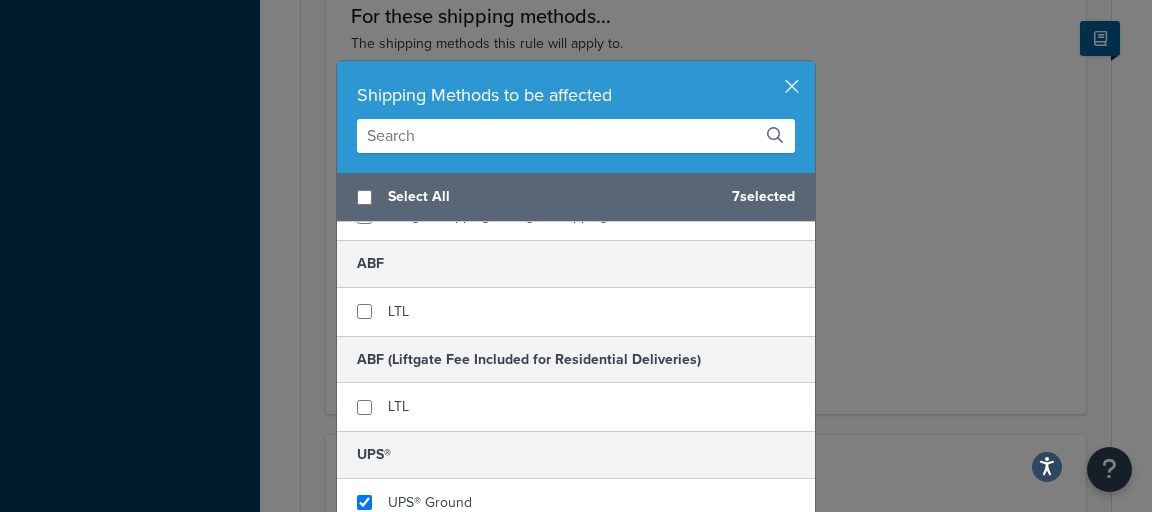 click on "ABF" at bounding box center (576, 263) 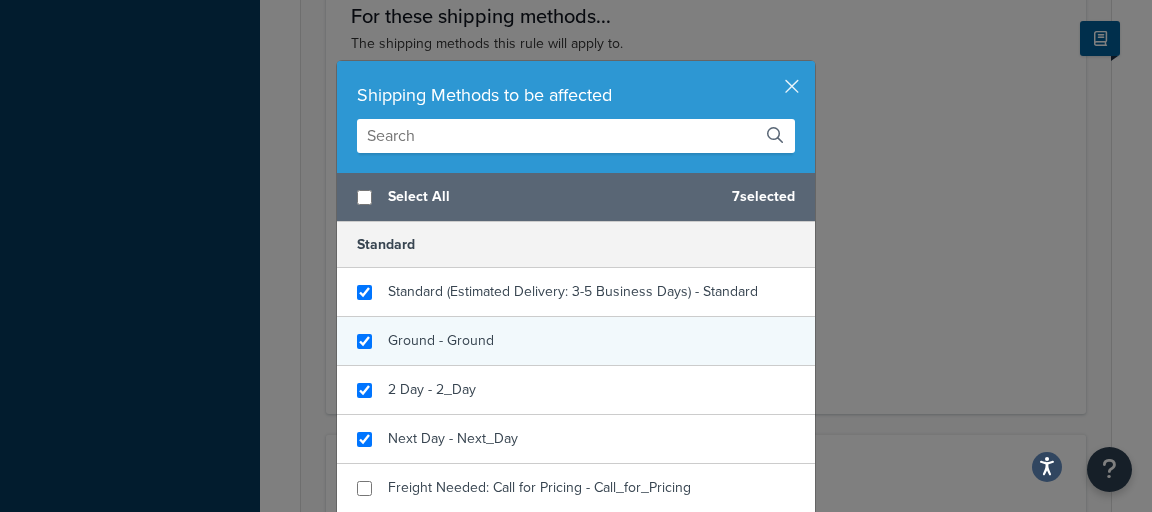 scroll, scrollTop: 409, scrollLeft: 0, axis: vertical 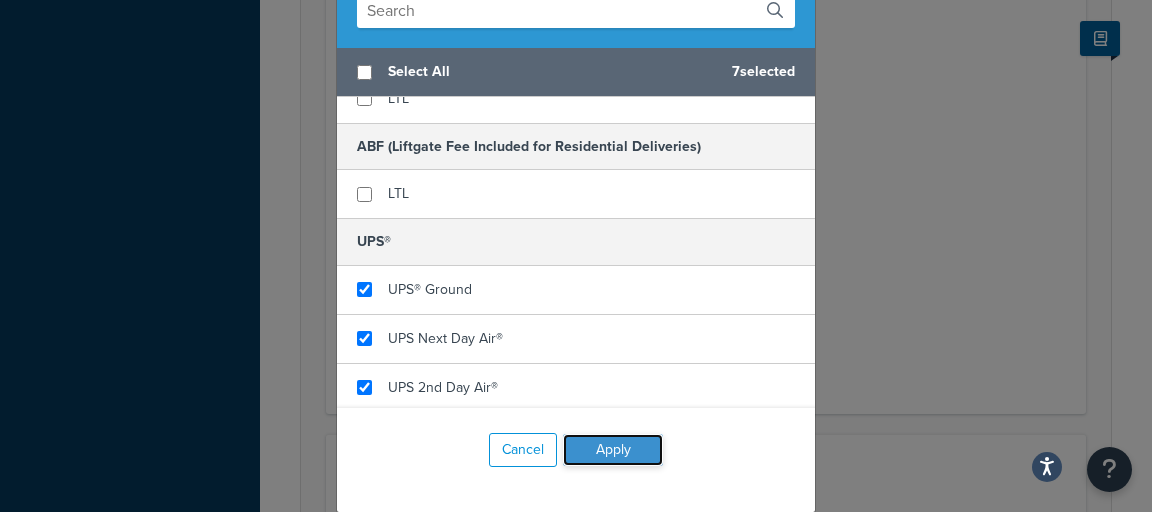 click on "Apply" at bounding box center [613, 450] 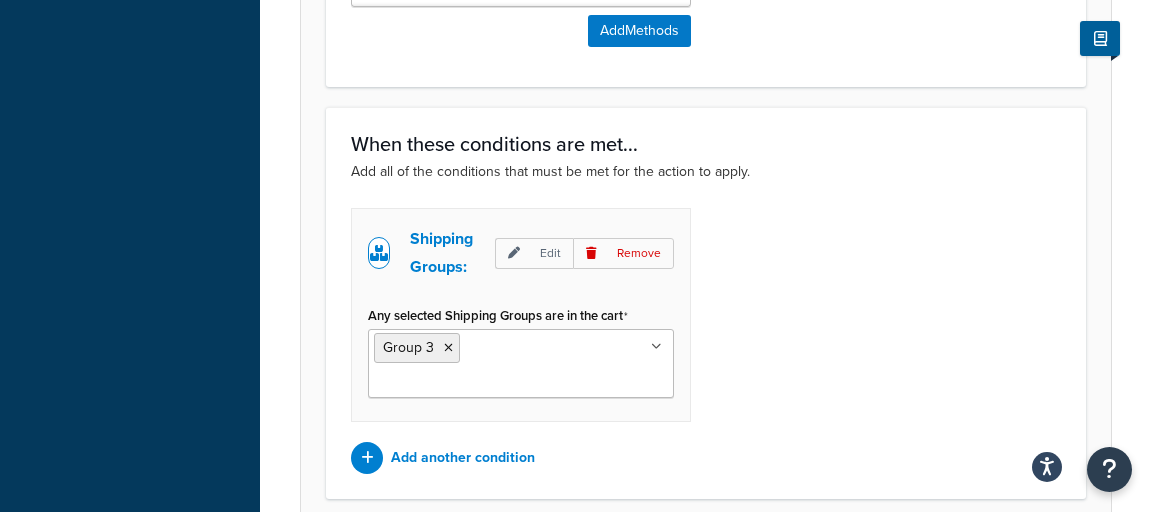 scroll, scrollTop: 1491, scrollLeft: 0, axis: vertical 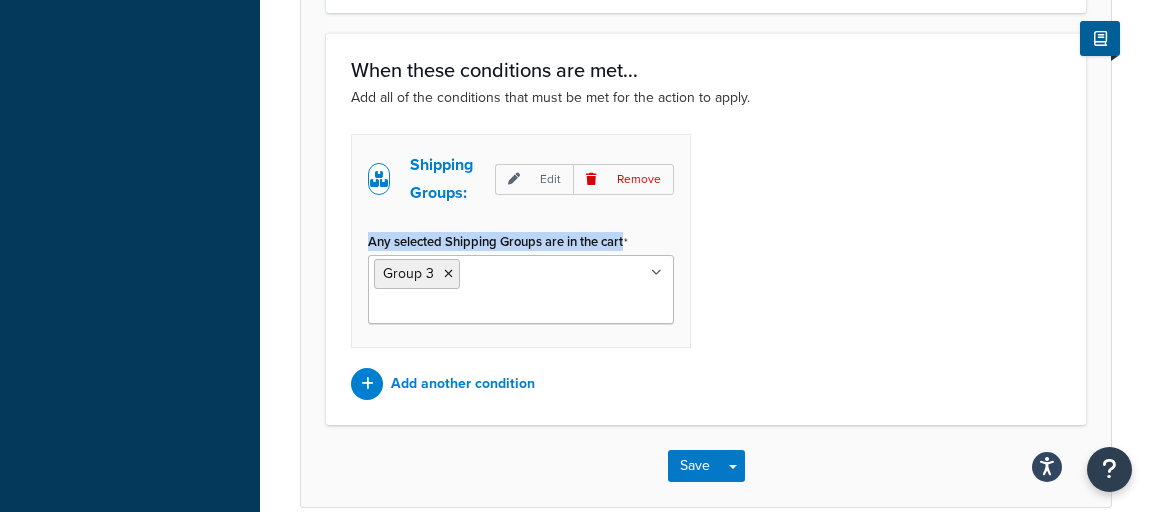 drag, startPoint x: 368, startPoint y: 247, endPoint x: 638, endPoint y: 246, distance: 270.00186 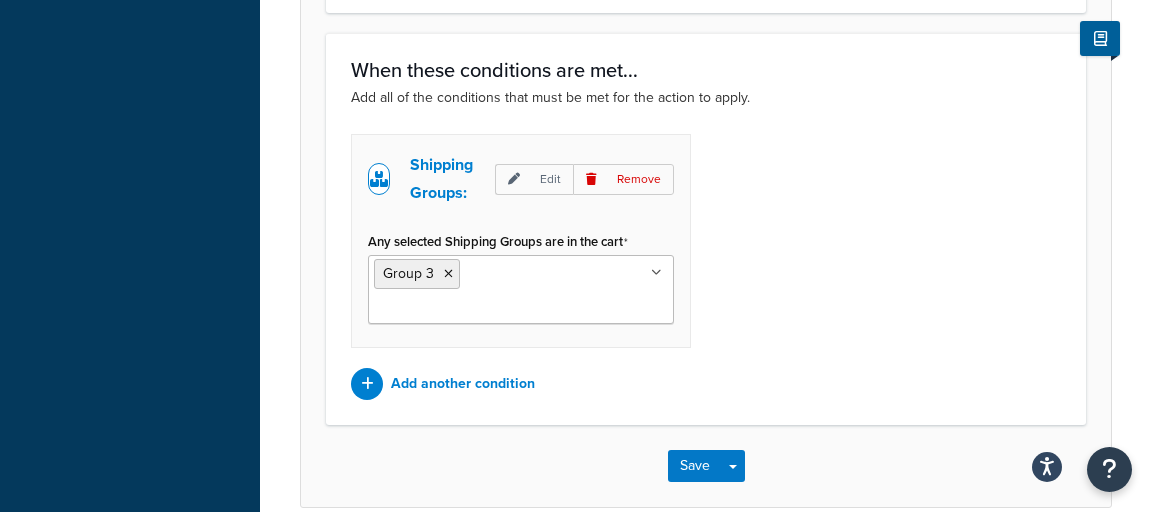 click on "Shipping Groups: Edit Remove Any selected Shipping Groups are in the cart   Group 3   Group 1 Group 2 All Products not assigned to a Shipping Group Add another condition" at bounding box center (706, 267) 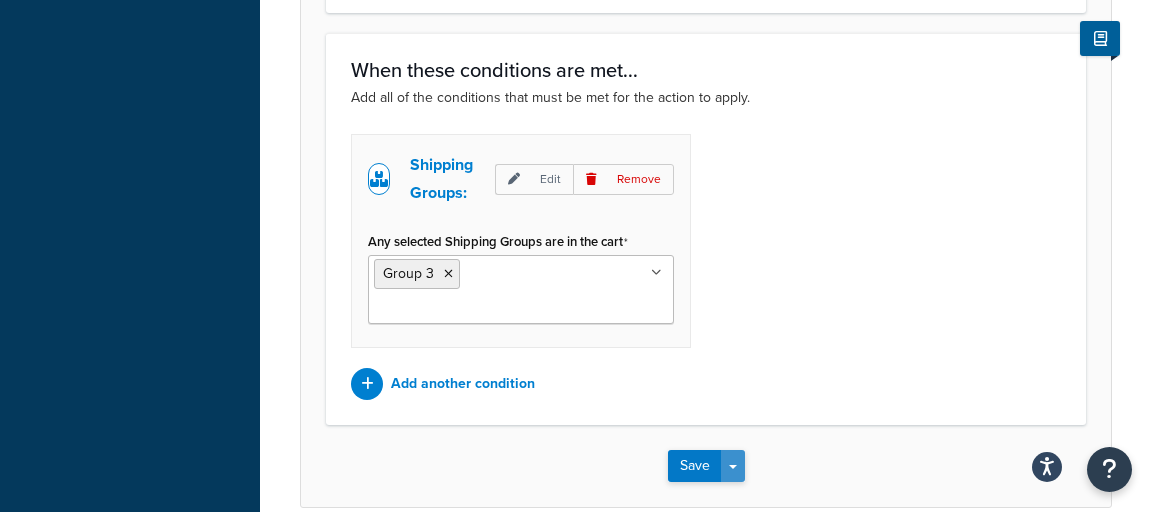 click on "Save Dropdown" at bounding box center [733, 466] 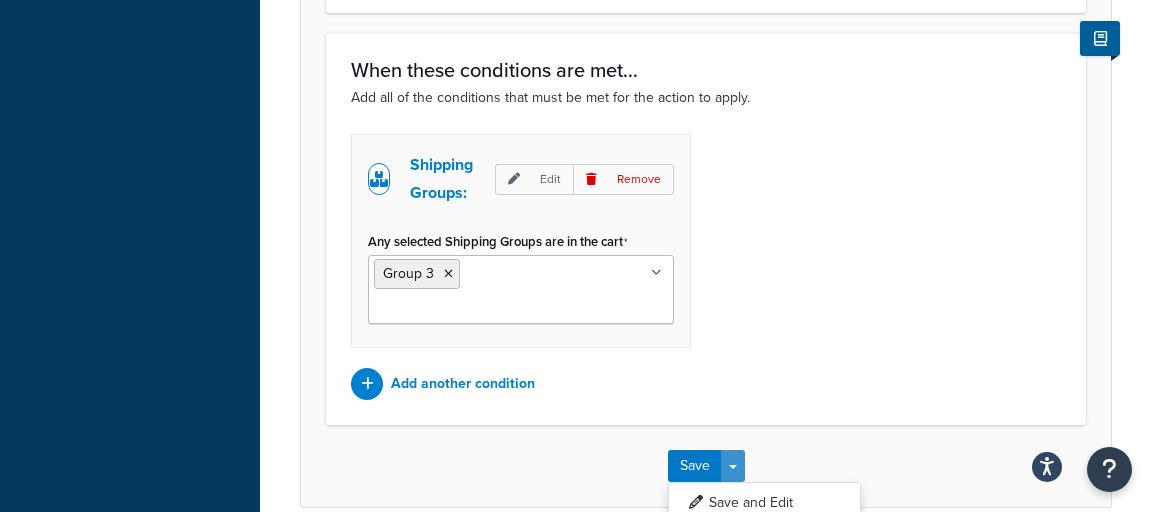 scroll, scrollTop: 1553, scrollLeft: 0, axis: vertical 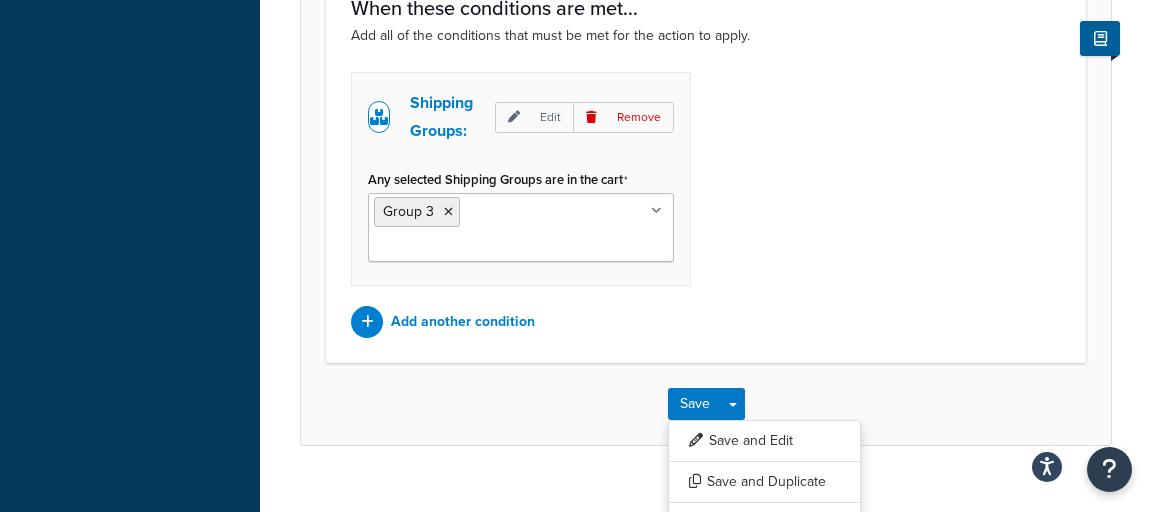 click on "Save Save Dropdown Save and Edit   Save and Duplicate   Save and Create New" at bounding box center [706, 404] 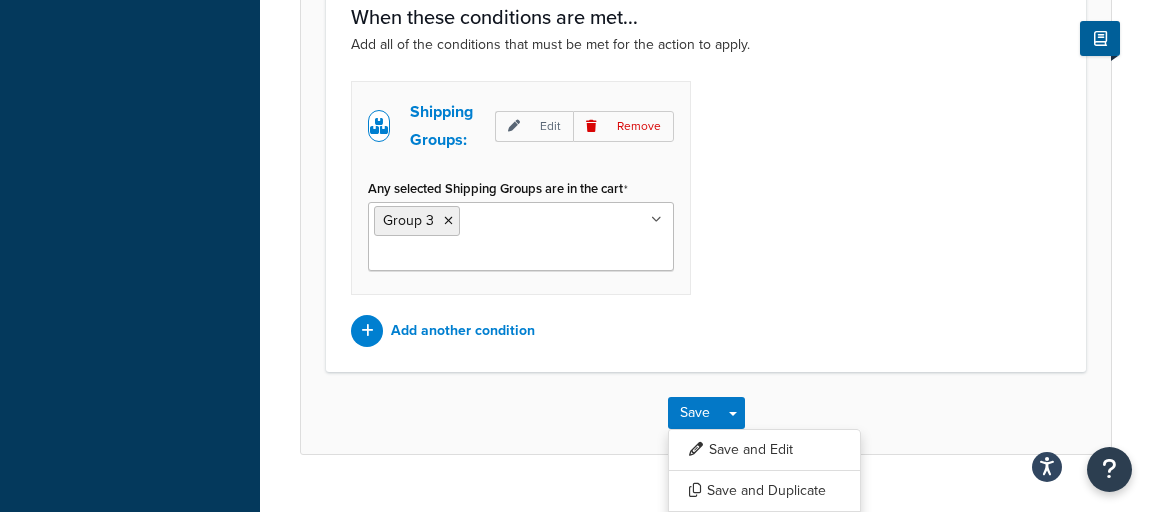 click on "Save Save Dropdown Save and Edit   Save and Duplicate   Save and Create New" at bounding box center (706, 413) 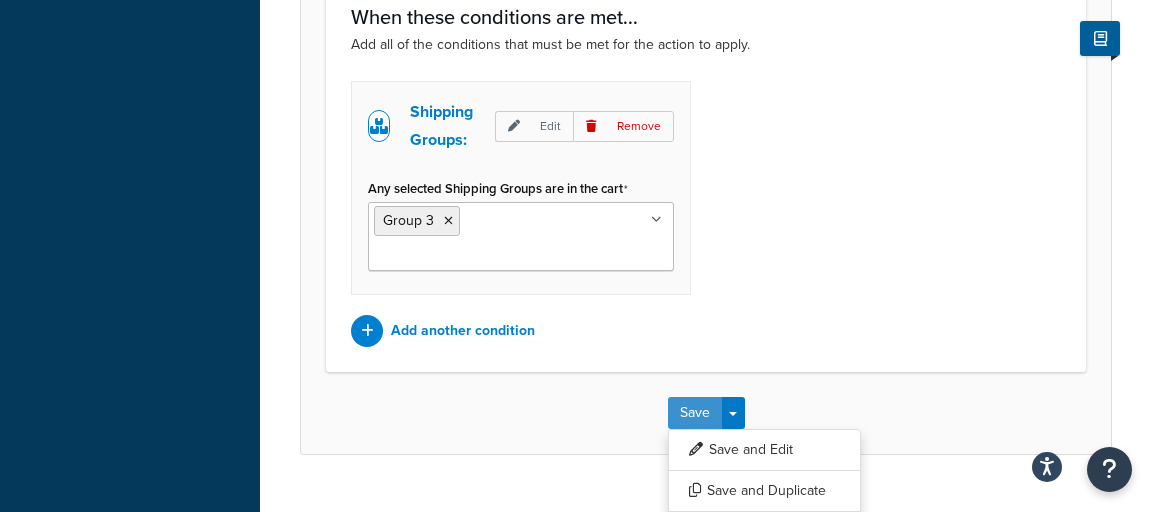 drag, startPoint x: 691, startPoint y: 368, endPoint x: 694, endPoint y: 381, distance: 13.341664 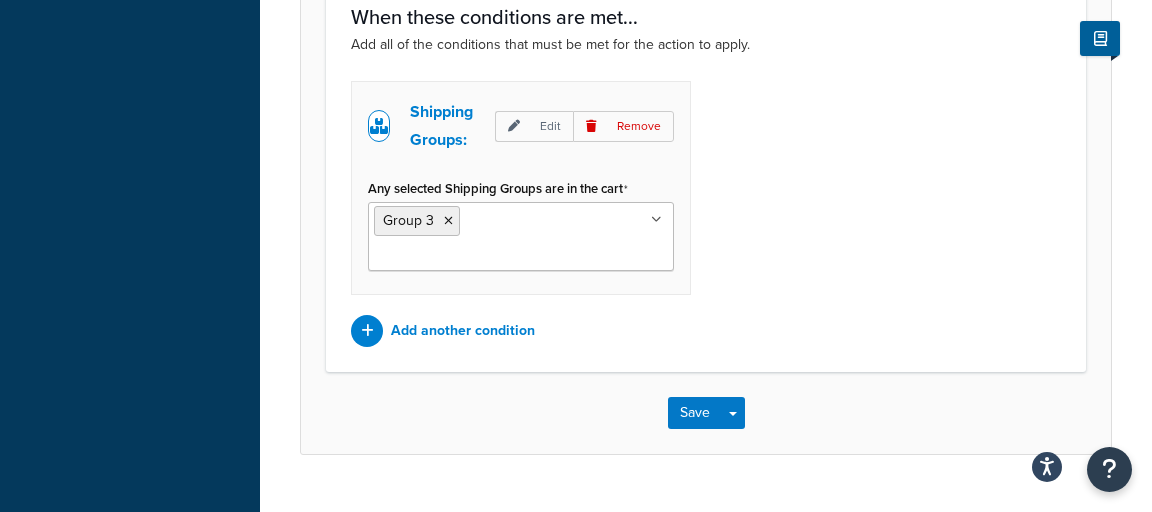 scroll, scrollTop: 0, scrollLeft: 0, axis: both 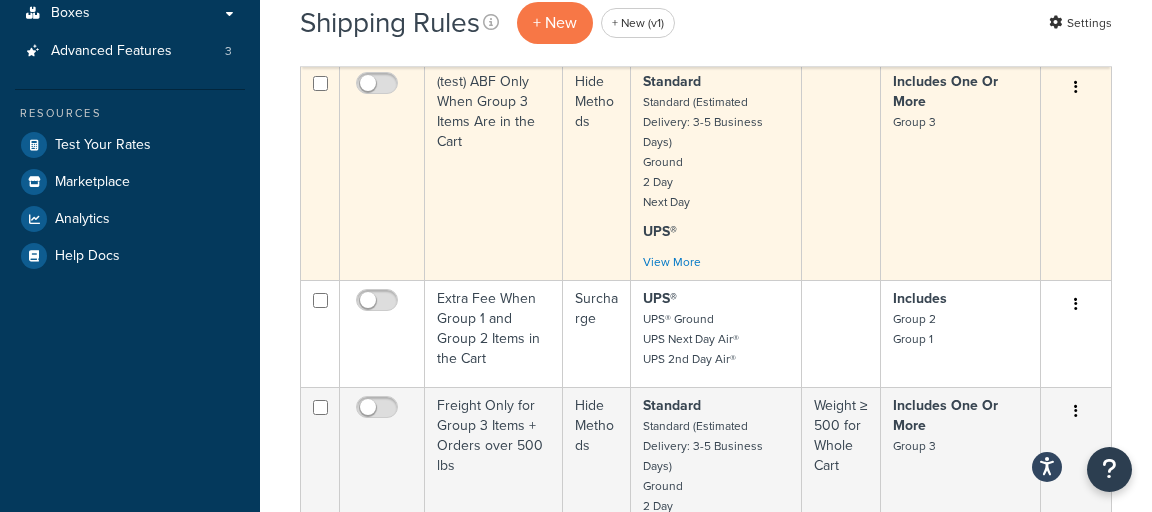 click at bounding box center (320, 83) 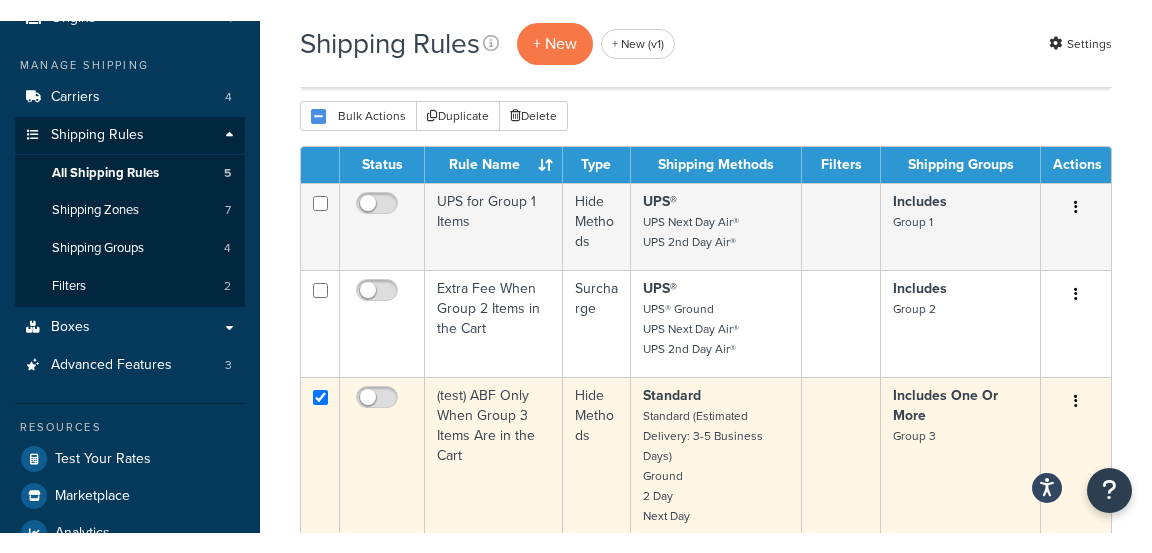 scroll, scrollTop: 192, scrollLeft: 0, axis: vertical 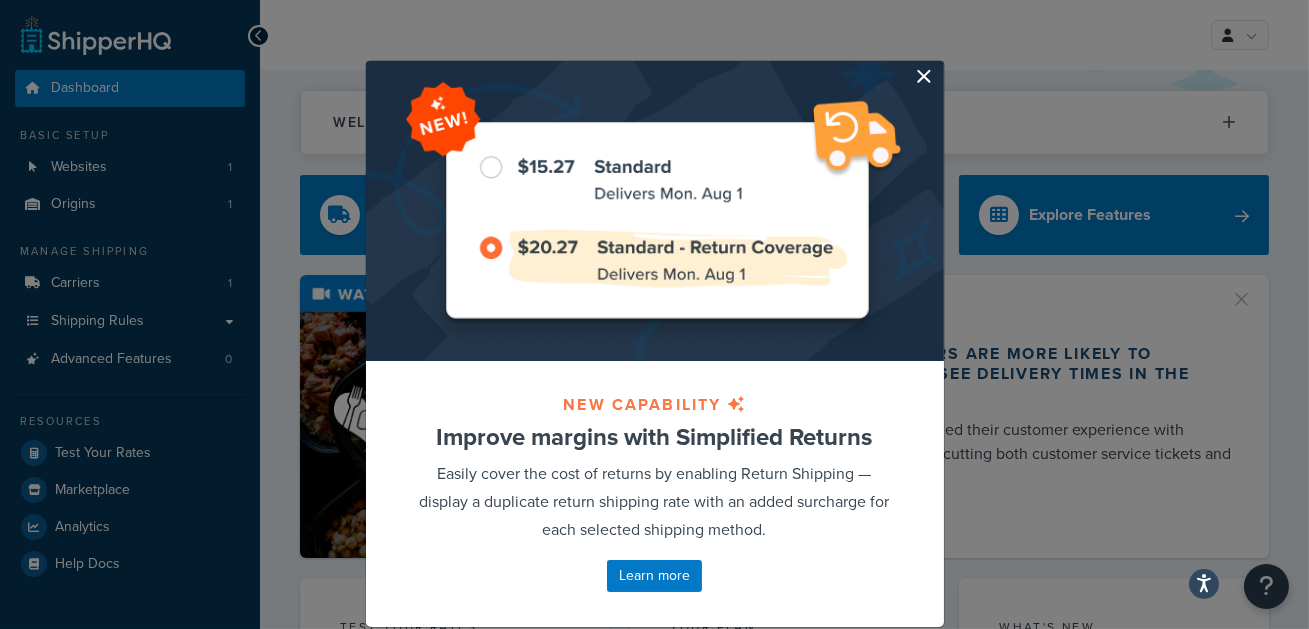 drag, startPoint x: 922, startPoint y: 74, endPoint x: 972, endPoint y: 72, distance: 50.039986 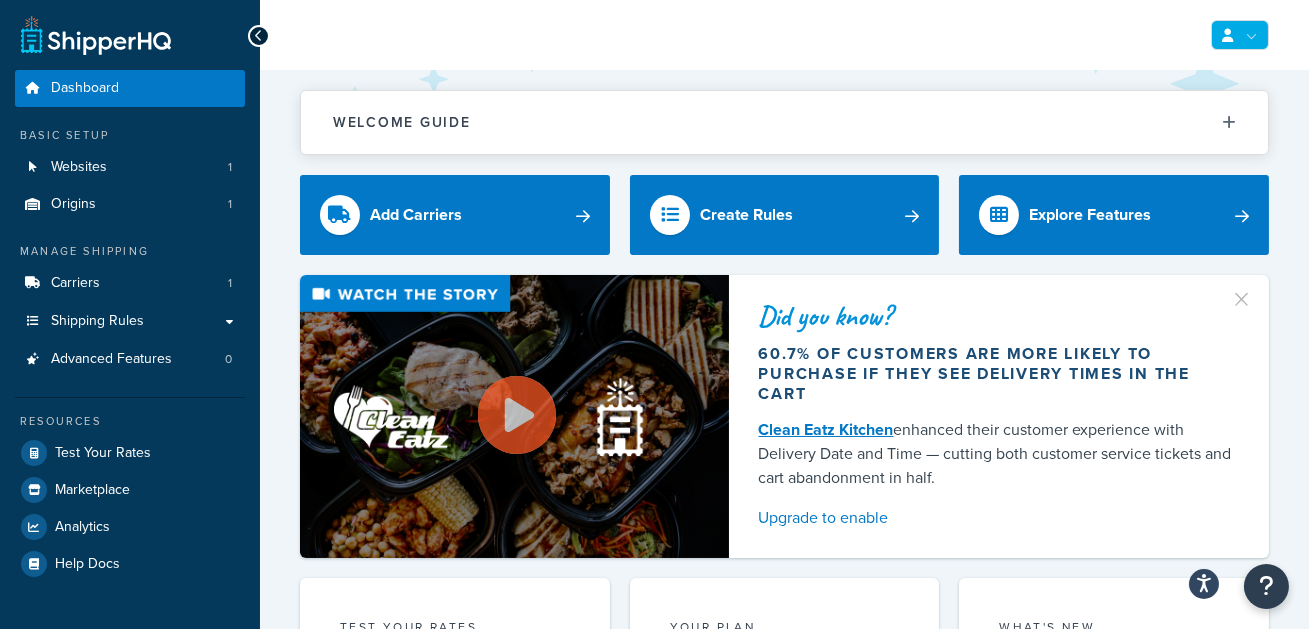 click at bounding box center [1227, 35] 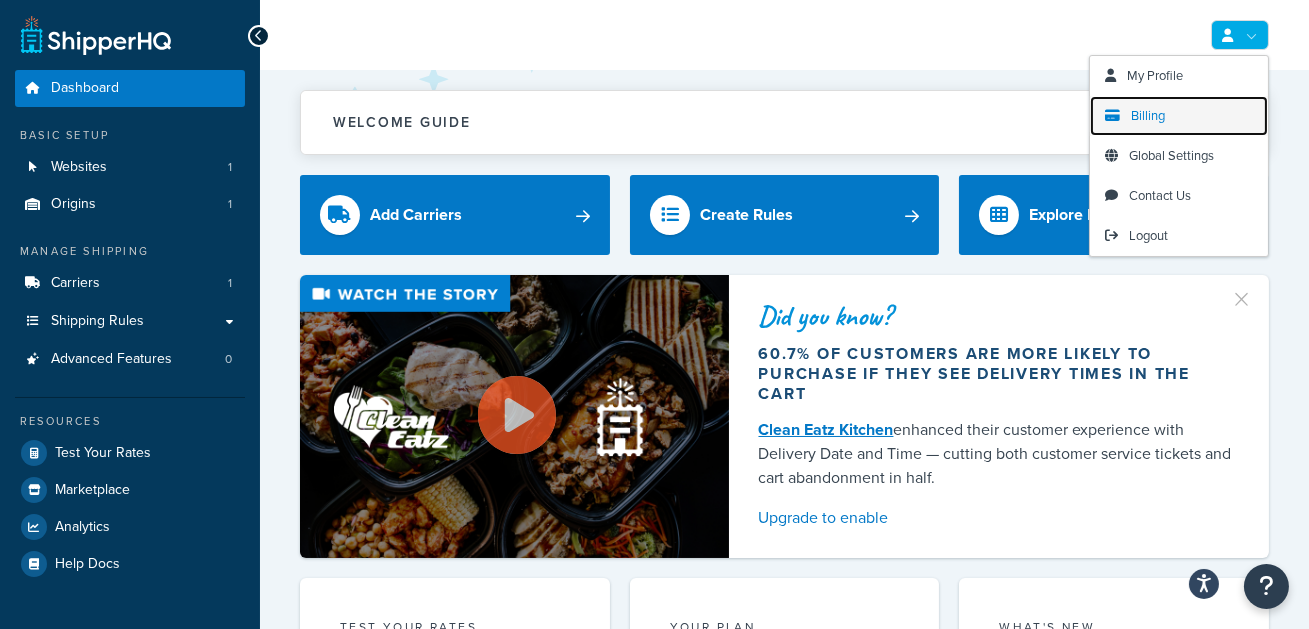 click on "Billing" at bounding box center [1179, 116] 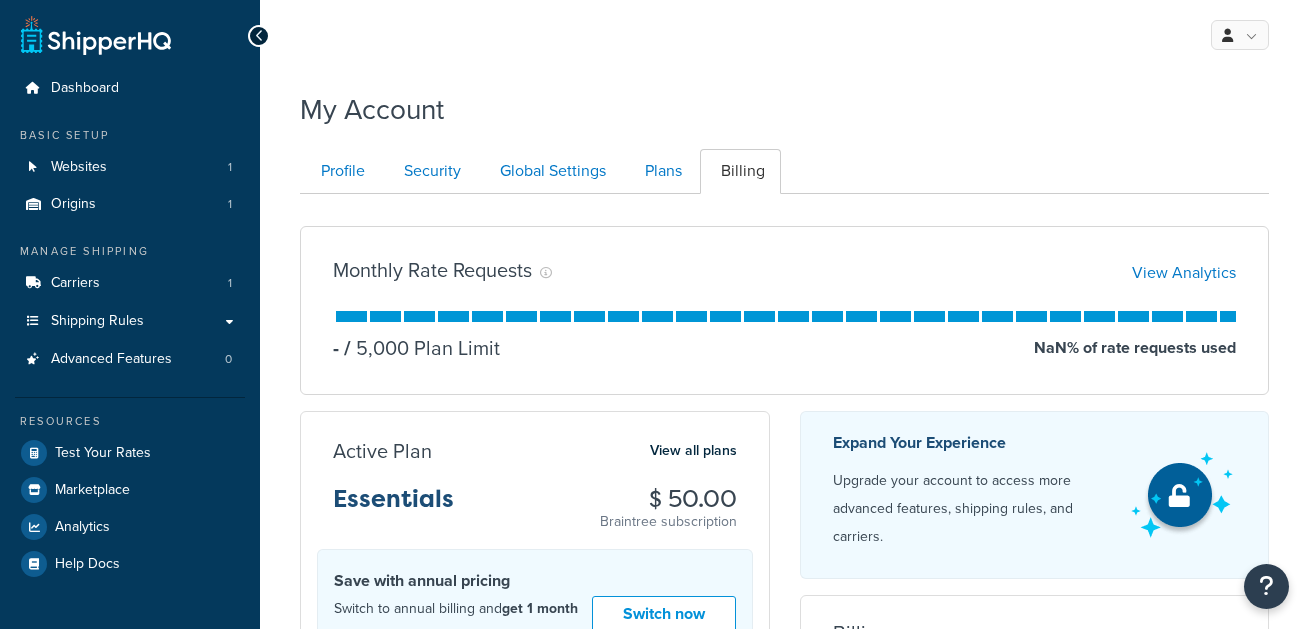 scroll, scrollTop: 0, scrollLeft: 0, axis: both 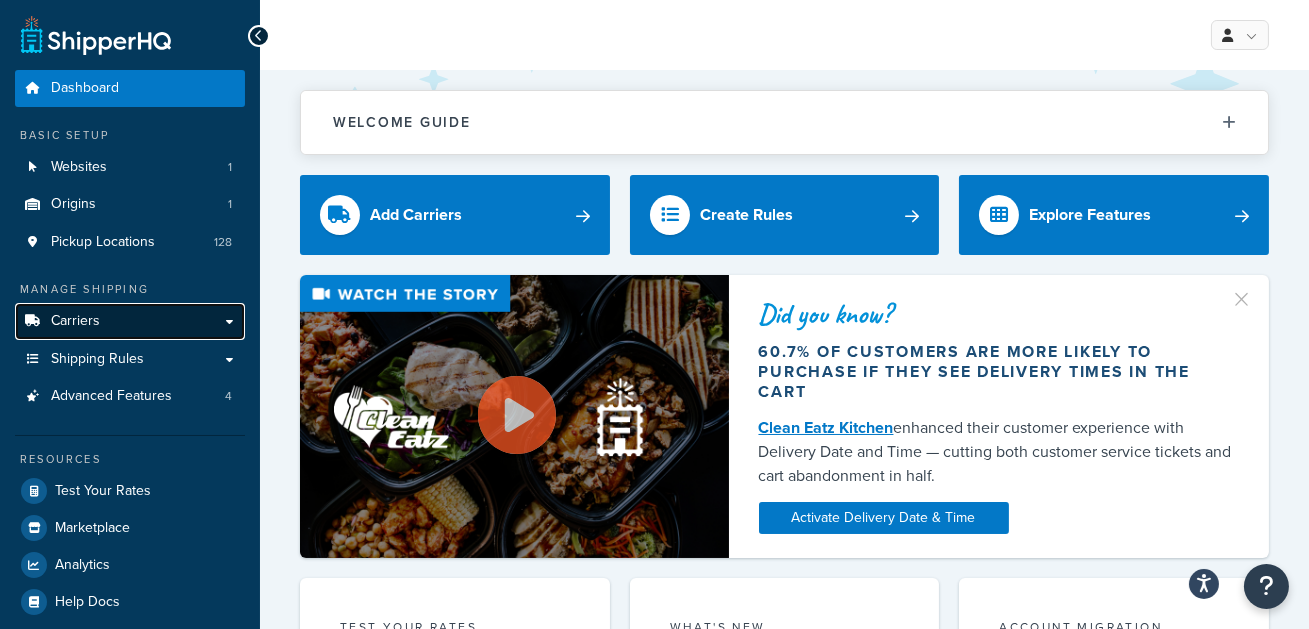 click on "Carriers" at bounding box center [130, 321] 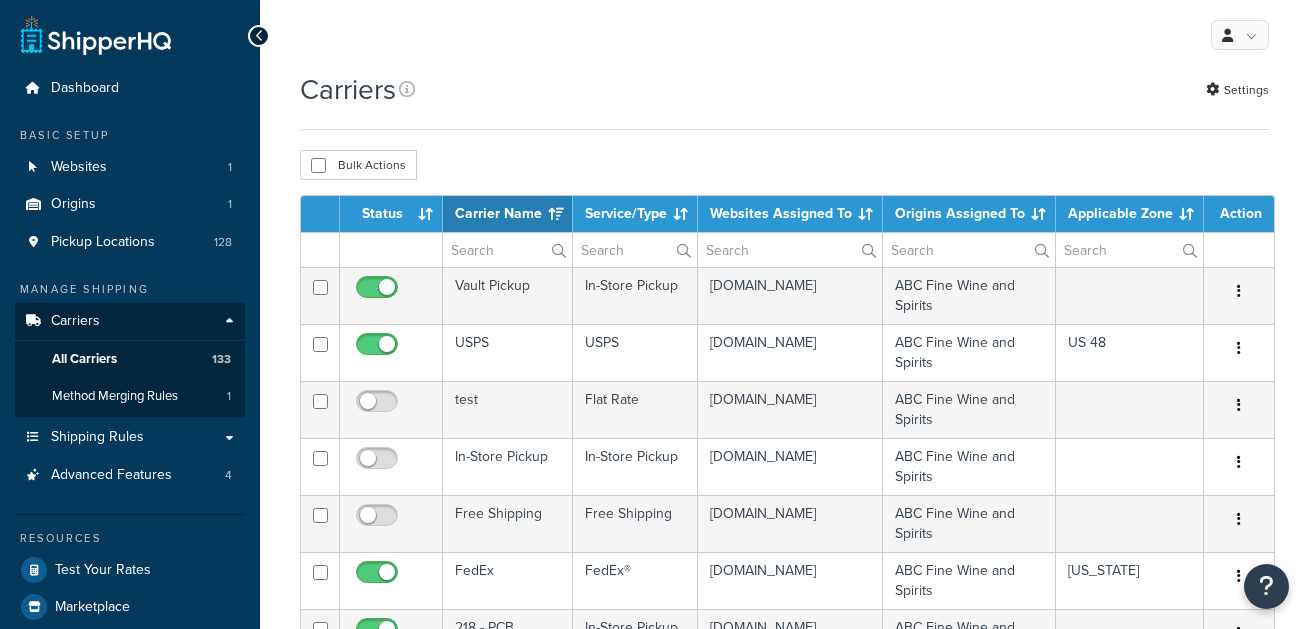 scroll, scrollTop: 0, scrollLeft: 0, axis: both 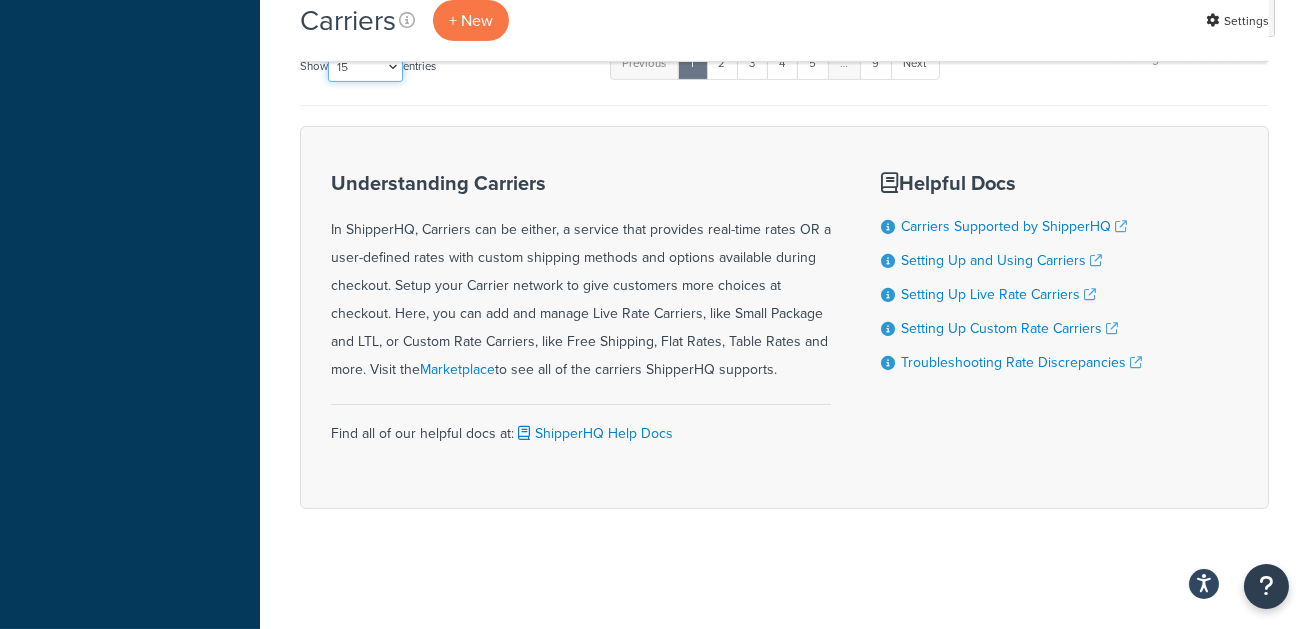 click on "10 15 25 50 100" at bounding box center (365, 67) 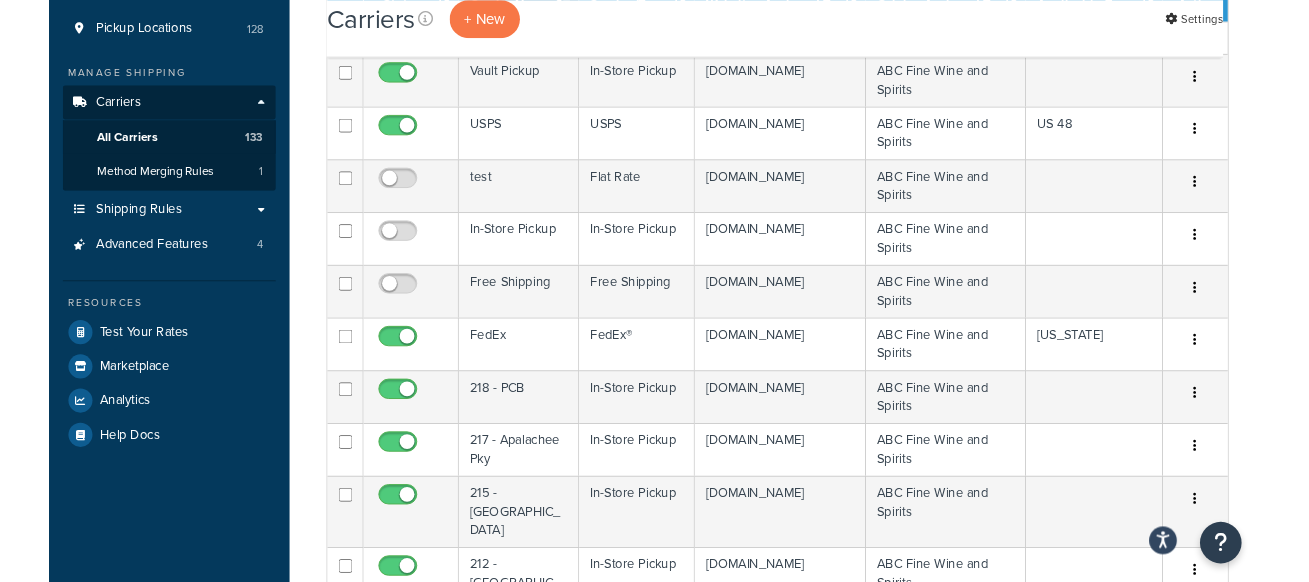 scroll, scrollTop: 0, scrollLeft: 0, axis: both 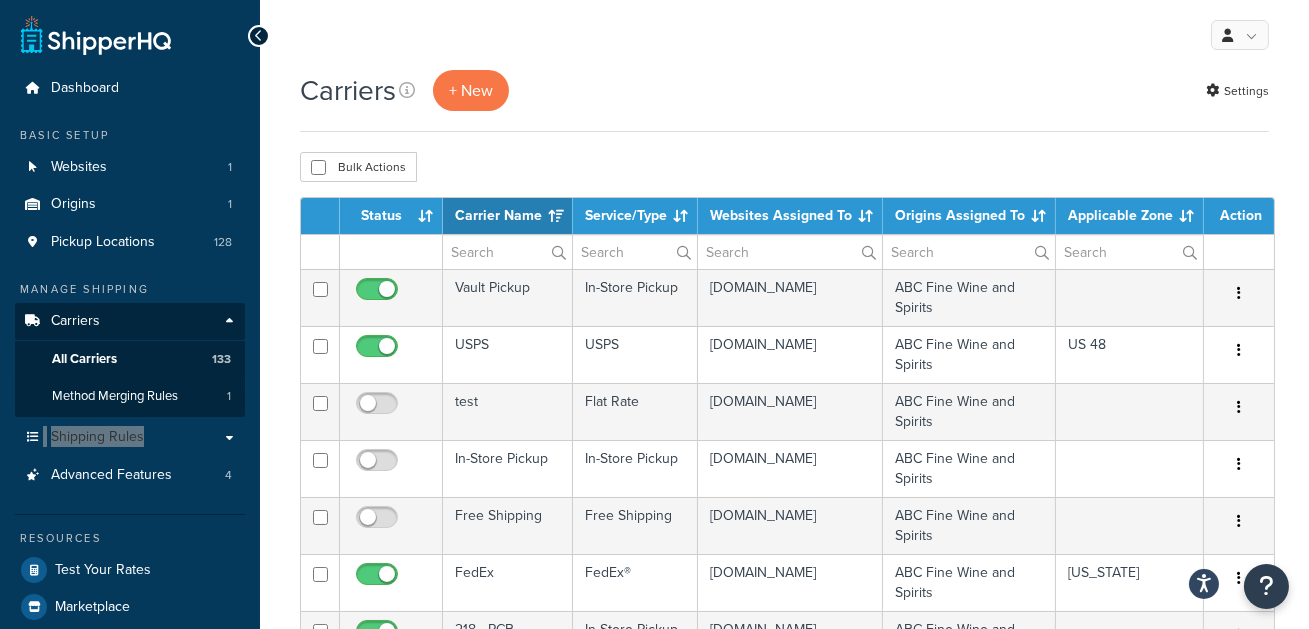 drag, startPoint x: 97, startPoint y: 436, endPoint x: 770, endPoint y: 4, distance: 799.7206 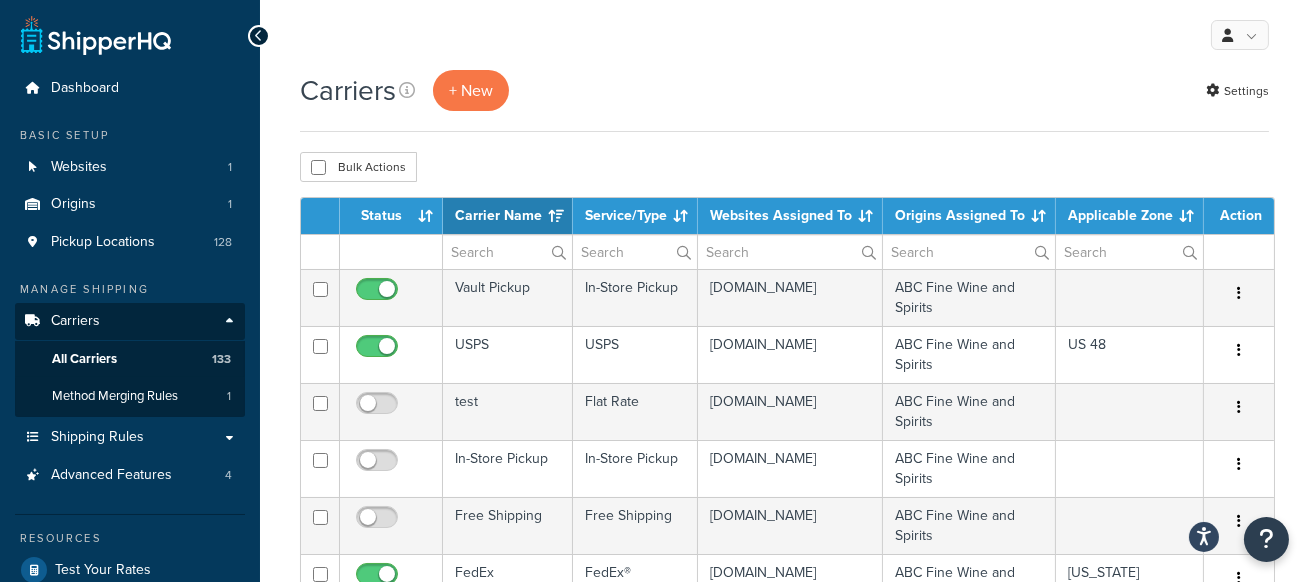 click on "Carriers
+ New
Settings" at bounding box center (784, 90) 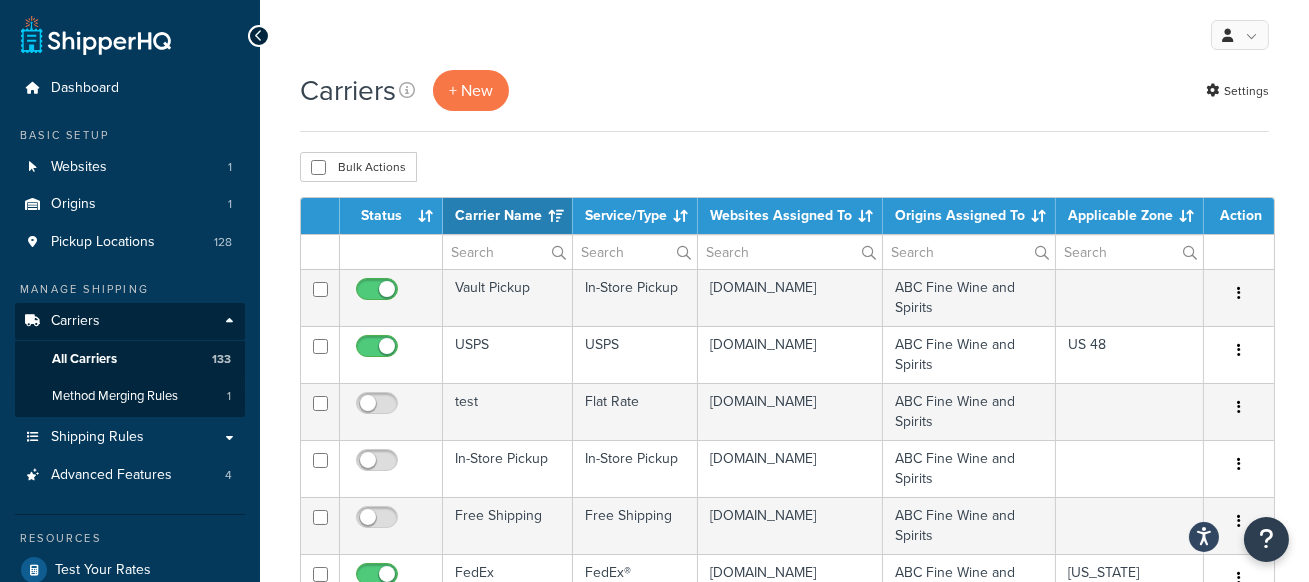 click on "My Profile   Billing   Global Settings   Contact Us   Logout" at bounding box center (784, 35) 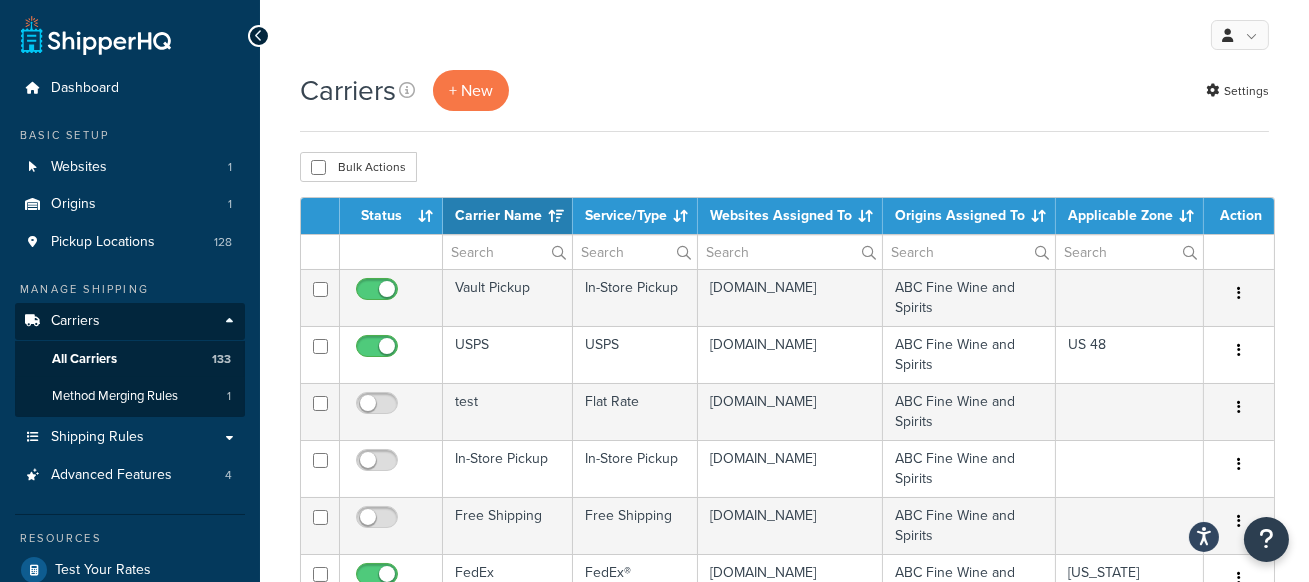 click on "My Profile   Billing   Global Settings   Contact Us   Logout" at bounding box center [784, 35] 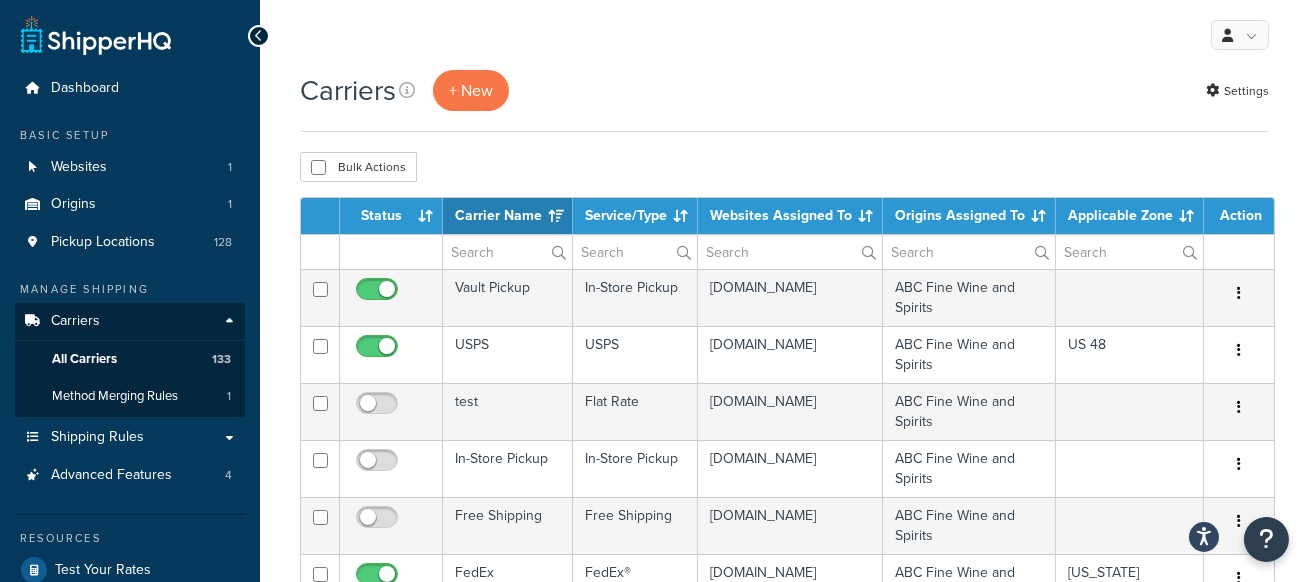 click on "My Profile   Billing   Global Settings   Contact Us   Logout" at bounding box center [784, 35] 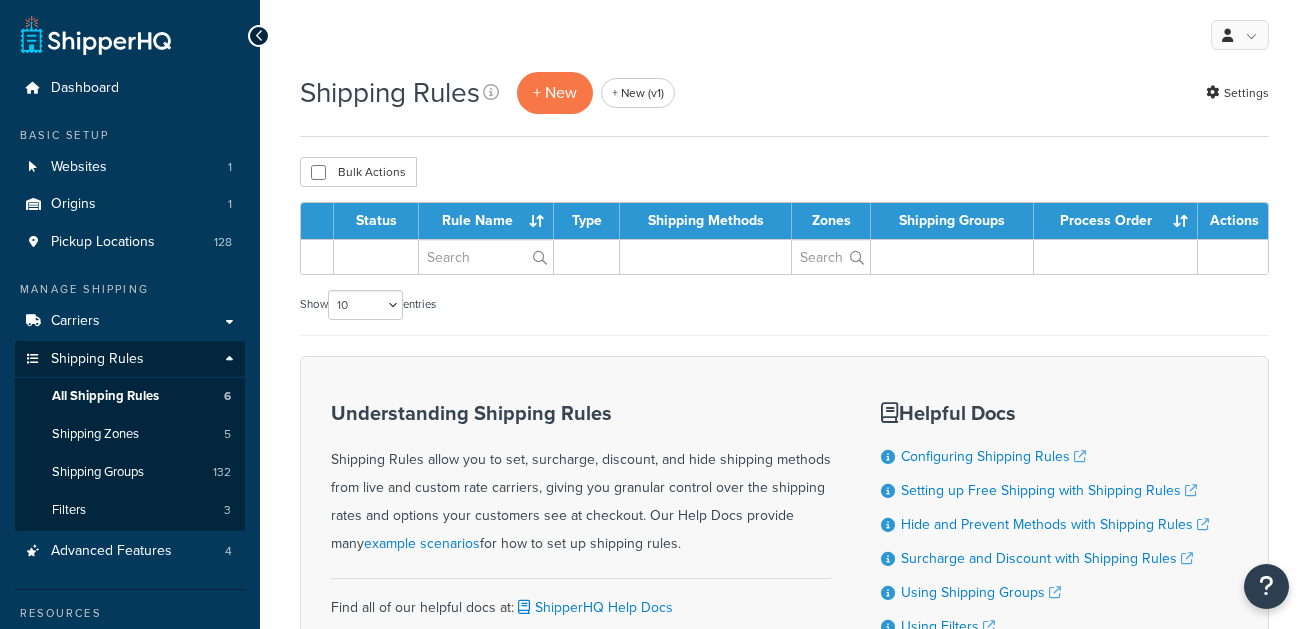scroll, scrollTop: 0, scrollLeft: 0, axis: both 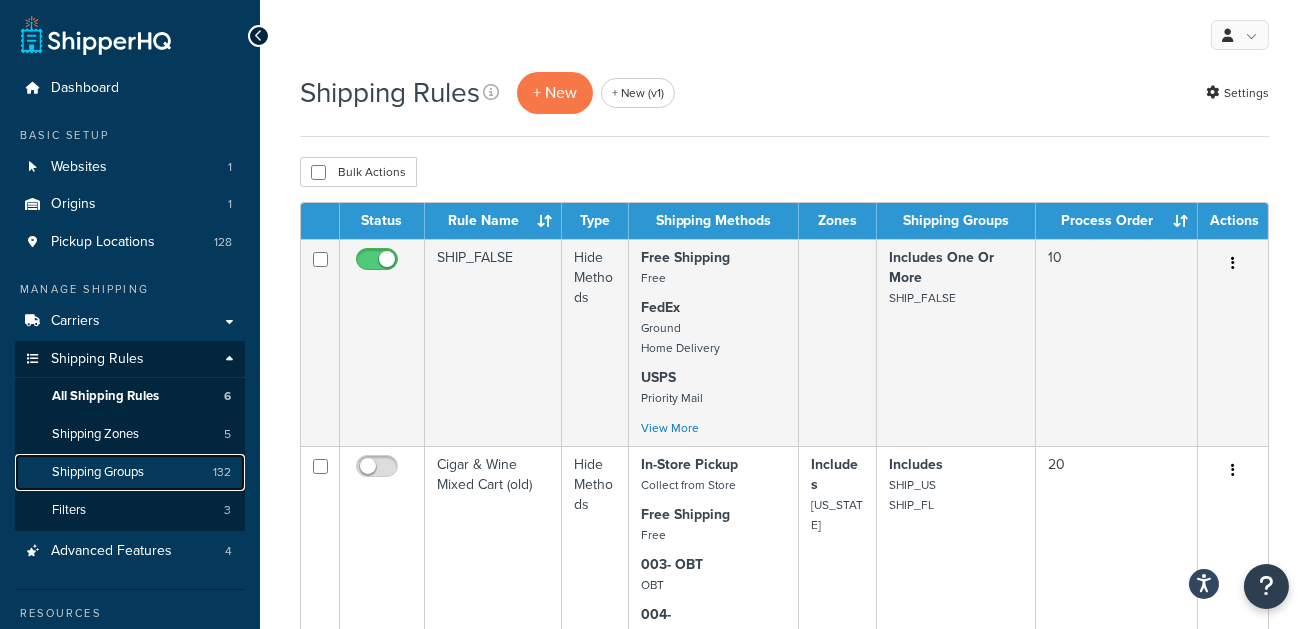 click on "Shipping Groups" at bounding box center [98, 472] 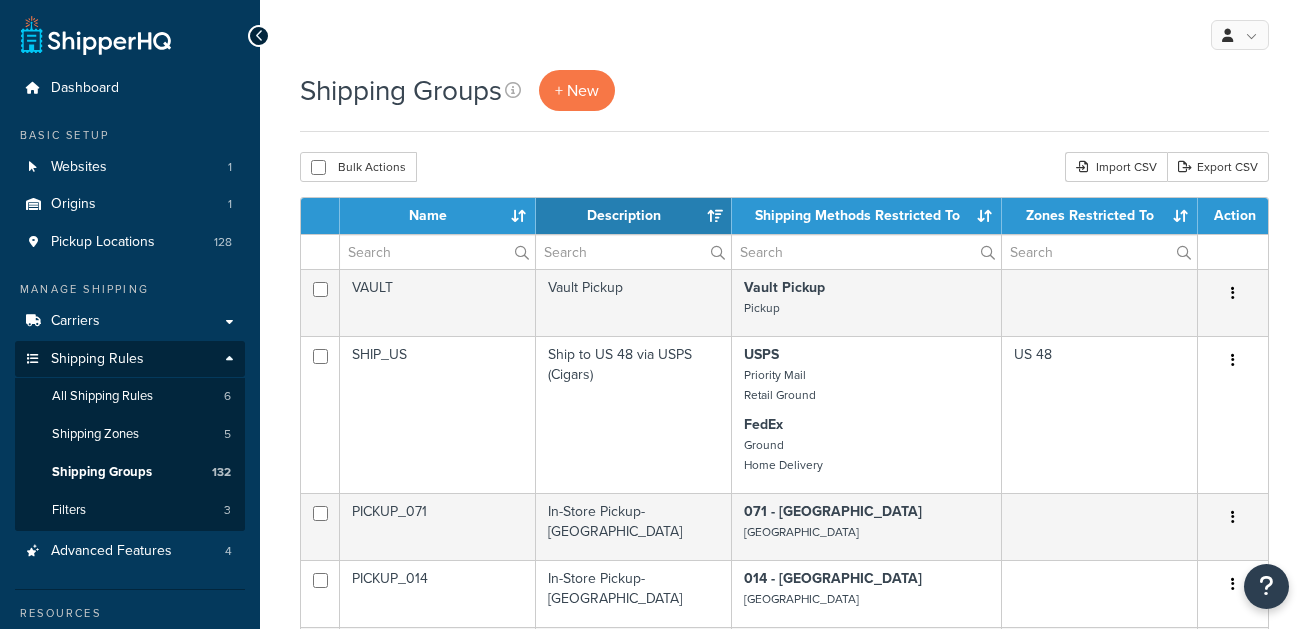 select on "15" 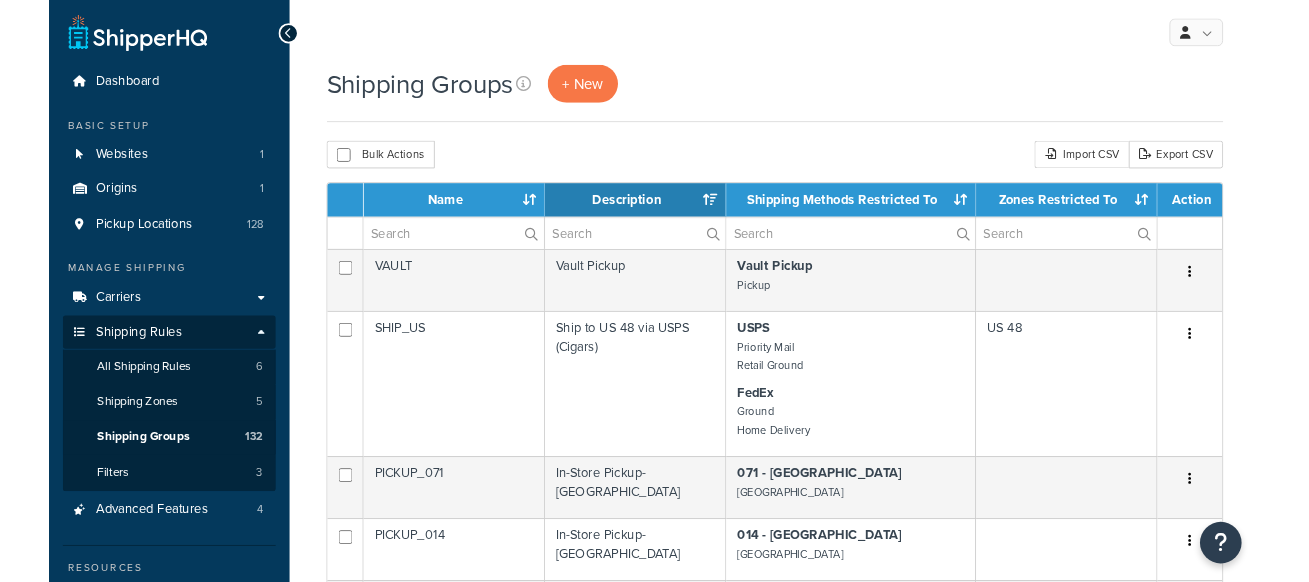 scroll, scrollTop: 0, scrollLeft: 0, axis: both 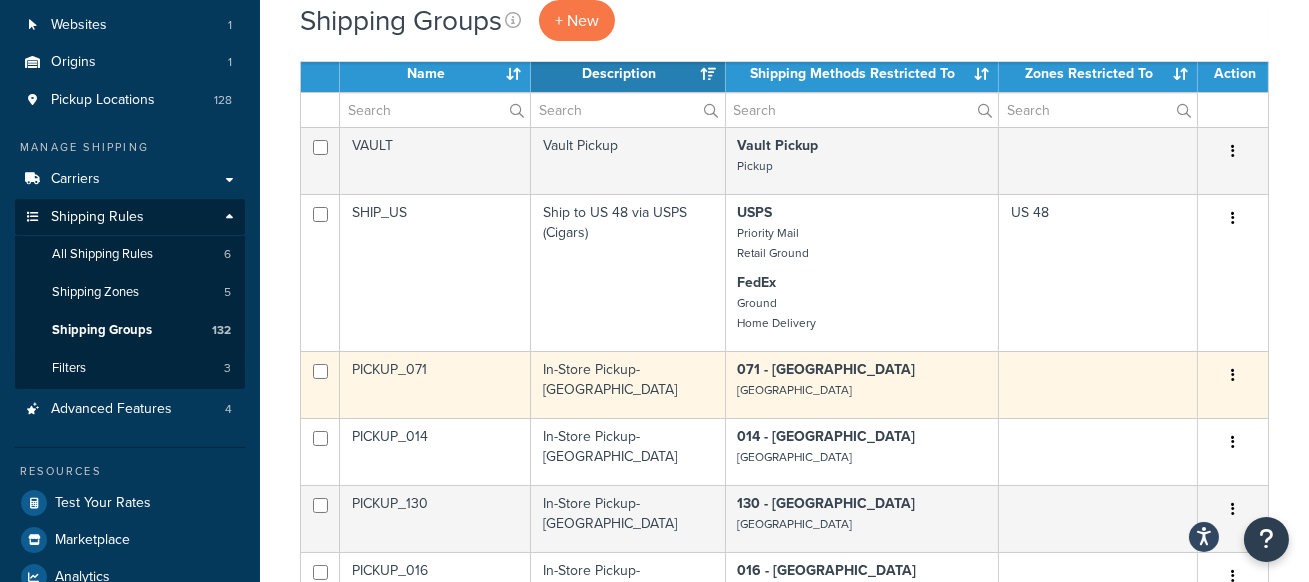 click on "PICKUP_071" at bounding box center [435, 384] 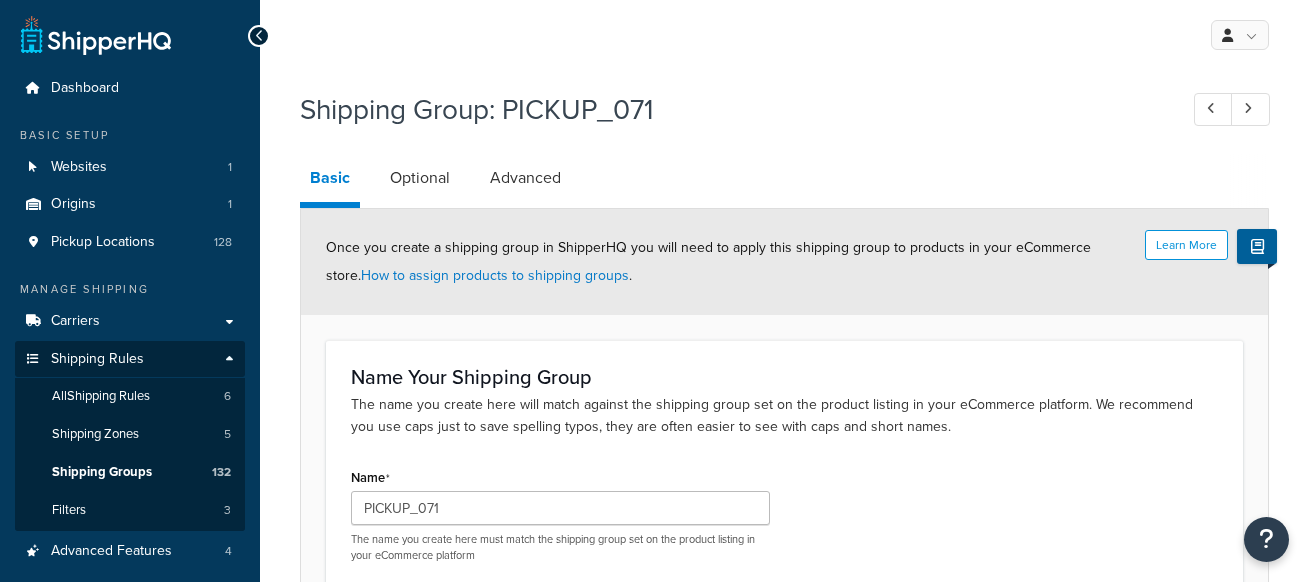 scroll, scrollTop: 0, scrollLeft: 0, axis: both 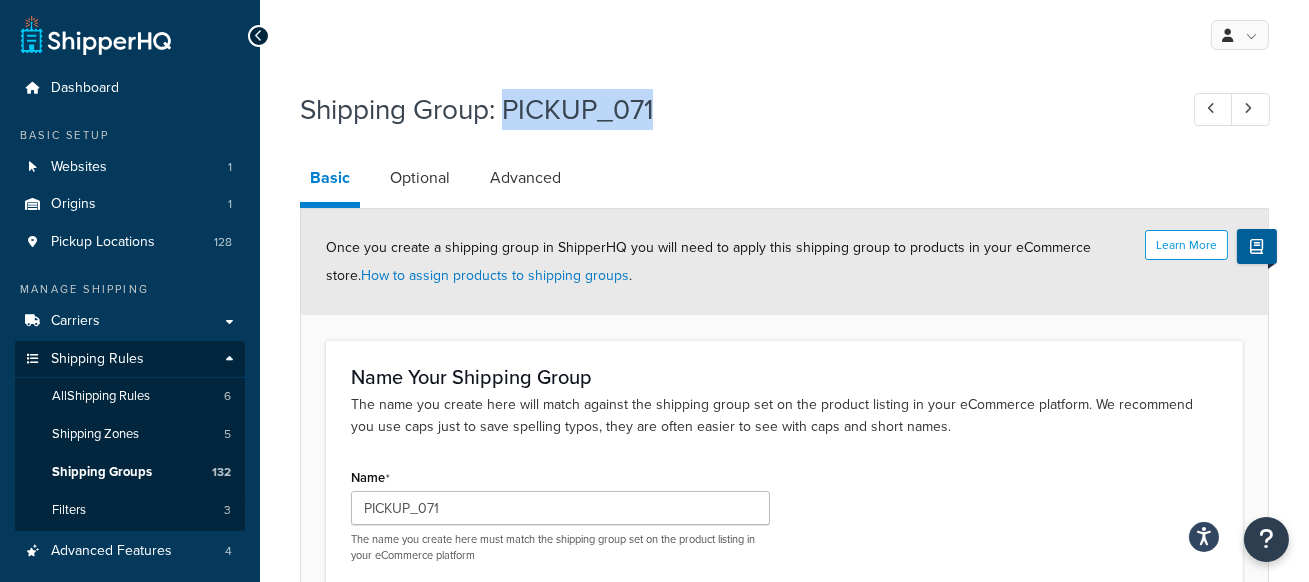 drag, startPoint x: 504, startPoint y: 114, endPoint x: 727, endPoint y: 116, distance: 223.00897 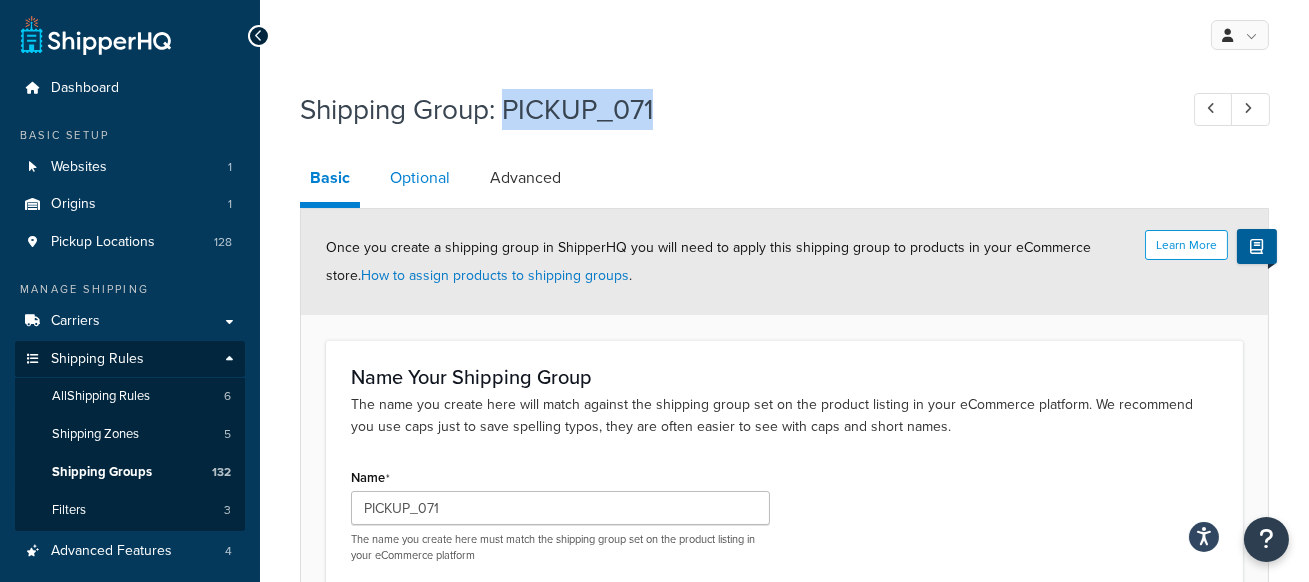 click on "Optional" at bounding box center (420, 178) 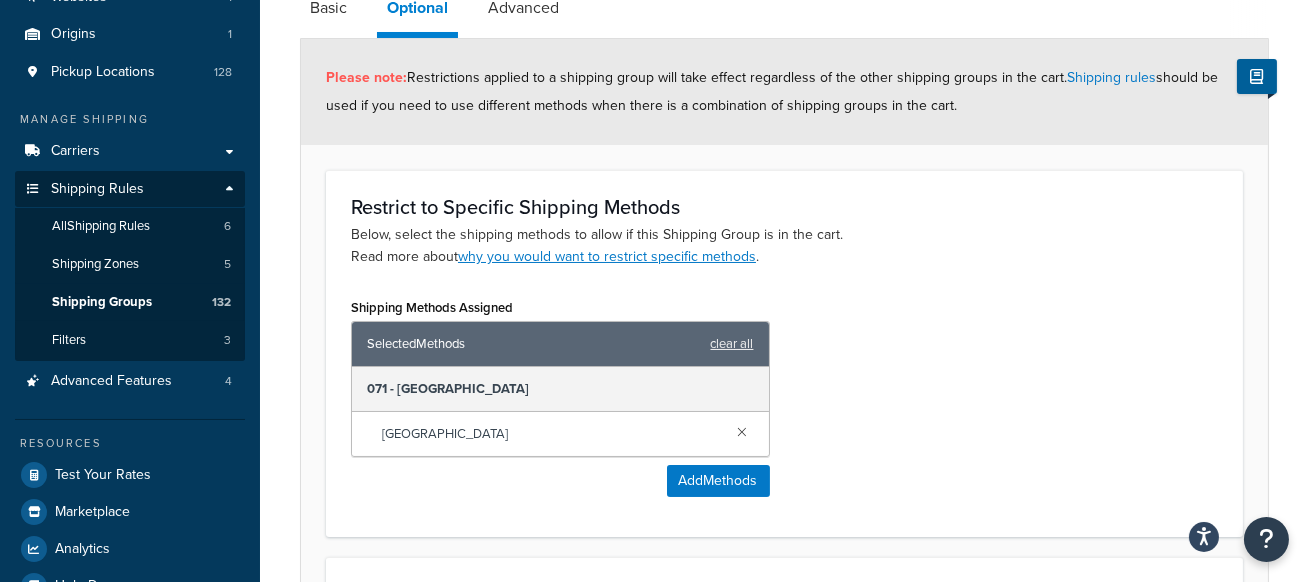 scroll, scrollTop: 171, scrollLeft: 0, axis: vertical 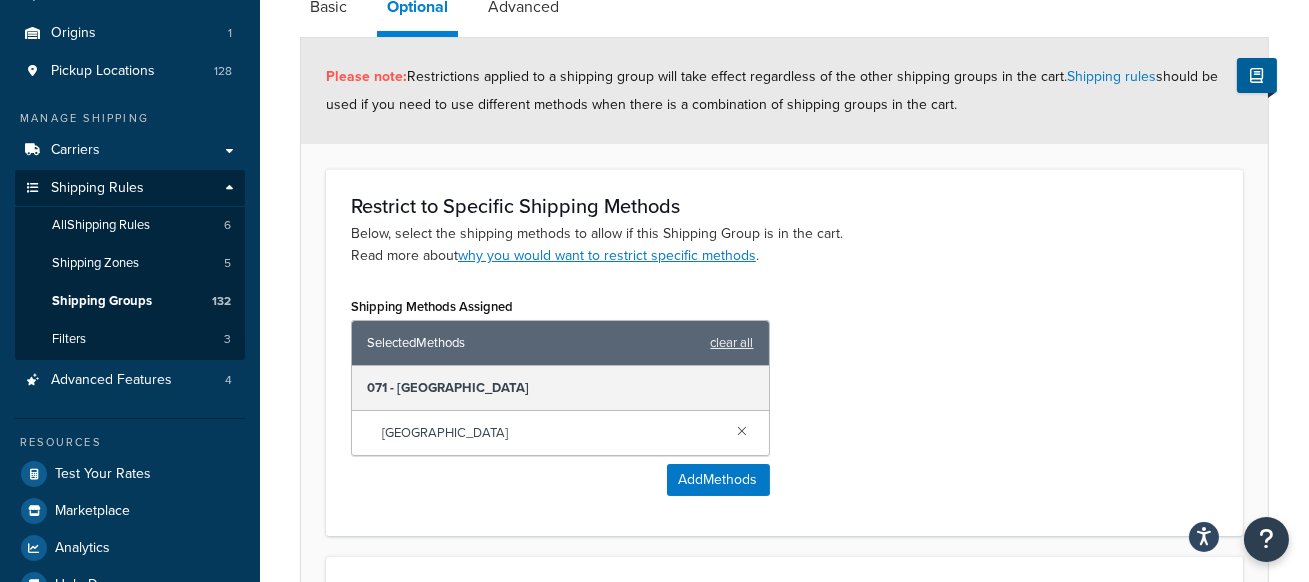 drag, startPoint x: 367, startPoint y: 387, endPoint x: 527, endPoint y: 387, distance: 160 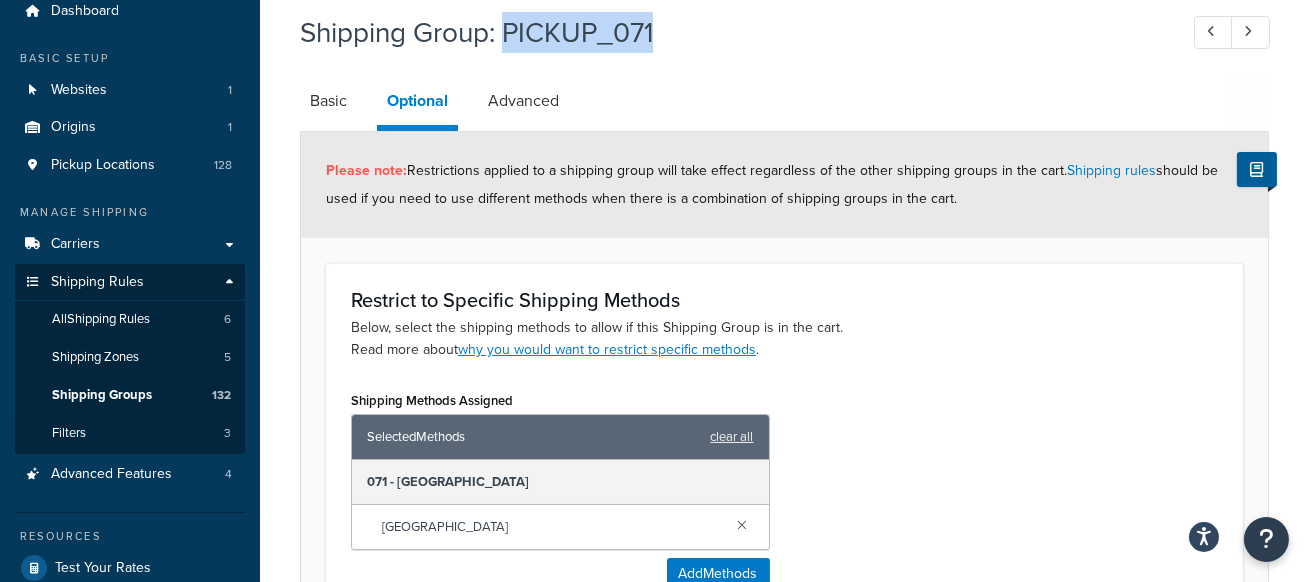 scroll, scrollTop: 86, scrollLeft: 0, axis: vertical 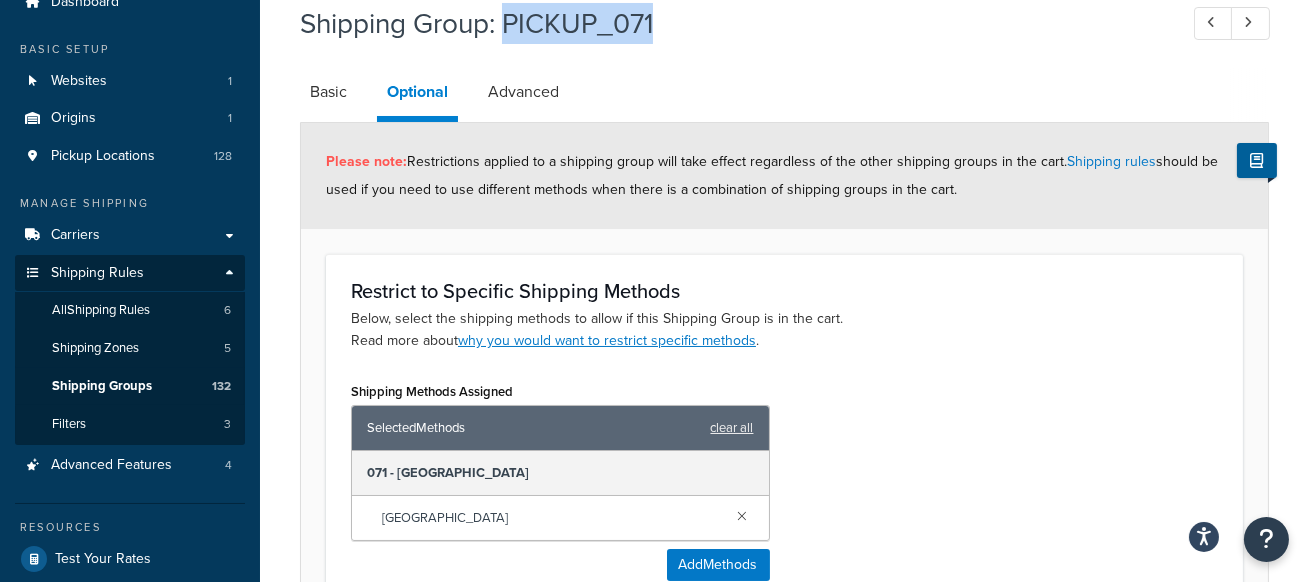drag, startPoint x: 504, startPoint y: 18, endPoint x: 772, endPoint y: 20, distance: 268.00748 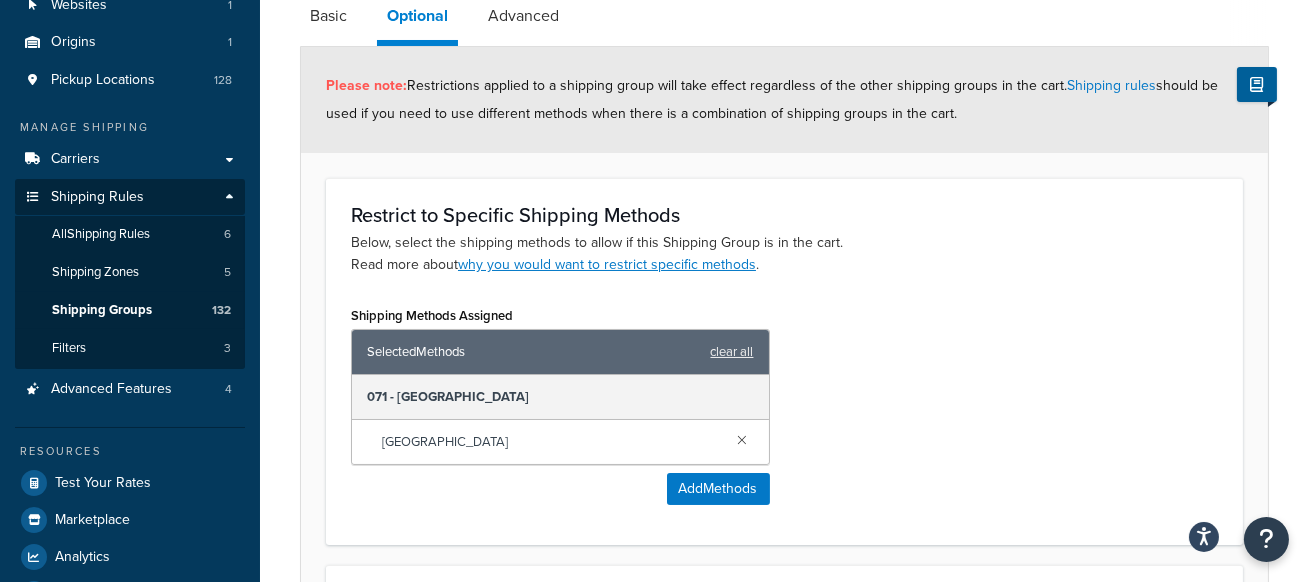 scroll, scrollTop: 173, scrollLeft: 0, axis: vertical 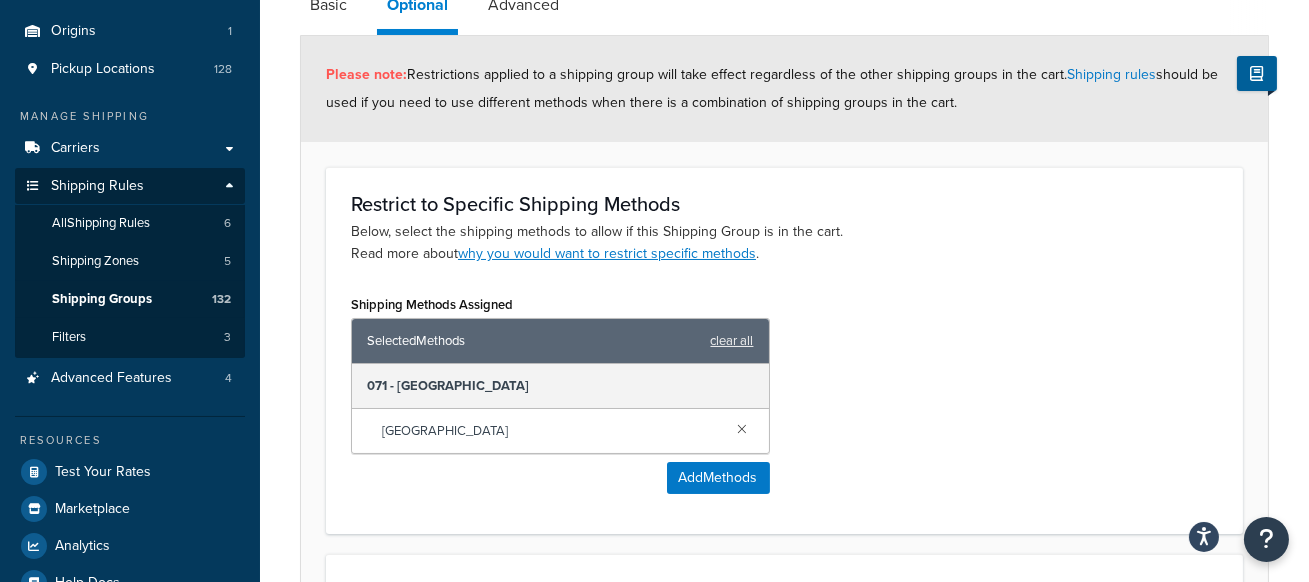 drag, startPoint x: 520, startPoint y: 386, endPoint x: 395, endPoint y: 386, distance: 125 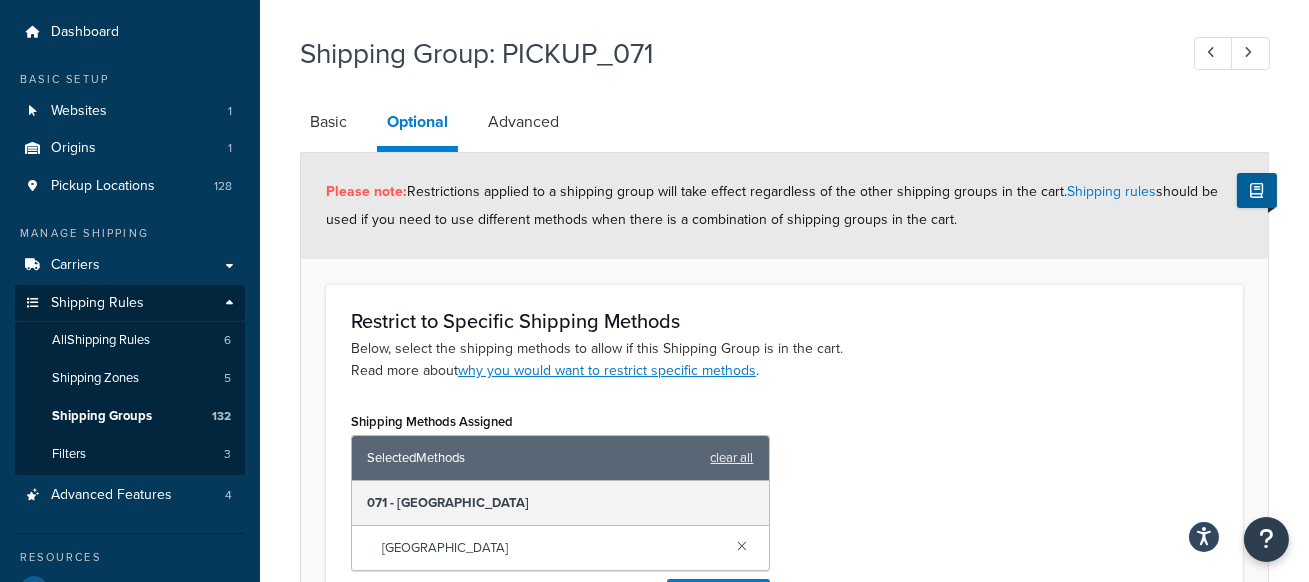 scroll, scrollTop: 1, scrollLeft: 0, axis: vertical 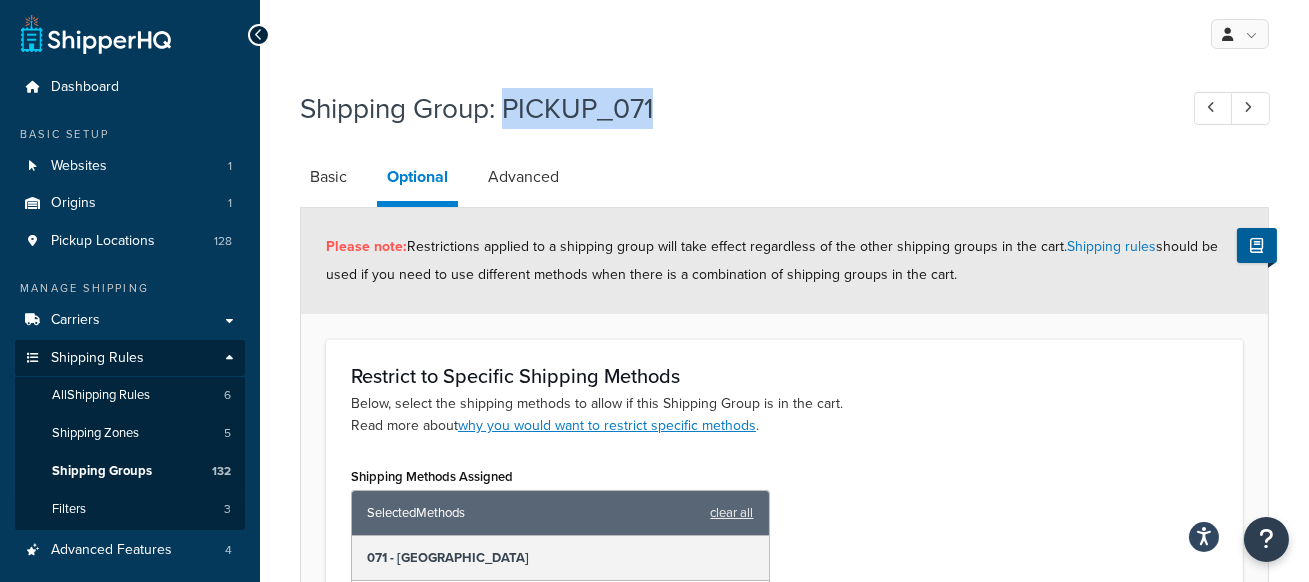 drag, startPoint x: 508, startPoint y: 111, endPoint x: 671, endPoint y: 110, distance: 163.00307 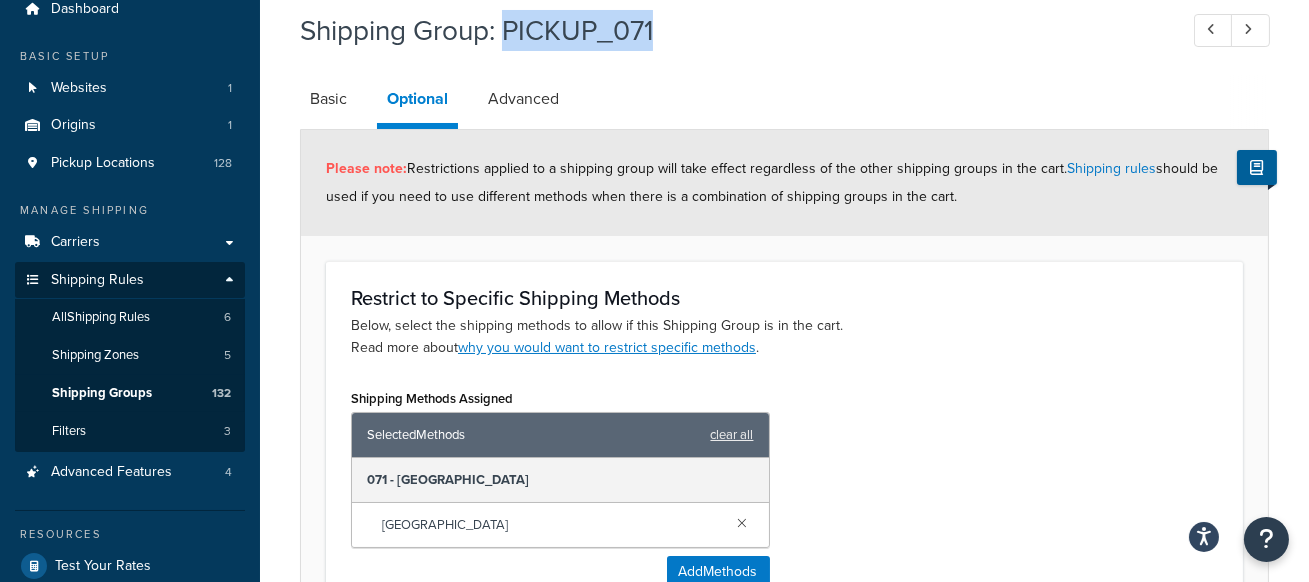 scroll, scrollTop: 140, scrollLeft: 0, axis: vertical 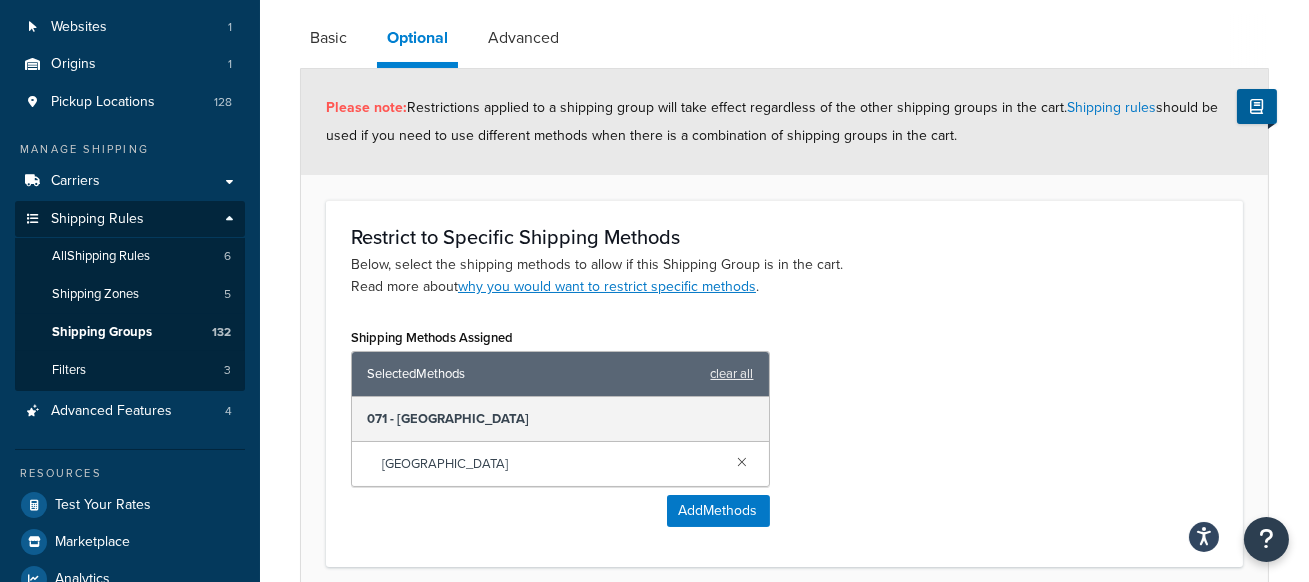 drag, startPoint x: 529, startPoint y: 420, endPoint x: 372, endPoint y: 420, distance: 157 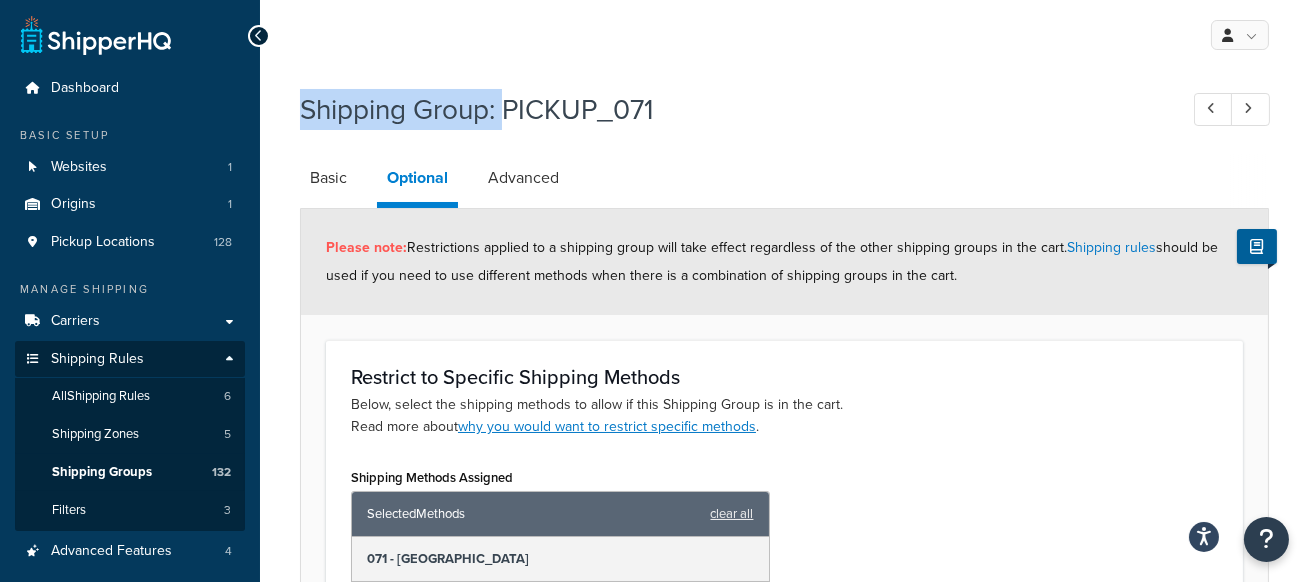 drag, startPoint x: 503, startPoint y: 108, endPoint x: 306, endPoint y: 118, distance: 197.25365 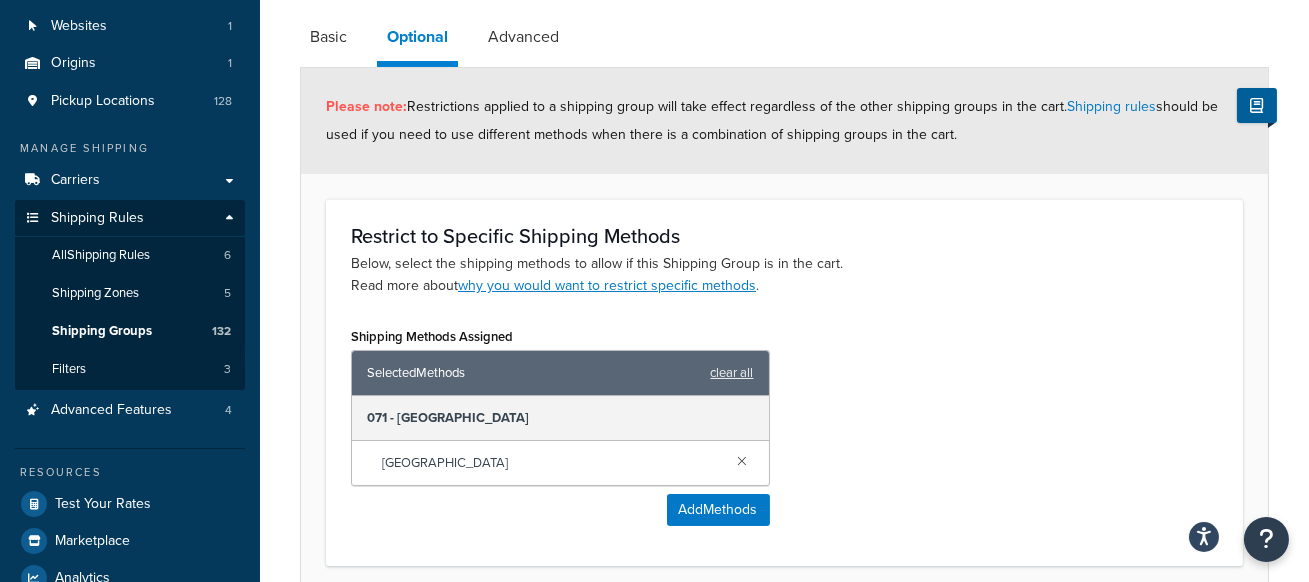 scroll, scrollTop: 142, scrollLeft: 0, axis: vertical 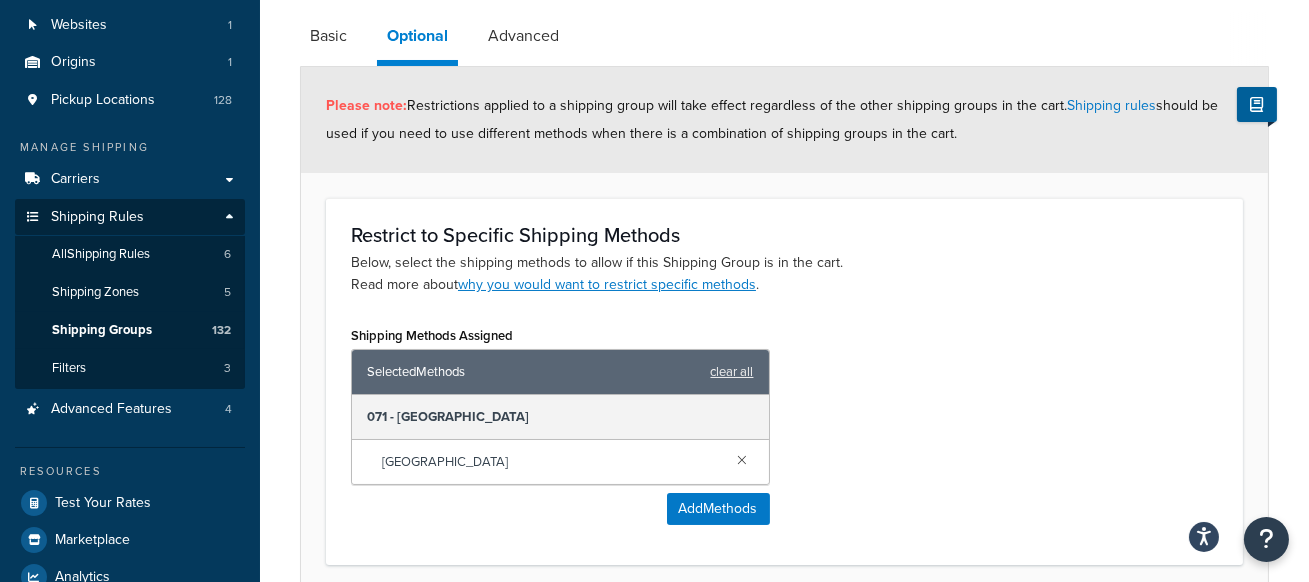 click on "Restrict to Specific Shipping Methods Below, select the shipping methods to allow if this Shipping Group is in the cart. Read more about  why you would want to restrict specific methods . Shipping Methods Assigned Selected  Methods clear all 071 - Winter Park Village Winter Park Village Add  Methods" at bounding box center (784, 381) 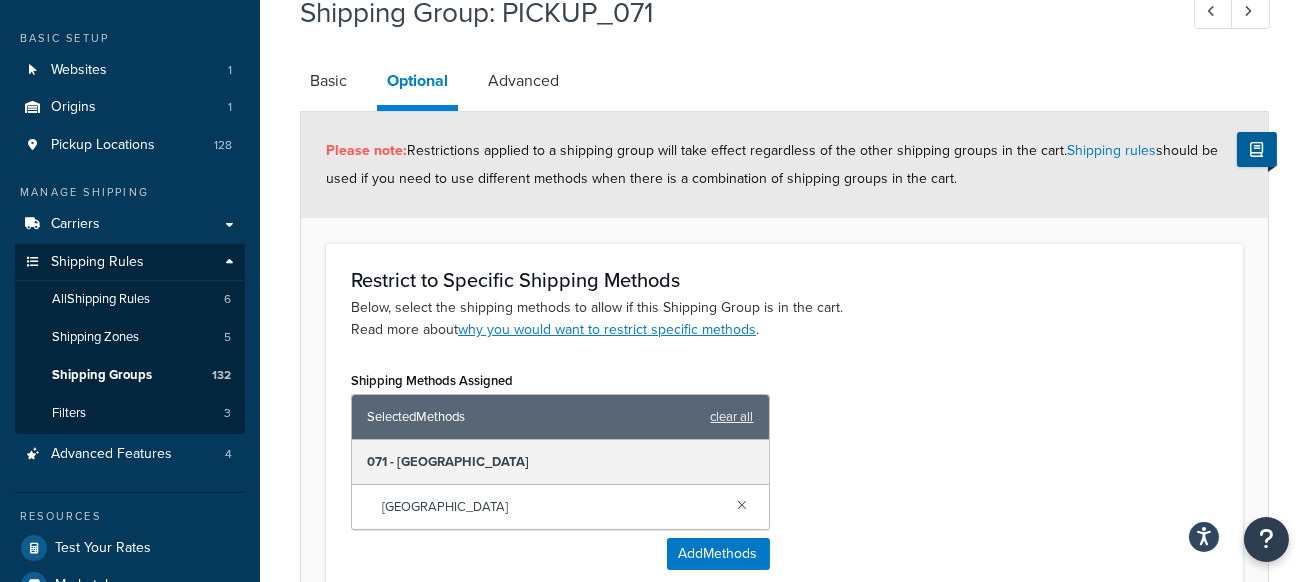 scroll, scrollTop: 92, scrollLeft: 0, axis: vertical 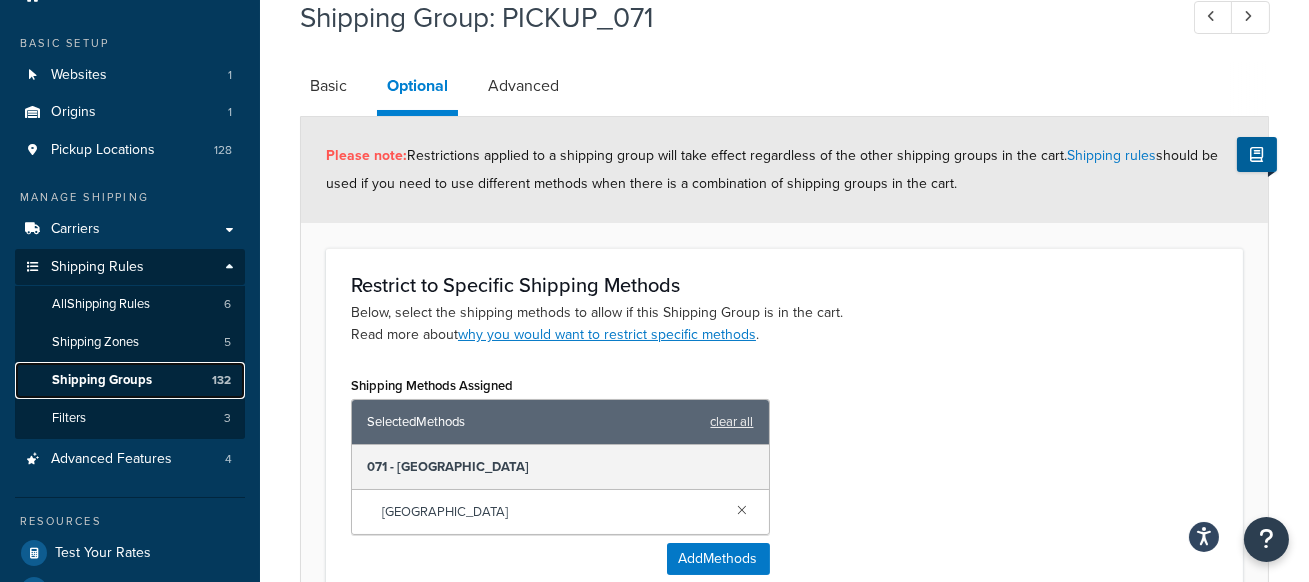 click on "Shipping Groups 132" at bounding box center [130, 380] 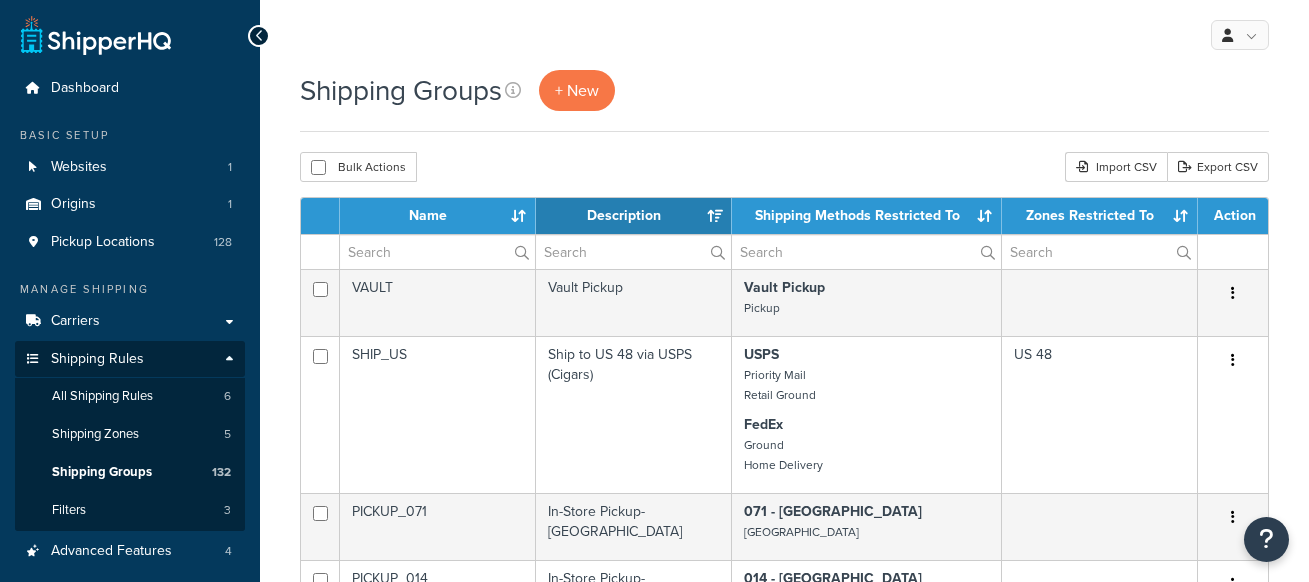 select on "15" 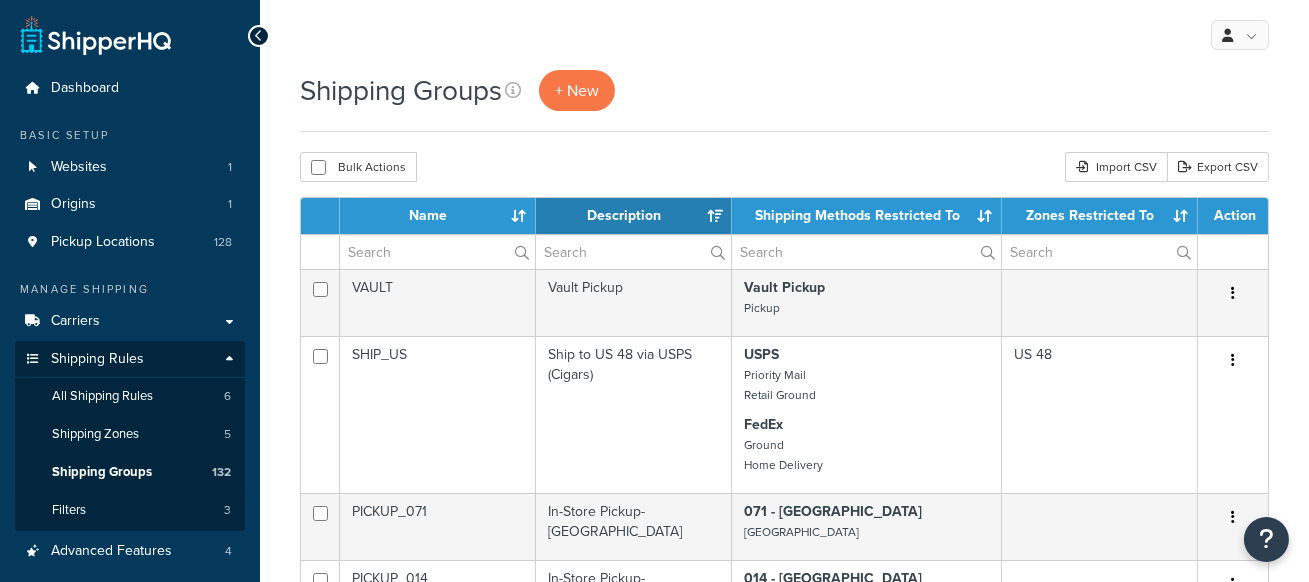 scroll, scrollTop: 0, scrollLeft: 0, axis: both 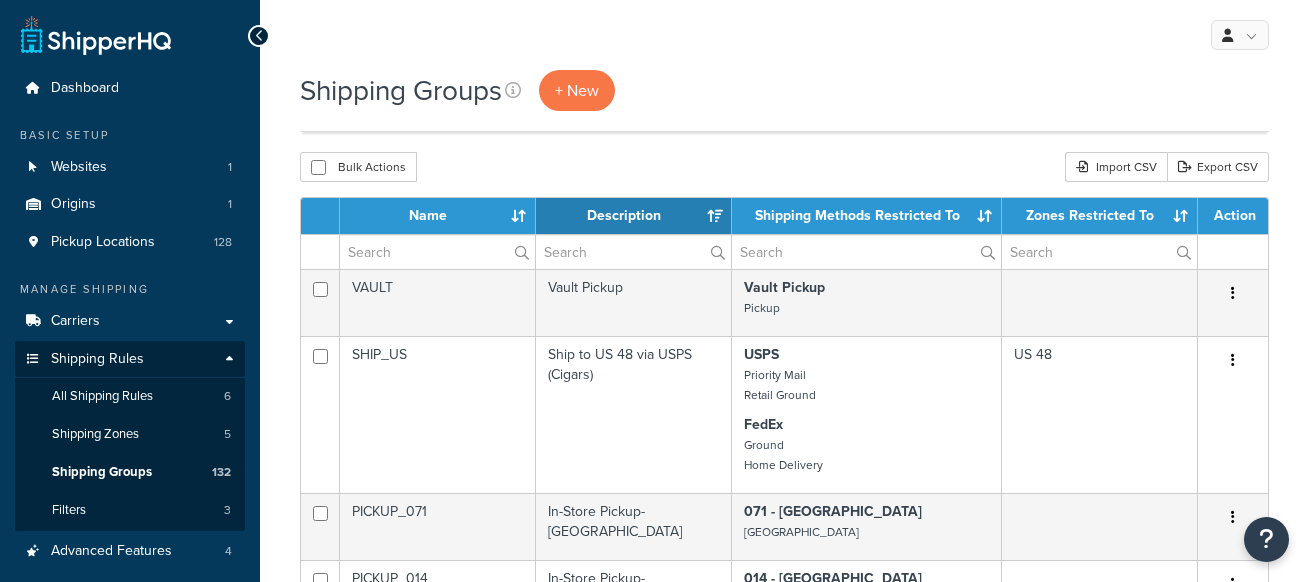 select on "15" 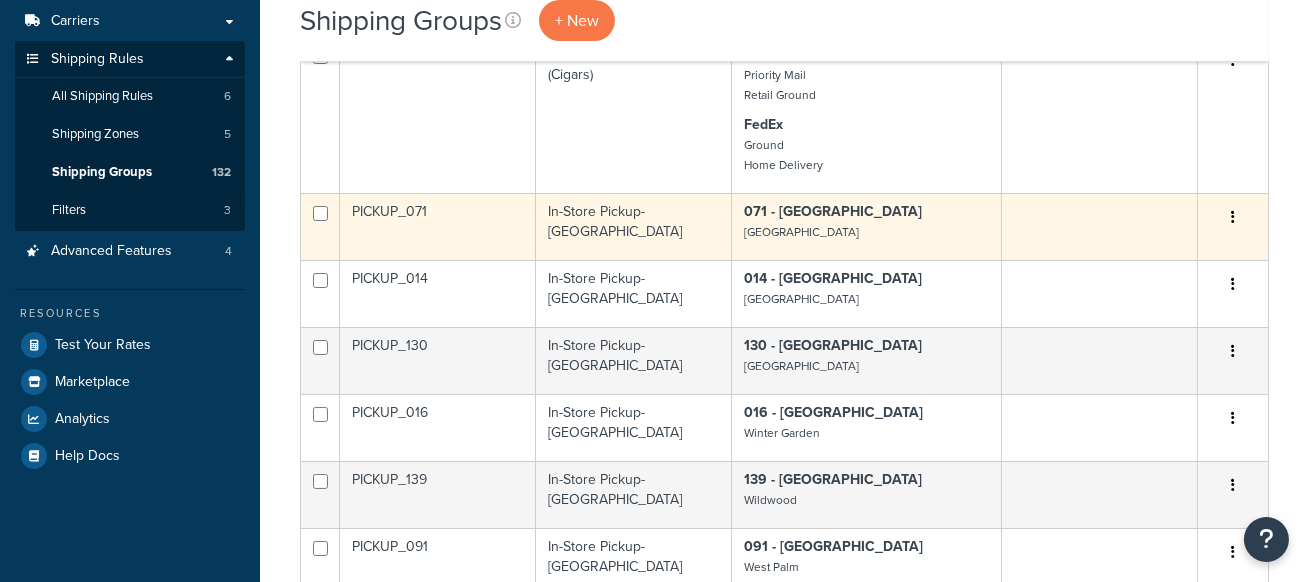 scroll, scrollTop: 0, scrollLeft: 0, axis: both 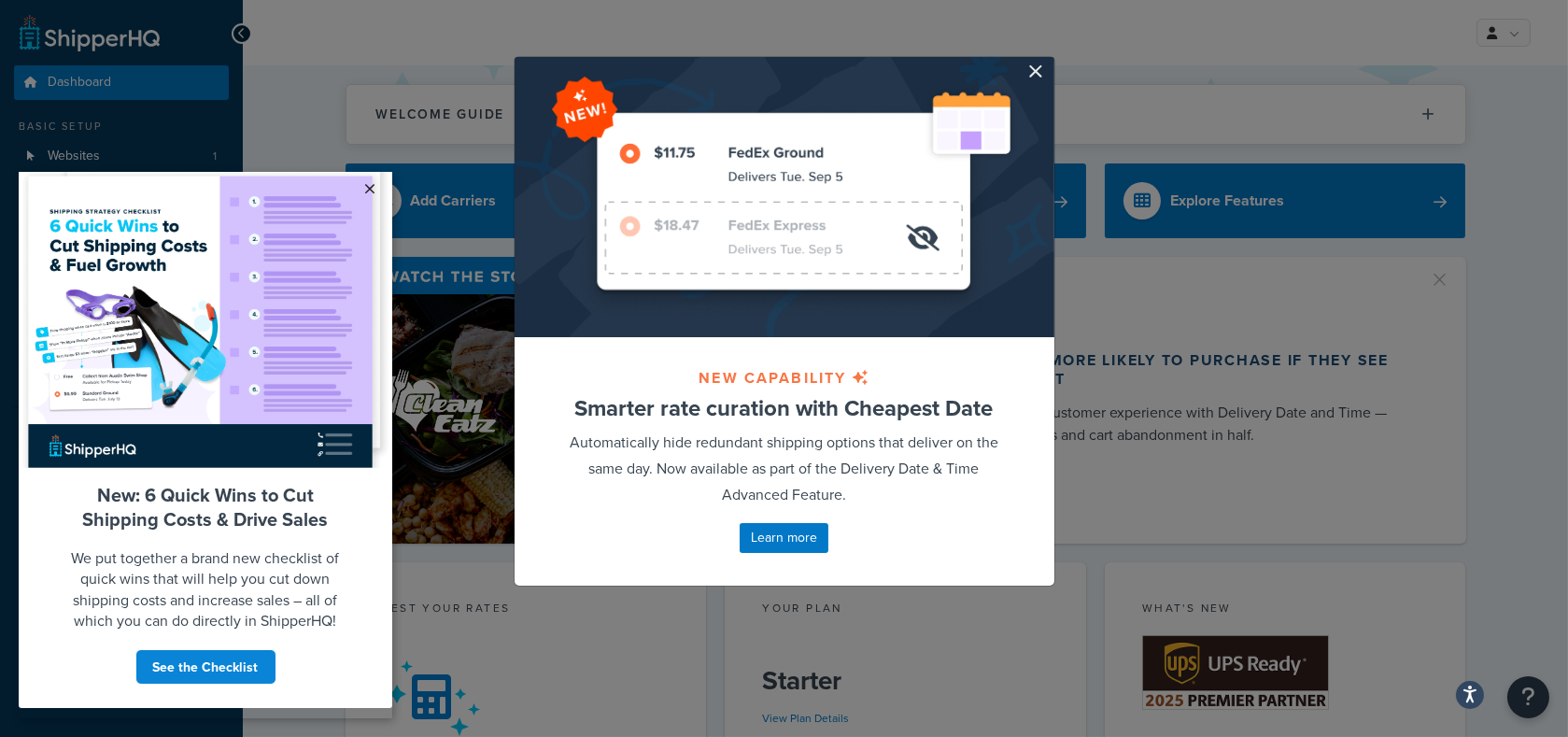 click on "×" at bounding box center (370, 188) 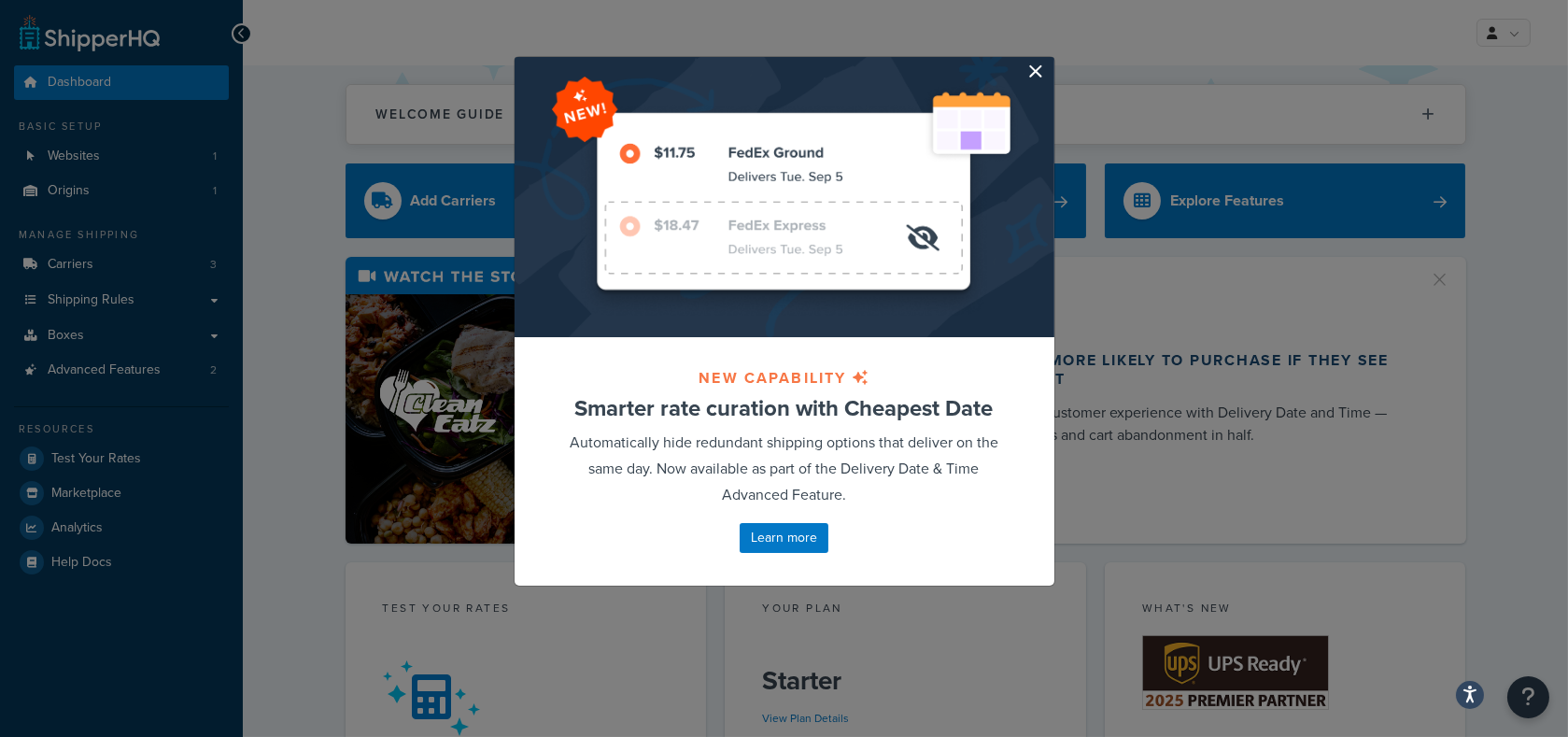 click at bounding box center (1052, 59) 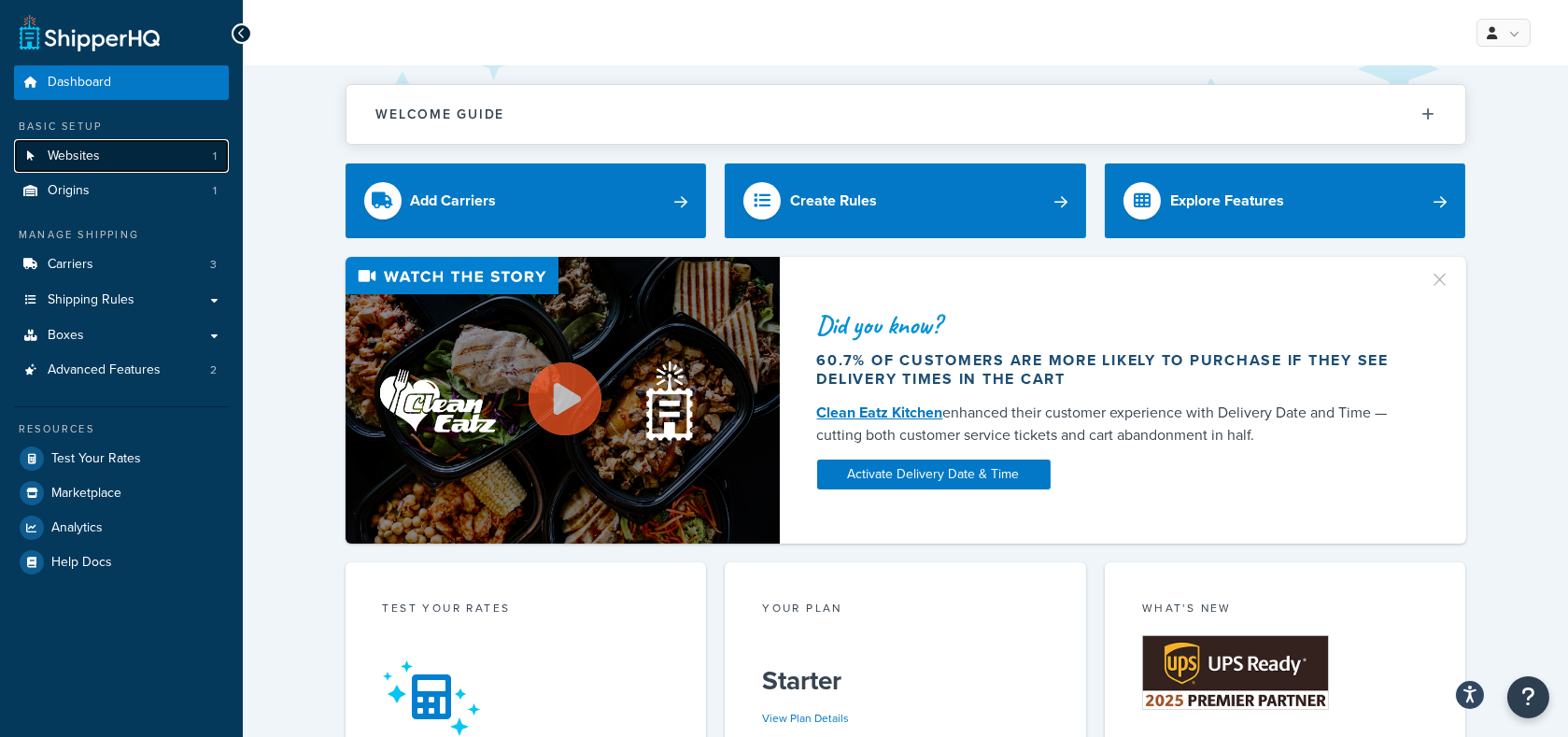 click on "Websites 1" at bounding box center [121, 156] 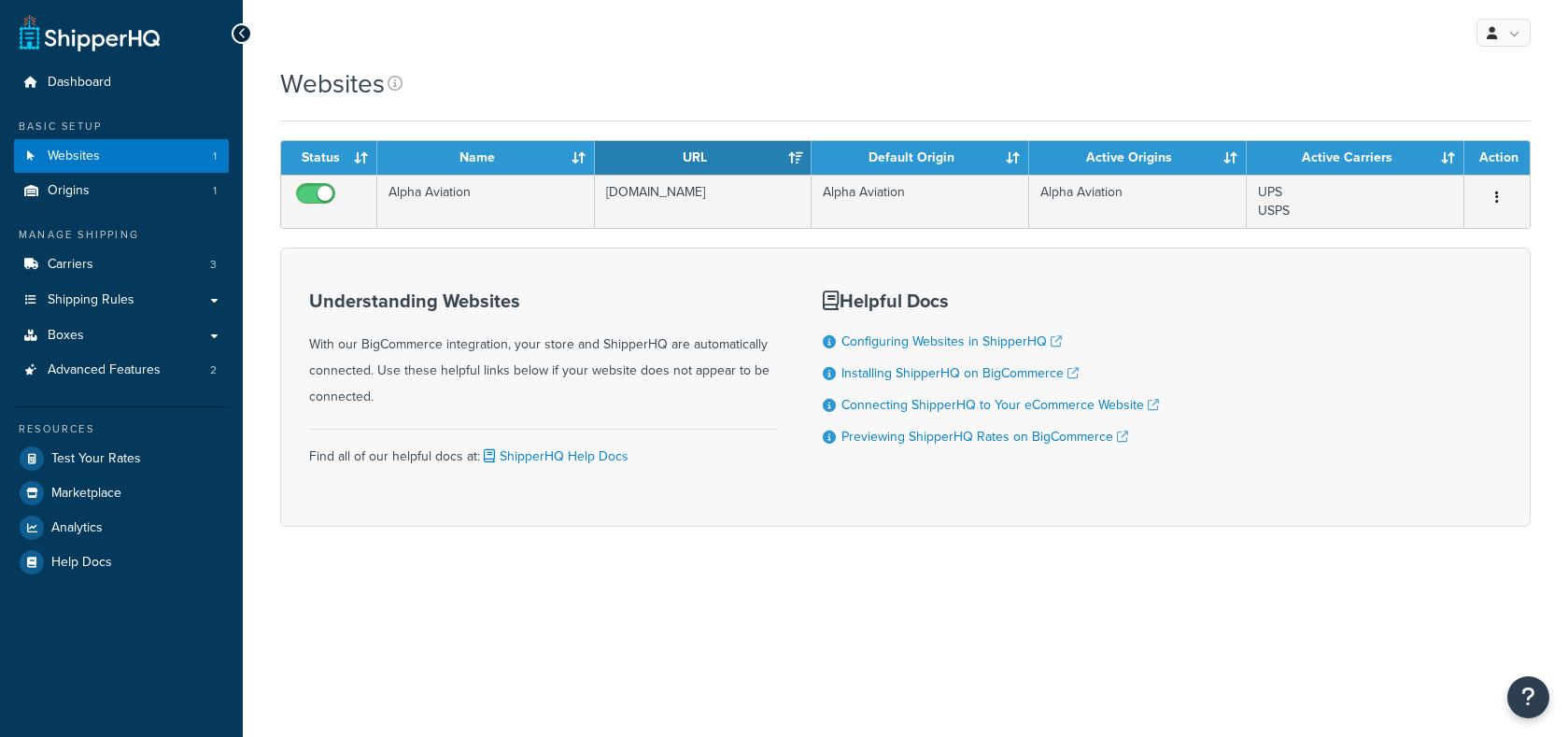 scroll, scrollTop: 0, scrollLeft: 0, axis: both 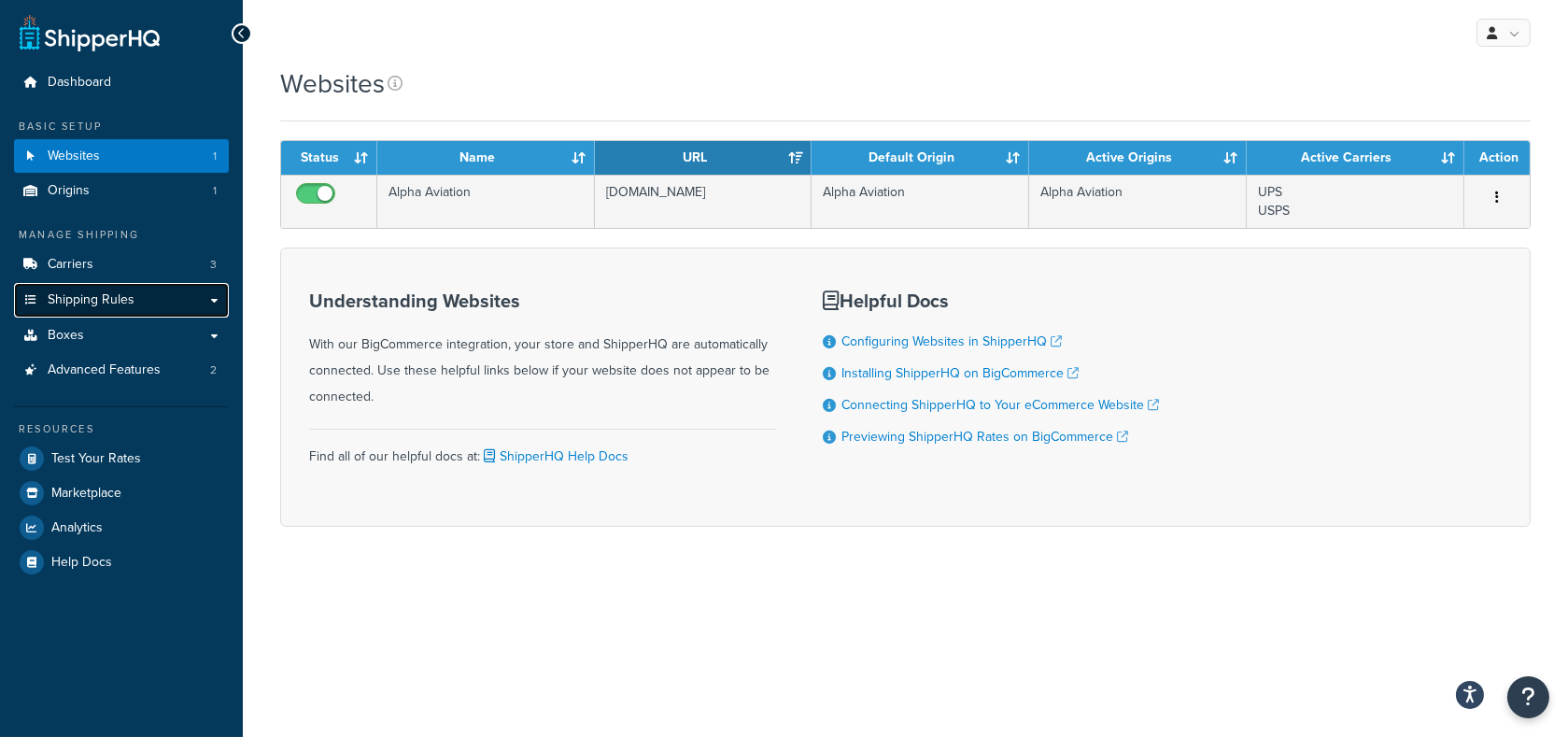 click on "Shipping Rules" at bounding box center (121, 300) 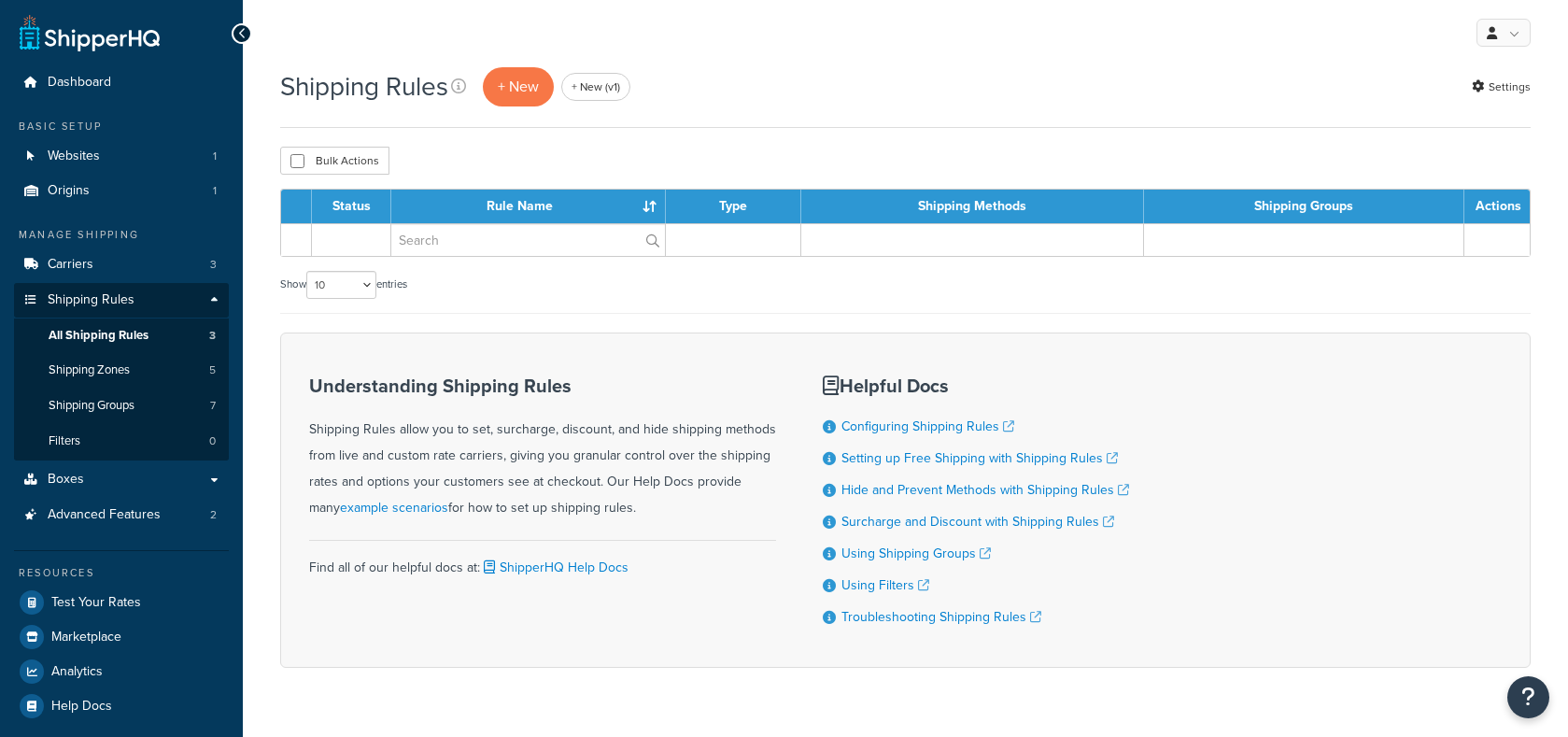 scroll, scrollTop: 0, scrollLeft: 0, axis: both 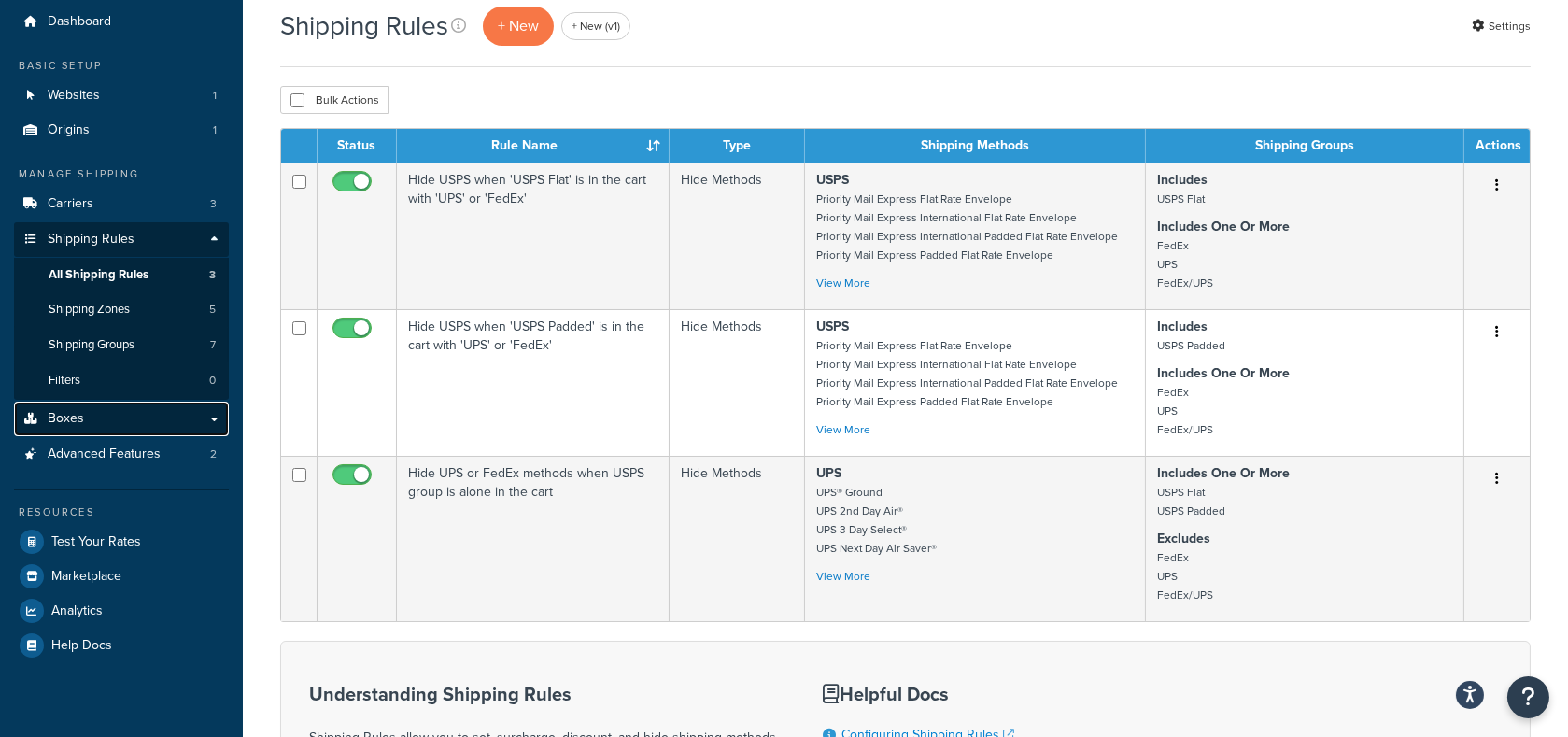 click on "Boxes" at bounding box center [121, 418] 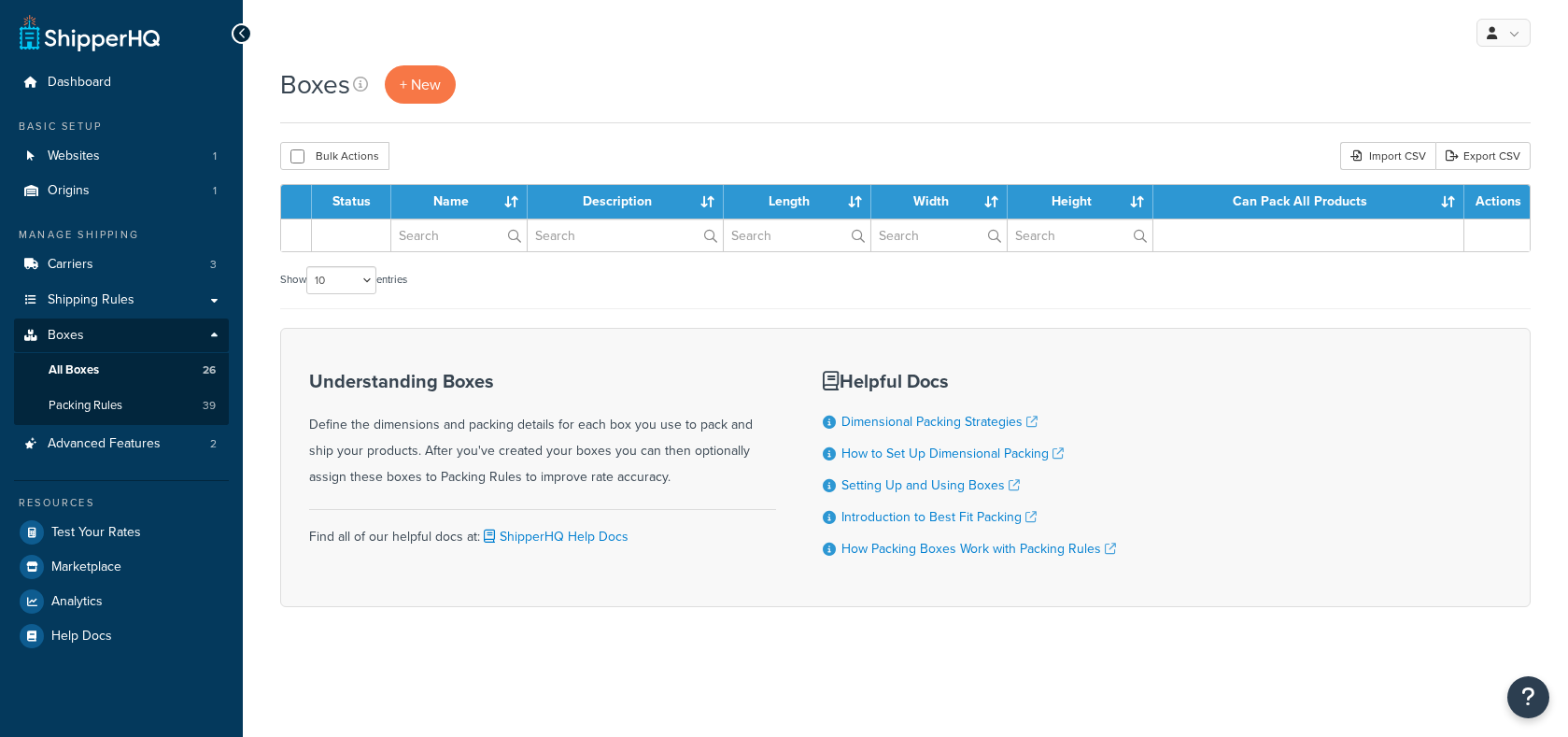 scroll, scrollTop: 0, scrollLeft: 0, axis: both 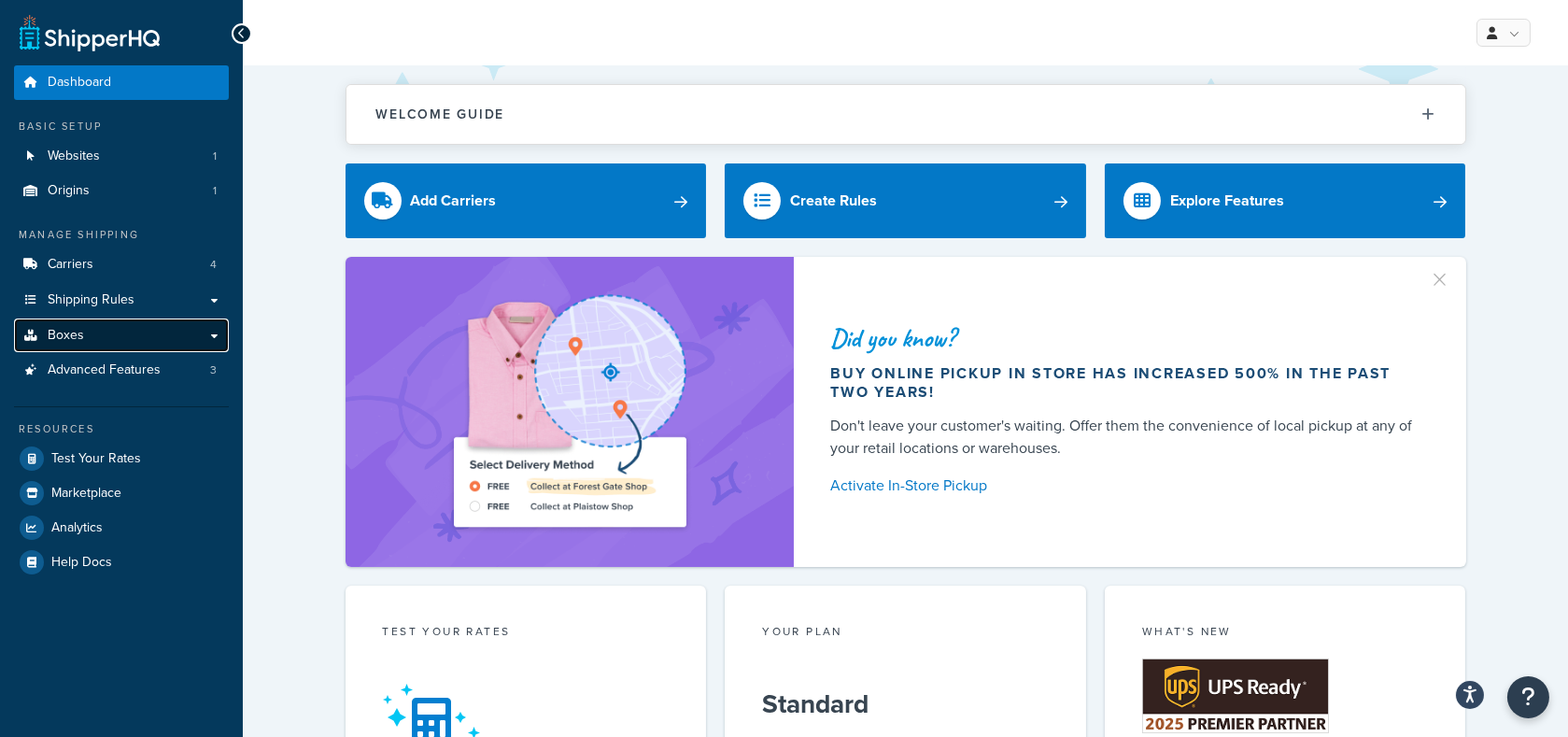 click on "Boxes" at bounding box center (121, 335) 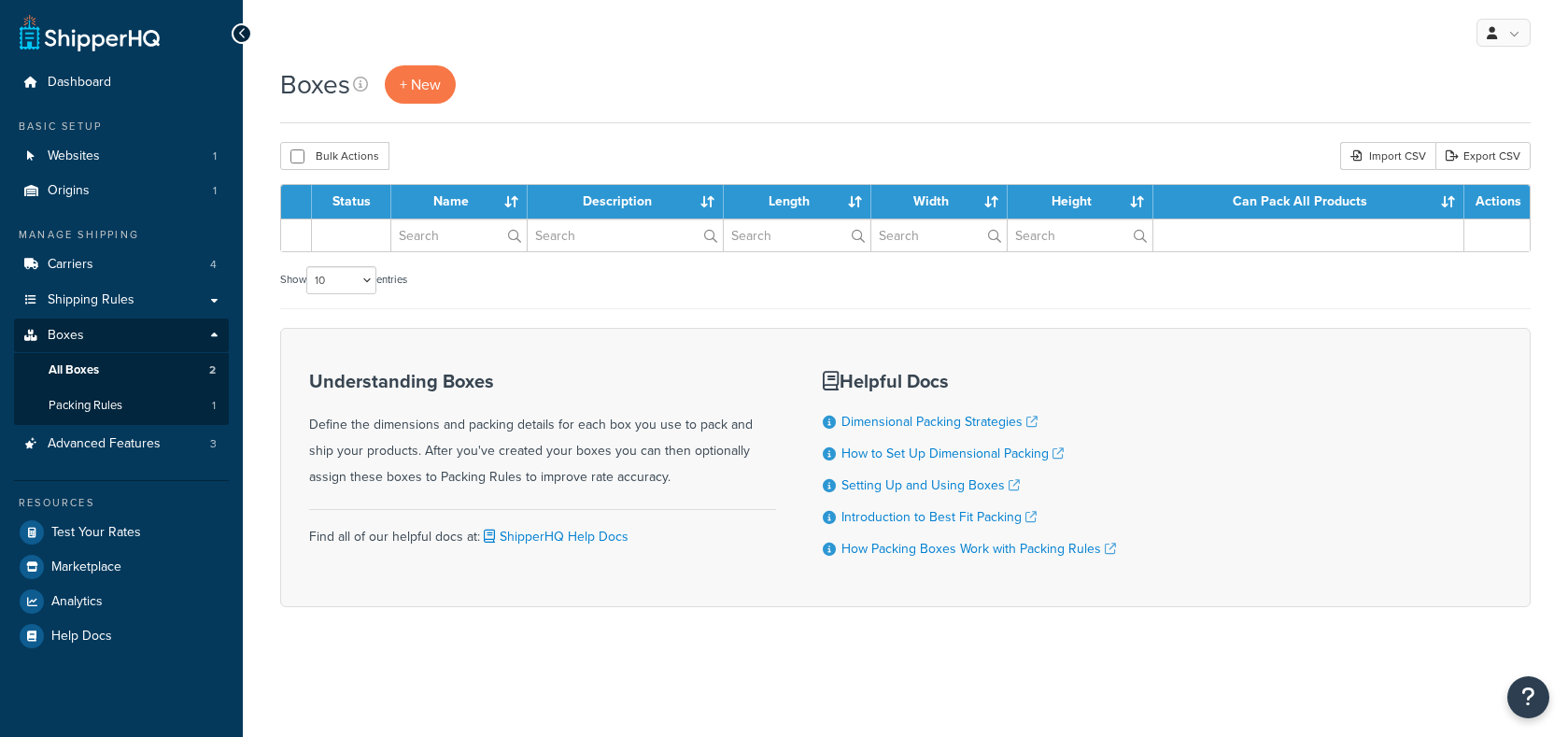 scroll, scrollTop: 0, scrollLeft: 0, axis: both 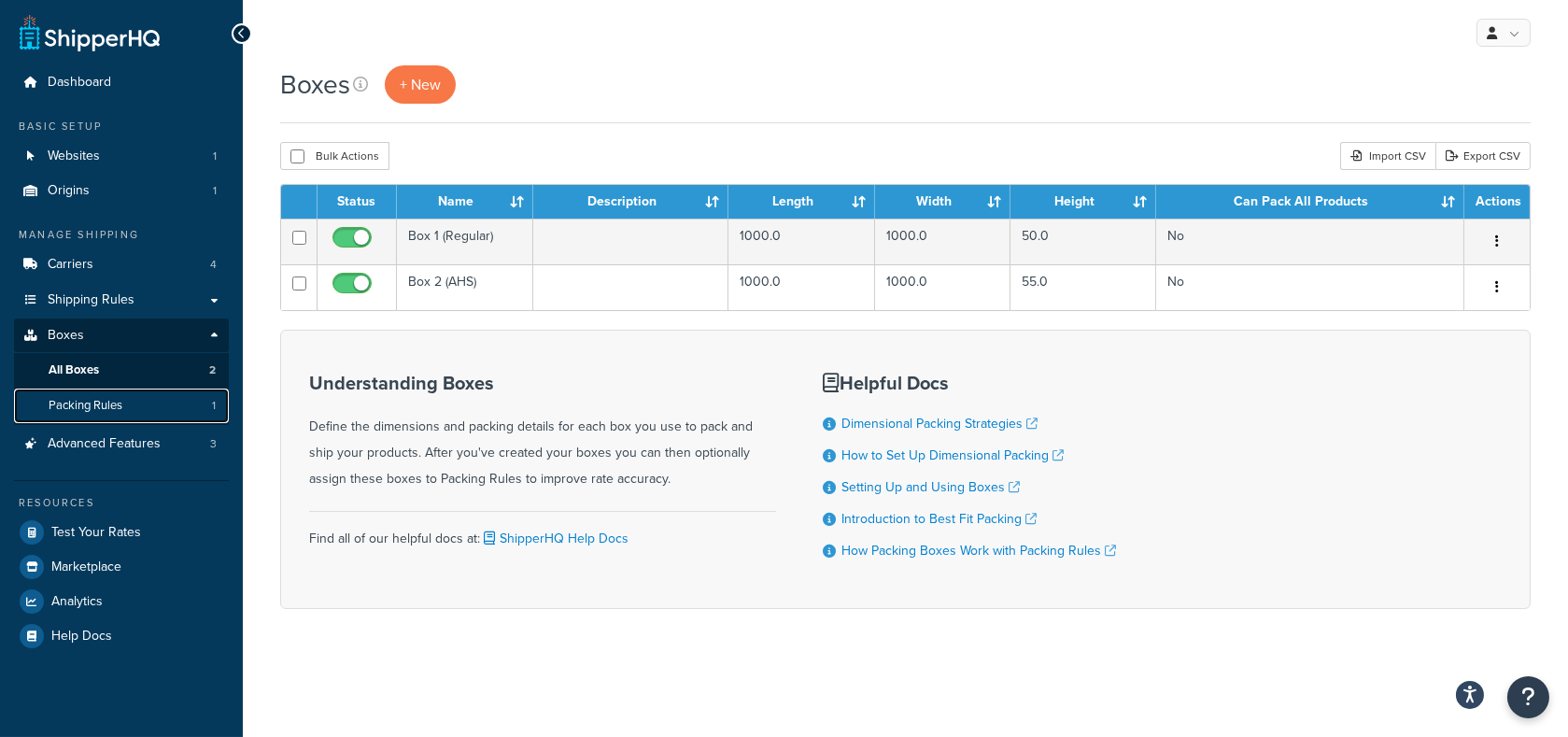 click on "Packing Rules
1" at bounding box center [121, 405] 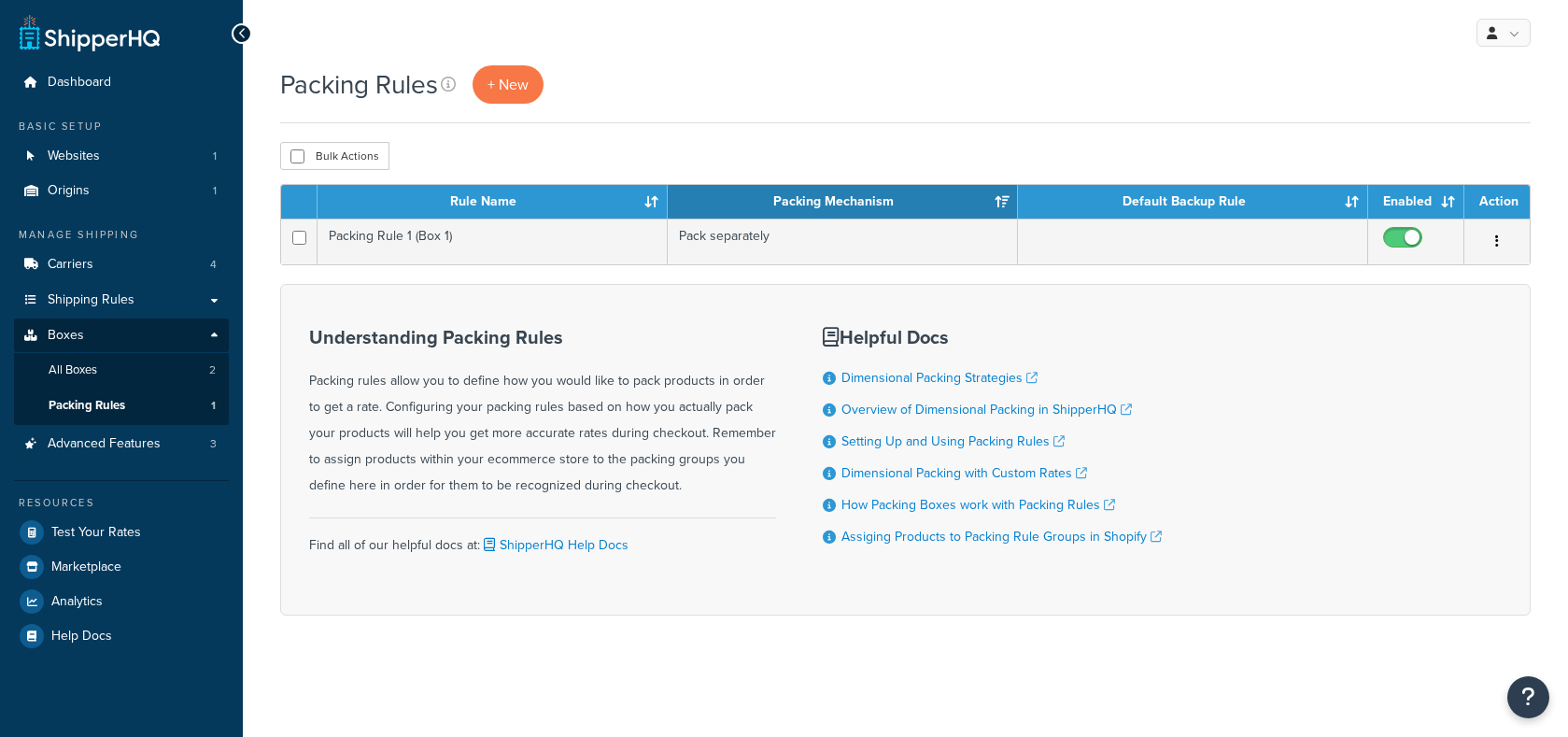 scroll, scrollTop: 0, scrollLeft: 0, axis: both 